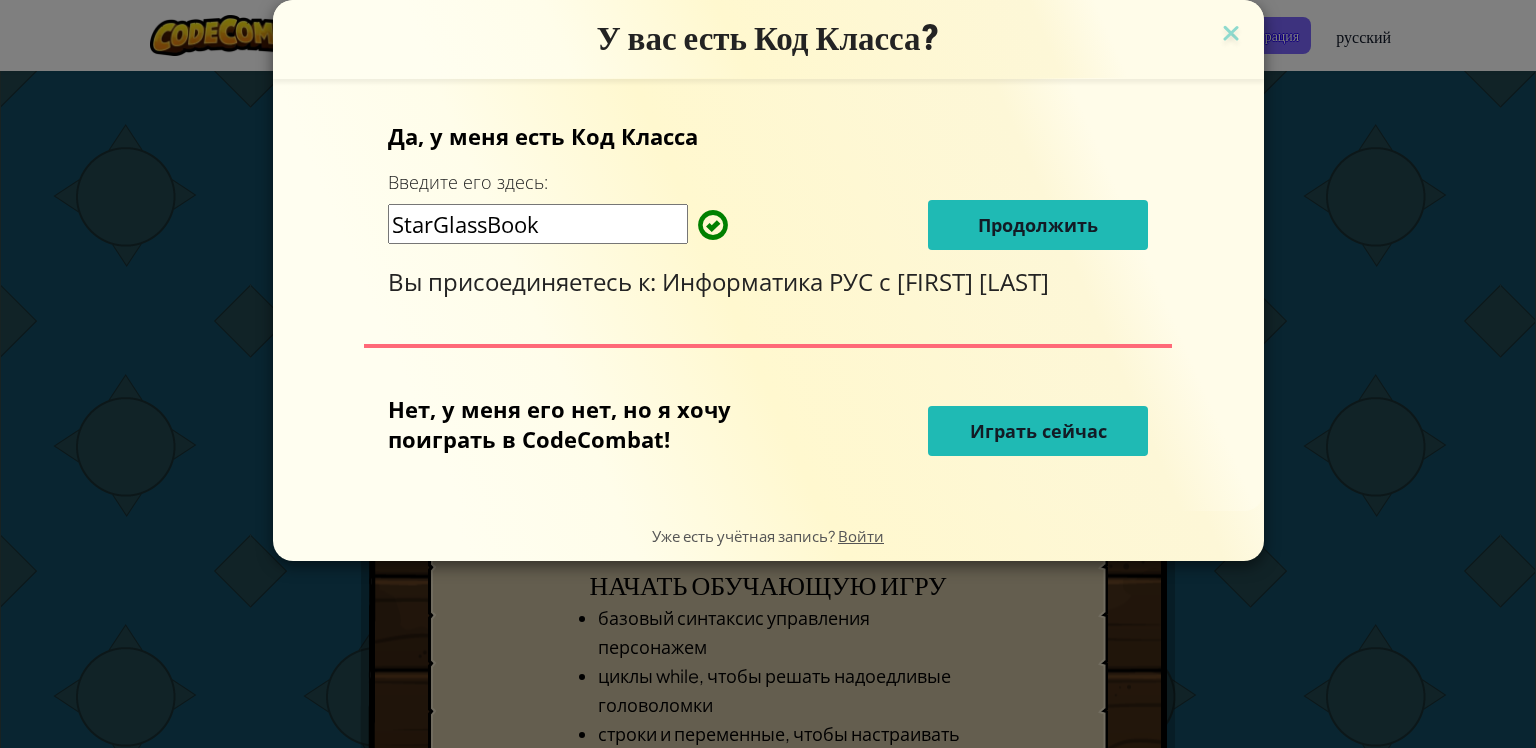 scroll, scrollTop: 0, scrollLeft: 0, axis: both 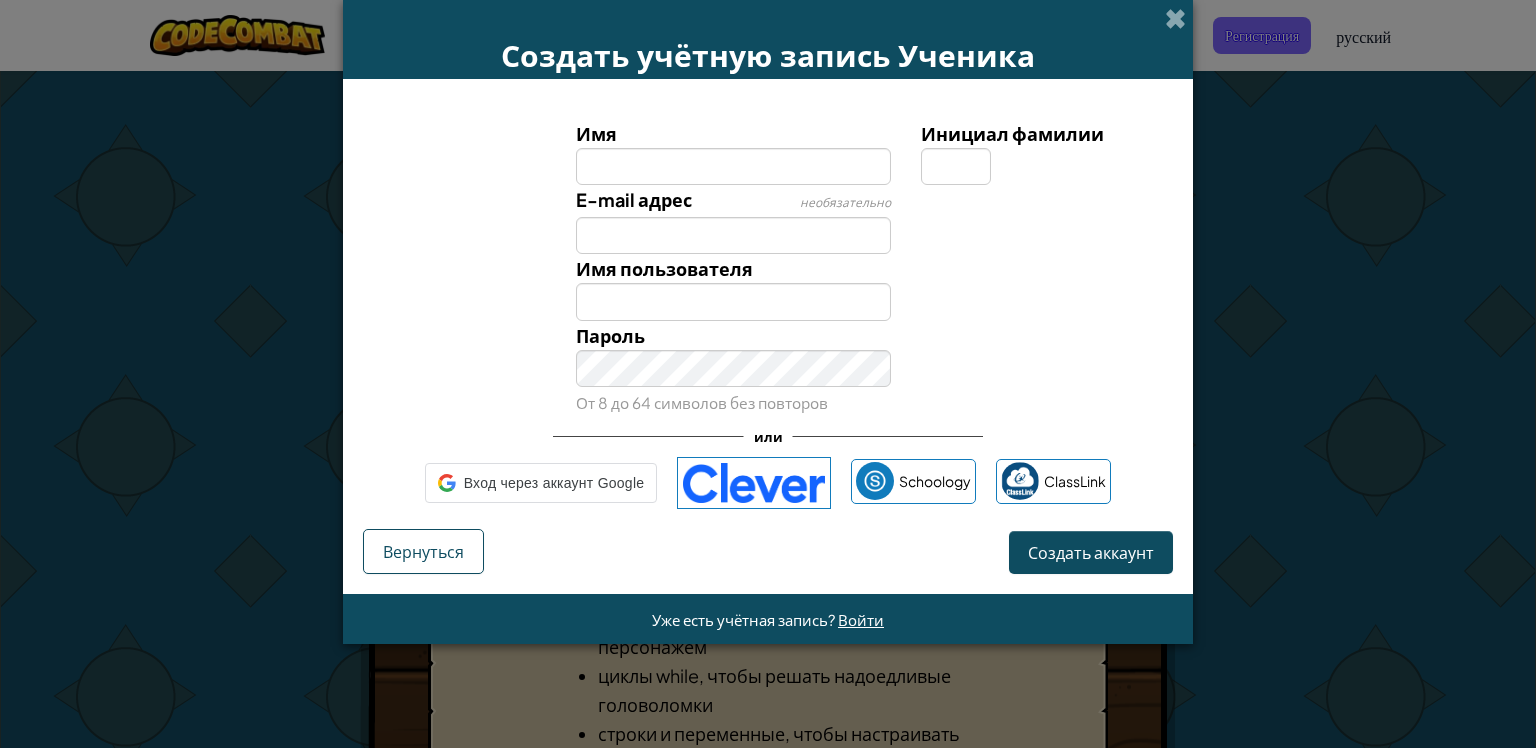 click on "Имя" at bounding box center (734, 166) 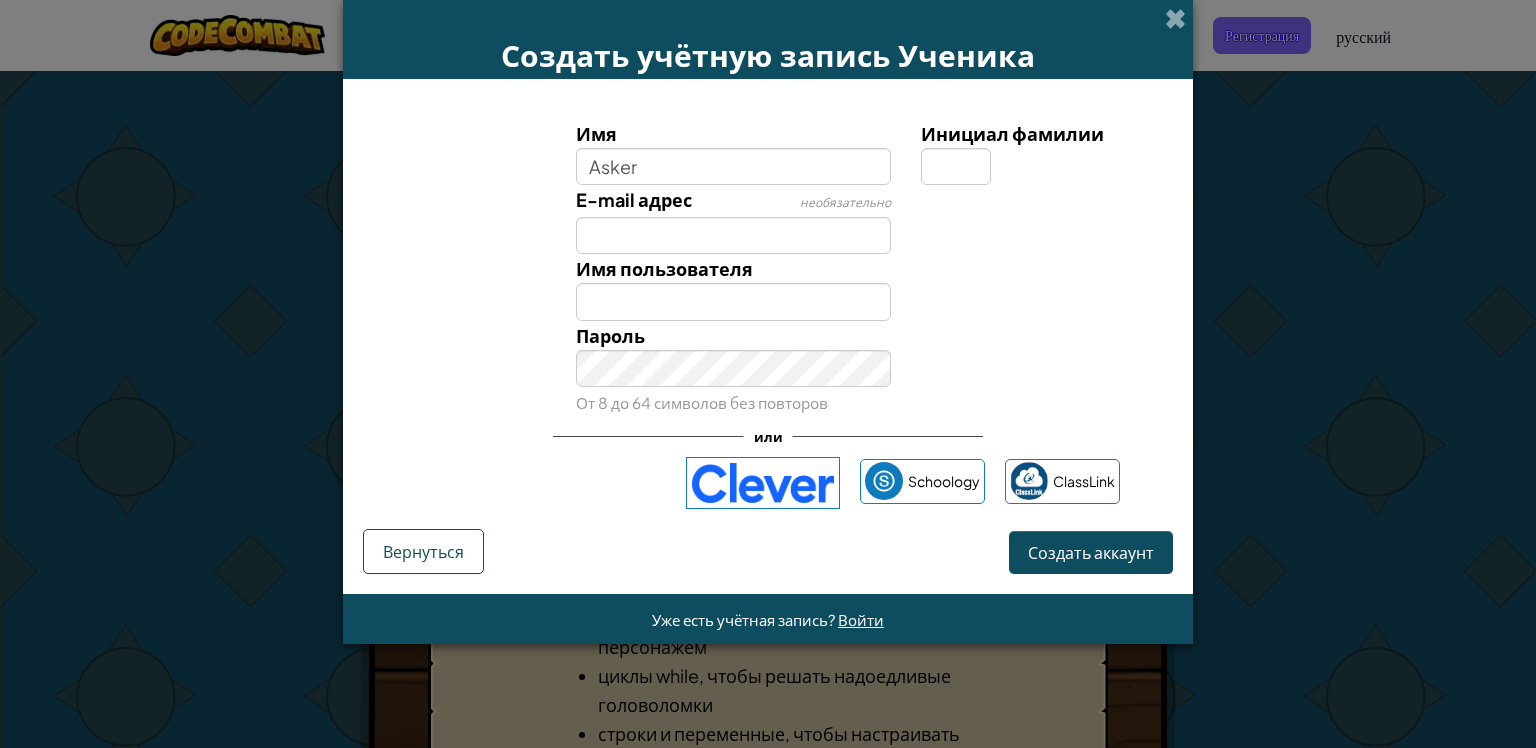 type on "Asker" 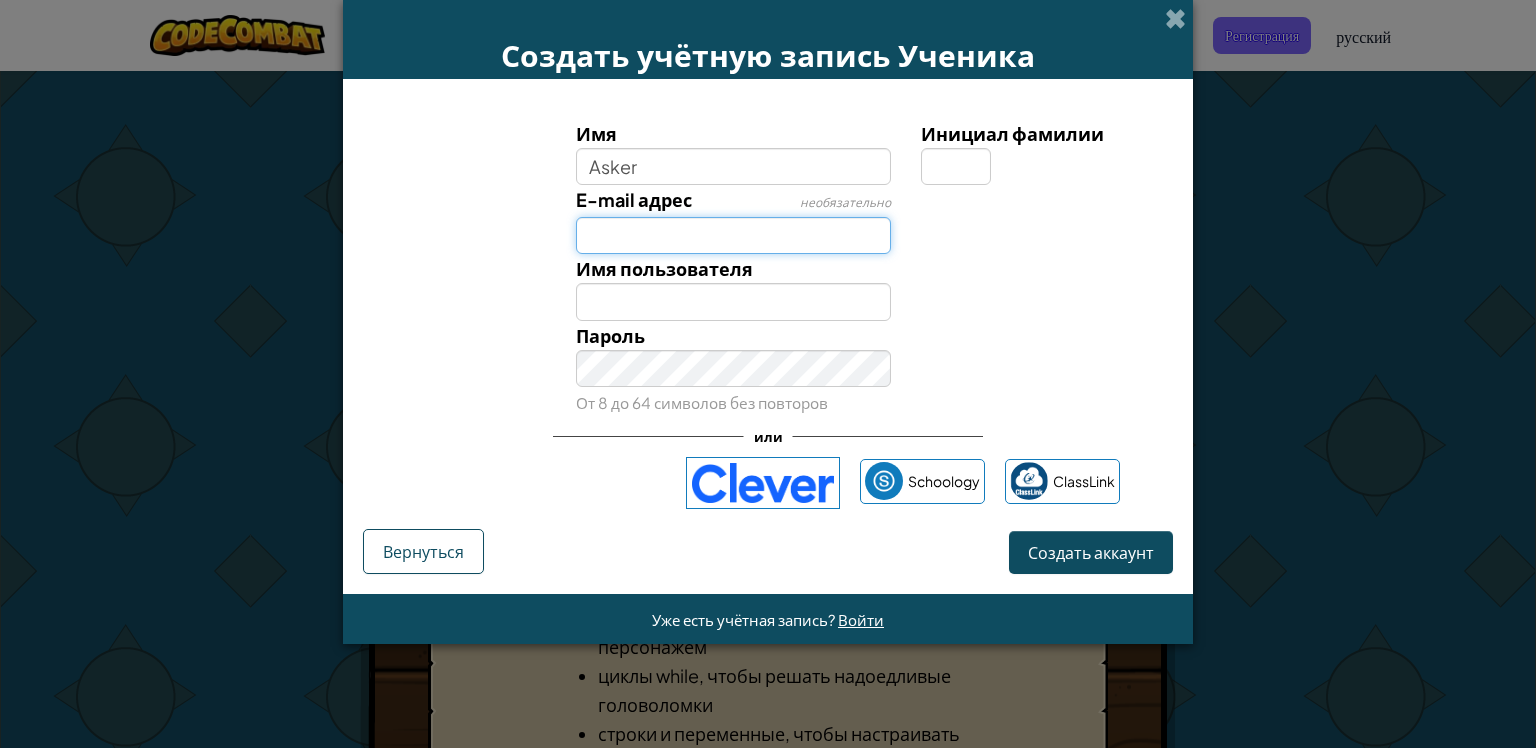 type on "Asker" 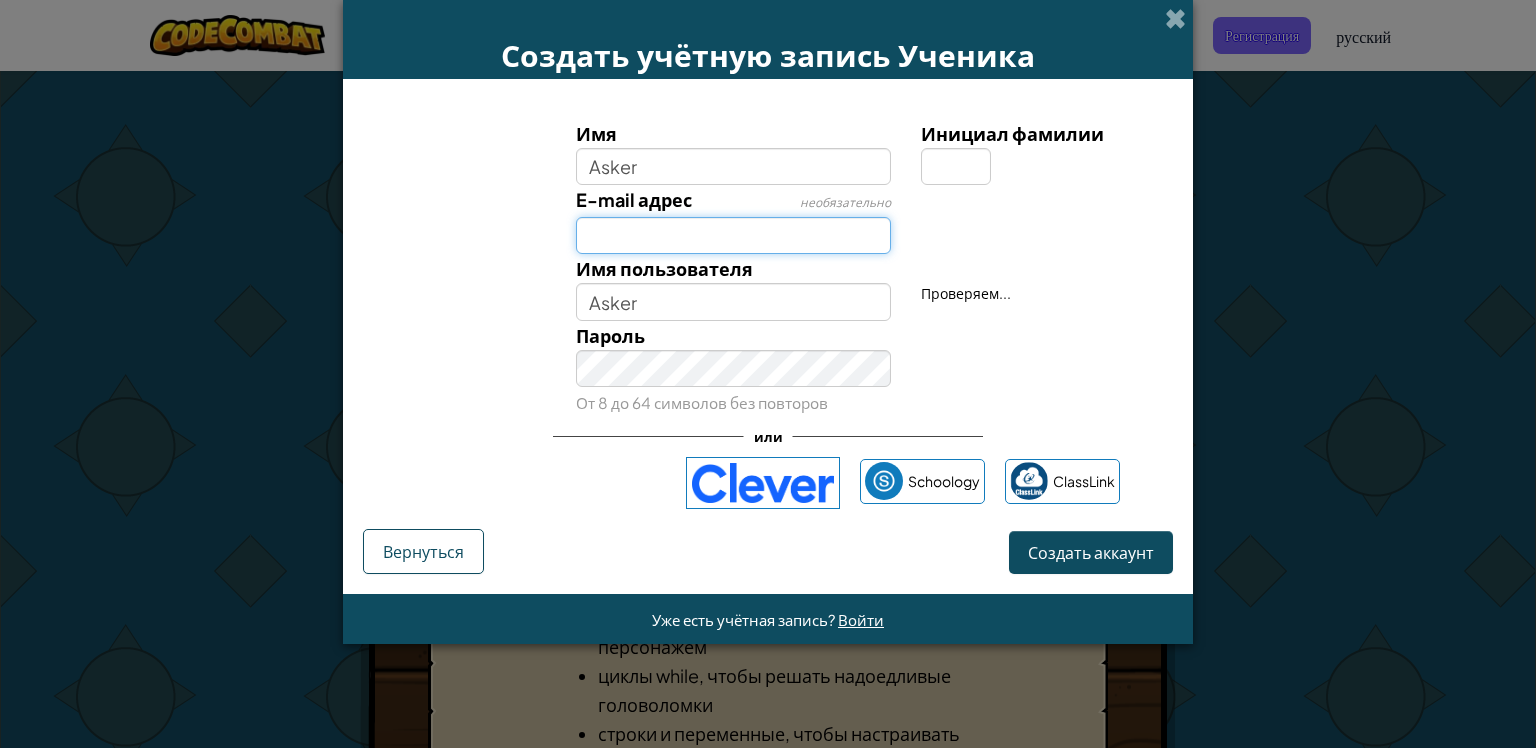 click on "E-mail адрес" at bounding box center [734, 235] 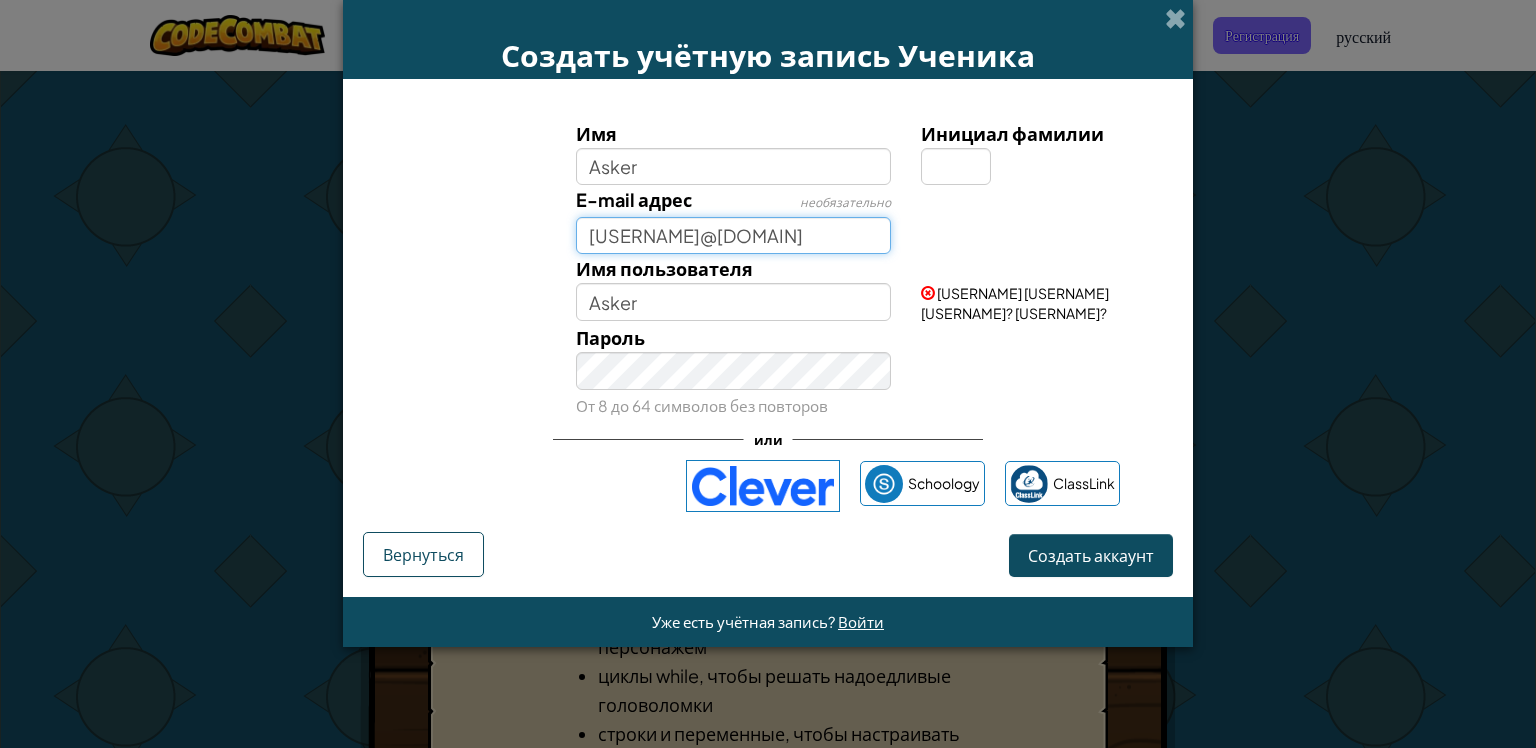 type on "[USERNAME]@[DOMAIN]" 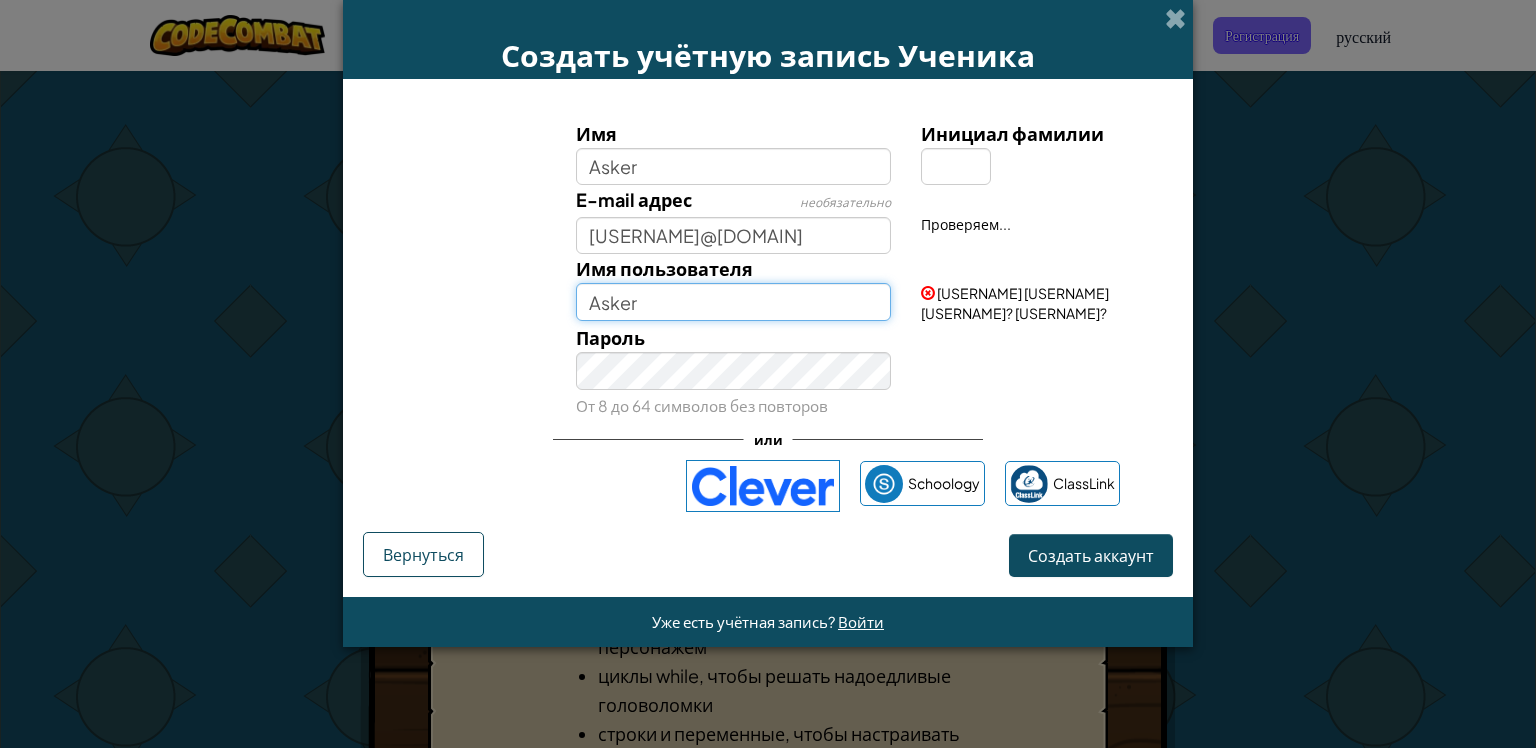 click on "Asker" at bounding box center (734, 301) 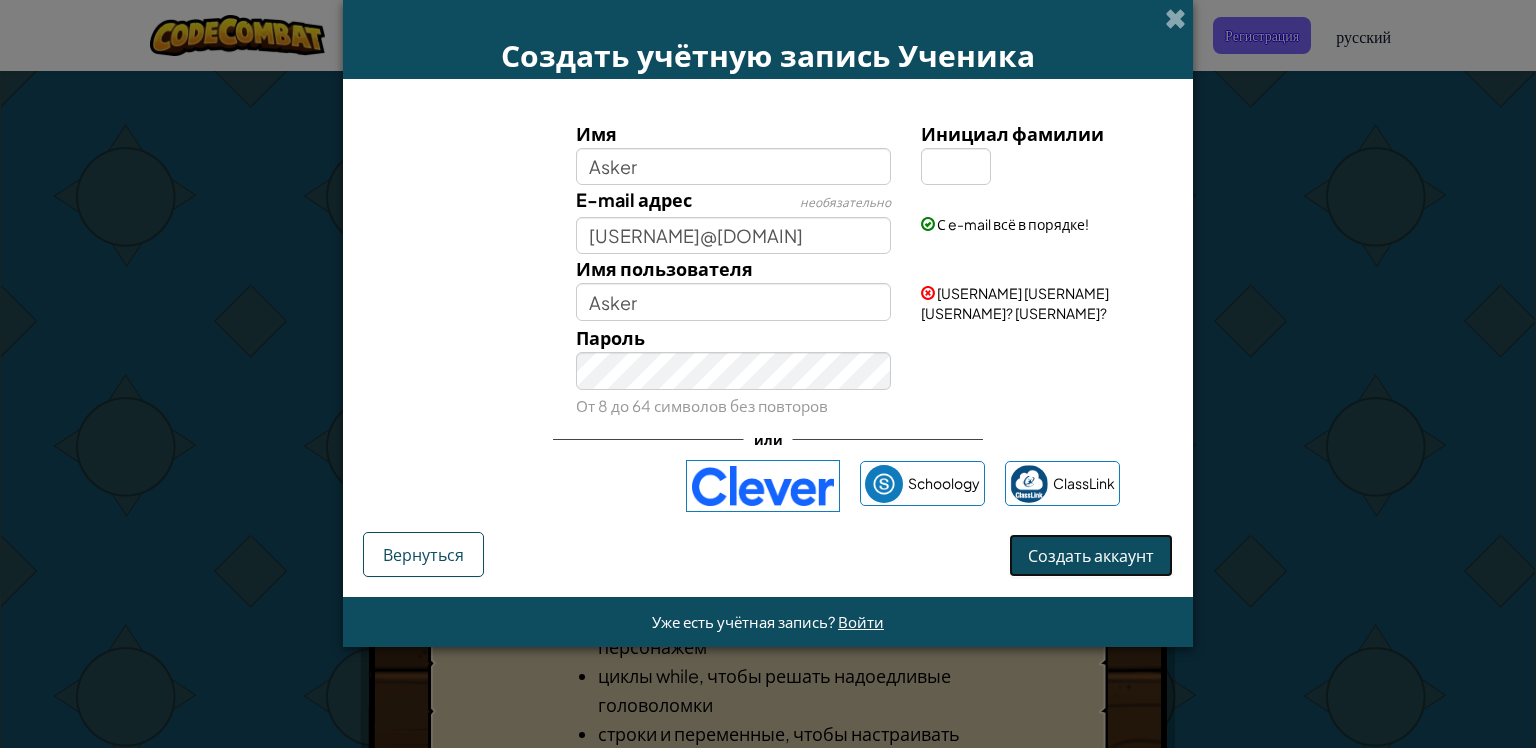 click on "Создать аккаунт" at bounding box center [1091, 555] 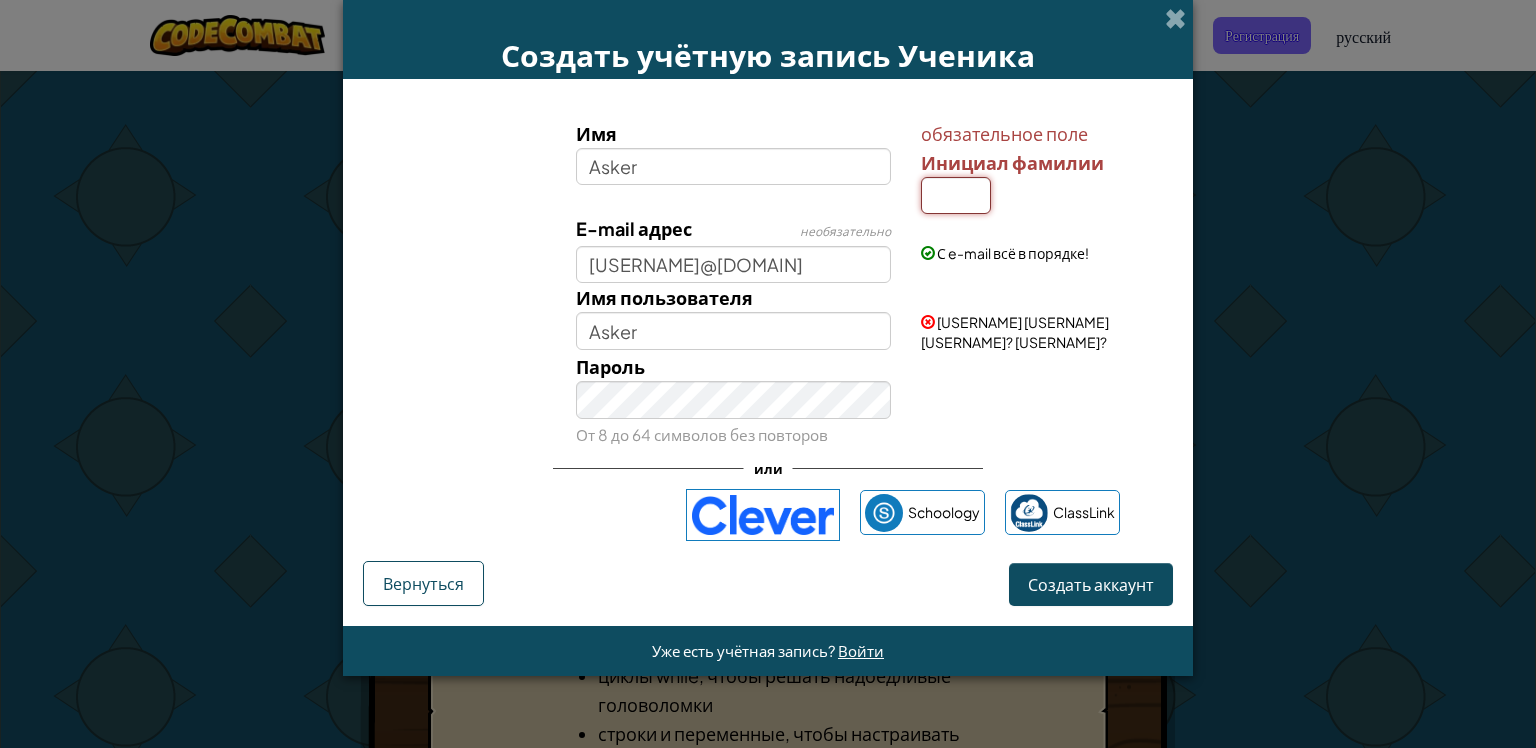 click on "Инициал фамилии" at bounding box center (956, 195) 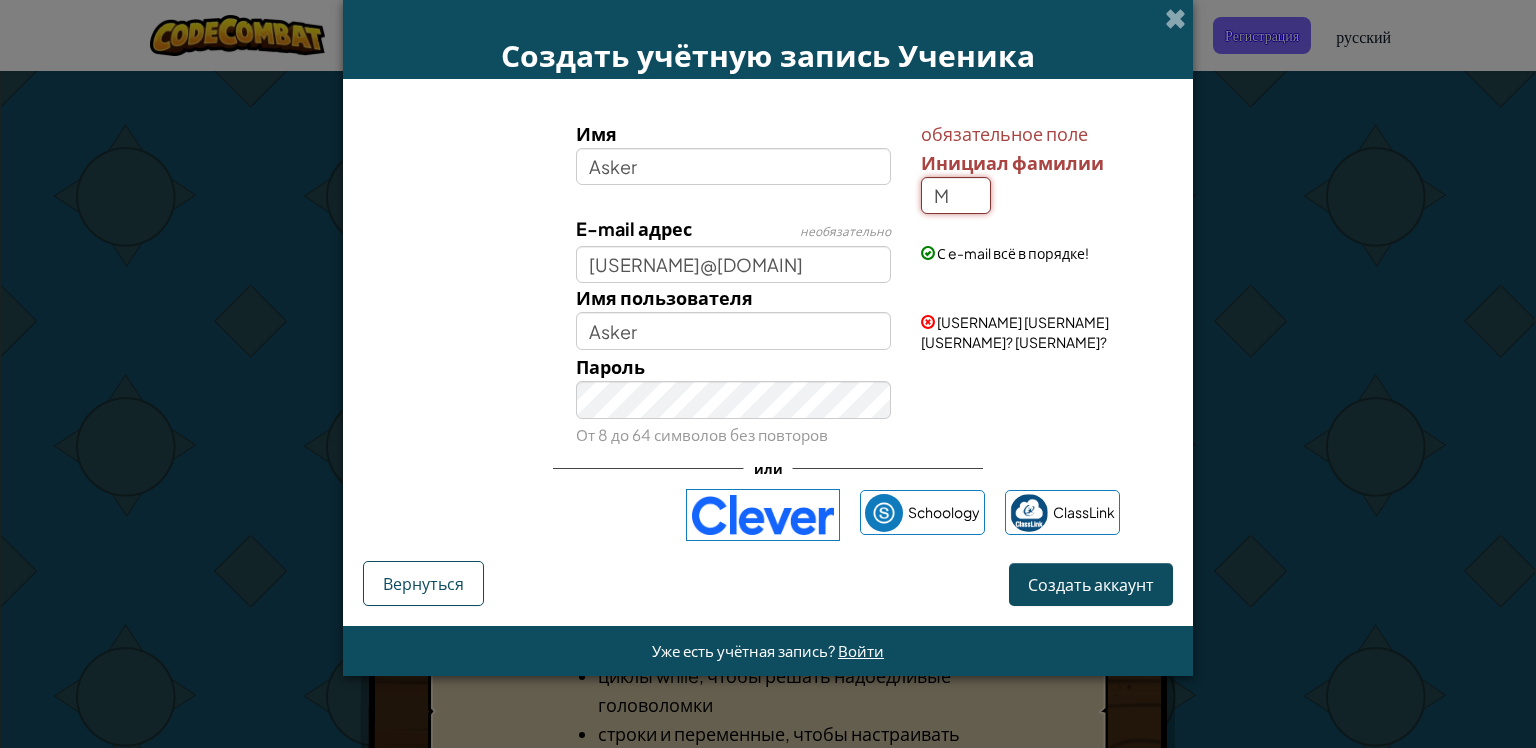 type on "M" 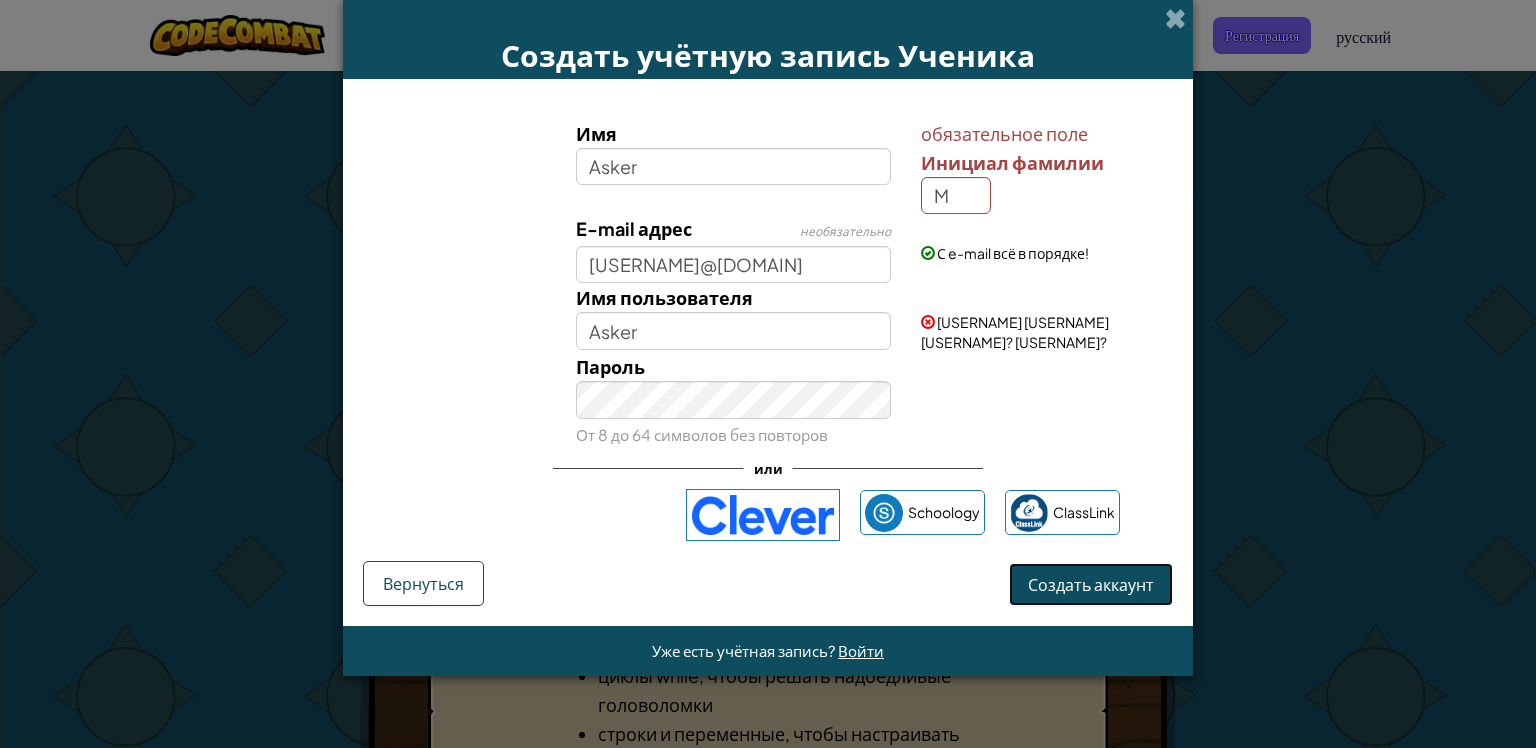 type on "AskerM" 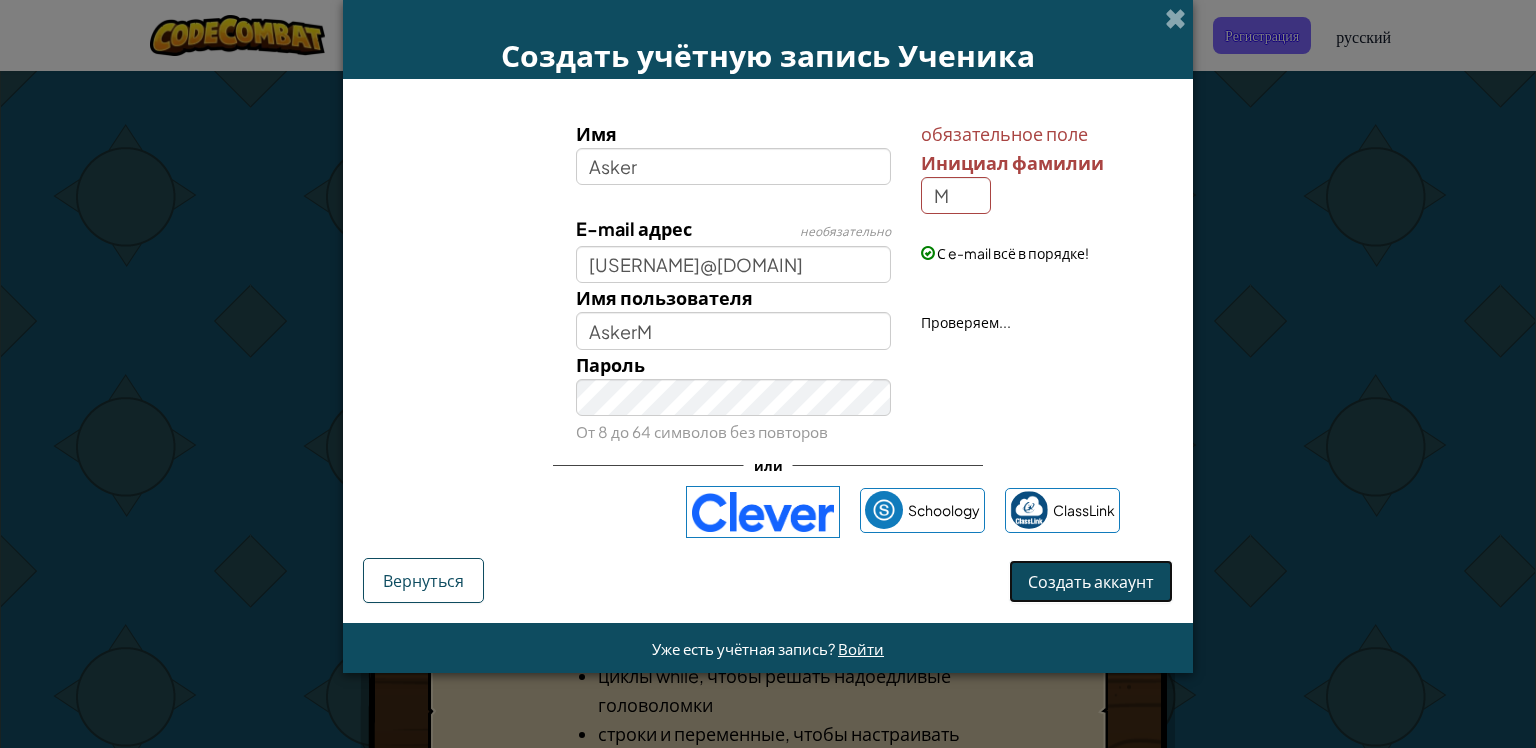 click on "Создать аккаунт" at bounding box center [1091, 581] 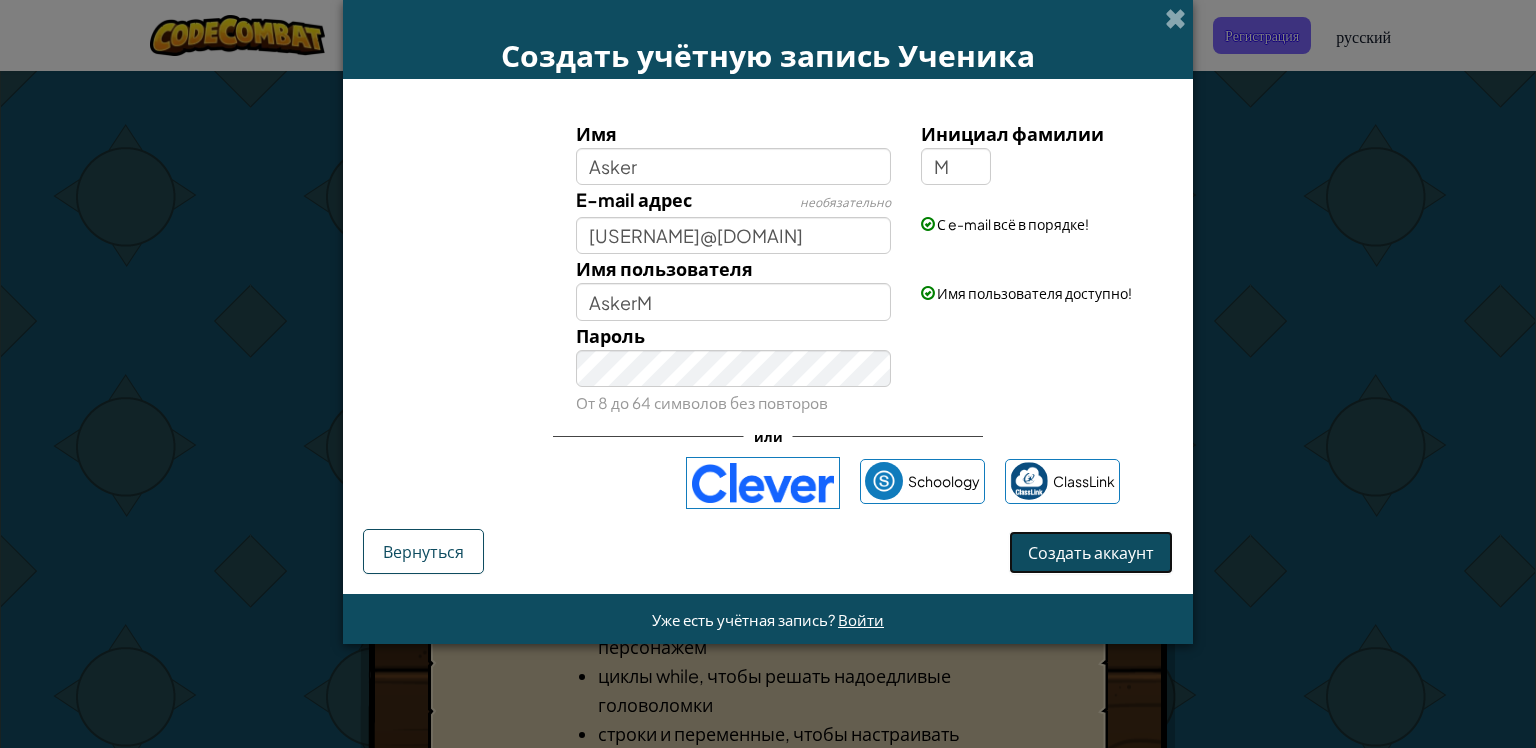 click on "Создать аккаунт" at bounding box center [1091, 552] 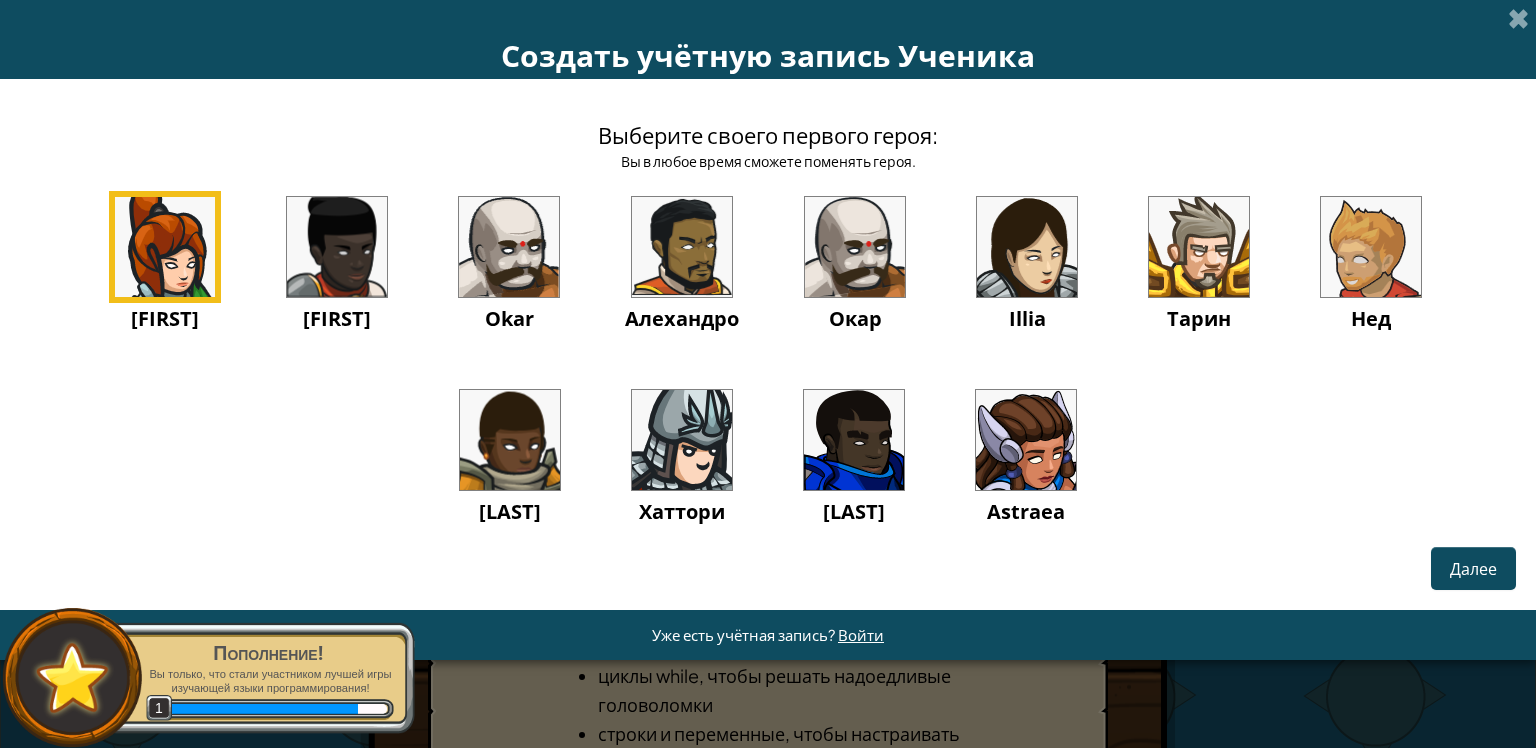 click at bounding box center [855, 247] 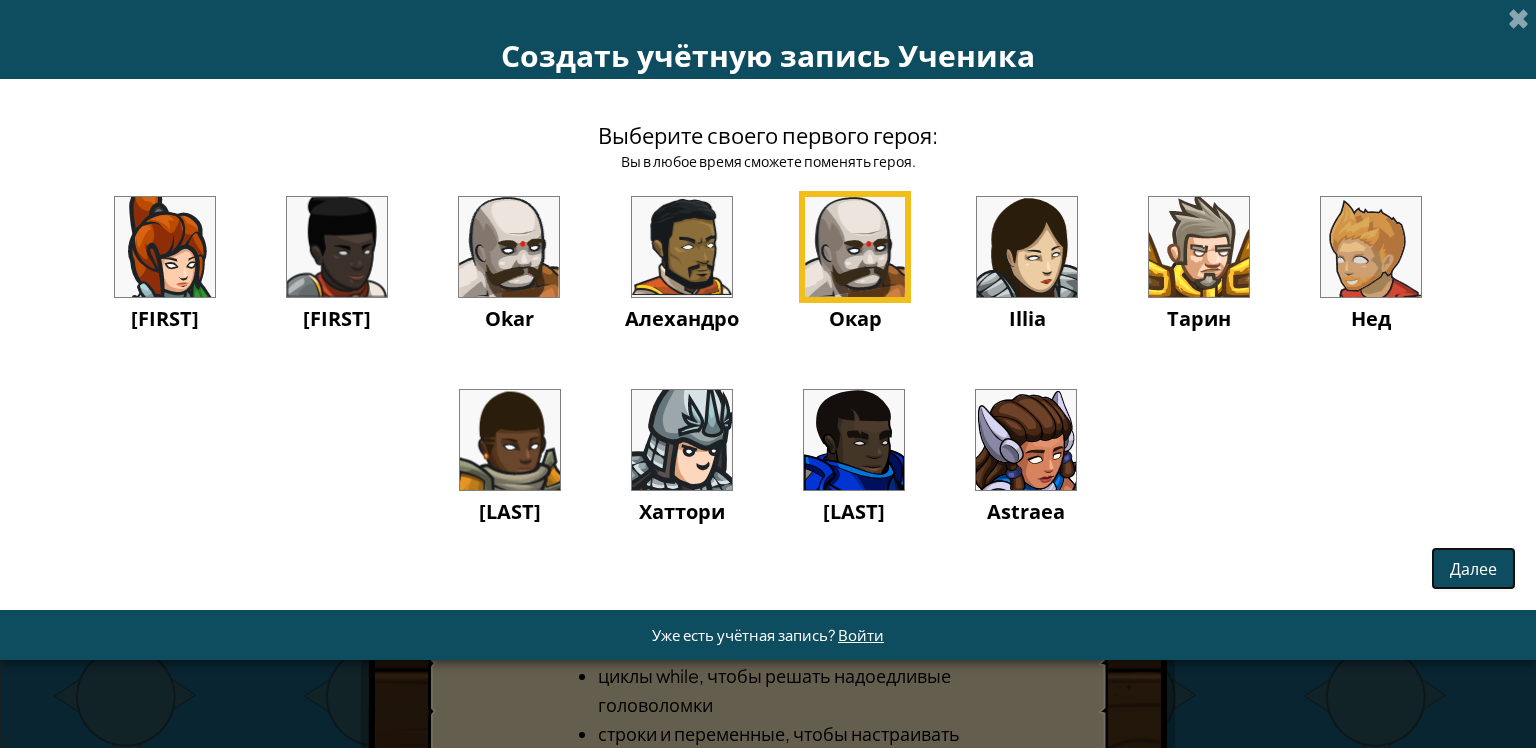 click on "Далее" at bounding box center [1473, 568] 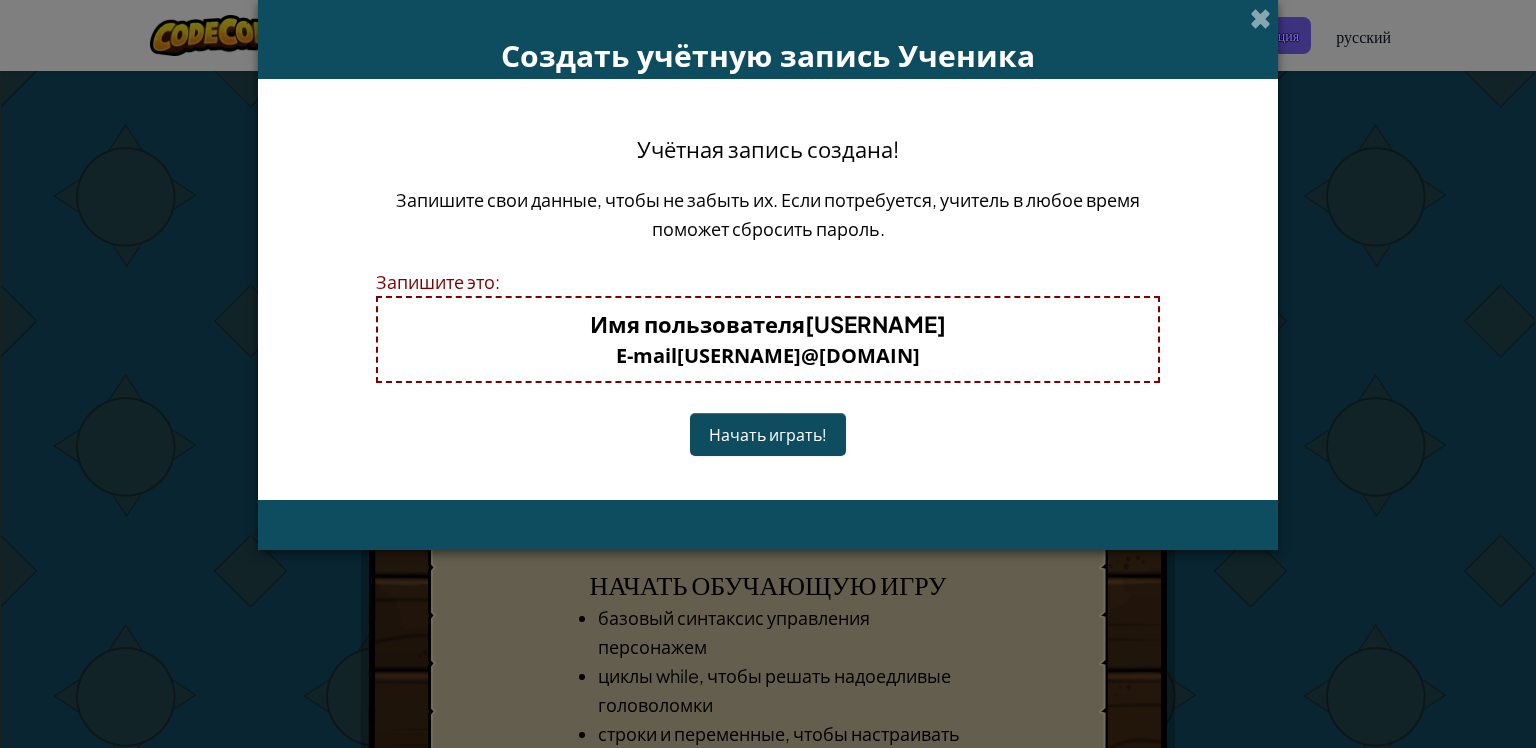 click on "Начать играть!" at bounding box center (768, 434) 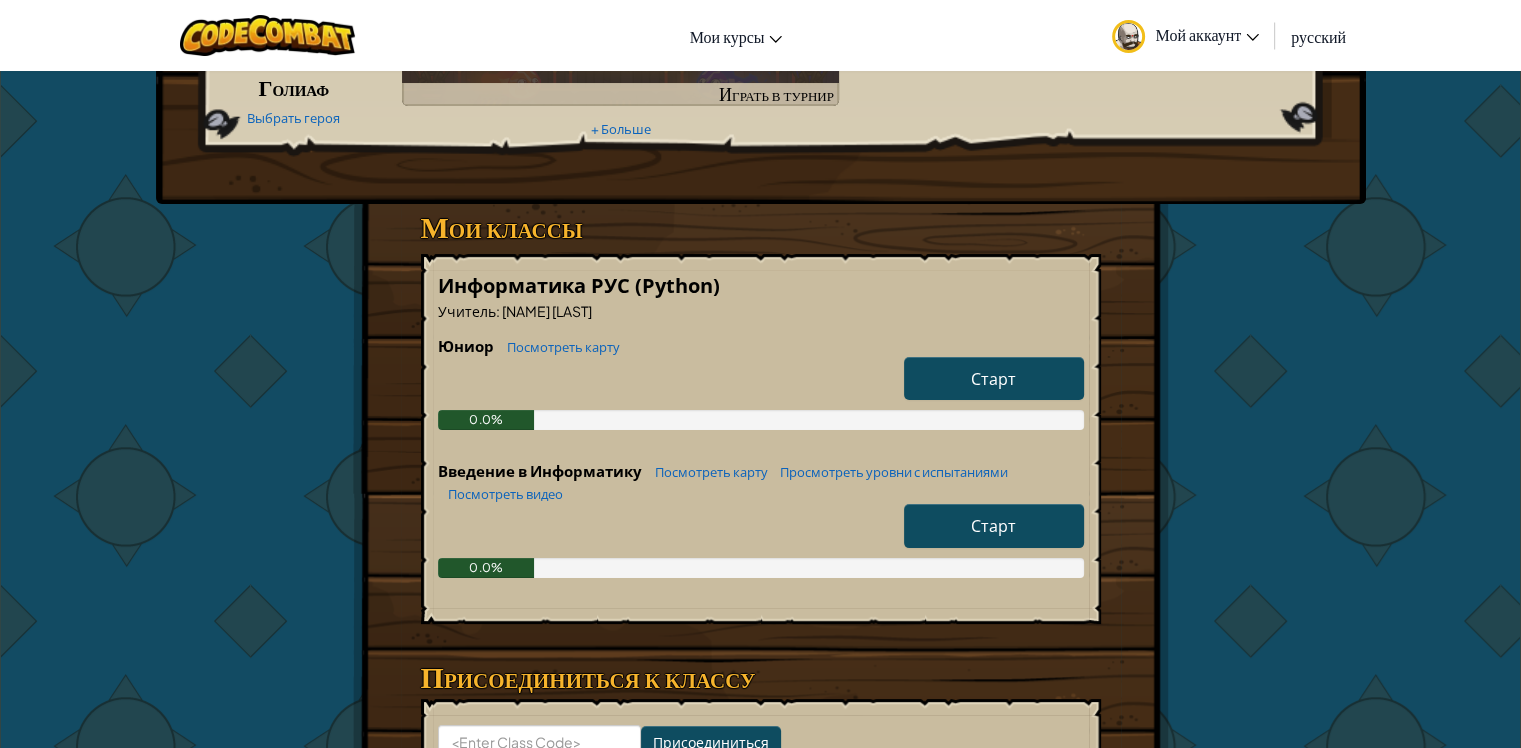 scroll, scrollTop: 300, scrollLeft: 0, axis: vertical 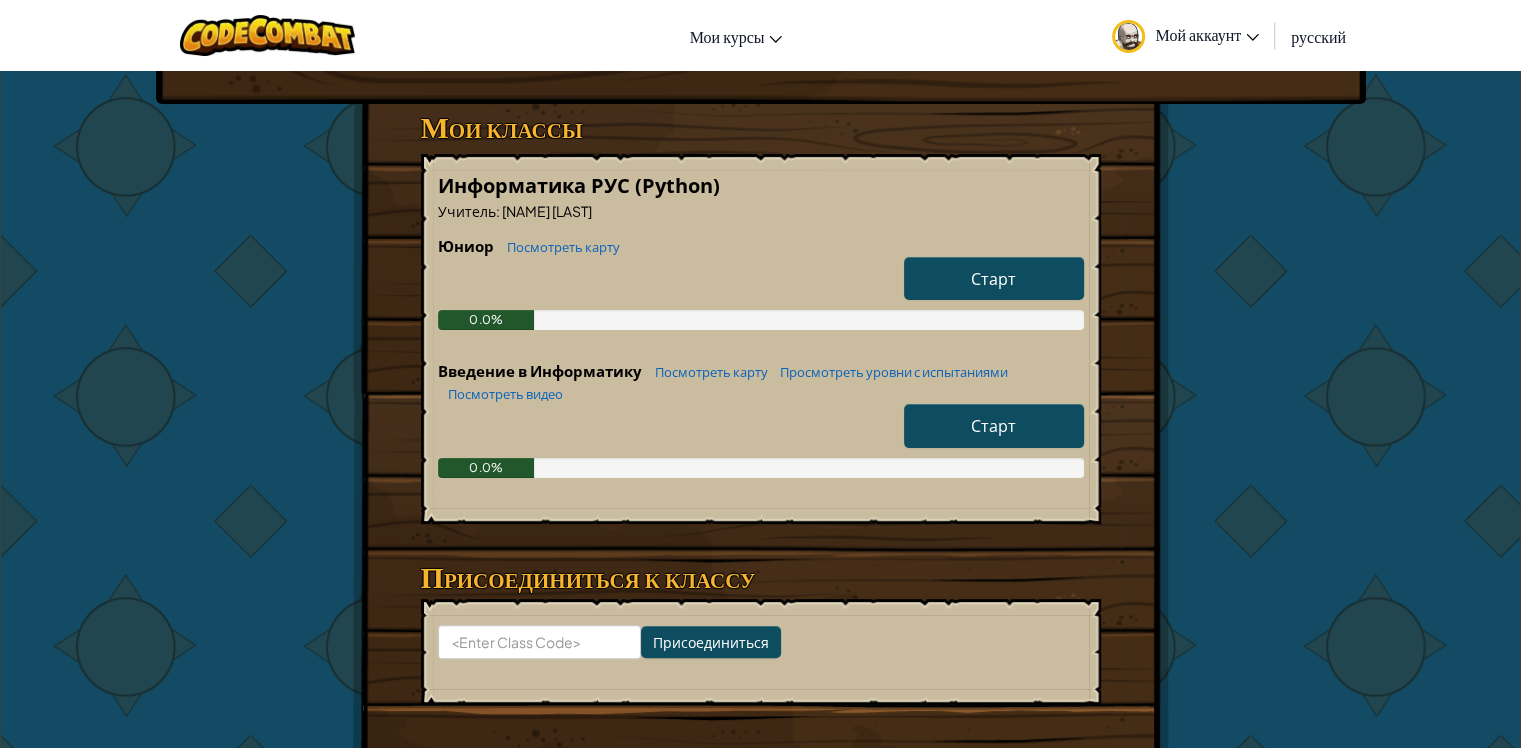 click on "Старт" at bounding box center [994, 425] 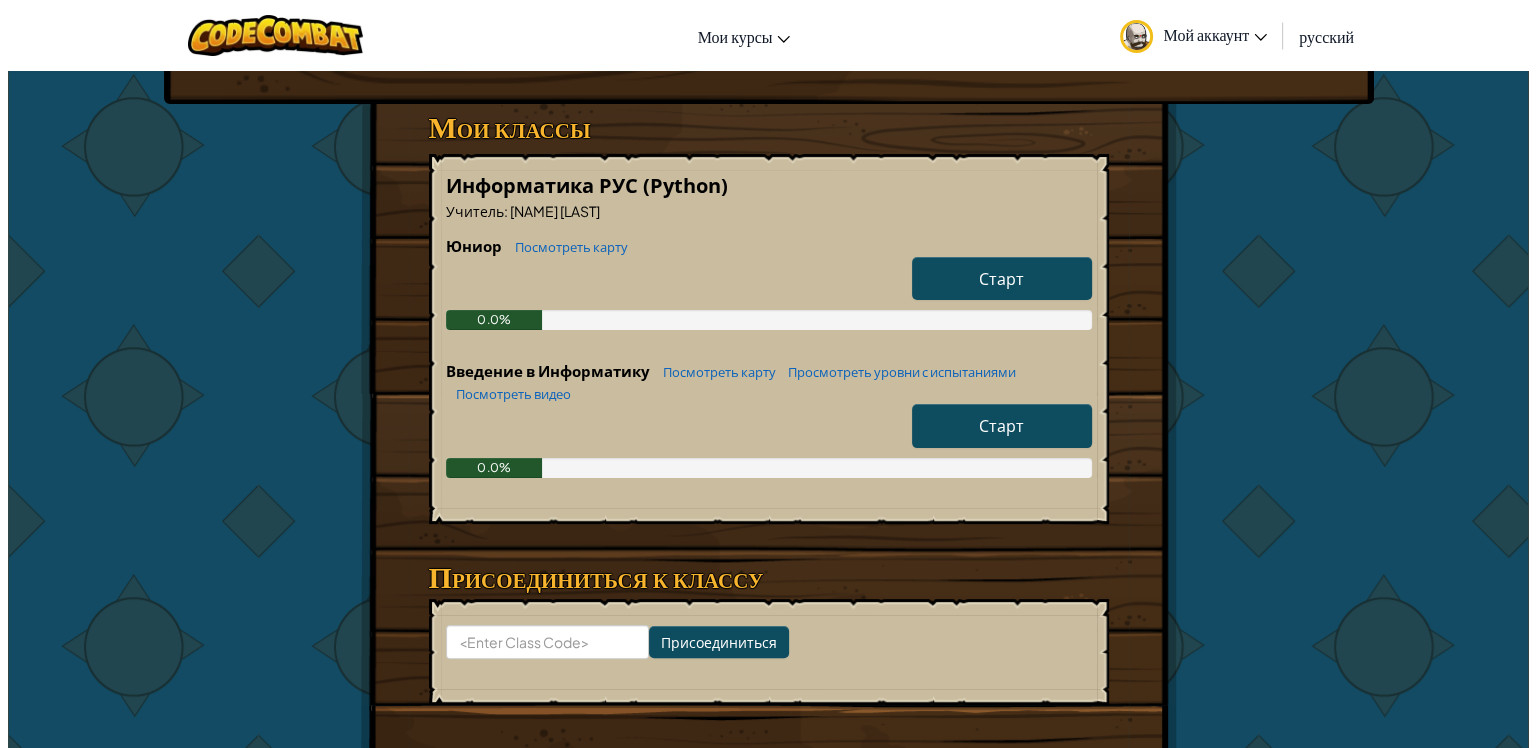 scroll, scrollTop: 0, scrollLeft: 0, axis: both 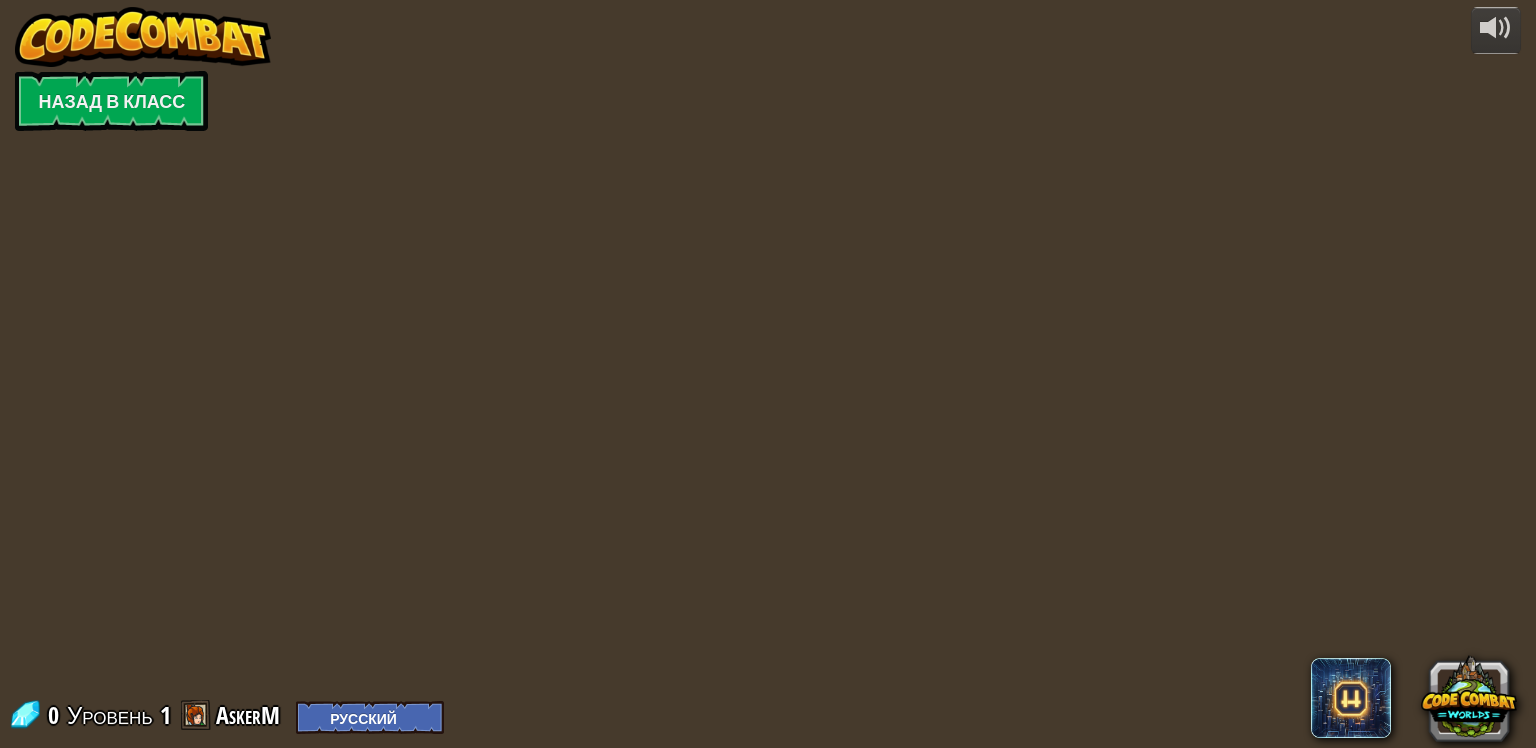 select on "ru" 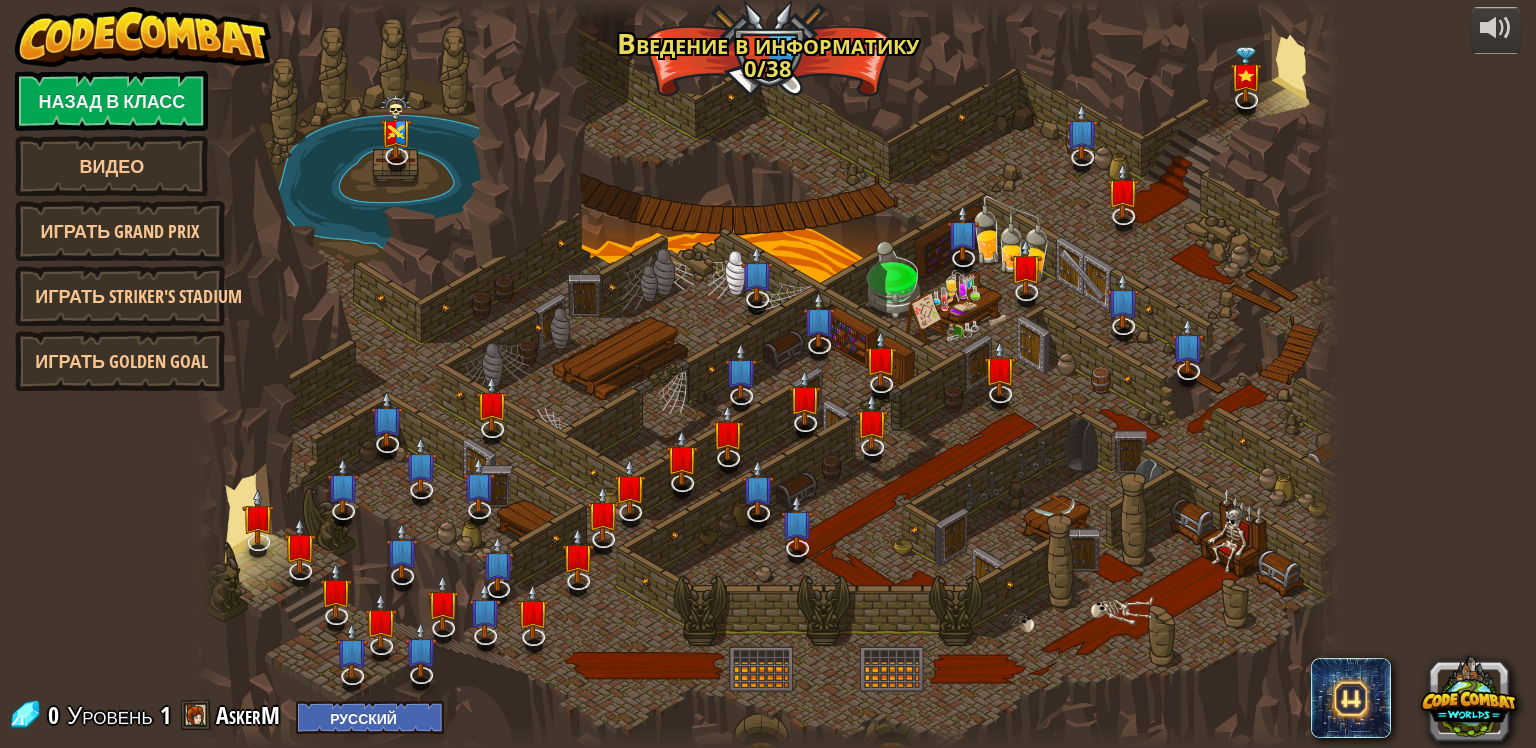 select on "ru" 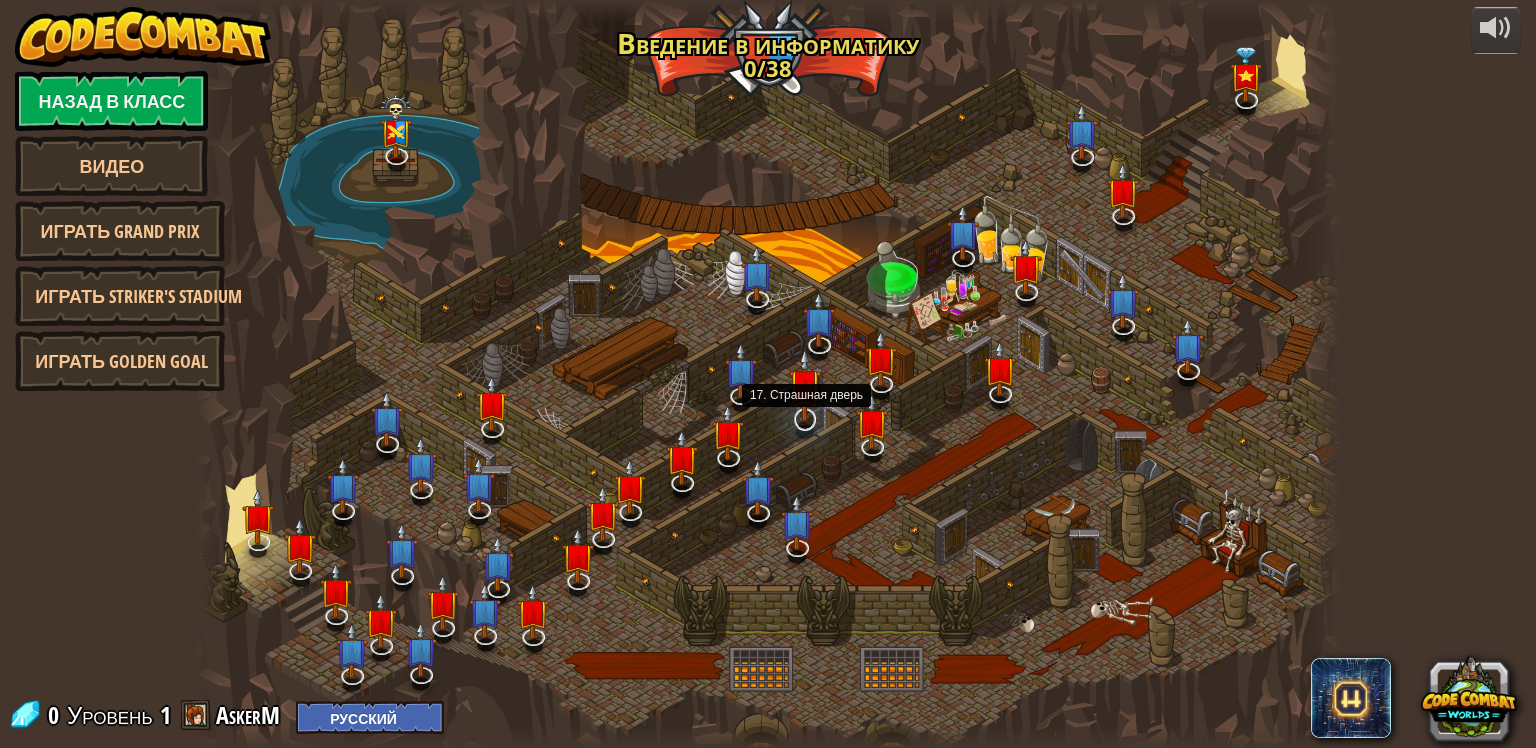 select on "ru" 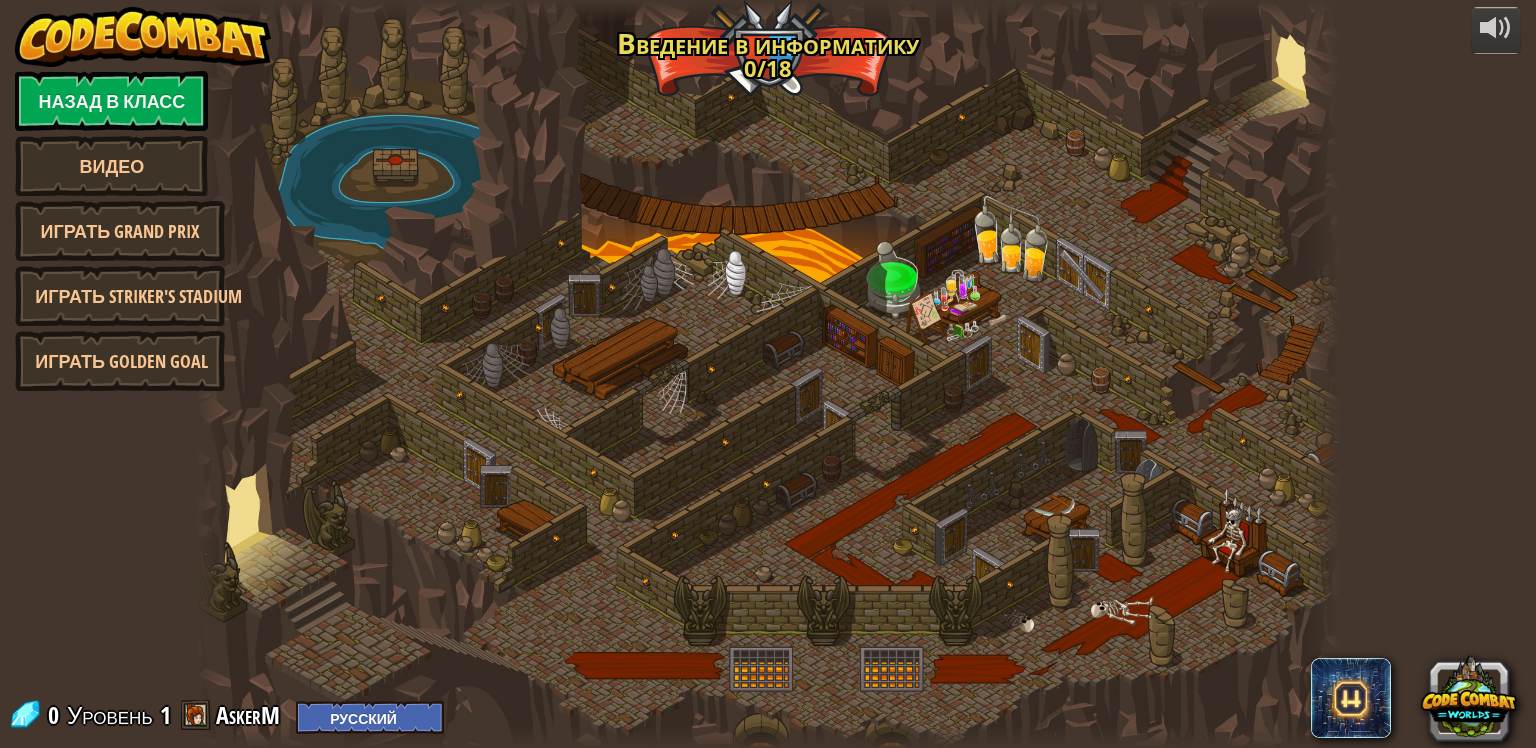 select on "ru" 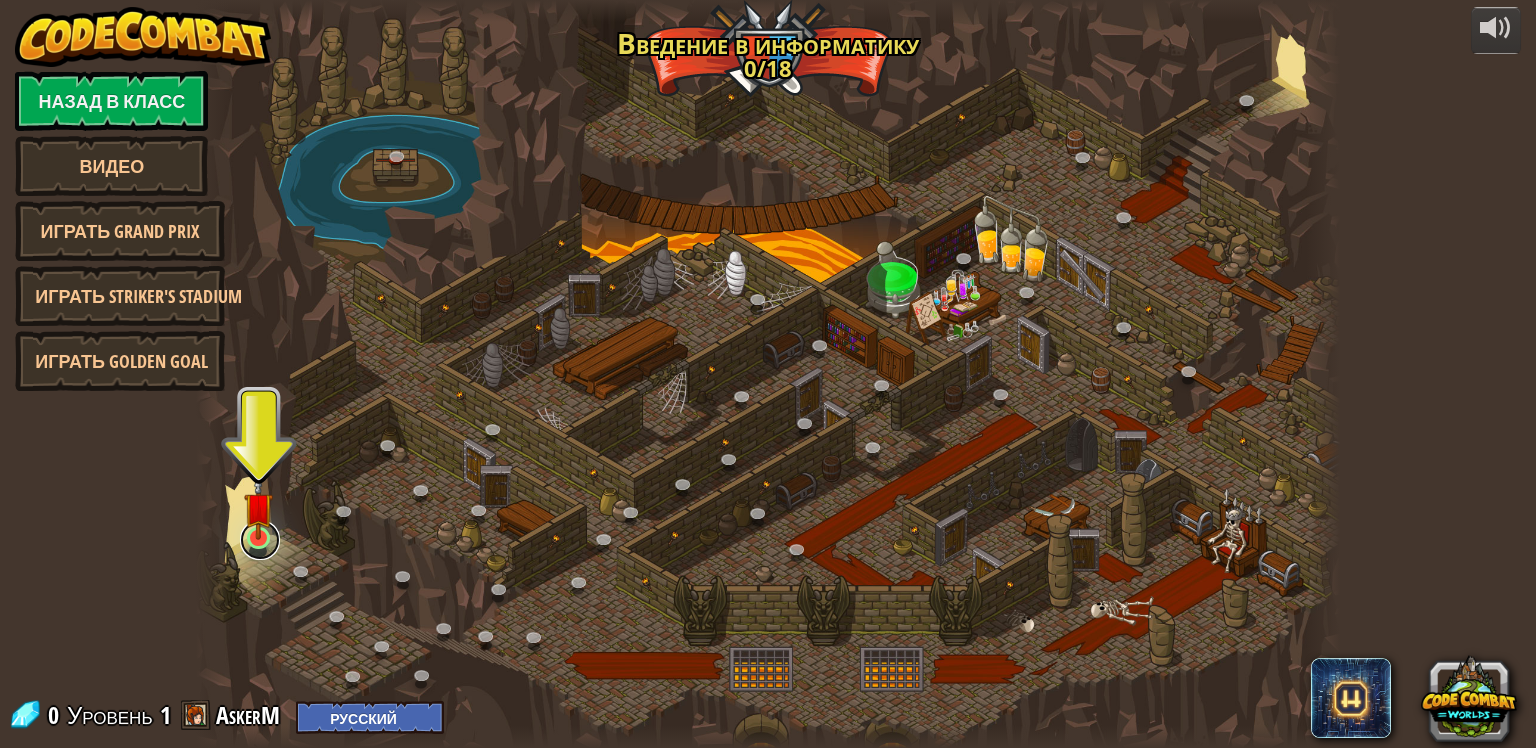 click at bounding box center [260, 540] 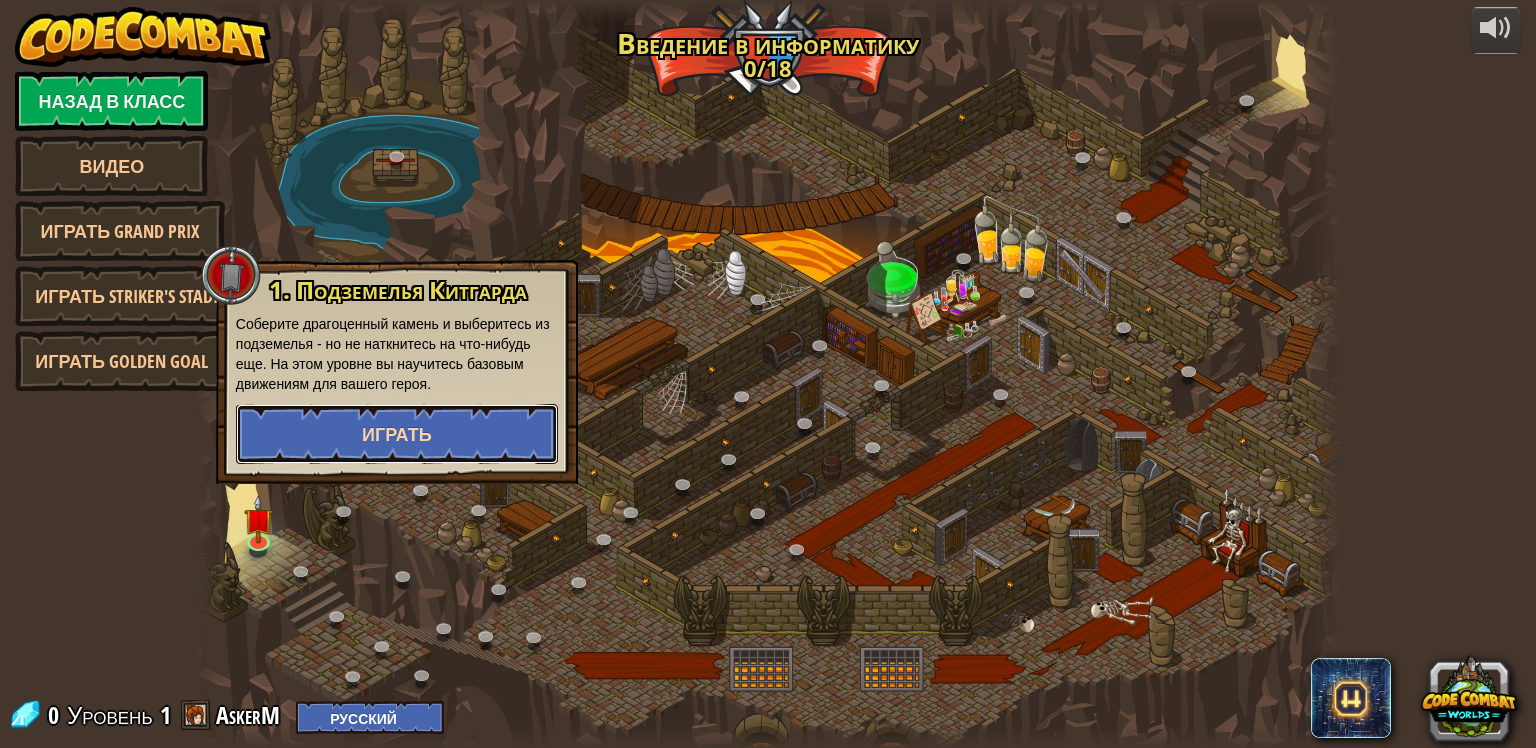 click on "Играть" at bounding box center (397, 434) 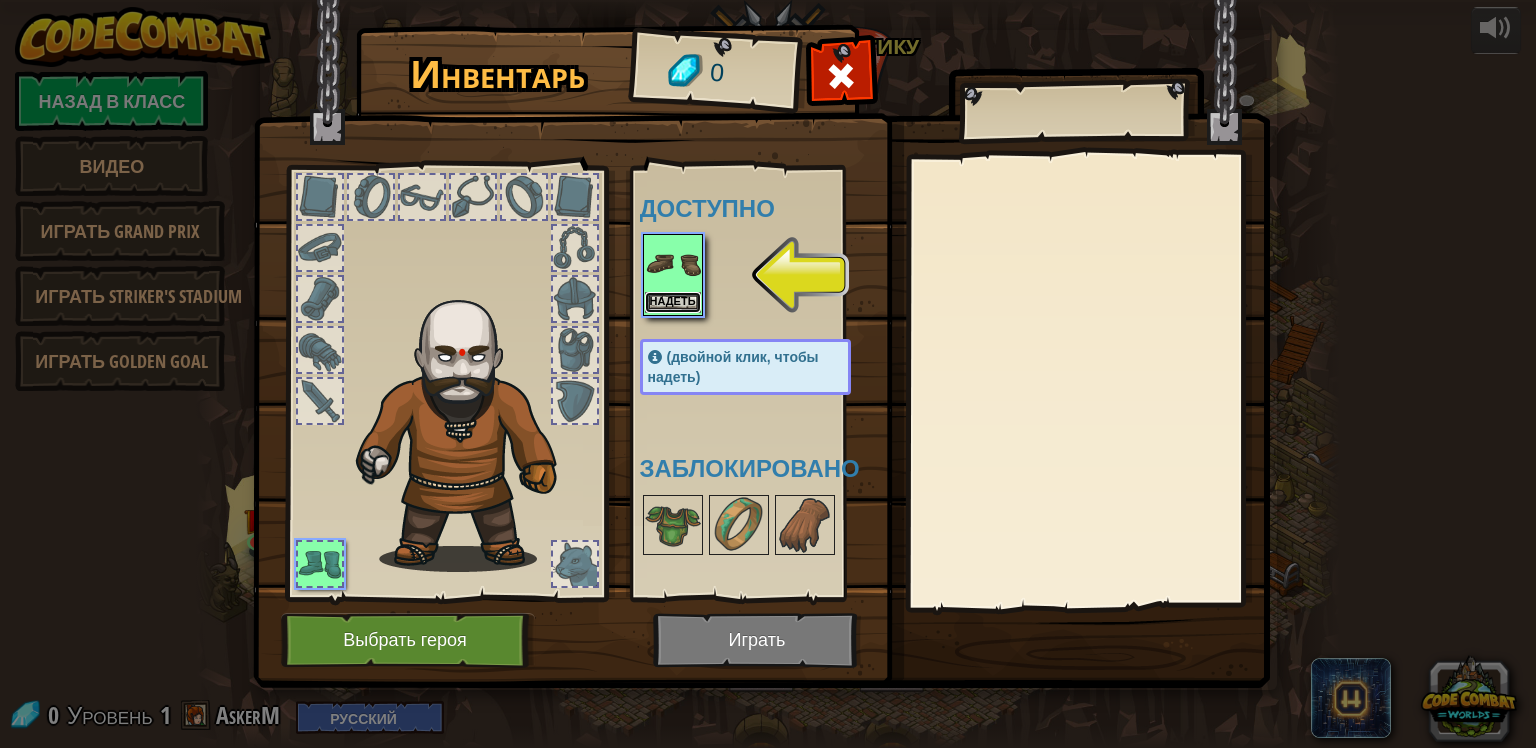 click on "Надеть" at bounding box center [673, 302] 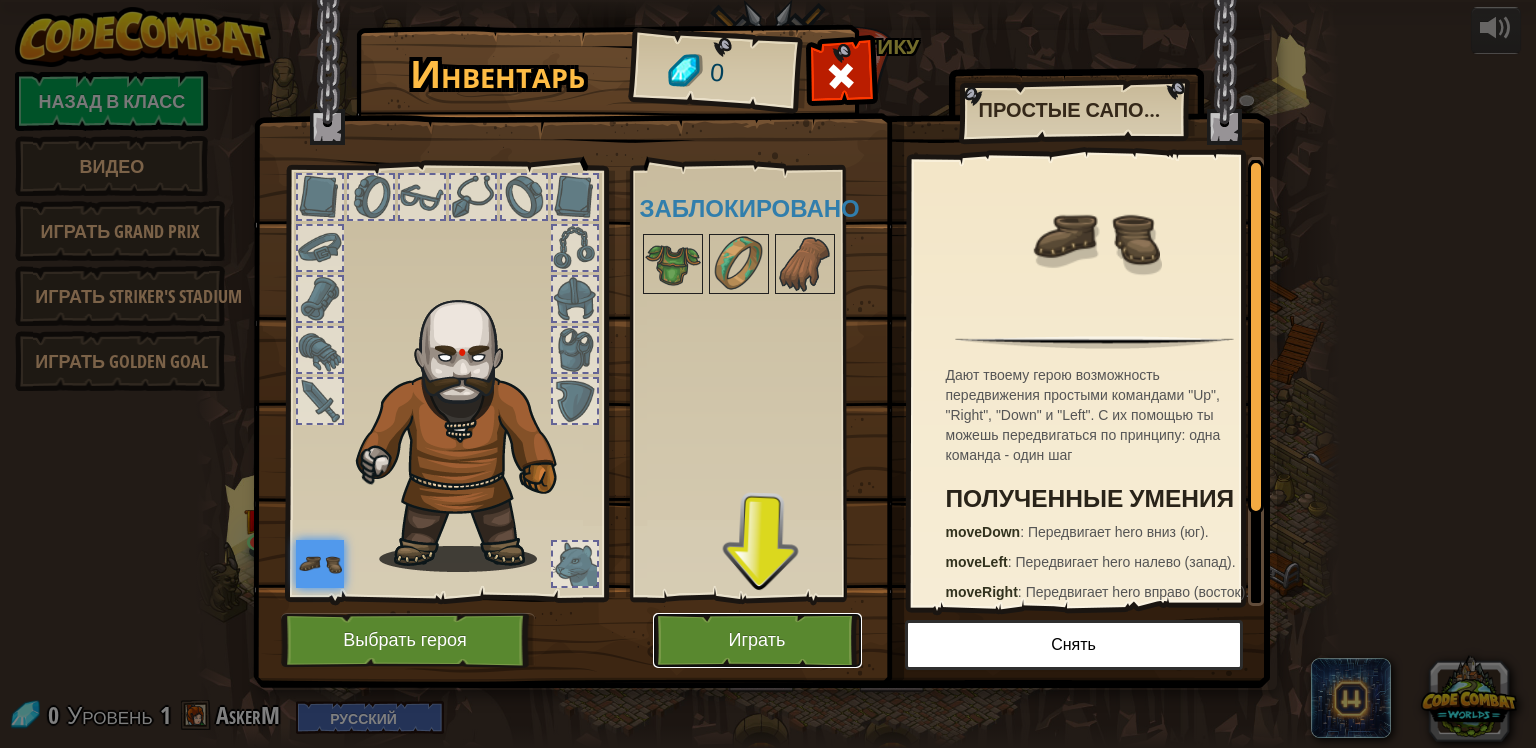 click on "Играть" at bounding box center (757, 640) 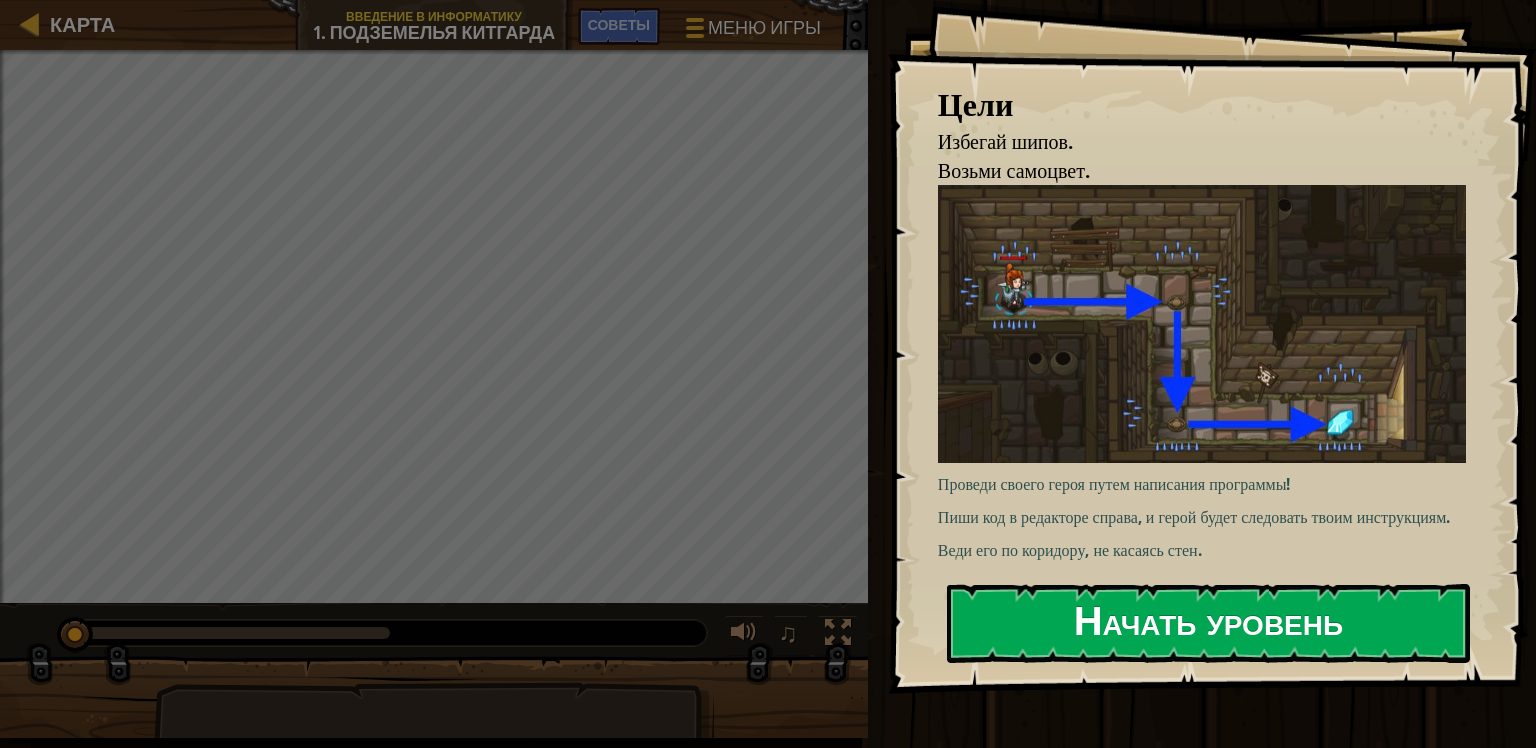 click on "Начать уровень" at bounding box center (1208, 623) 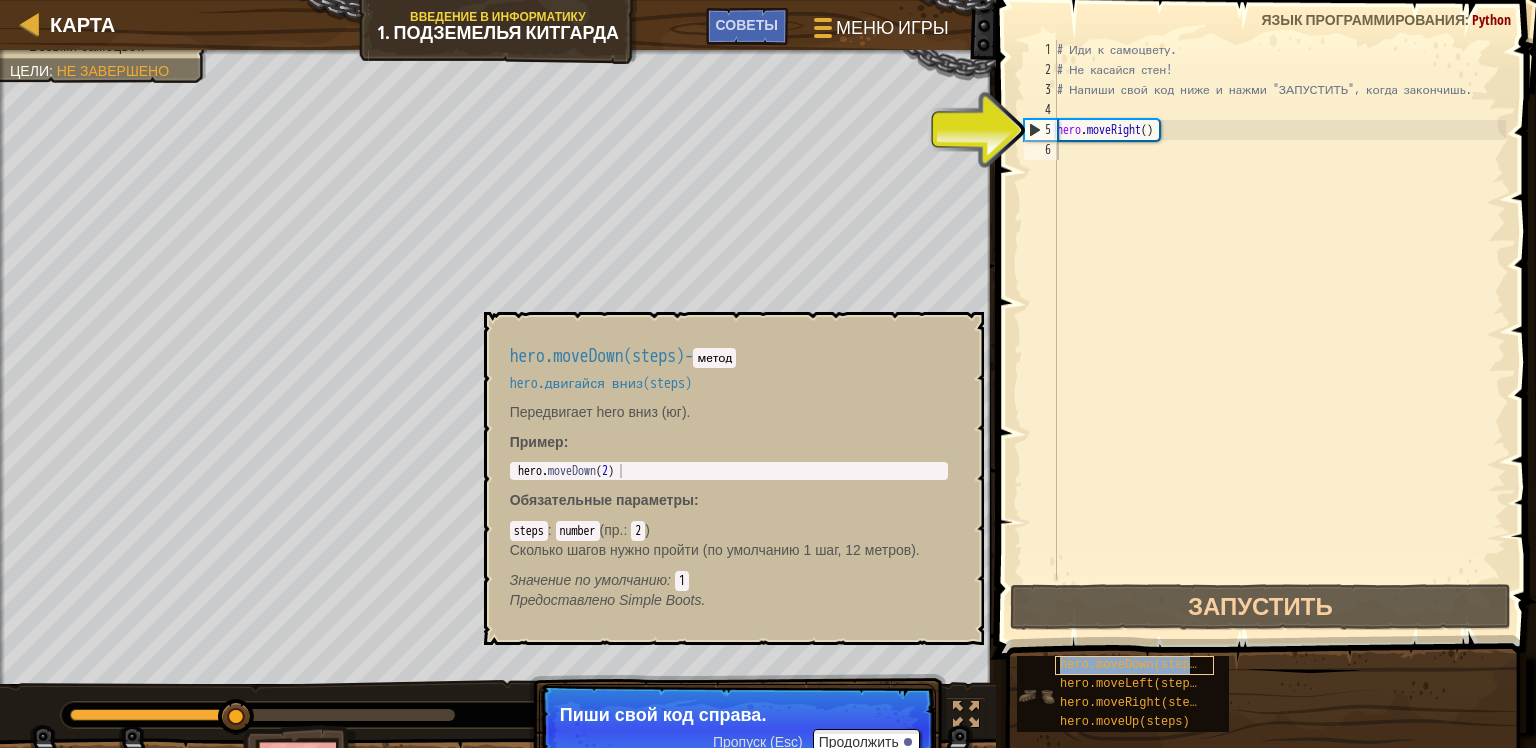 click on "hero.moveDown(steps)" at bounding box center [1132, 665] 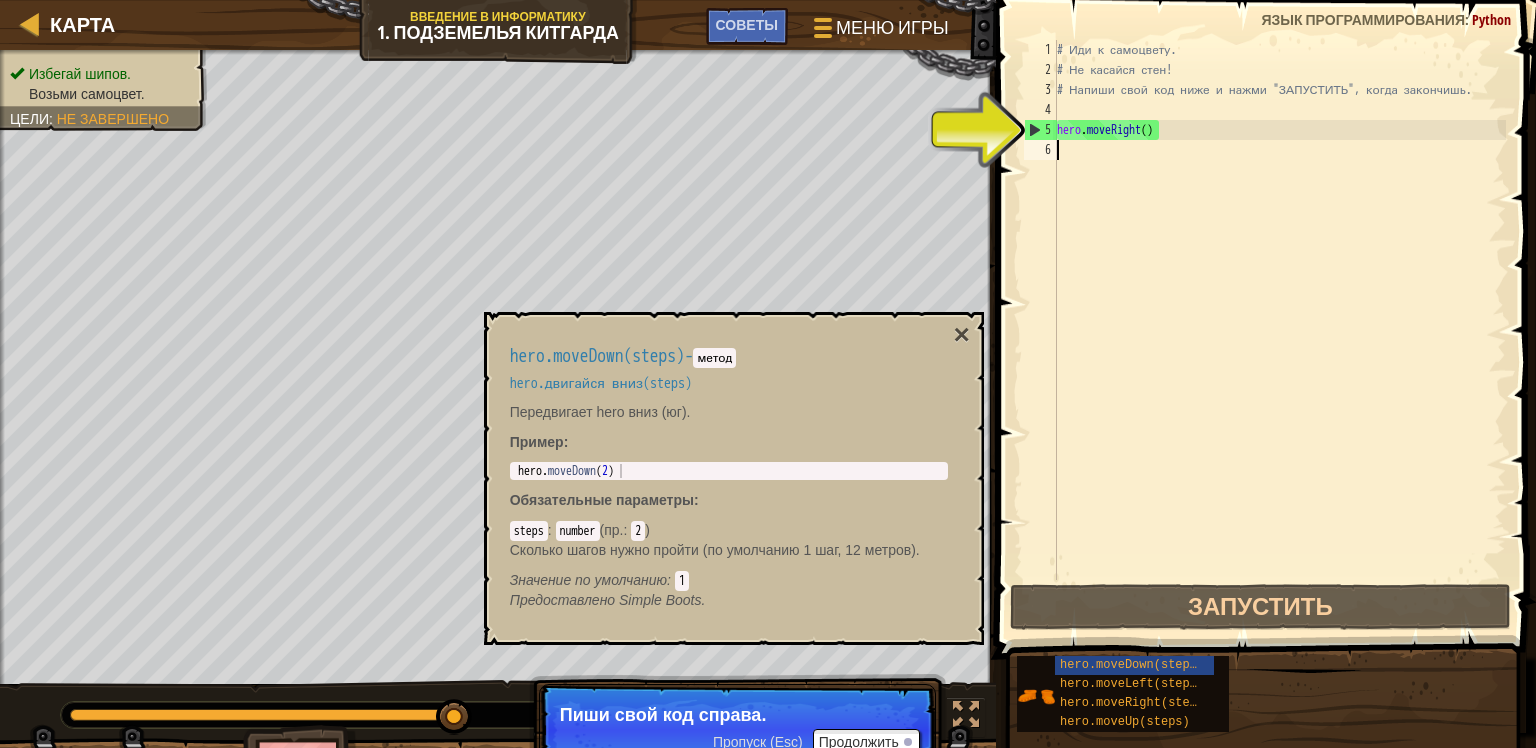 type on "hero.moveDown(2)" 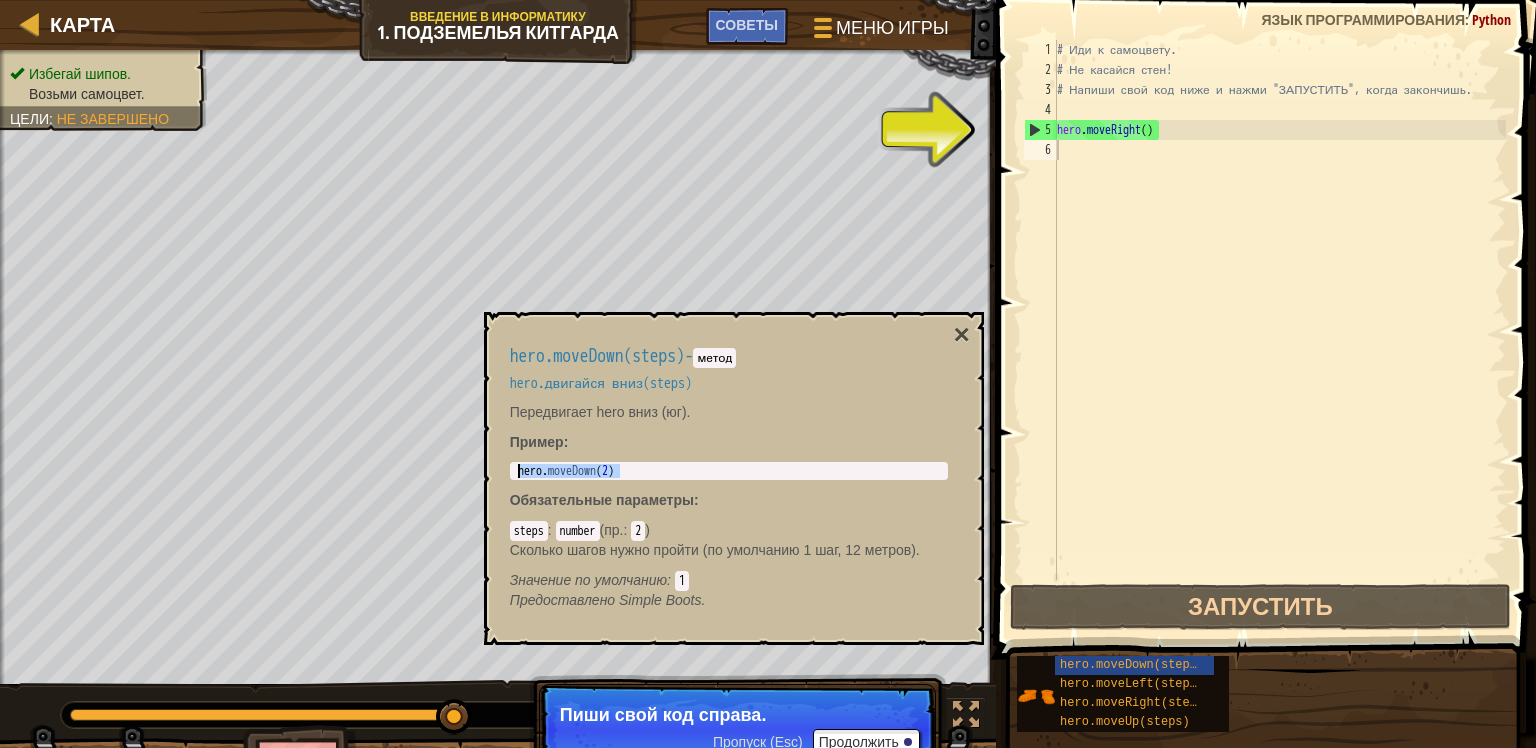 drag, startPoint x: 646, startPoint y: 472, endPoint x: 488, endPoint y: 476, distance: 158.05063 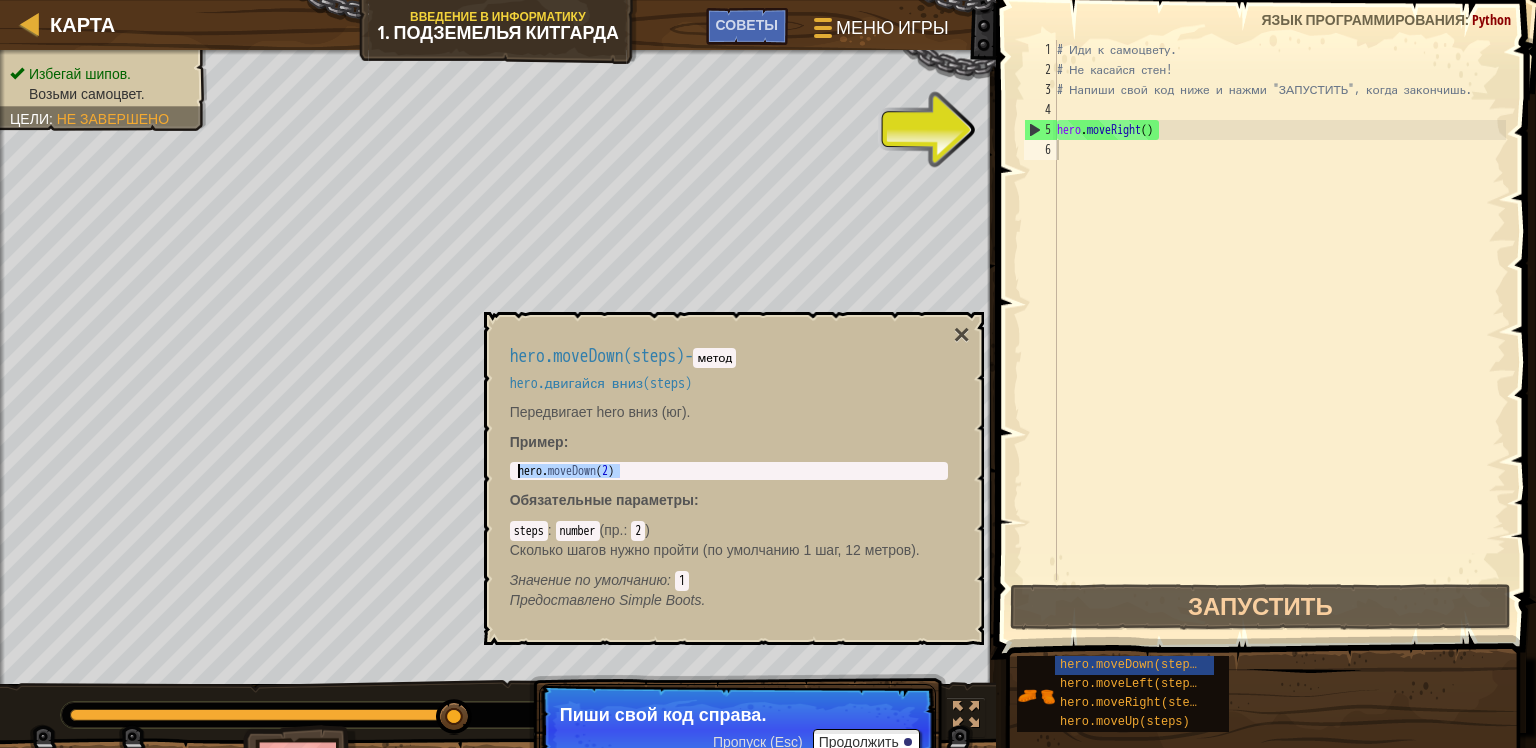 click on "hero . moveDown ( 2 )" at bounding box center [729, 471] 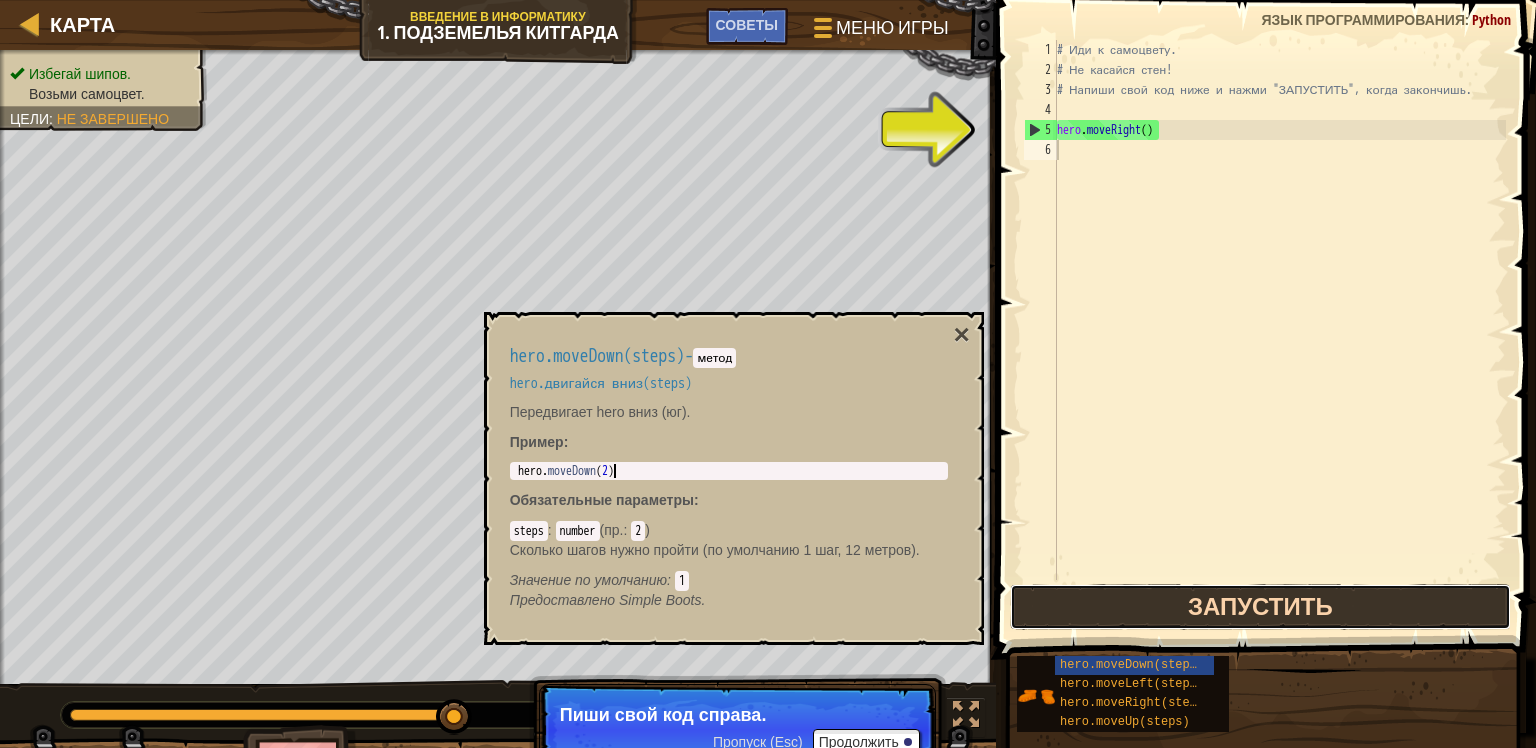 click on "Запустить" at bounding box center (1260, 607) 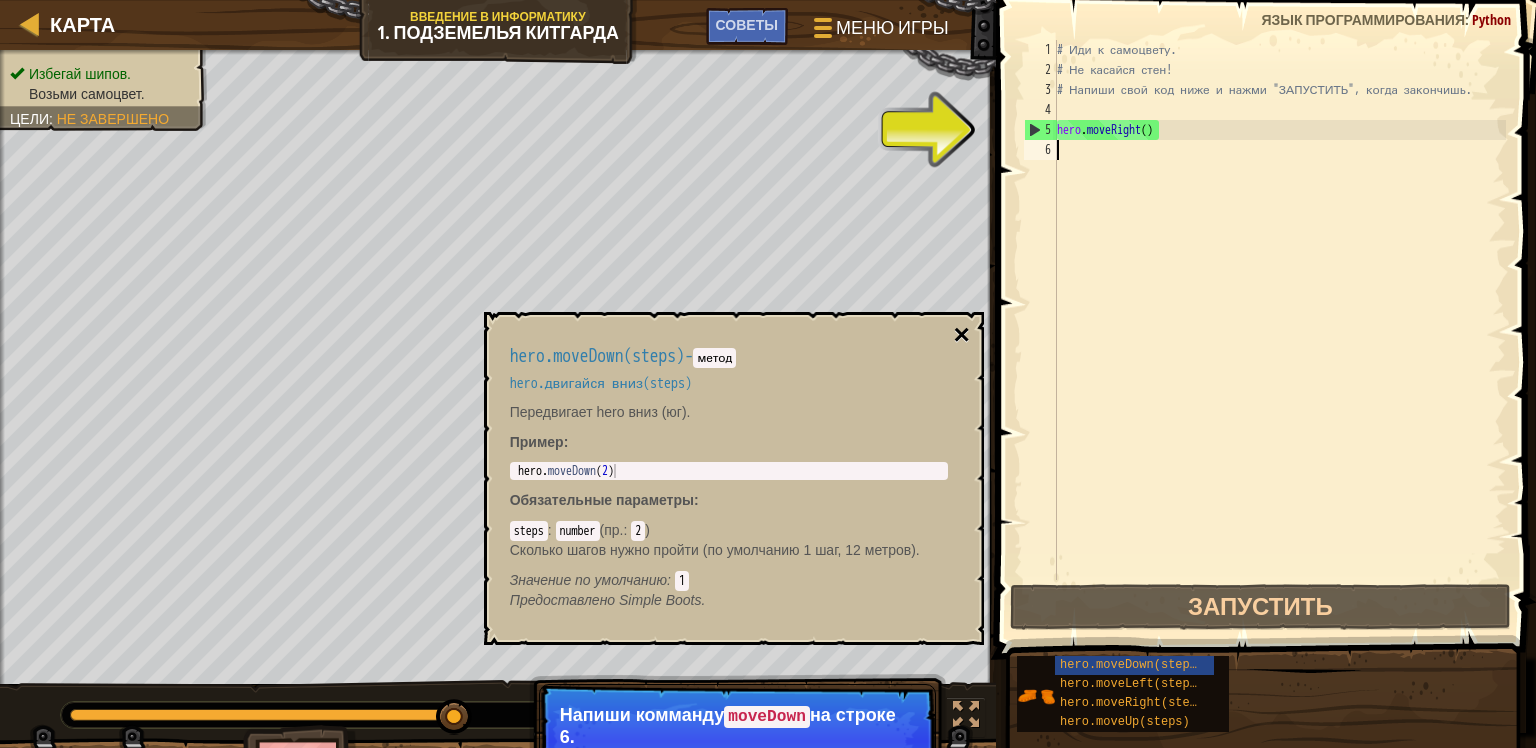 click on "×" at bounding box center (961, 335) 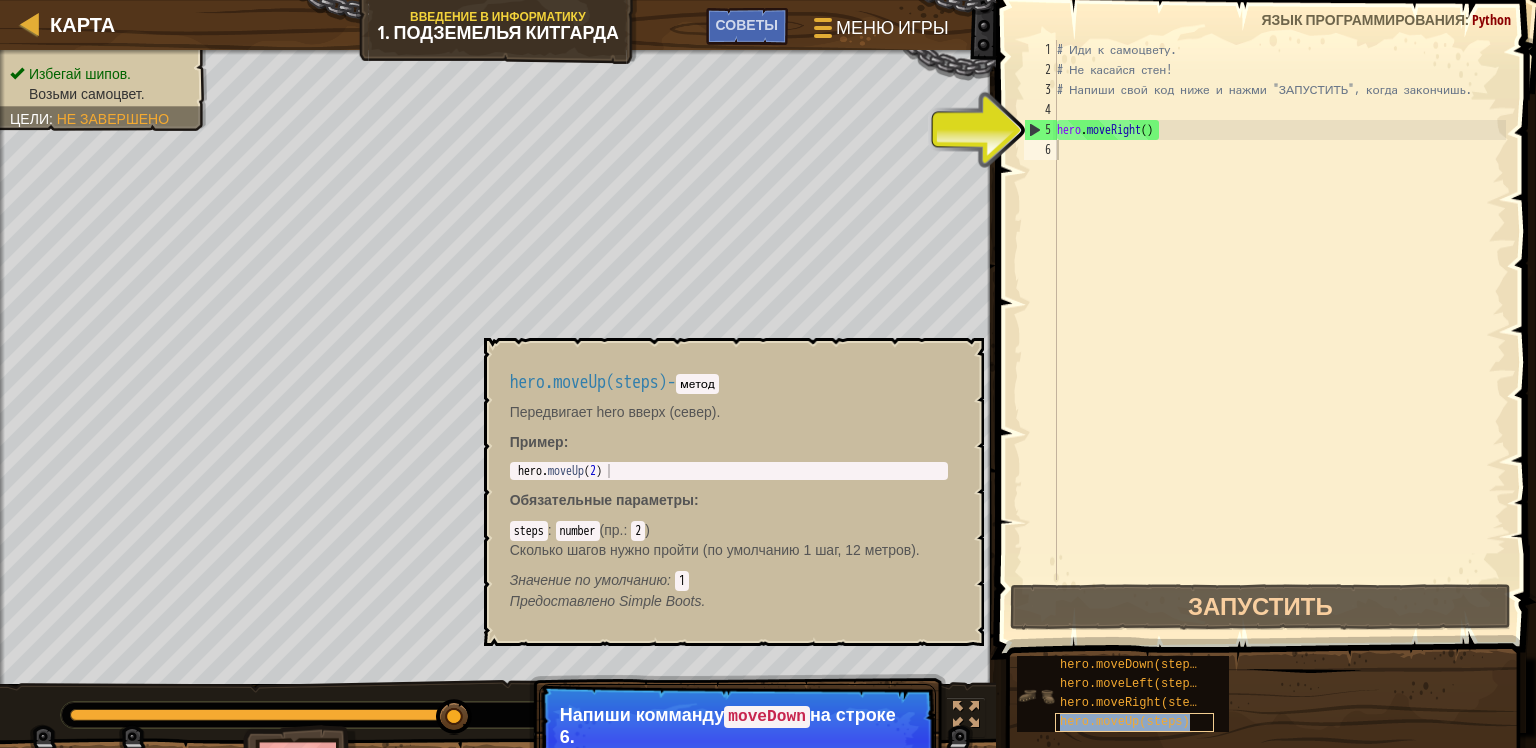 click on "hero.moveUp(steps)" at bounding box center [1125, 722] 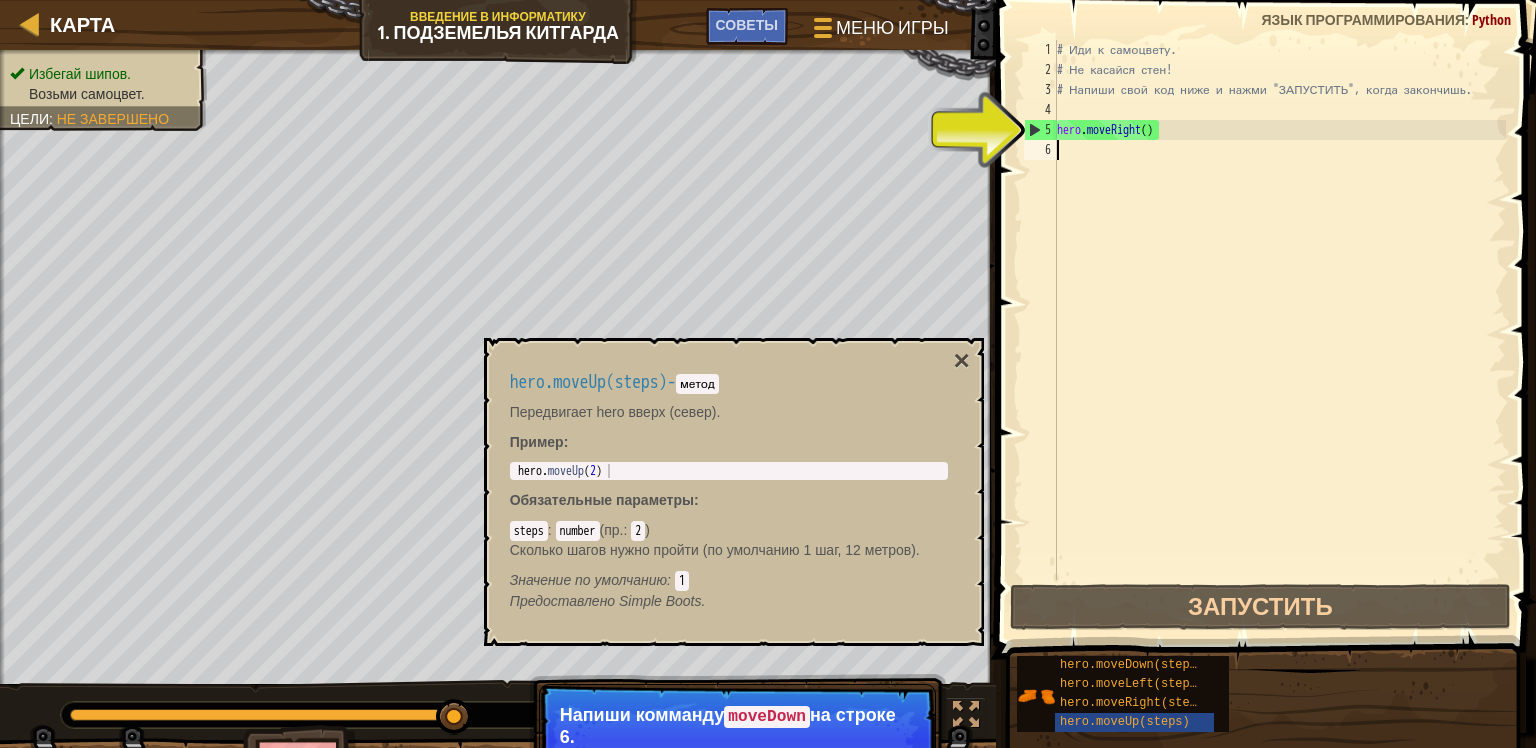 type on "hero.moveUp(2)" 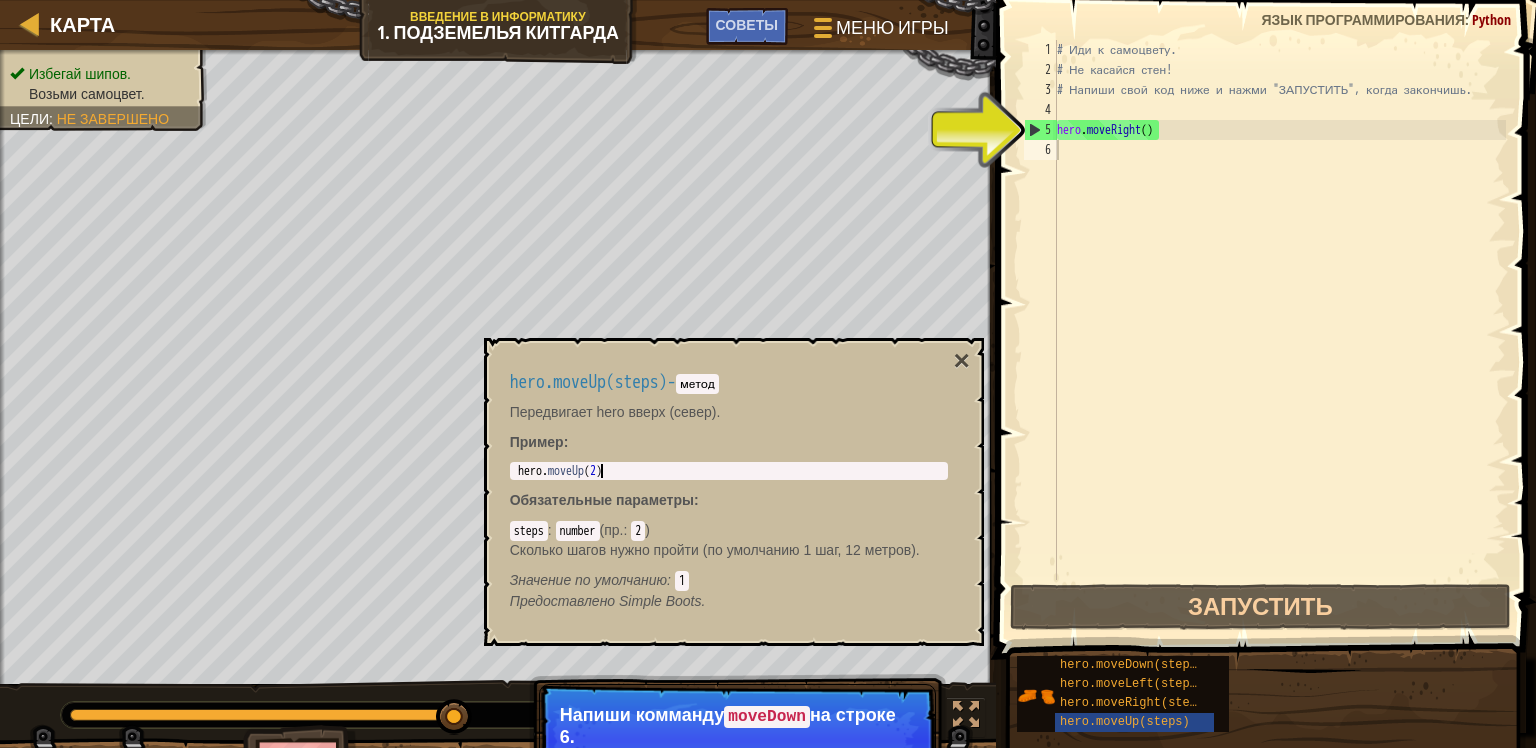 click on "hero . moveUp ( 2 )" at bounding box center [729, 485] 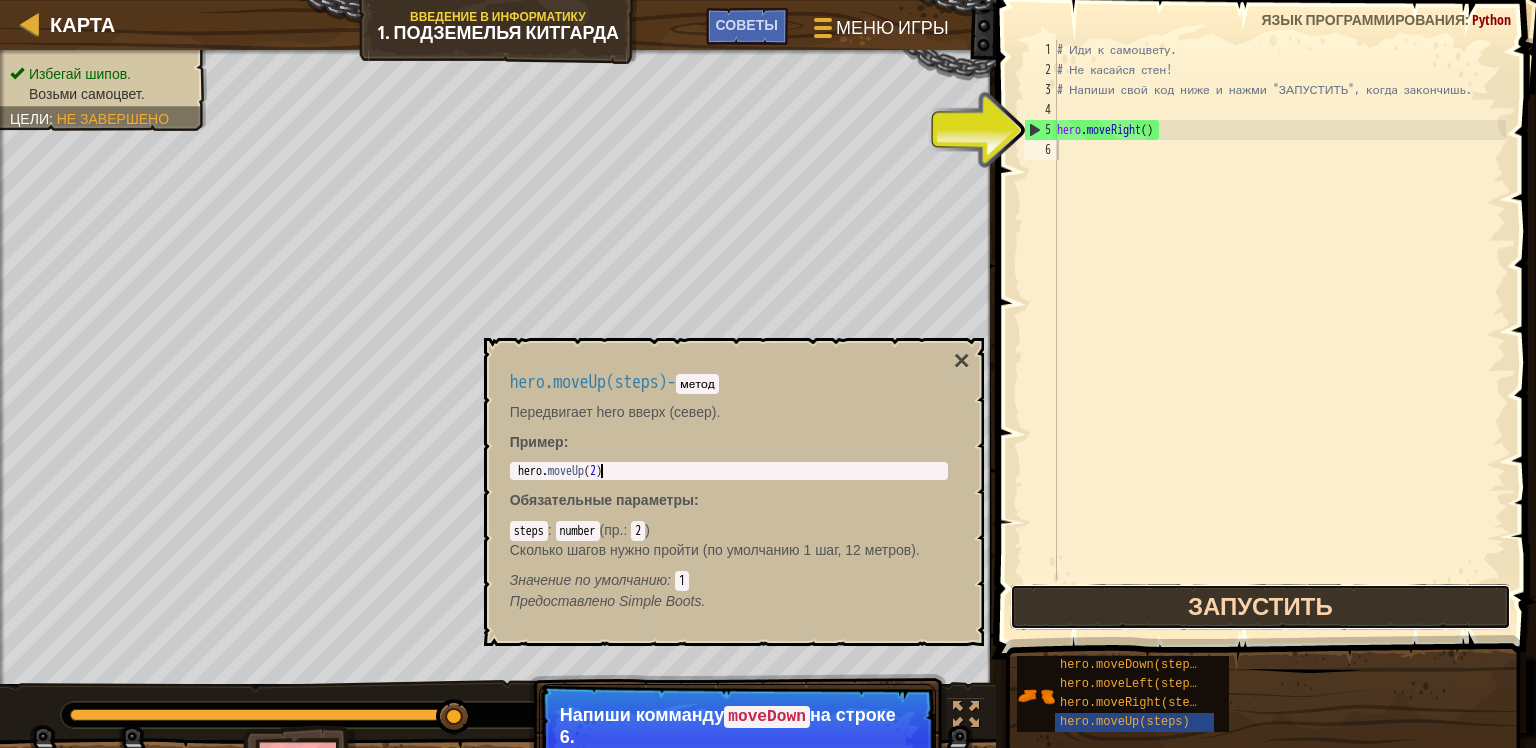 click on "Запустить" at bounding box center [1260, 607] 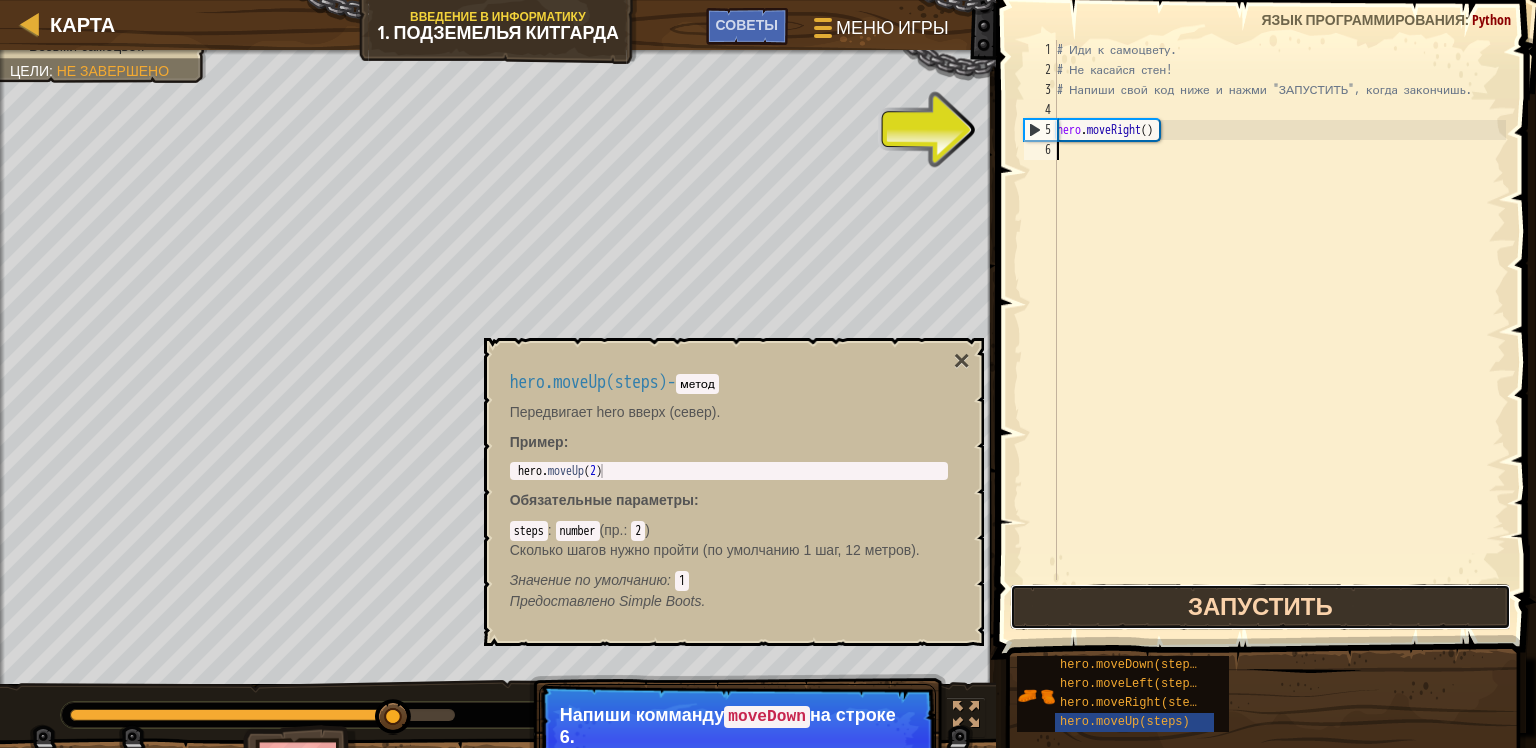 click on "Запустить" at bounding box center [1260, 607] 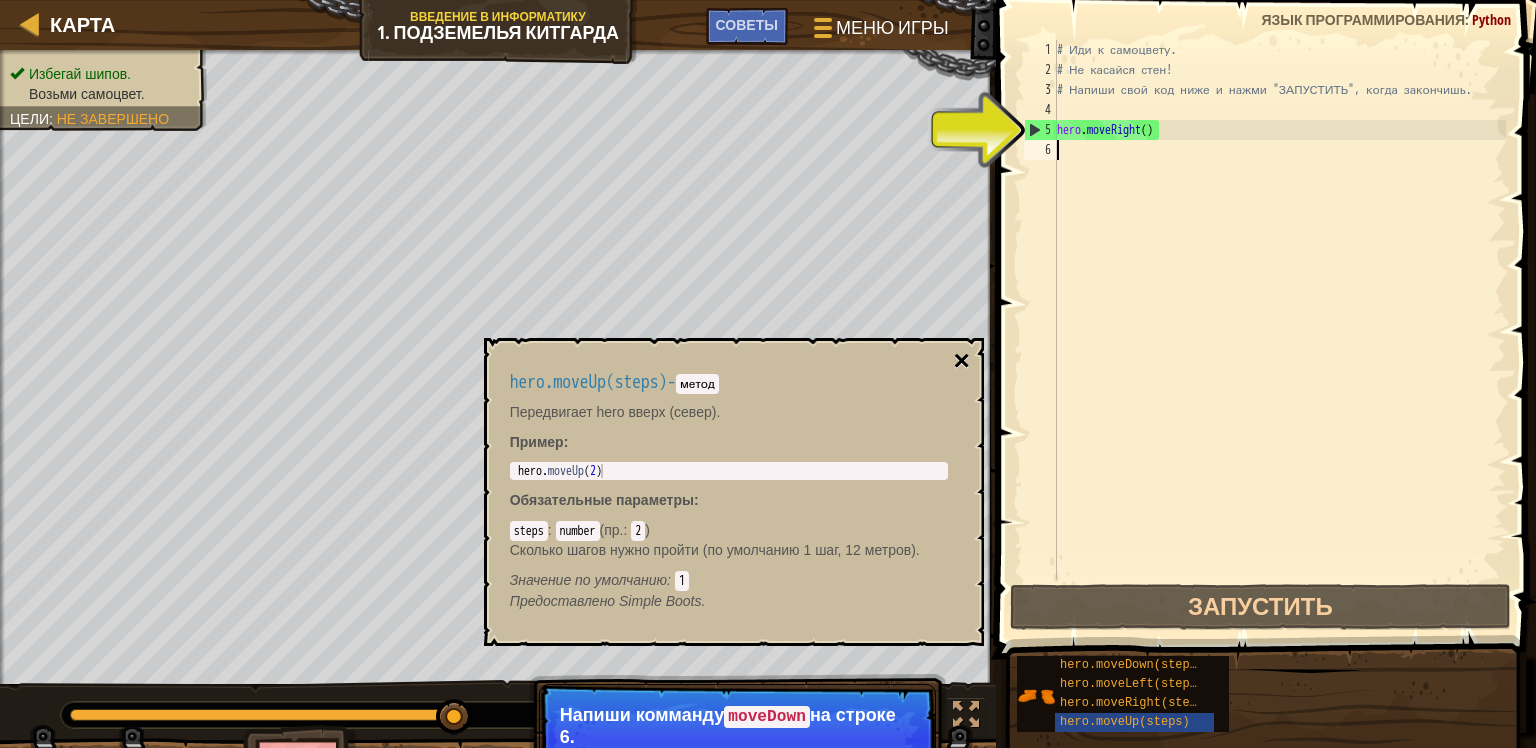 click on "×" at bounding box center (961, 361) 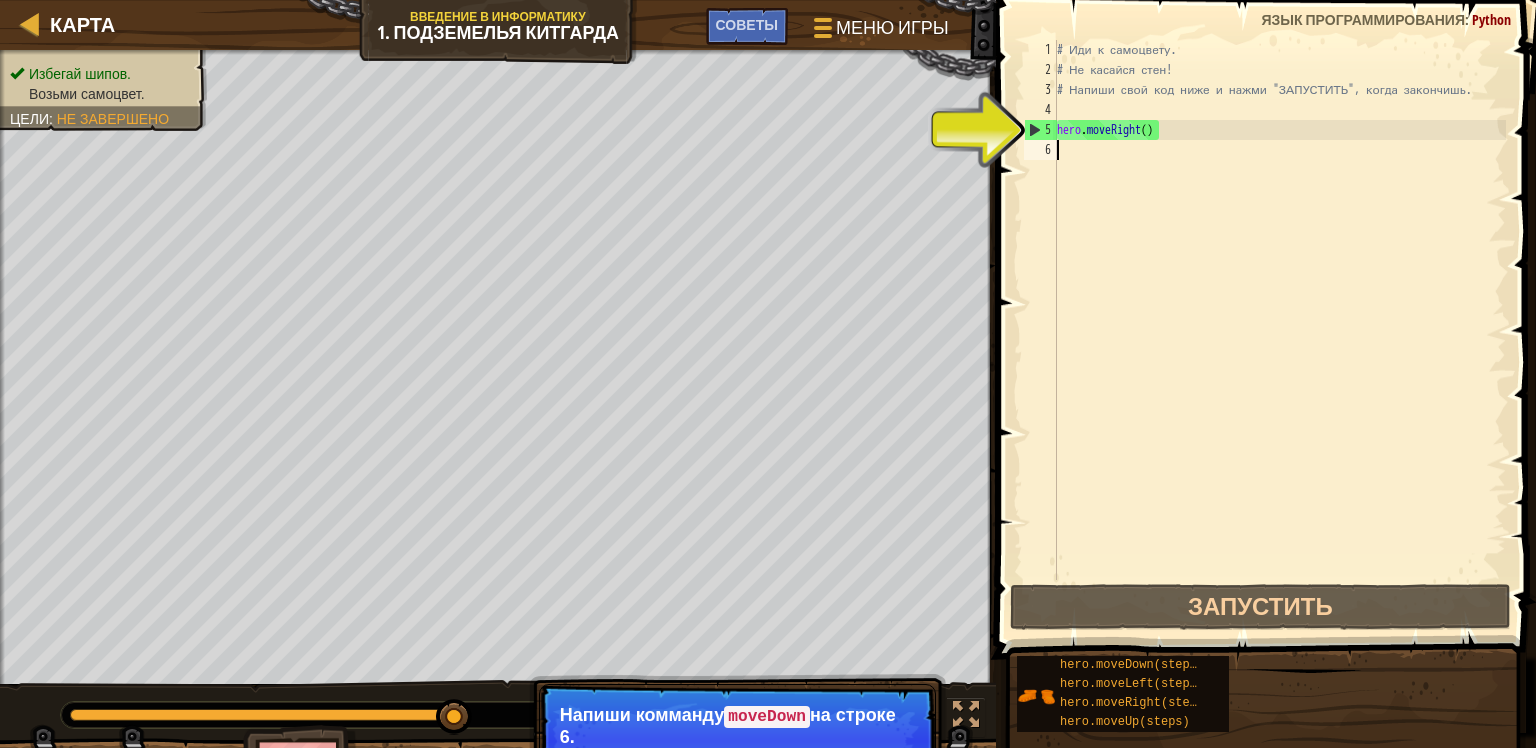 click on "# Иди к самоцвету. # Не касайся стен! # Напиши свой код ниже и нажми "ЗАПУСТИТЬ", когда закончишь. hero . moveRight ( )" at bounding box center [1279, 330] 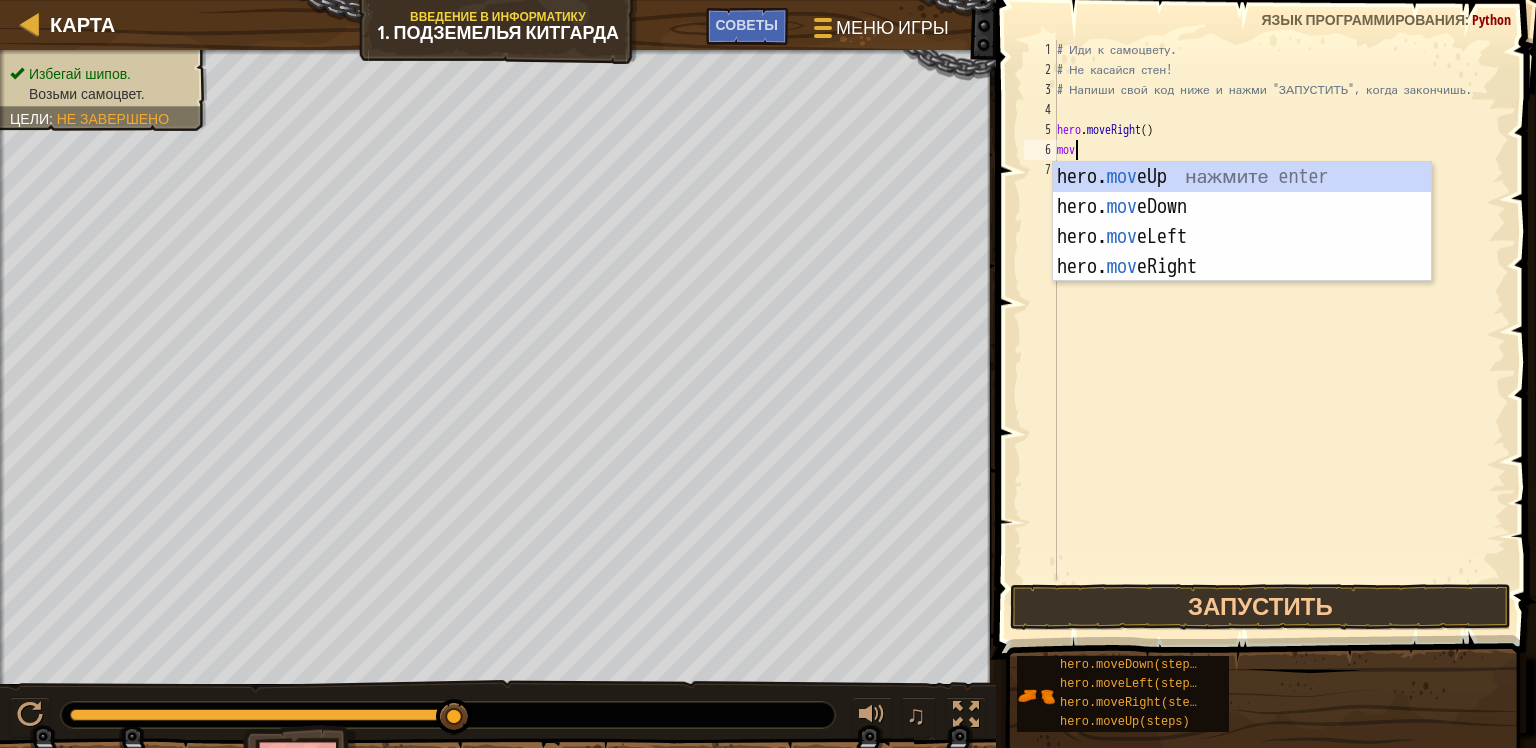 scroll, scrollTop: 9, scrollLeft: 0, axis: vertical 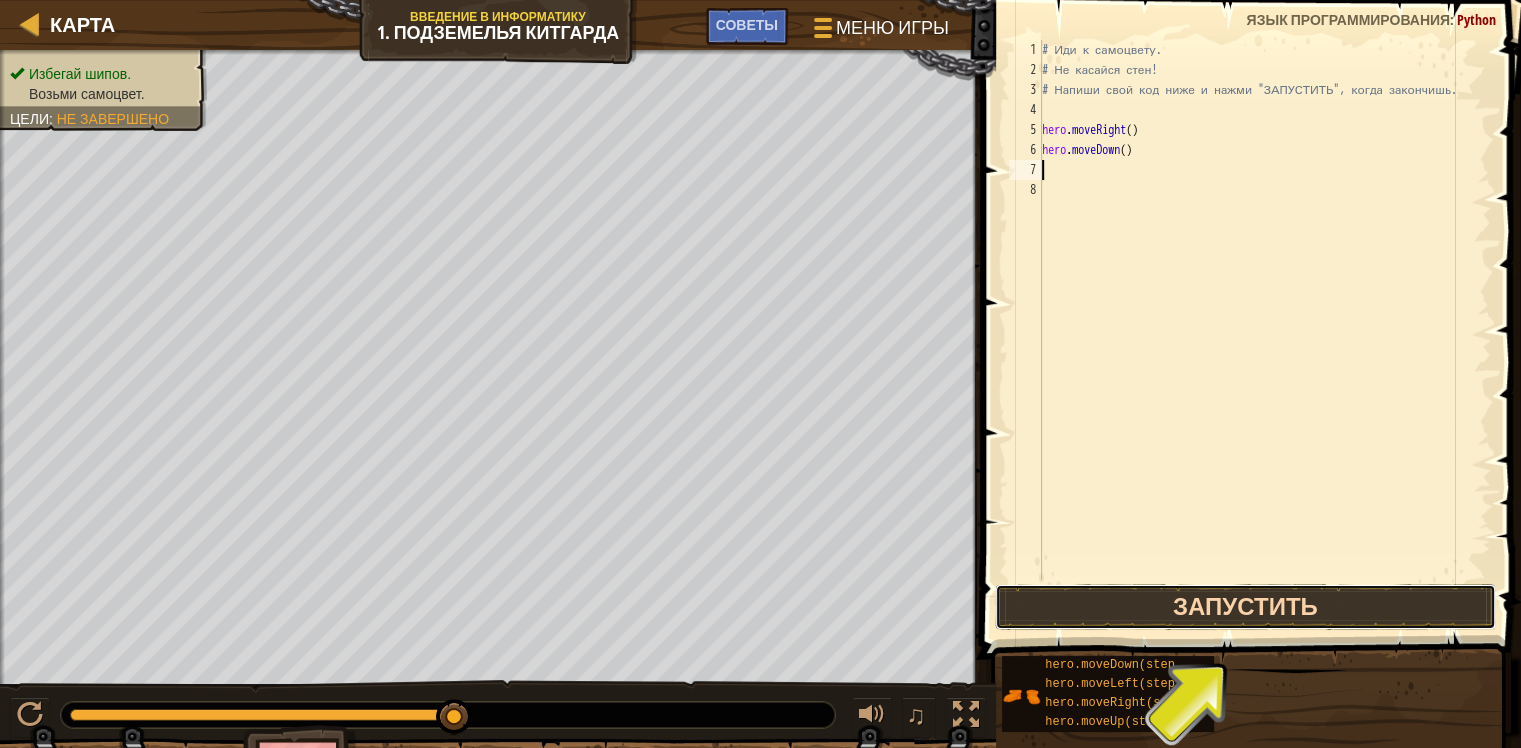click on "Запустить" at bounding box center (1245, 607) 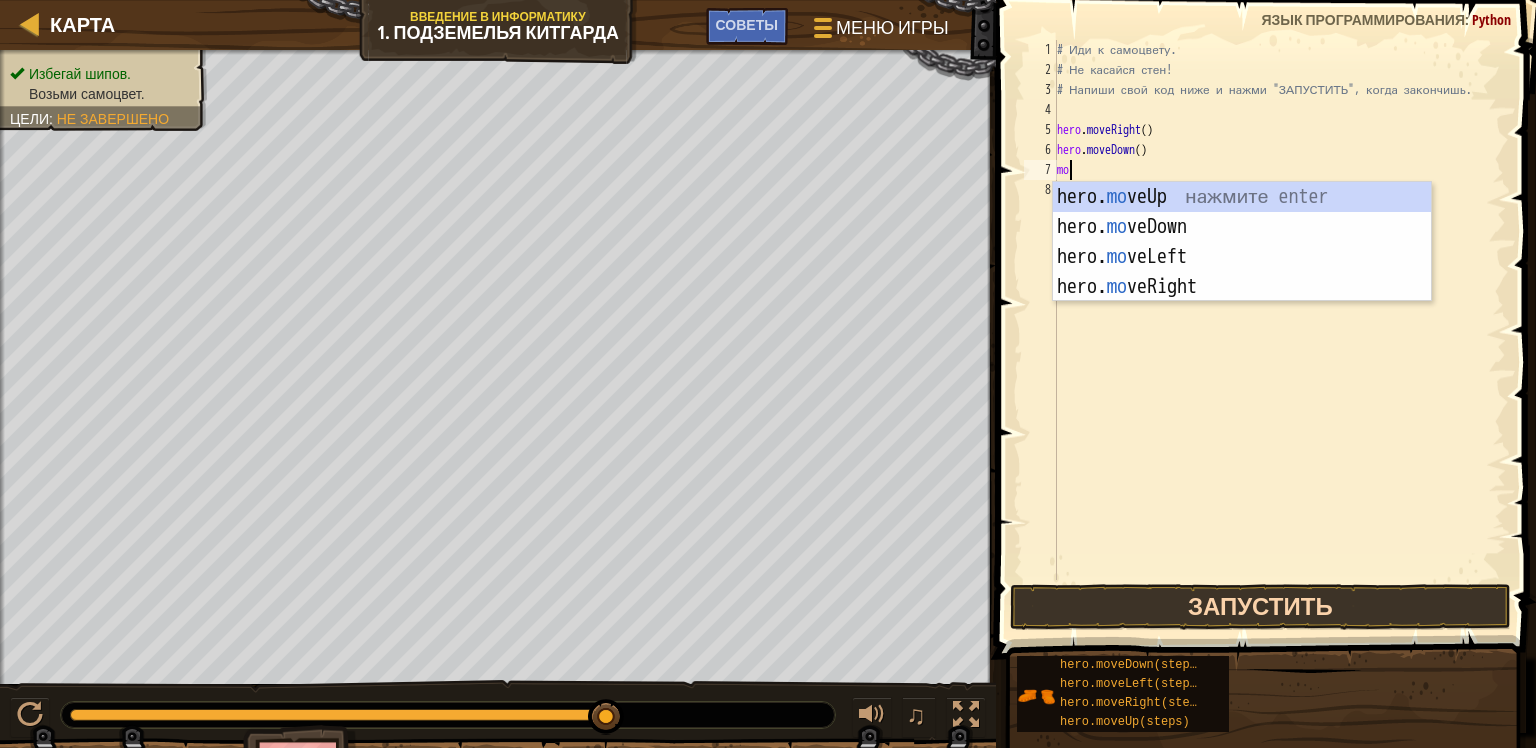 scroll, scrollTop: 9, scrollLeft: 0, axis: vertical 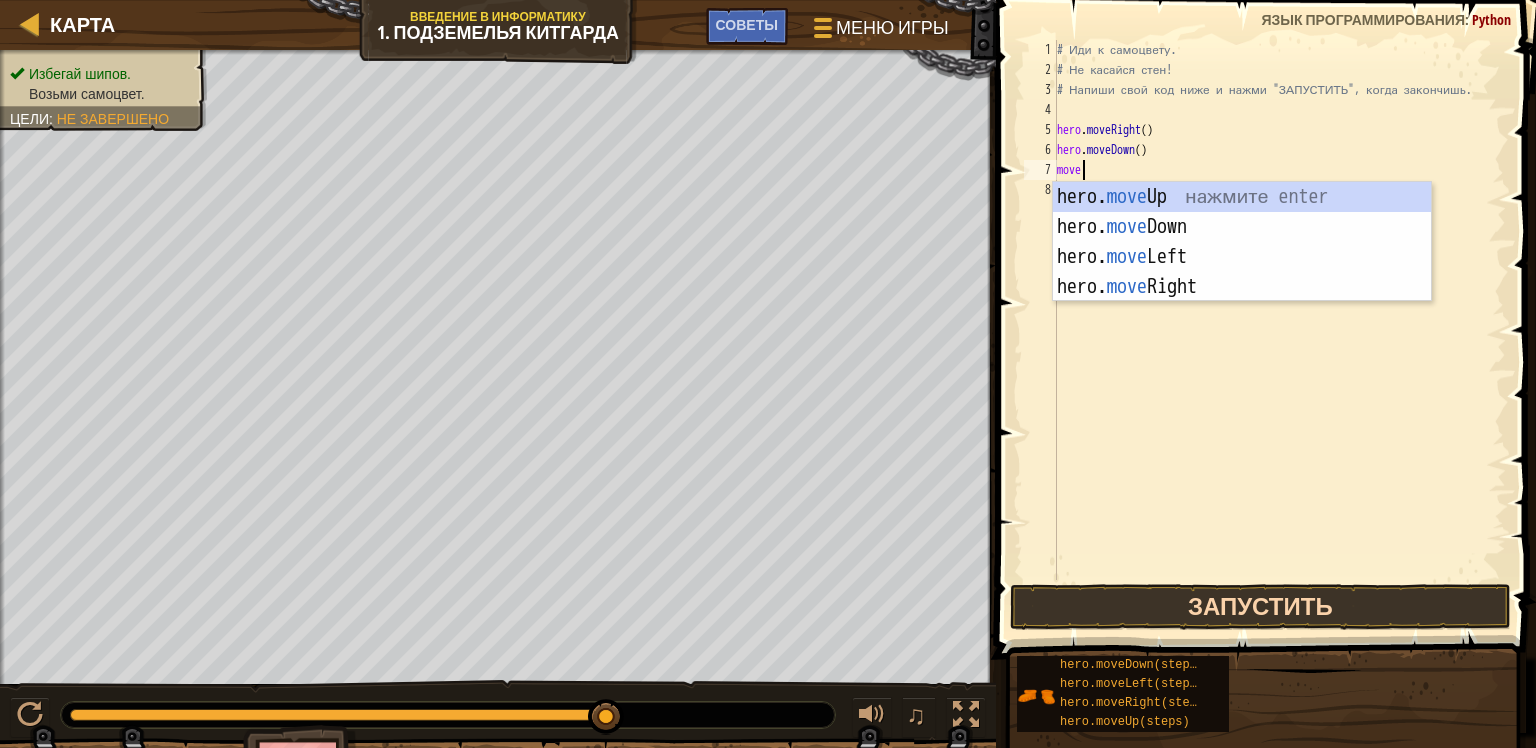 type on "mover" 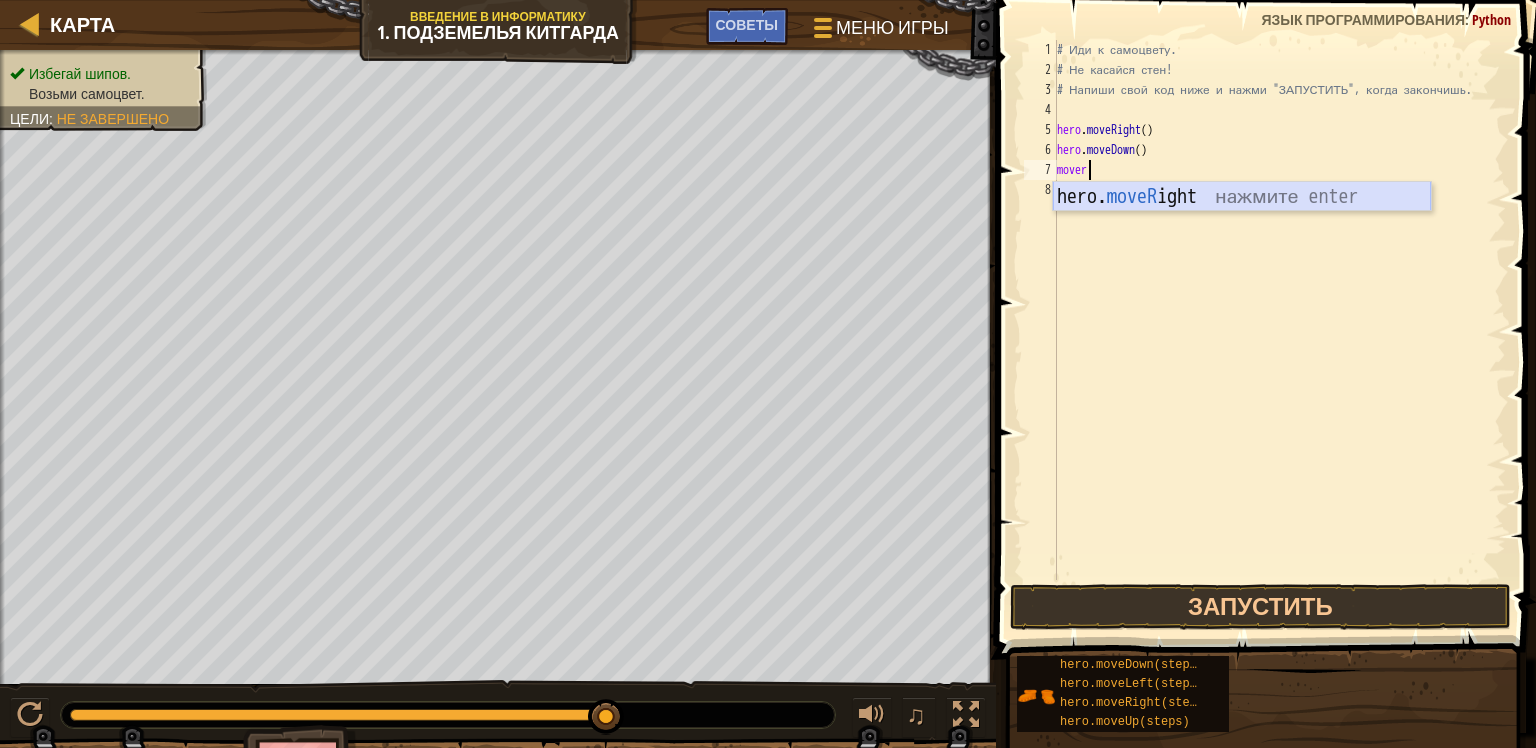 click on "hero. moveR ight нажмите enter" at bounding box center [1242, 227] 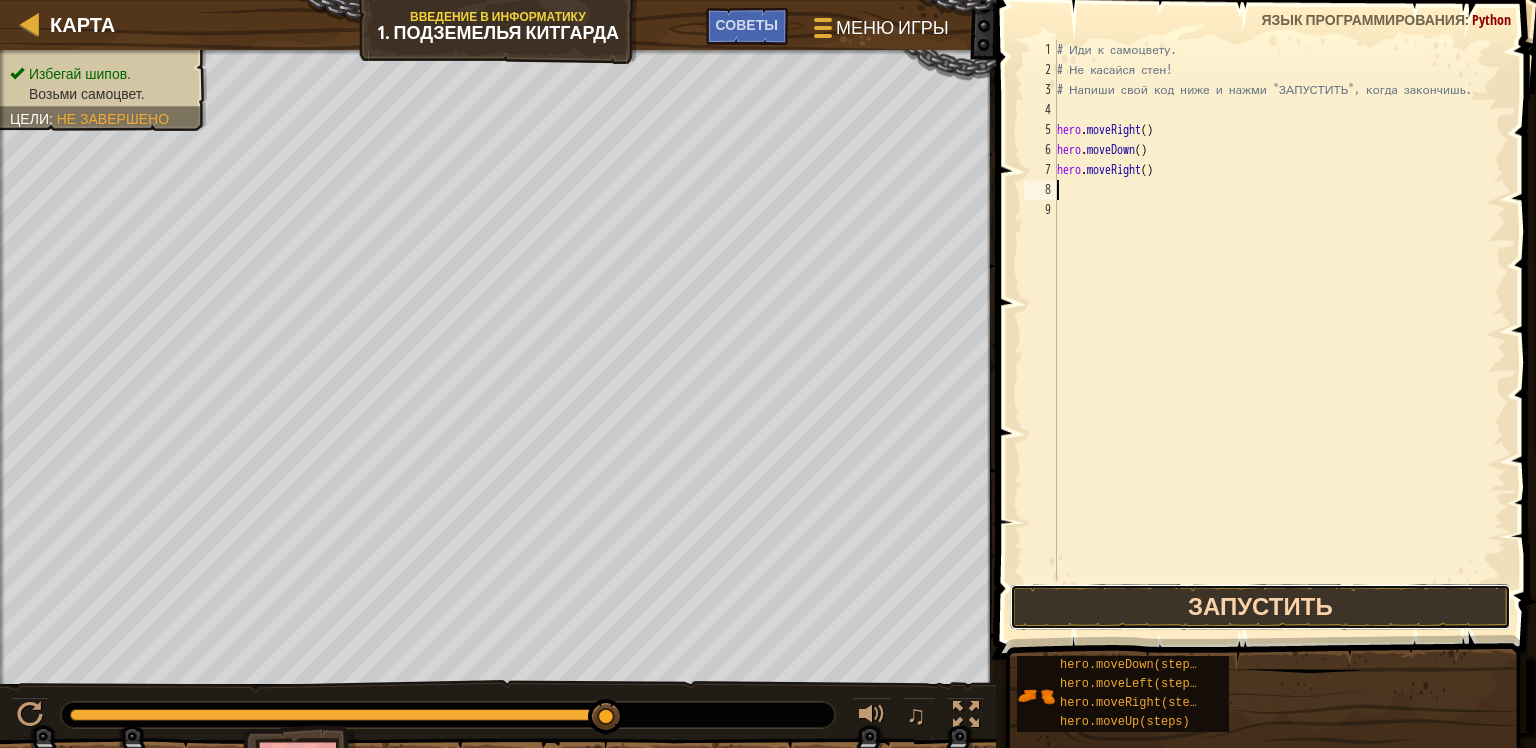 click on "Запустить" at bounding box center [1260, 607] 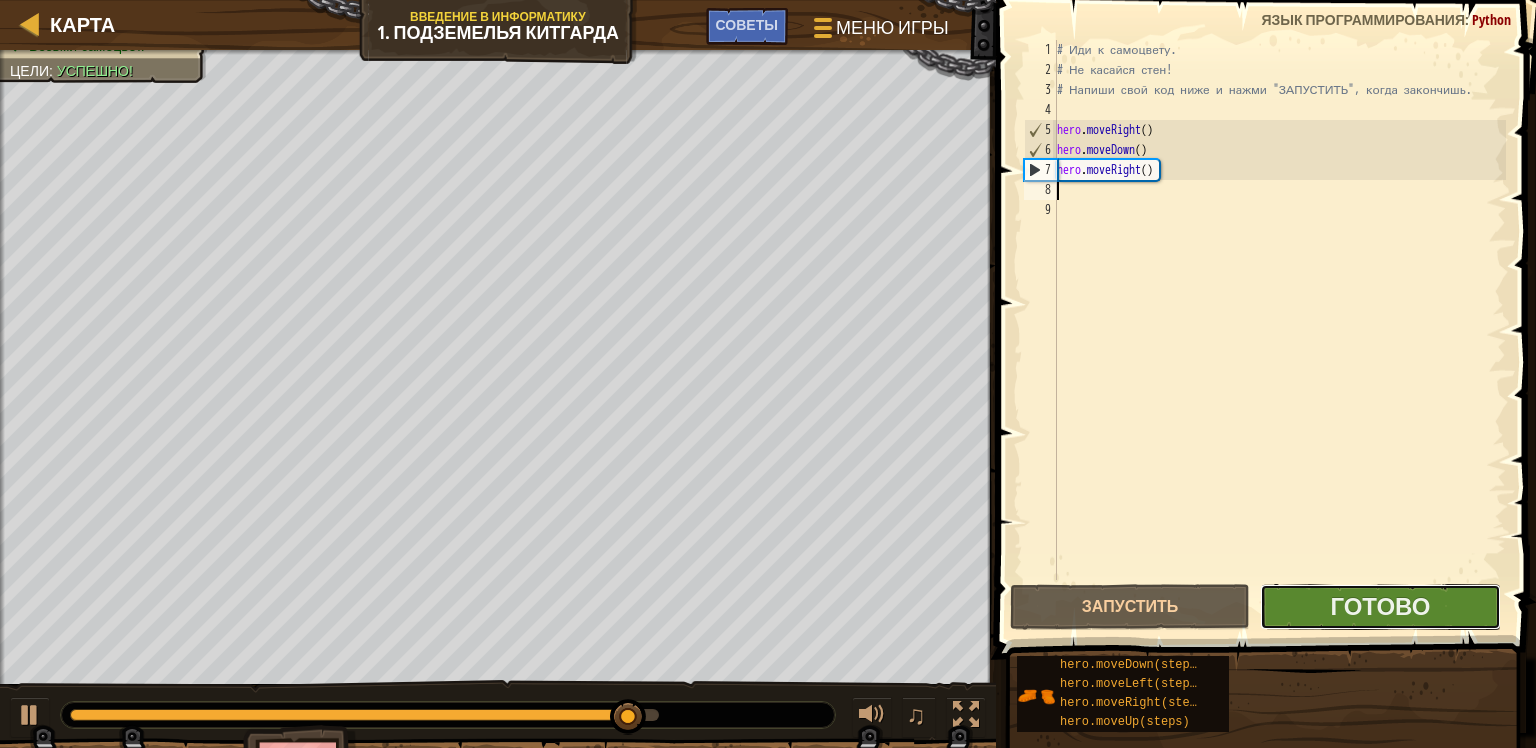 click on "Готово" at bounding box center [1380, 607] 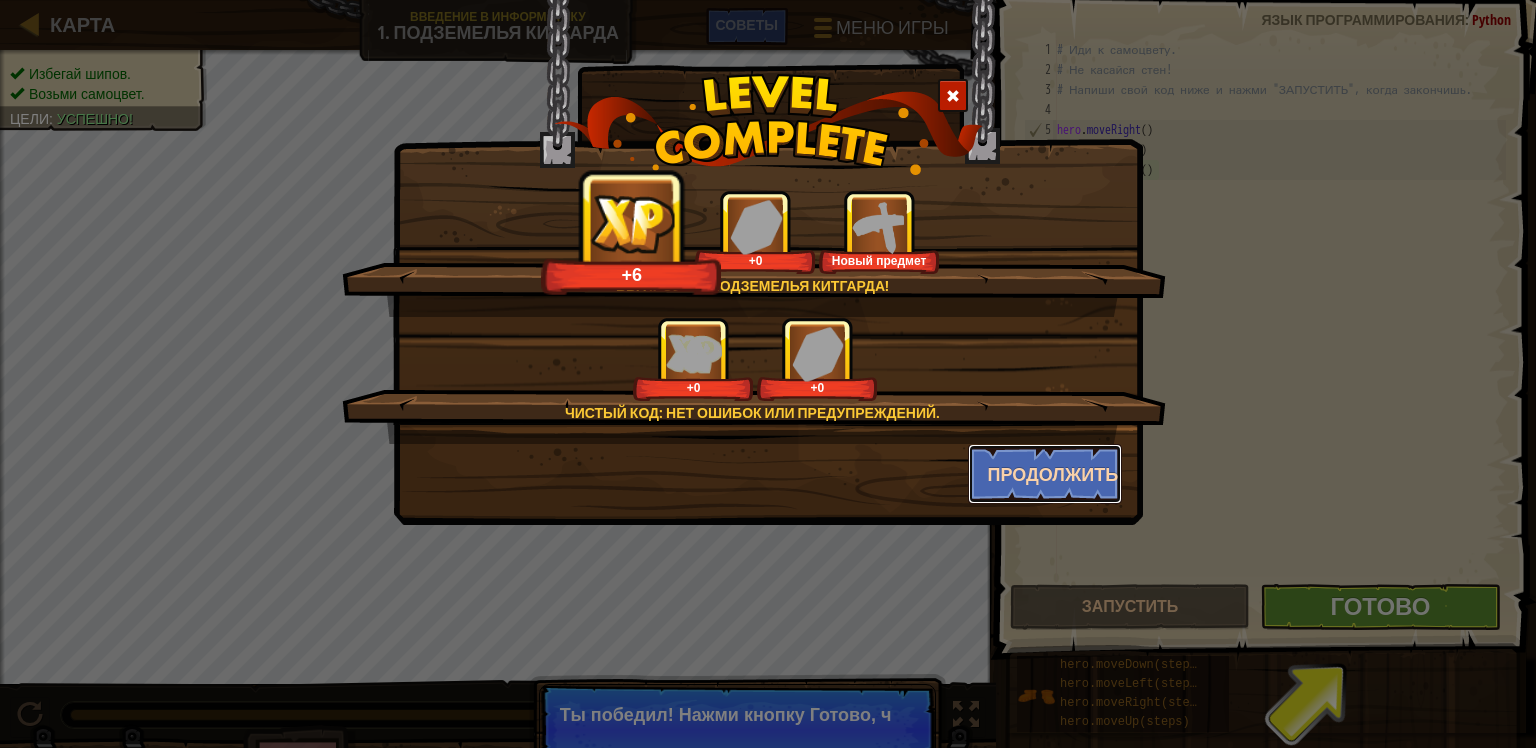 click on "Продолжить" at bounding box center [1045, 474] 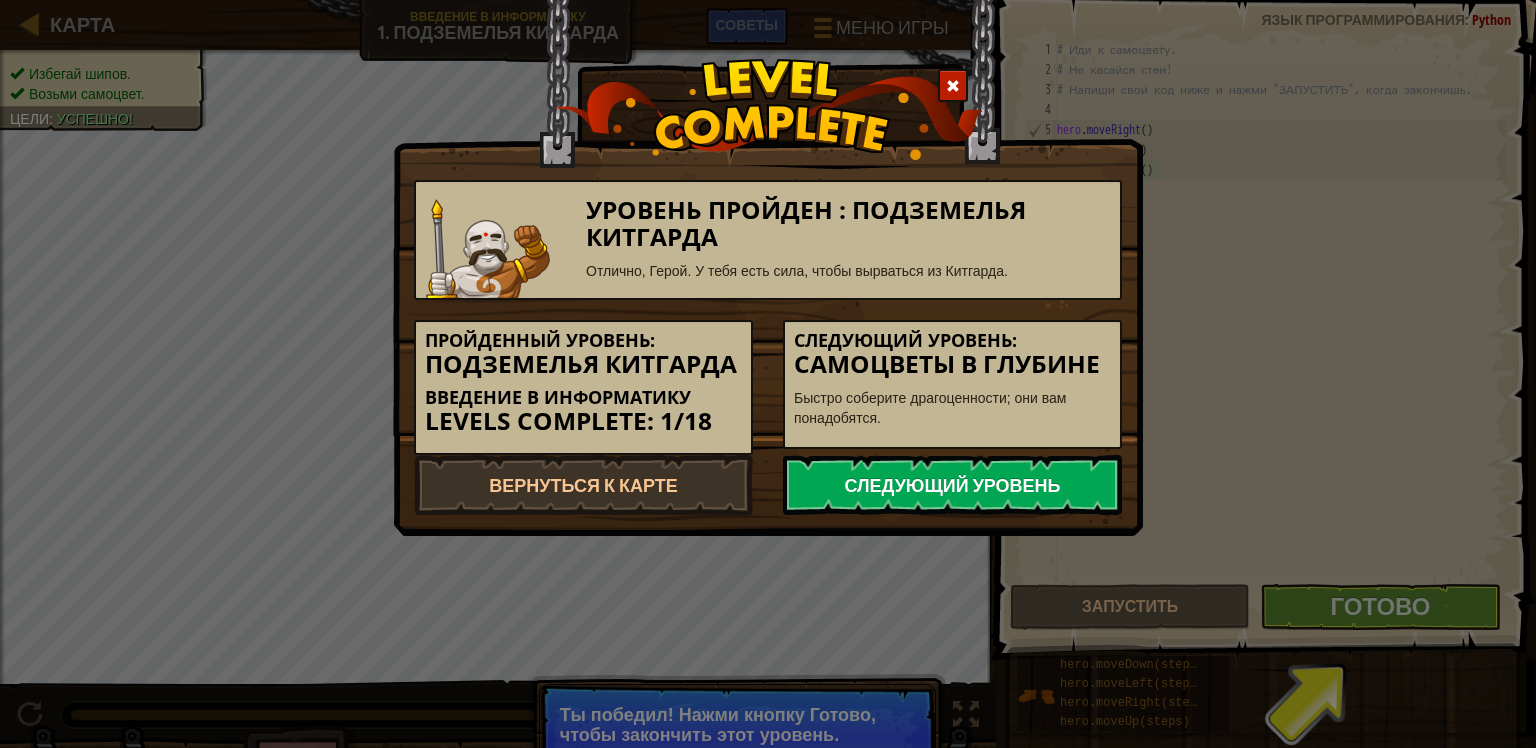 click on "Следующий уровень" at bounding box center (952, 485) 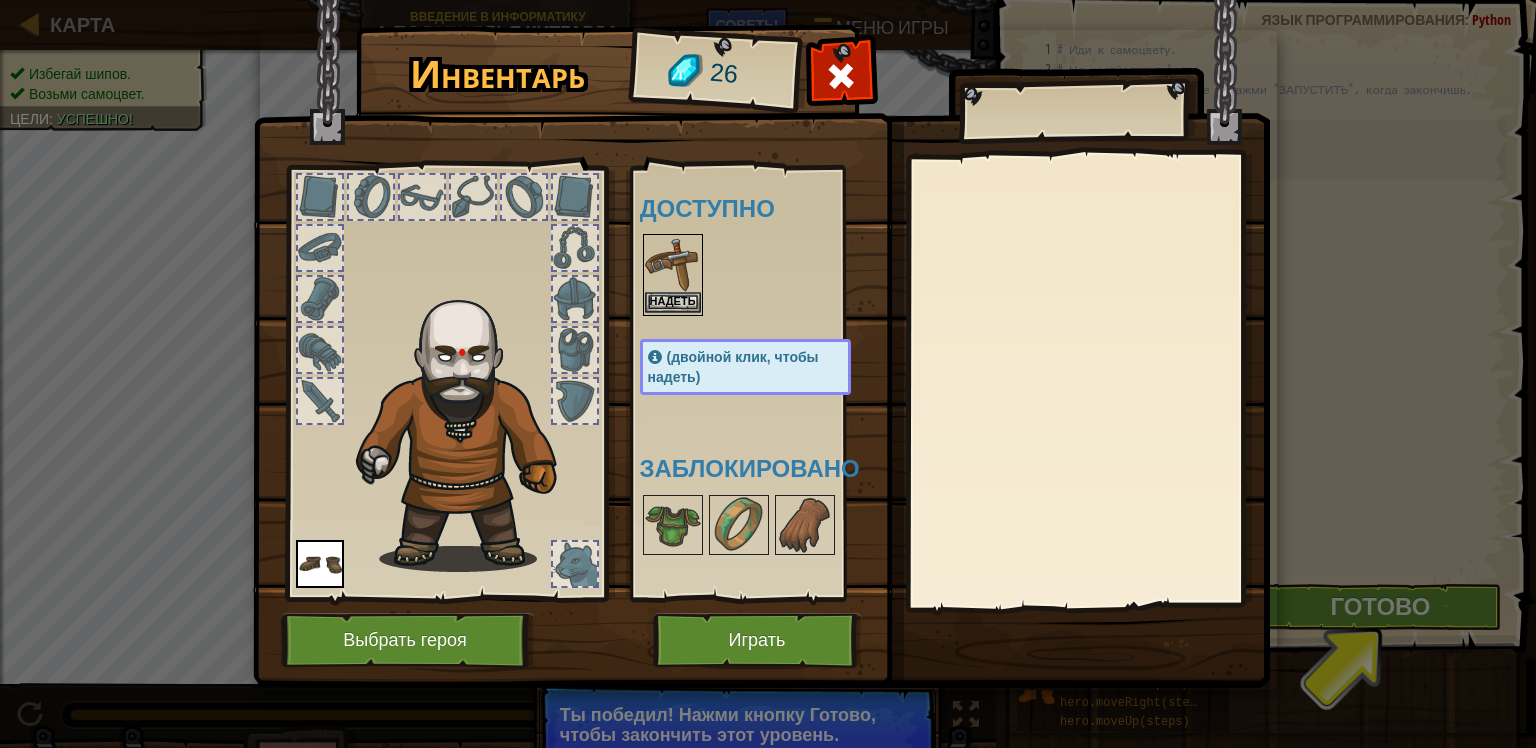 click at bounding box center [673, 264] 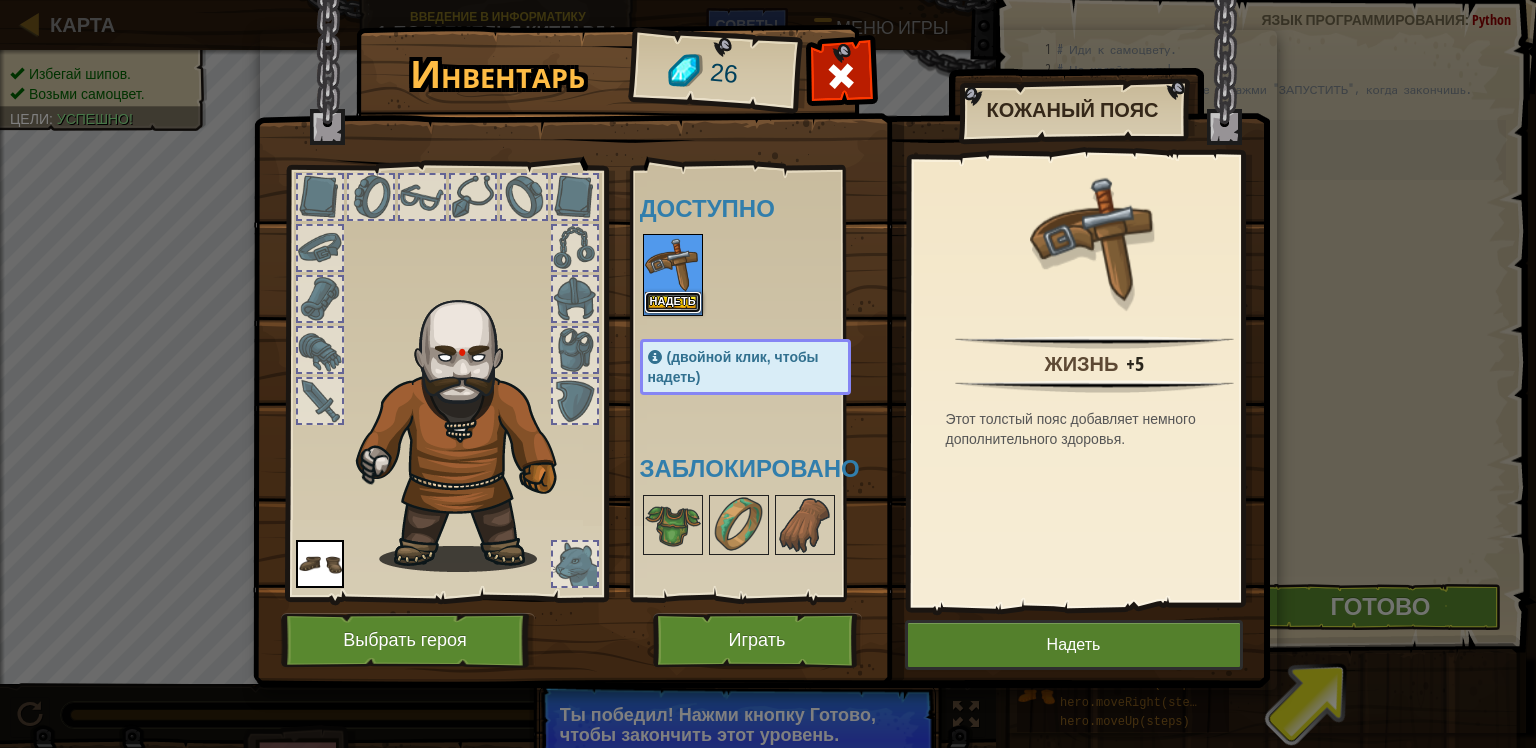 click on "Надеть" at bounding box center [673, 302] 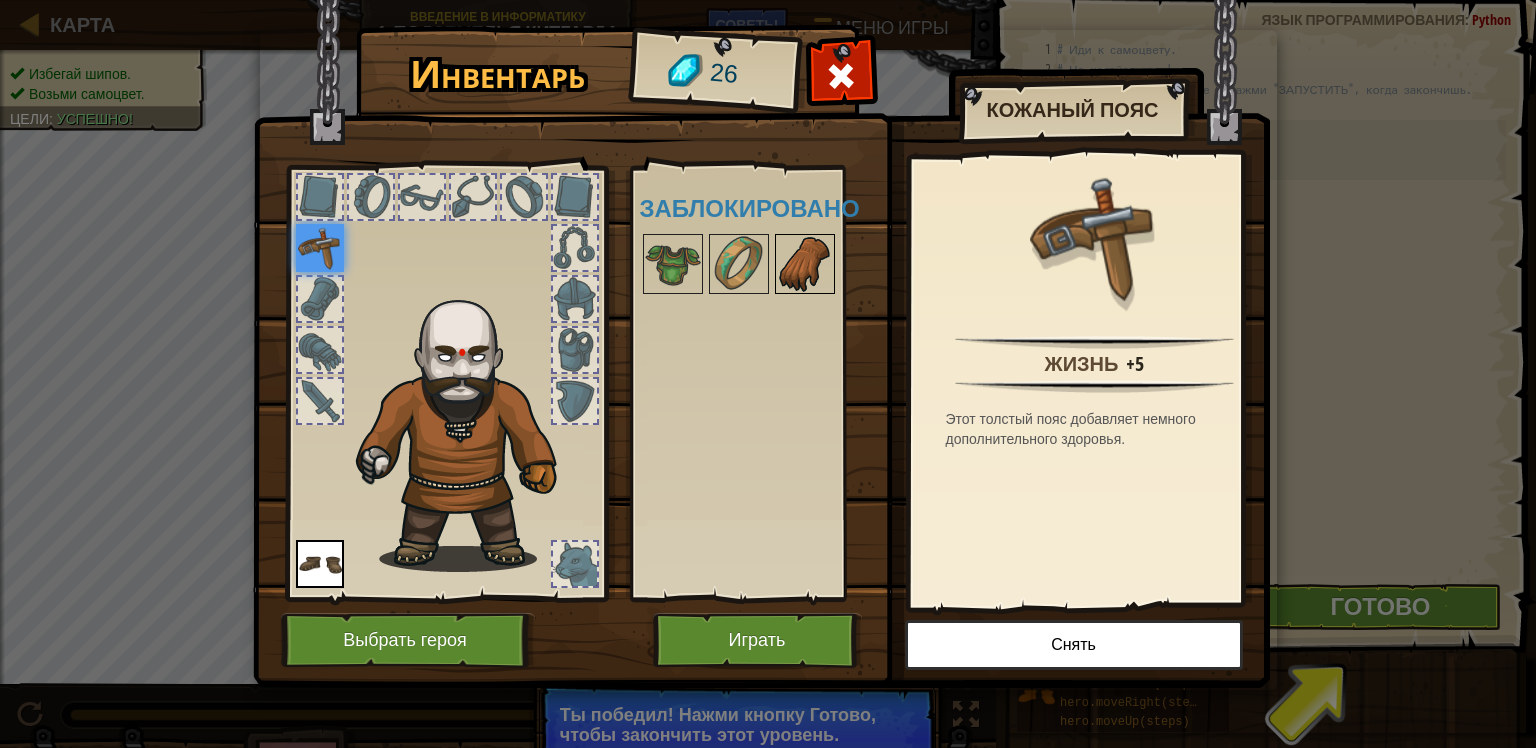 click at bounding box center (805, 264) 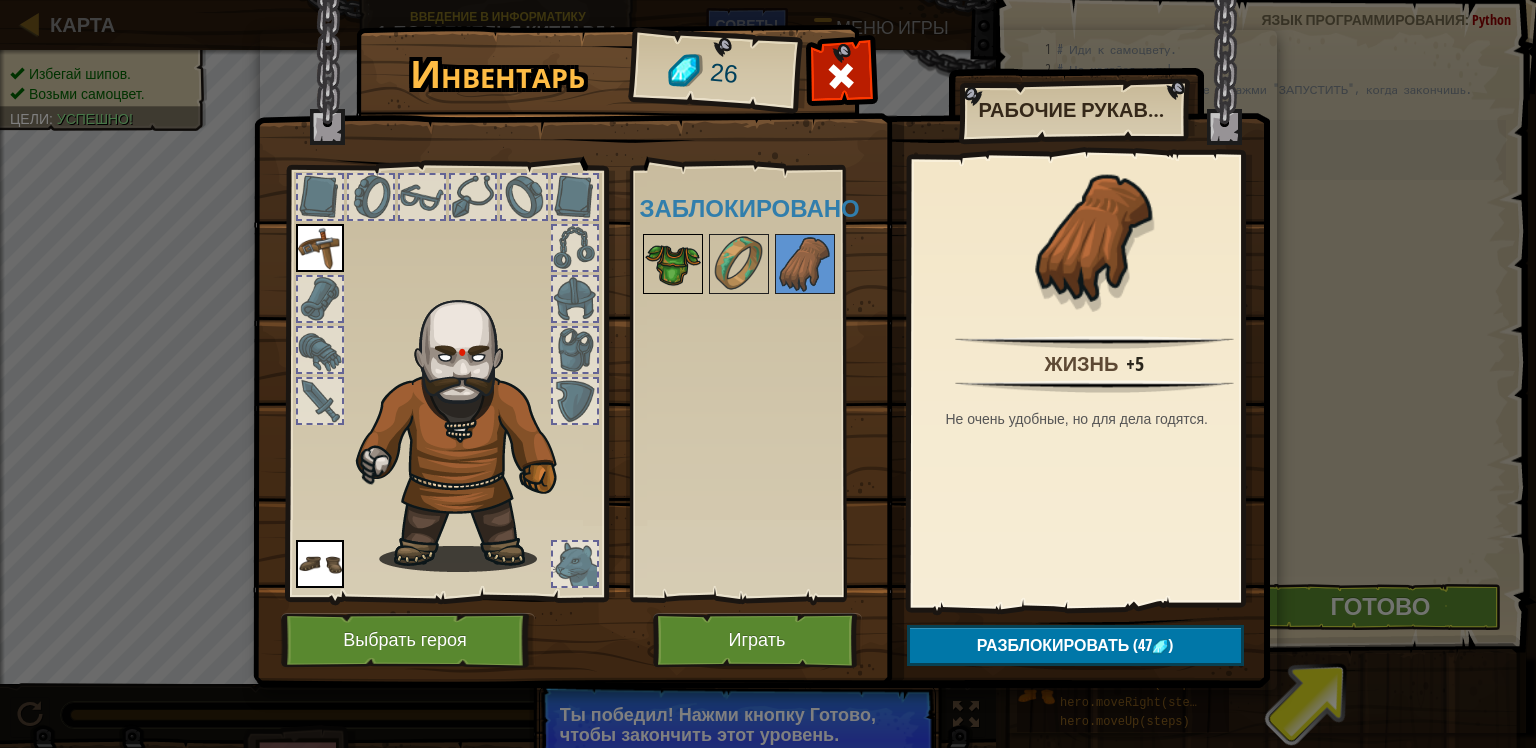 click at bounding box center [673, 264] 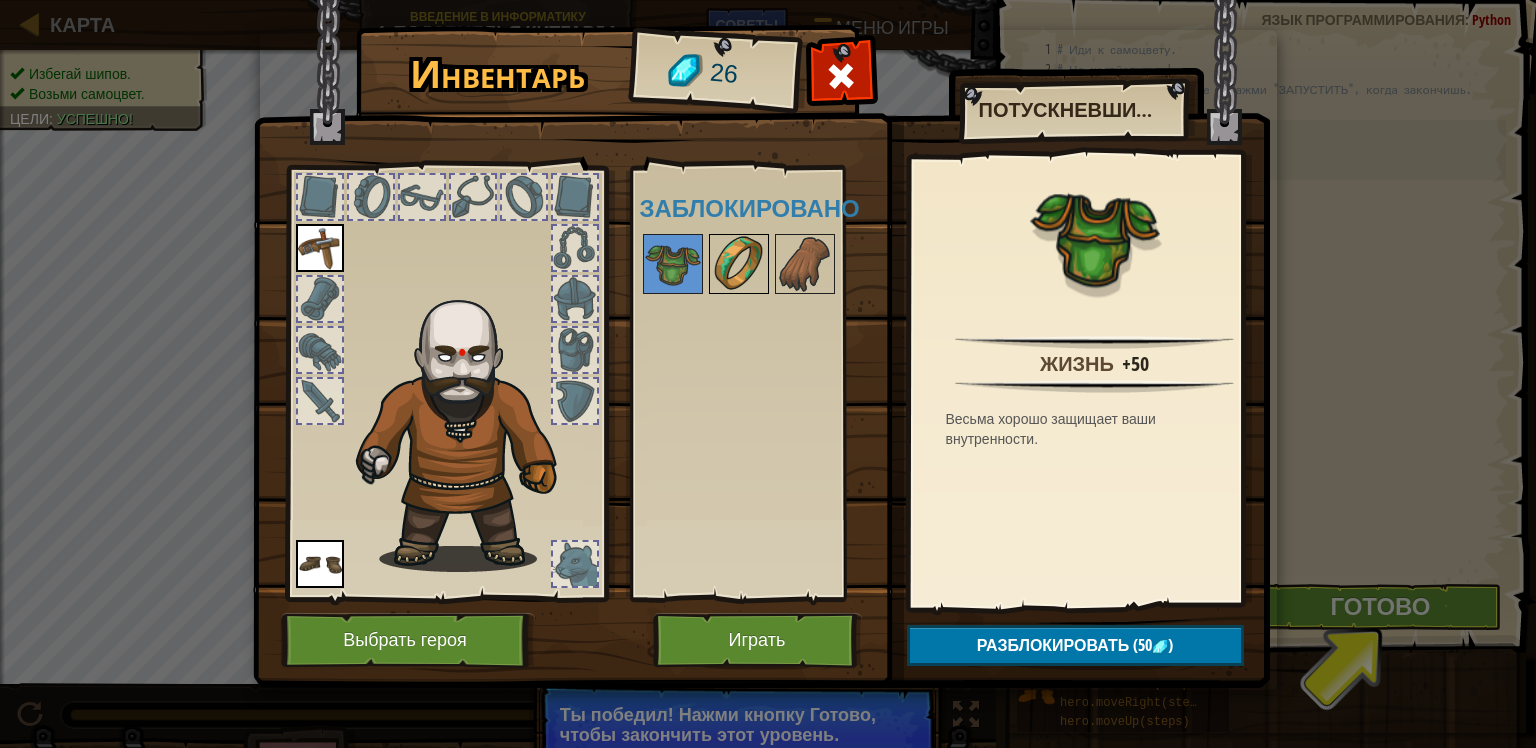 click at bounding box center (739, 264) 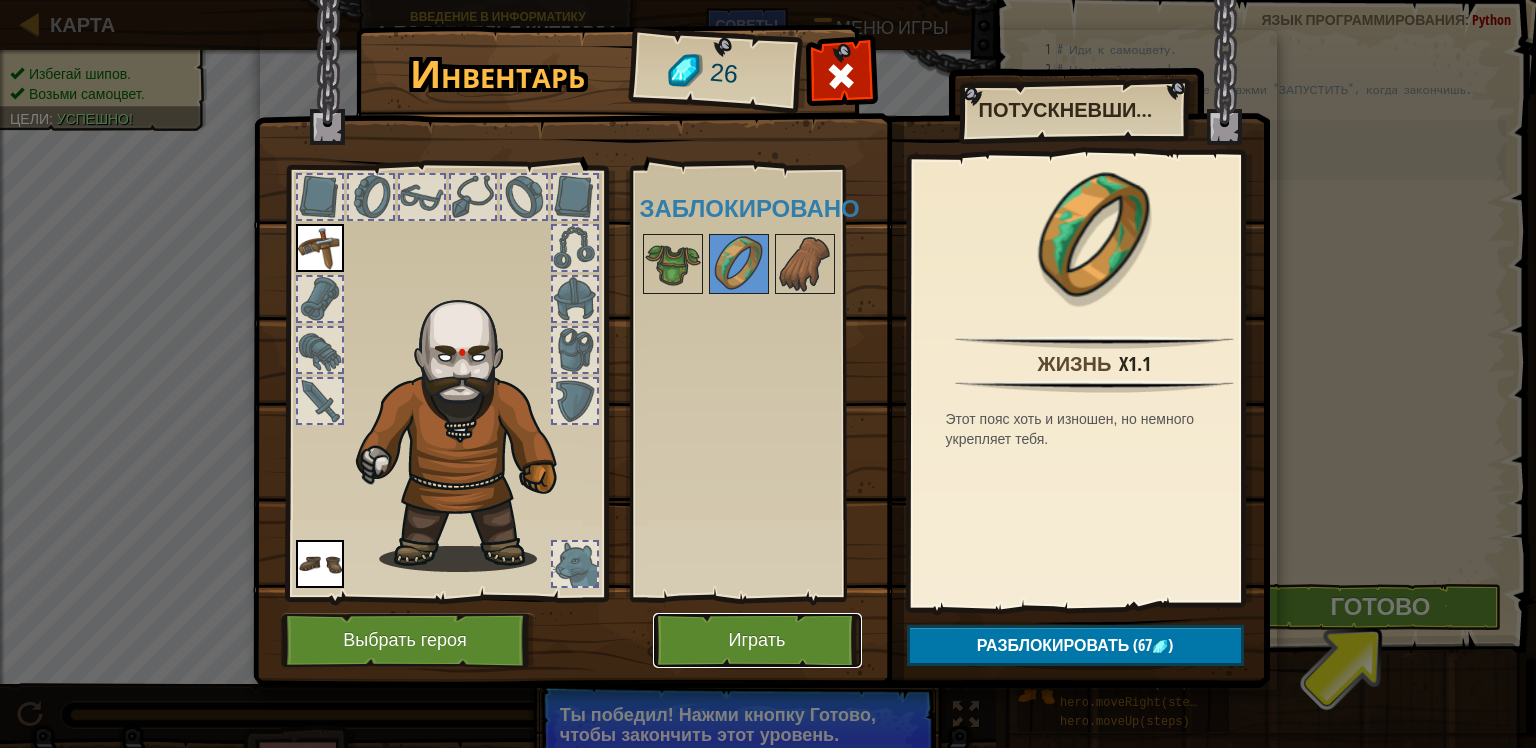 click on "Играть" at bounding box center [757, 640] 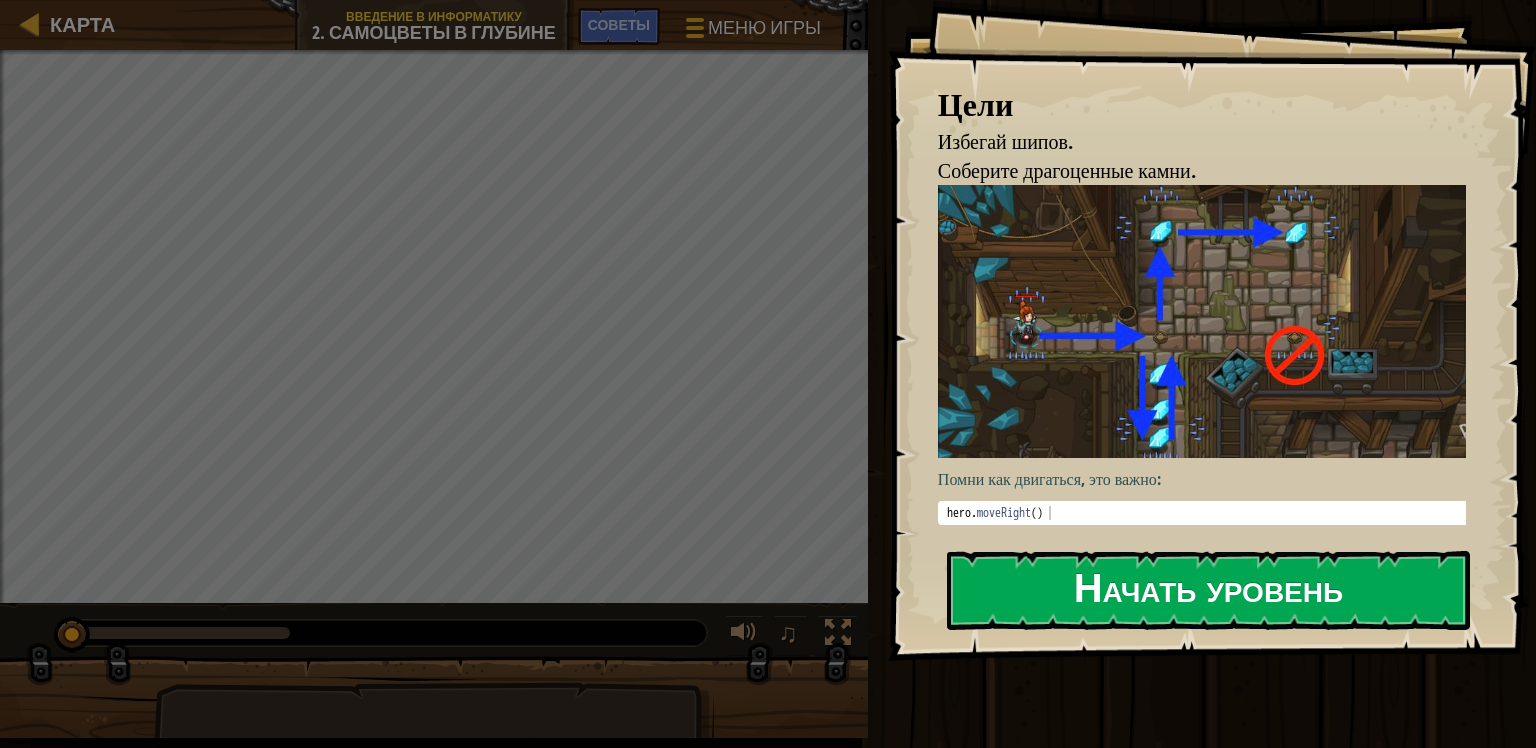 click on "Начать уровень" at bounding box center [1208, 590] 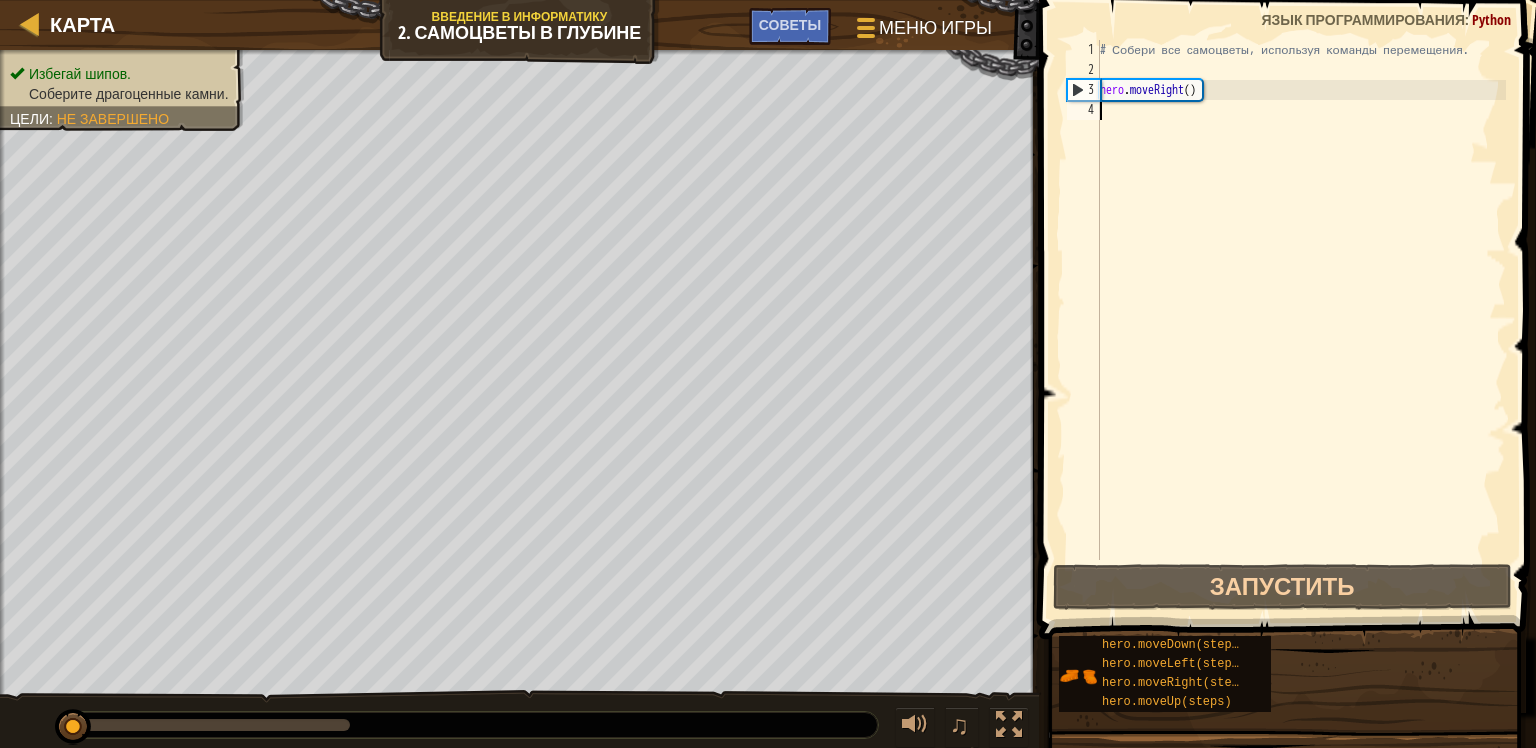 type on "r" 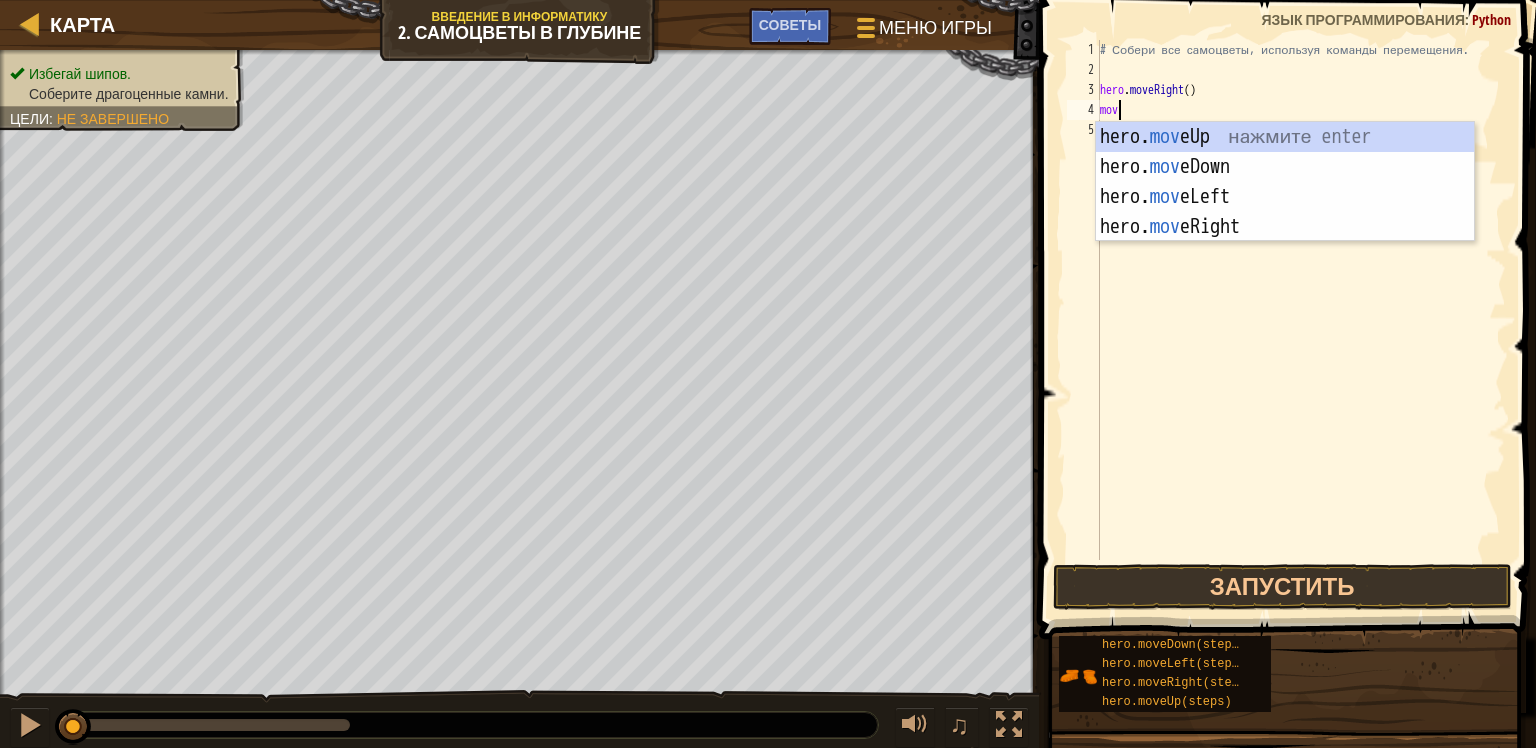 scroll, scrollTop: 9, scrollLeft: 0, axis: vertical 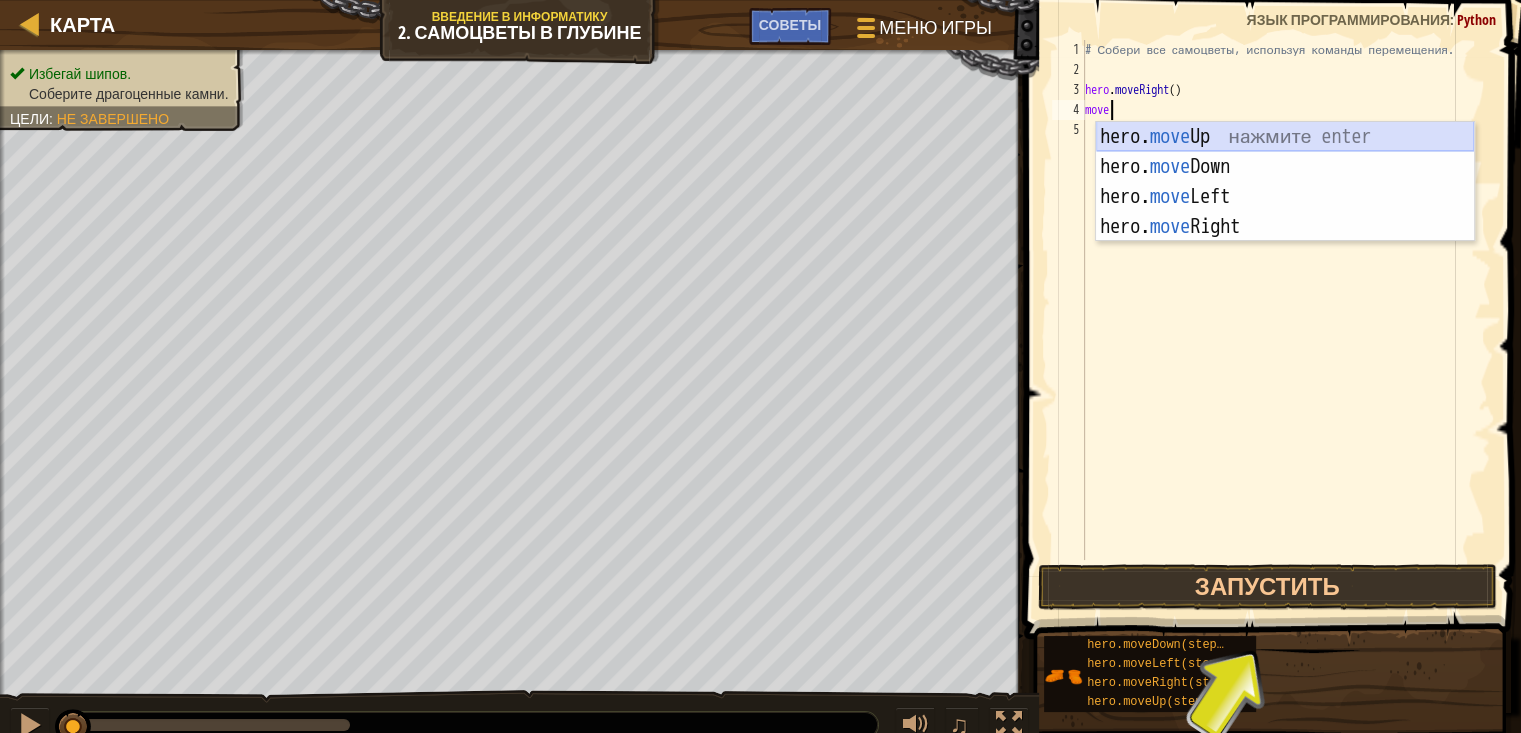 click on "hero. move Up нажмите enter hero. move Down нажмите enter hero. move Left нажмите enter hero. move Right нажмите enter" at bounding box center (1285, 212) 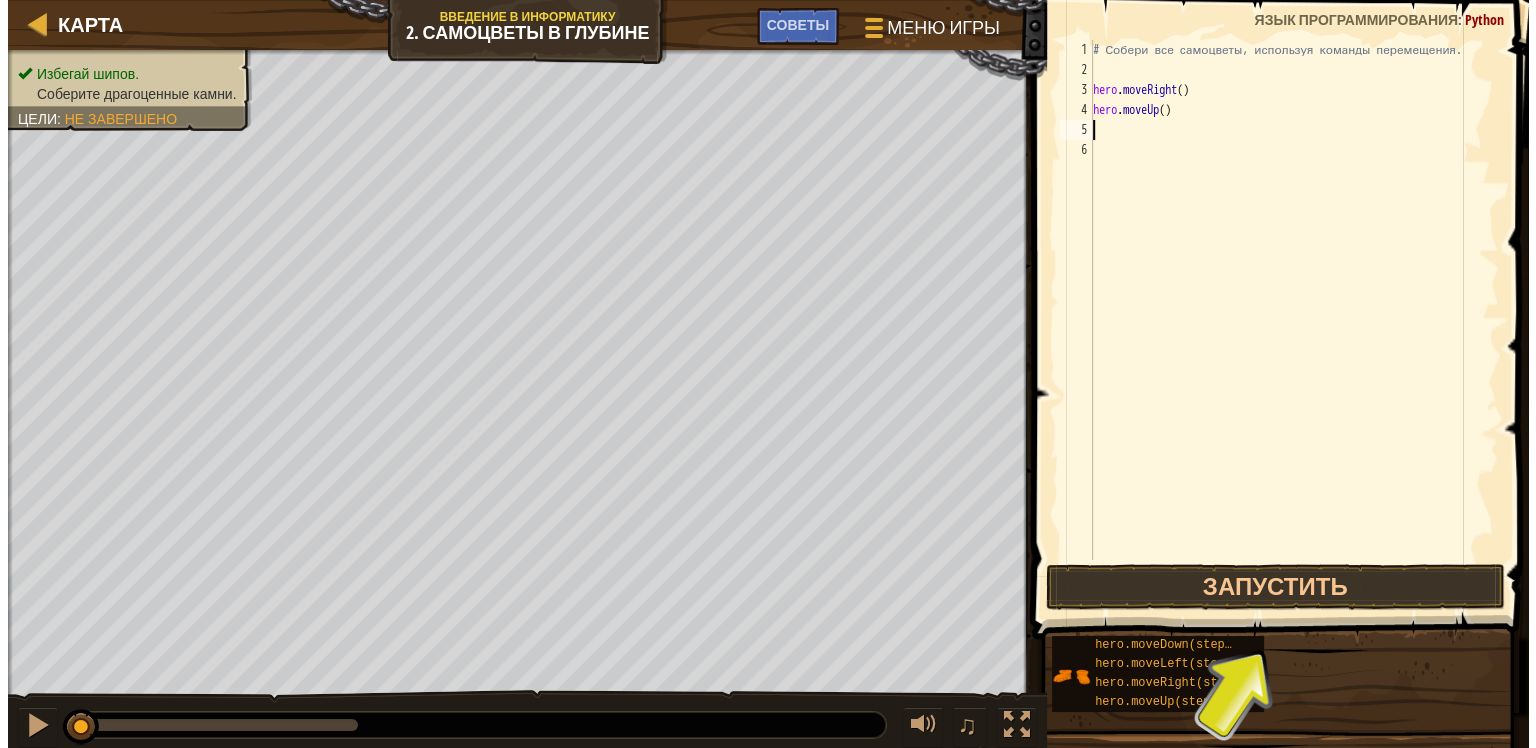 scroll, scrollTop: 9, scrollLeft: 0, axis: vertical 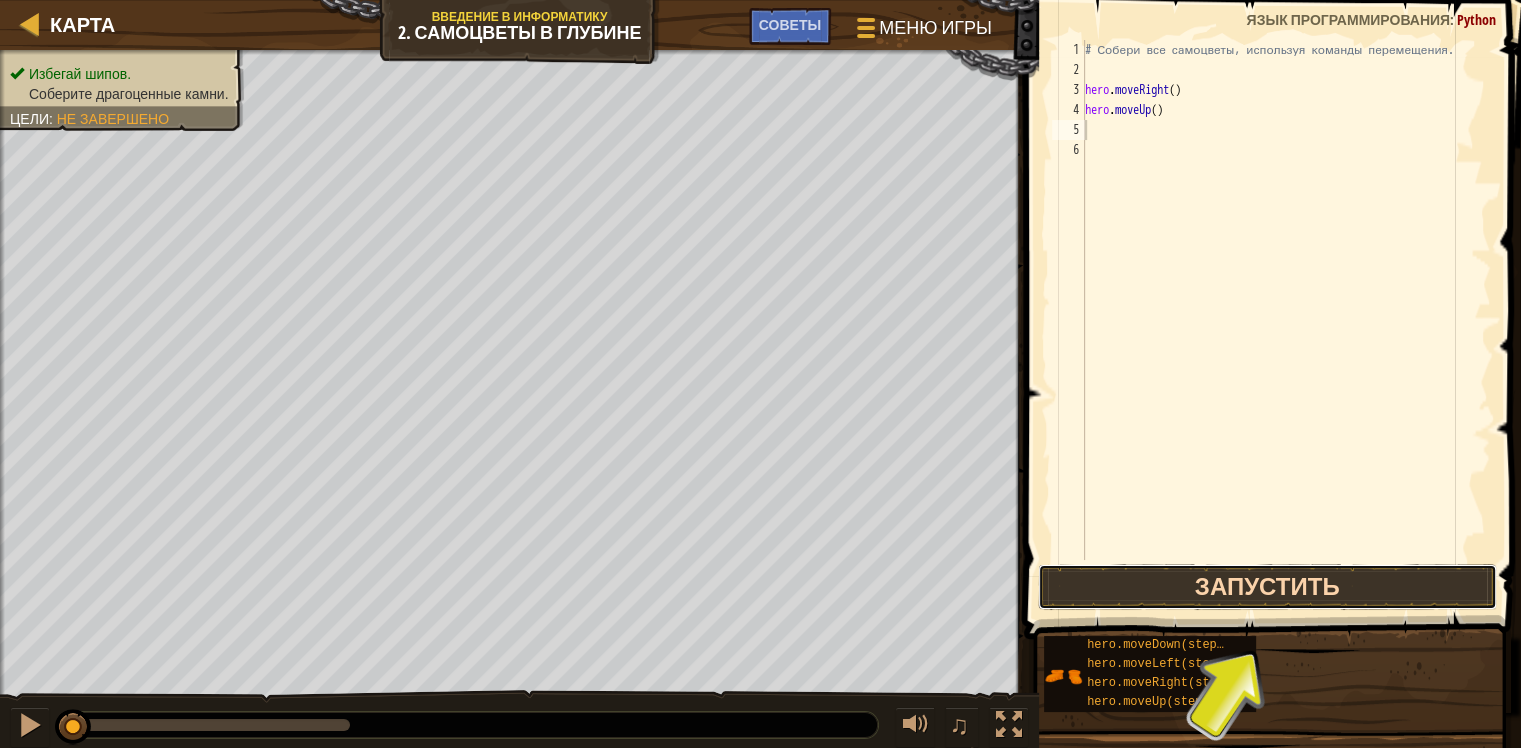 click on "Запустить" at bounding box center (1267, 587) 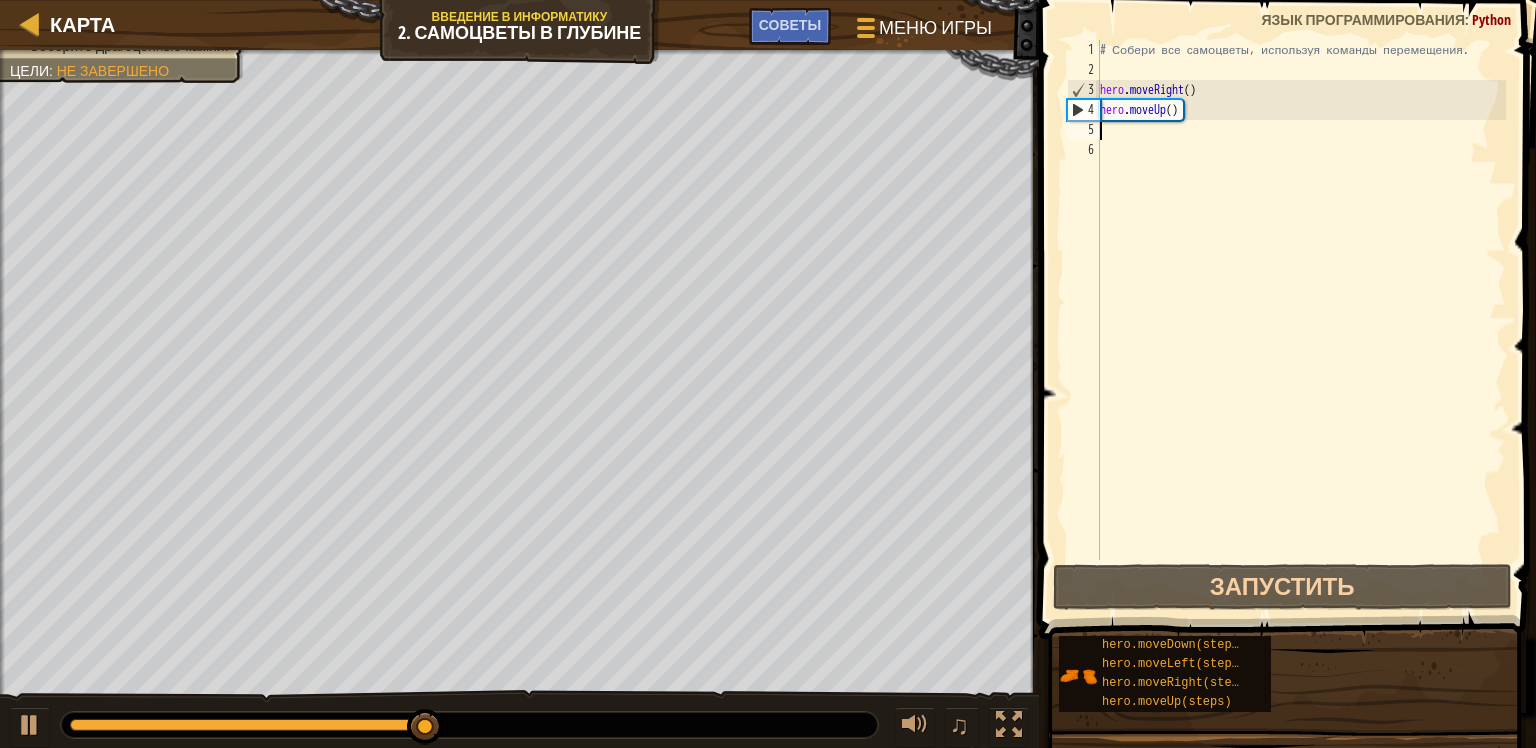 type on "v" 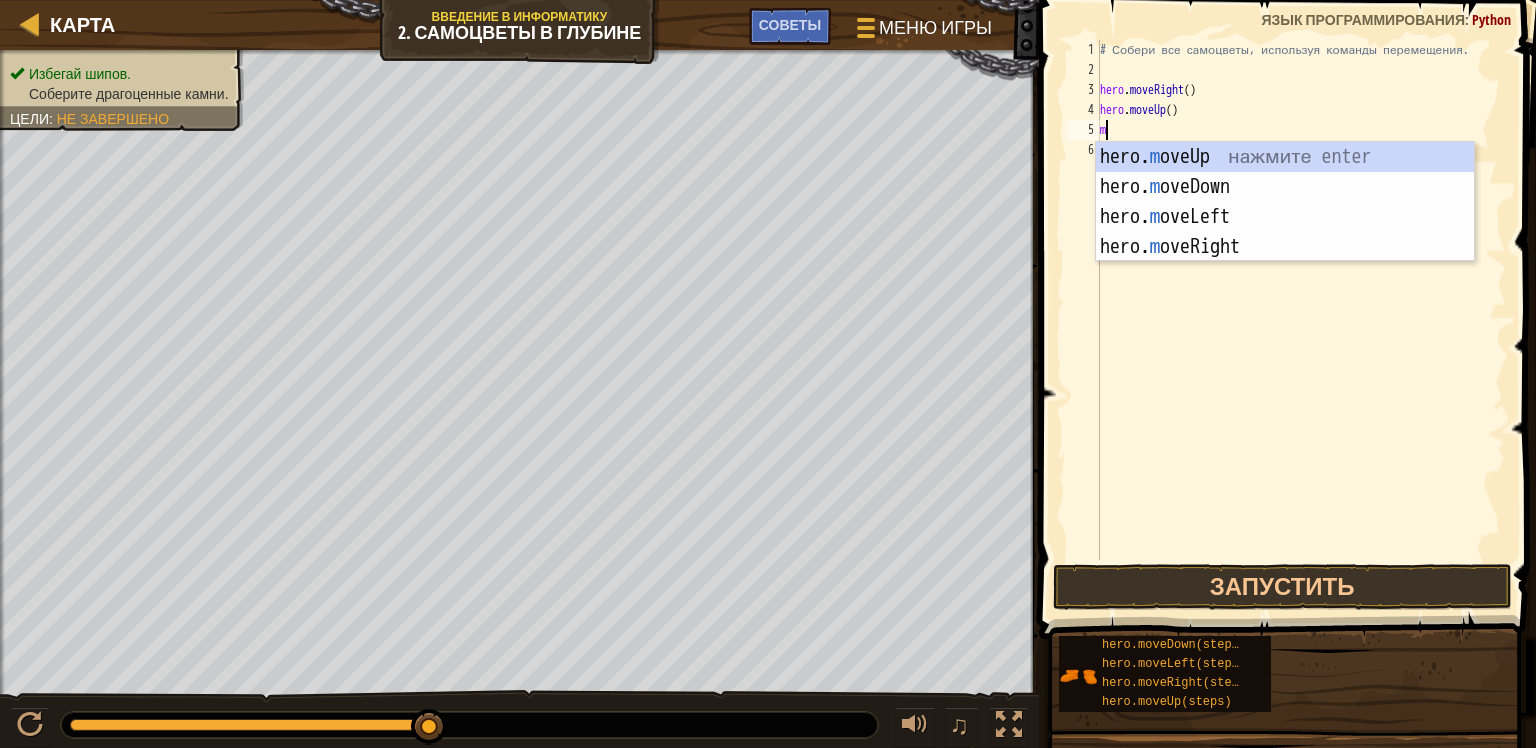 type on "mo" 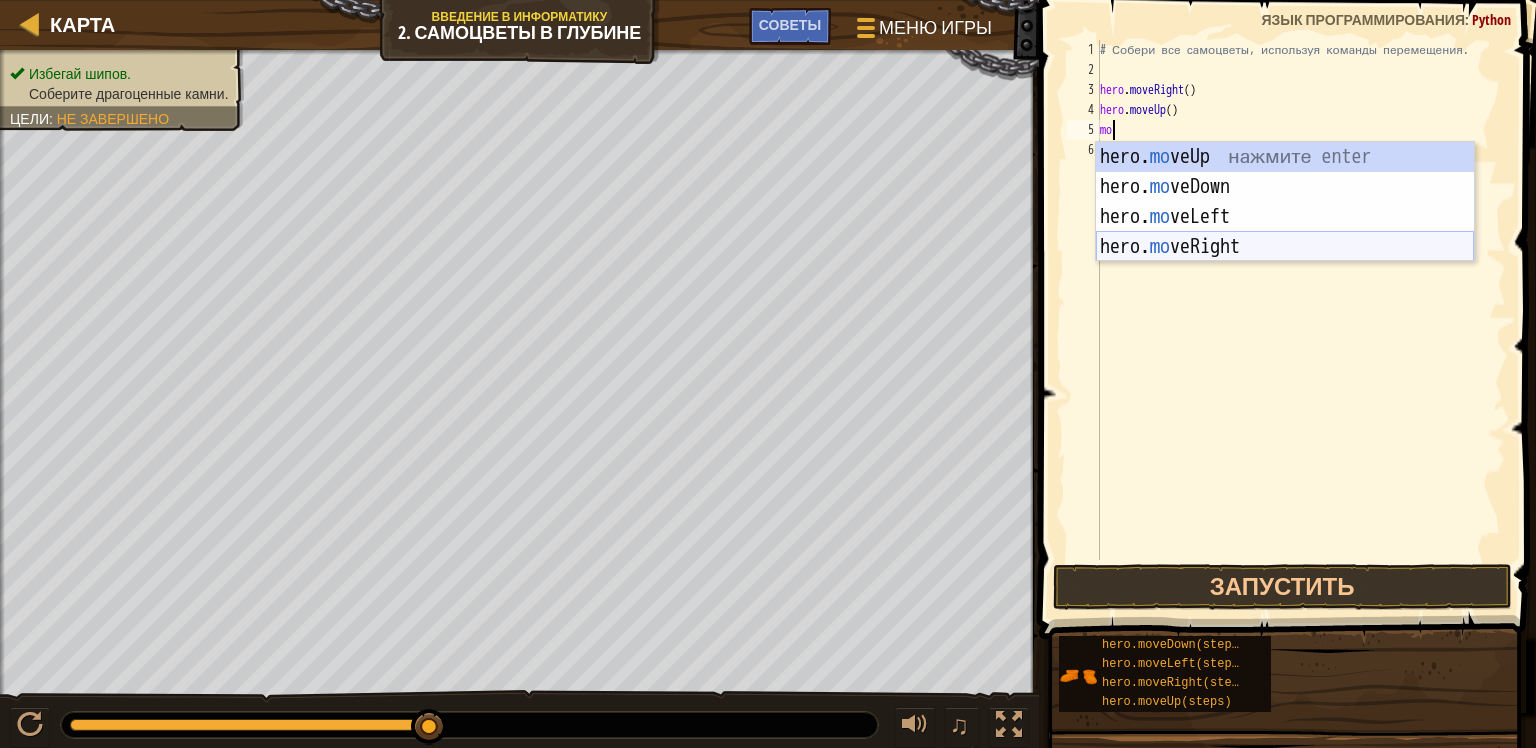 click on "hero. mo veUp нажмите enter hero. mo veDown нажмите enter hero. mo veLeft нажмите enter hero. mo veRight нажмите enter" at bounding box center (1285, 232) 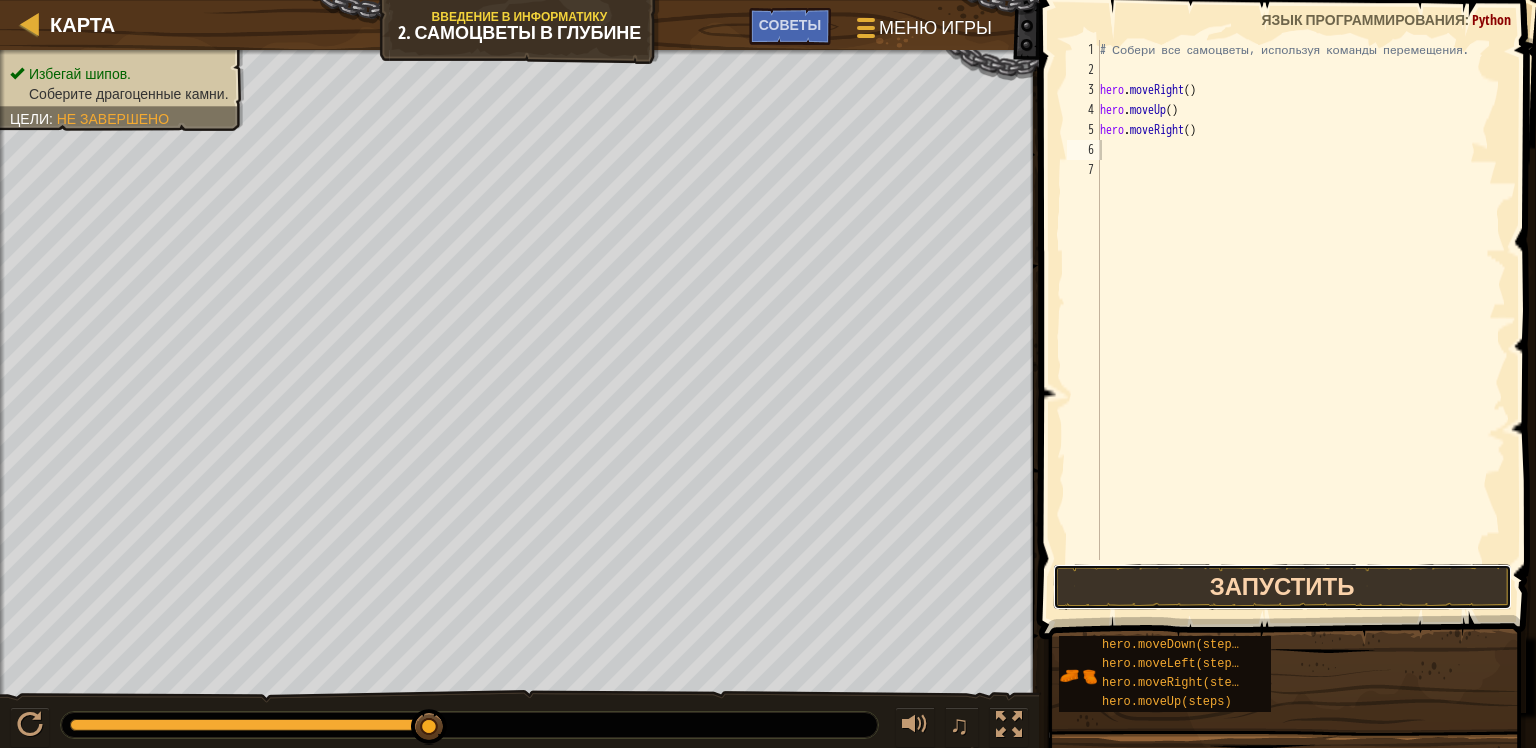click on "Запустить" at bounding box center [1282, 587] 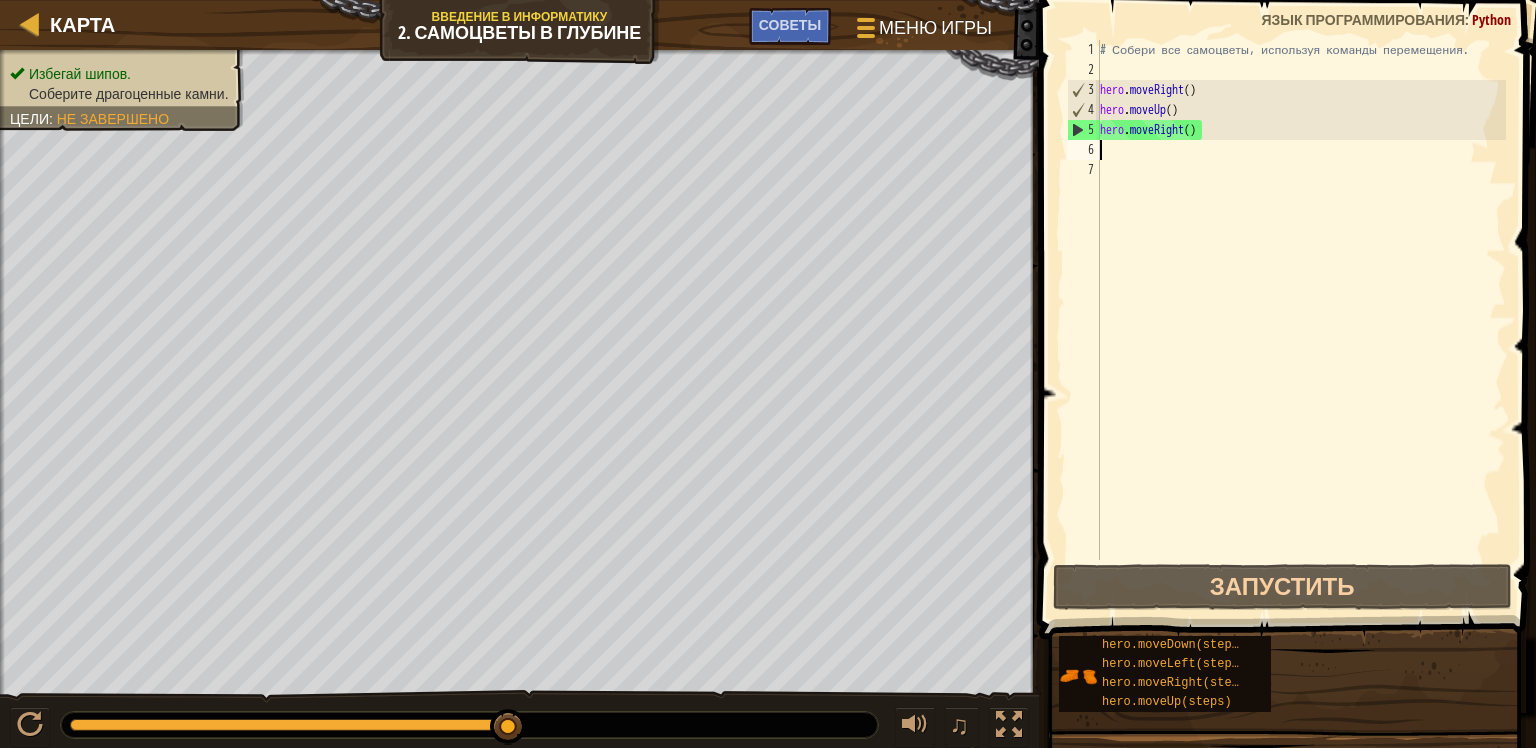 click on "# Собери все самоцветы, используя команды перемещения. hero . moveRight ( ) hero . moveUp ( ) hero . moveRight ( )" at bounding box center (1301, 320) 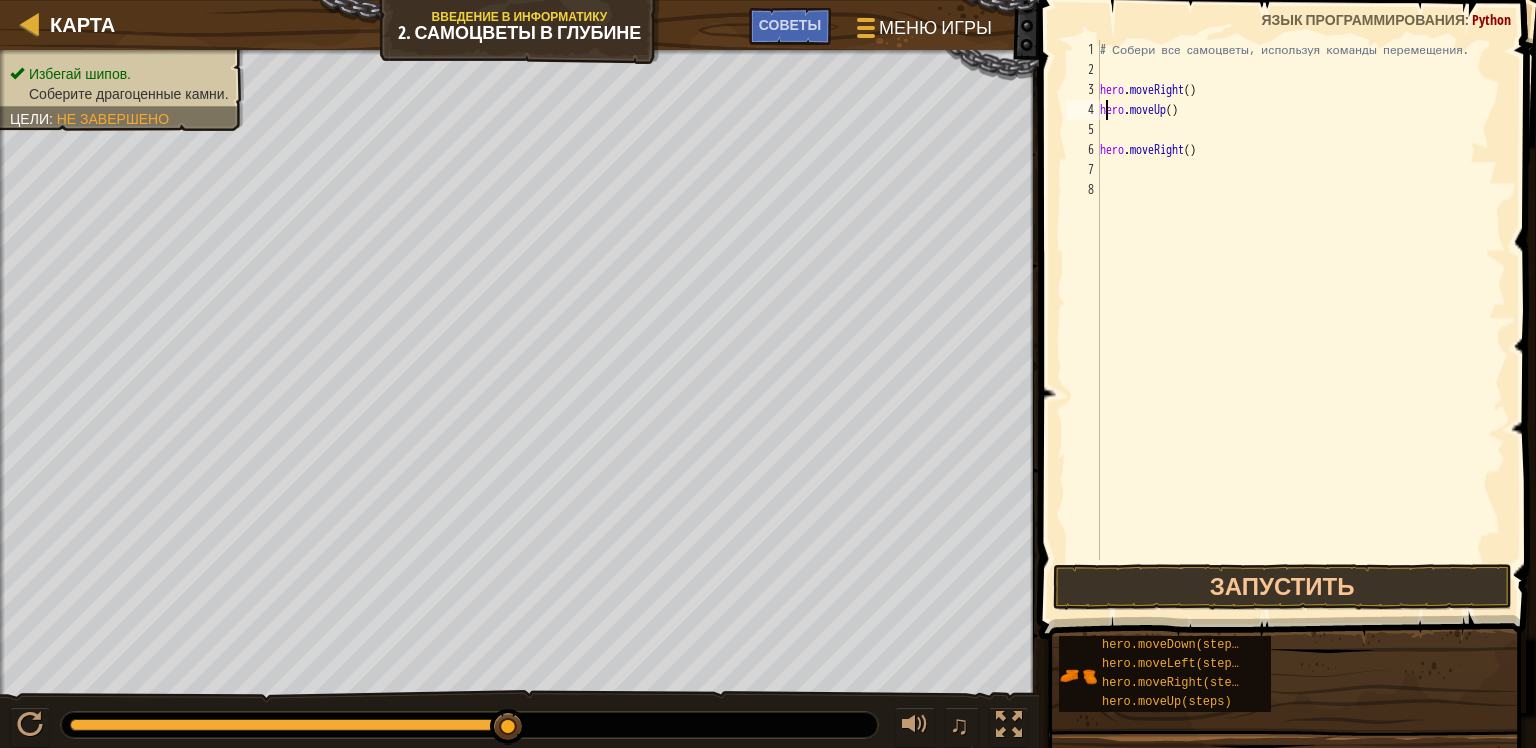 type on "hero.moveRight()" 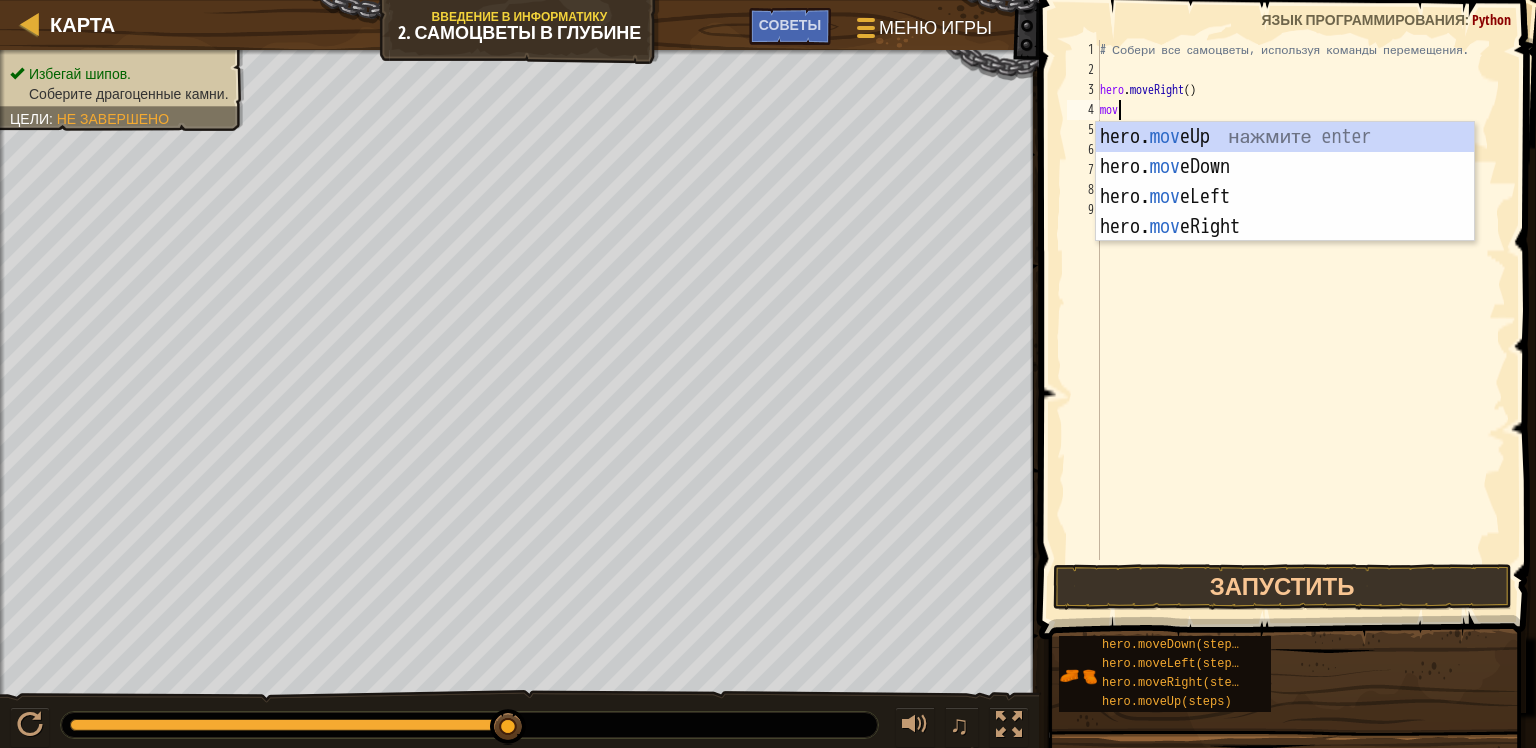 scroll, scrollTop: 9, scrollLeft: 0, axis: vertical 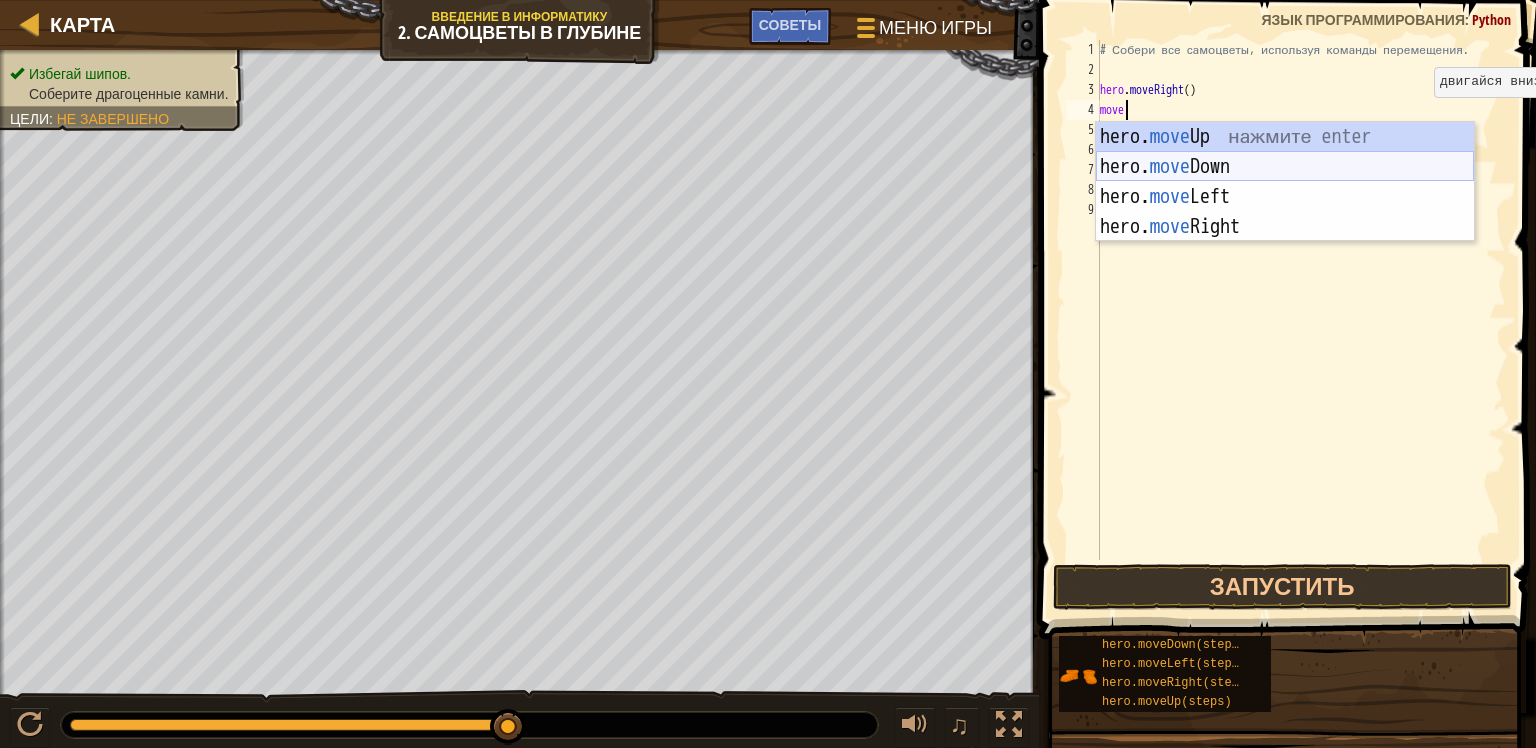 click on "hero. move Up нажмите enter hero. move Down нажмите enter hero. move Left нажмите enter hero. move Right нажмите enter" at bounding box center (1285, 212) 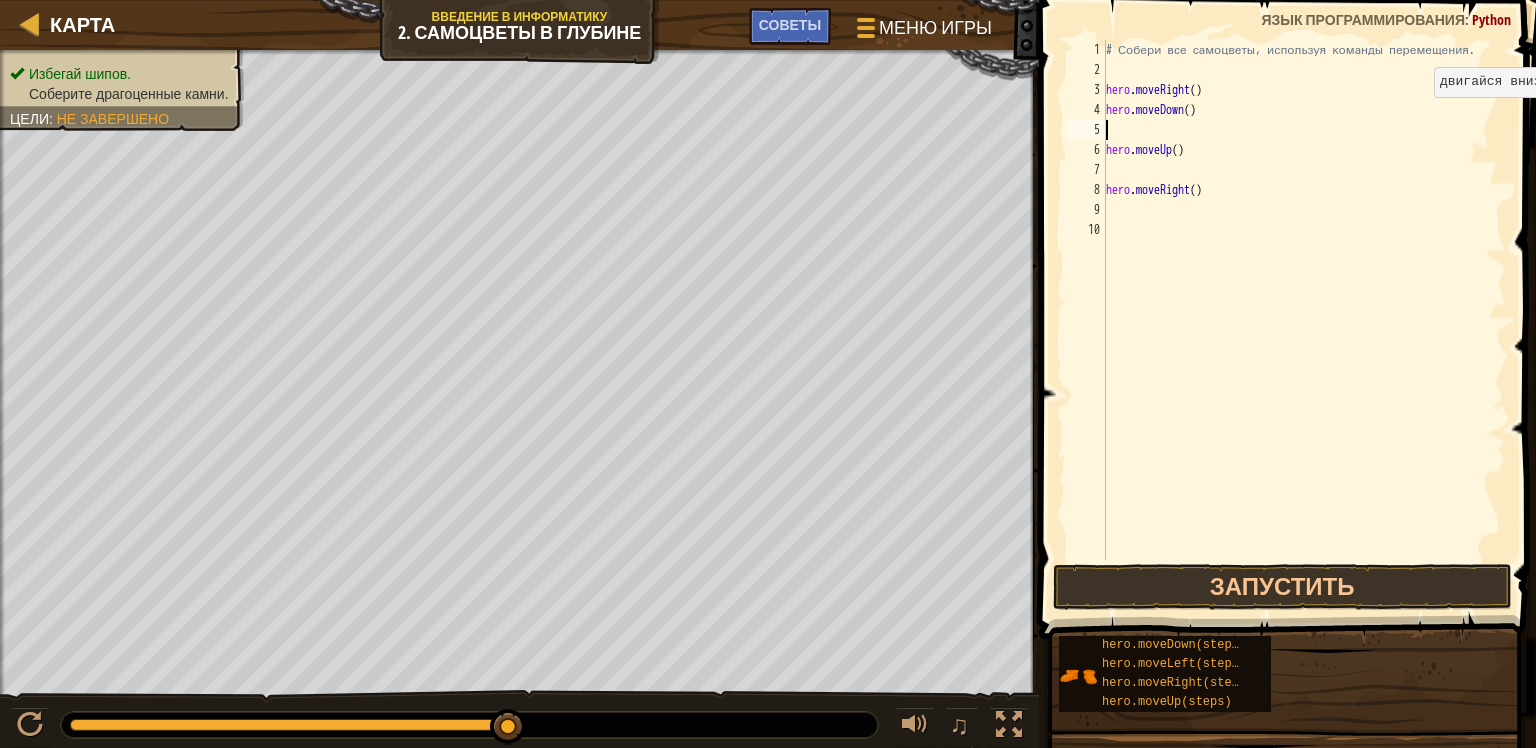 scroll, scrollTop: 9, scrollLeft: 0, axis: vertical 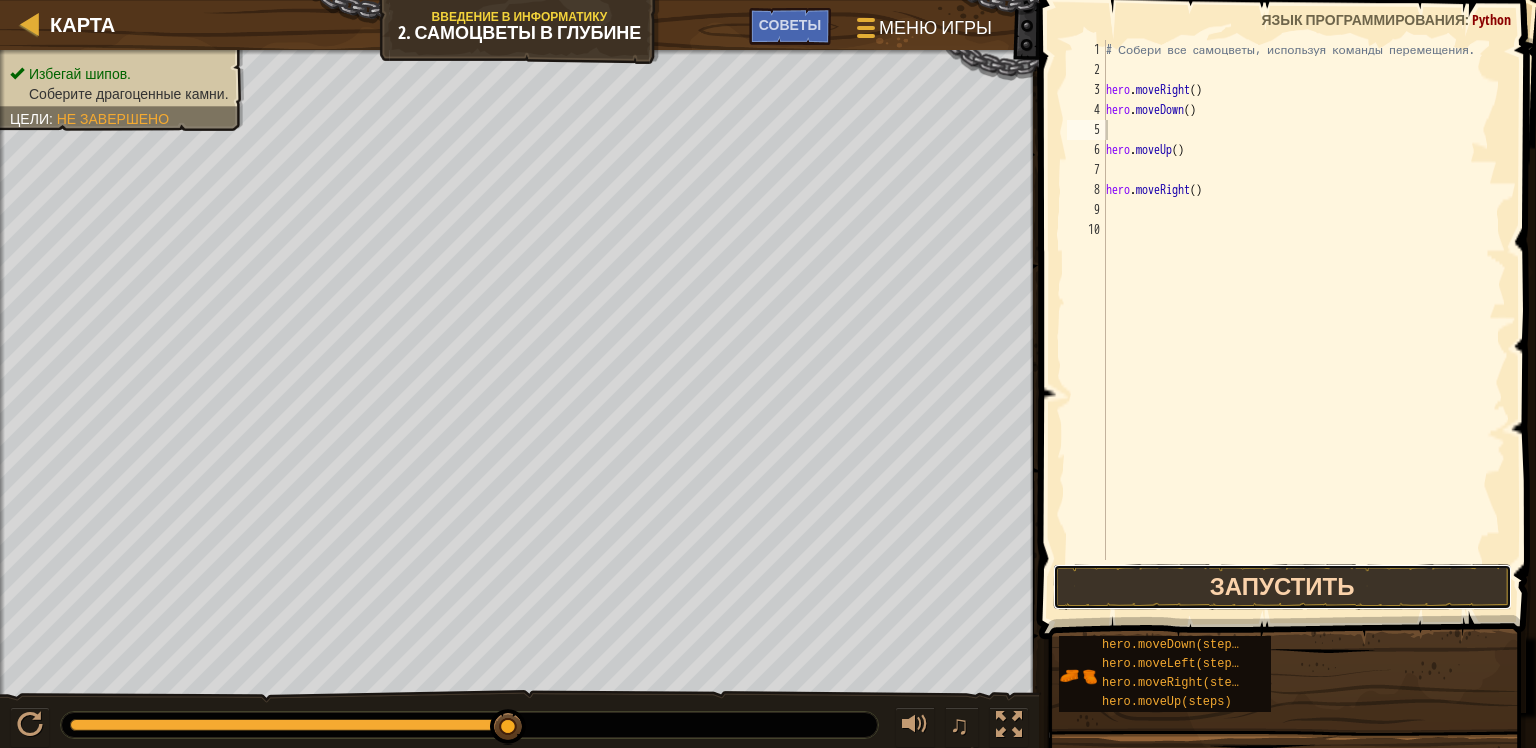 click on "Запустить" at bounding box center (1282, 587) 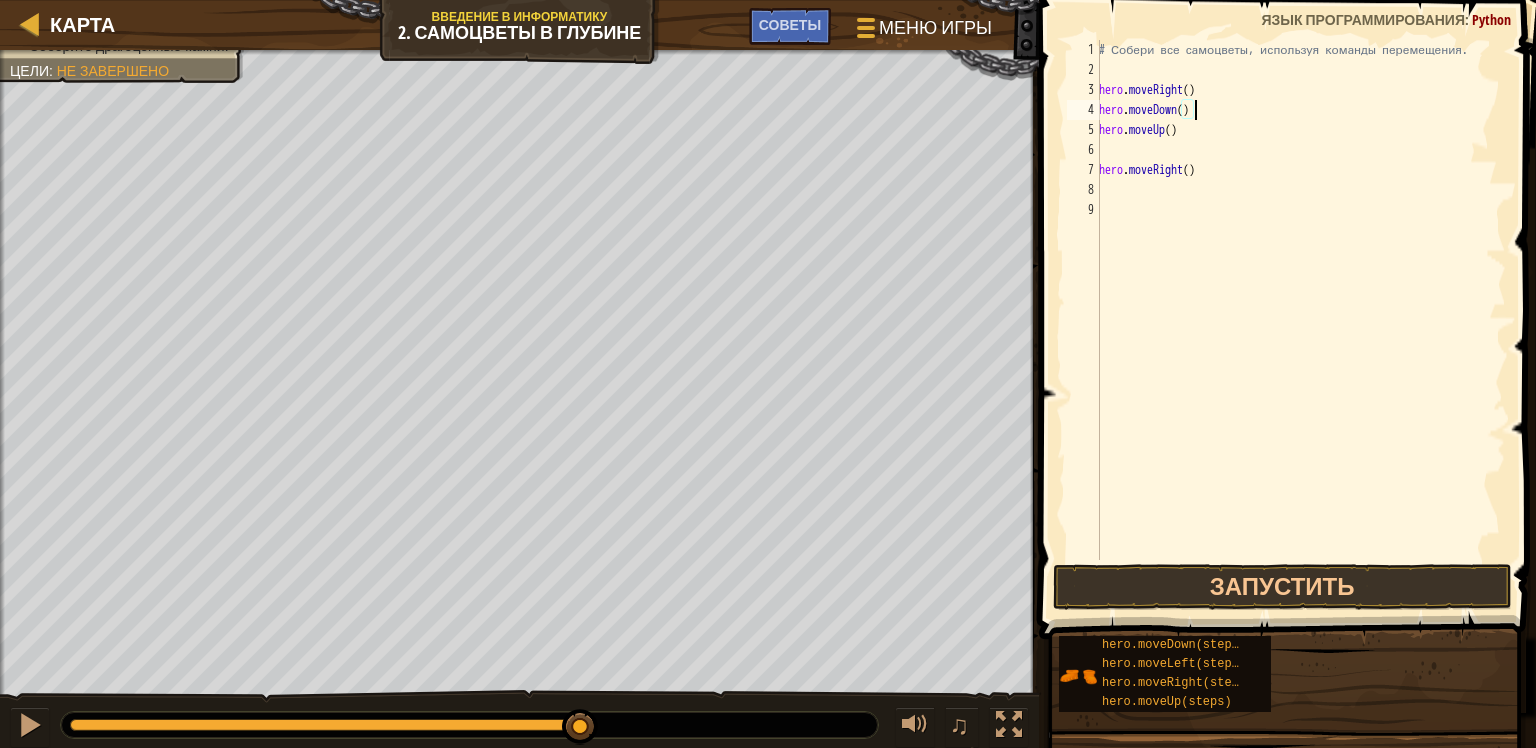 type on "hero.moveUp()" 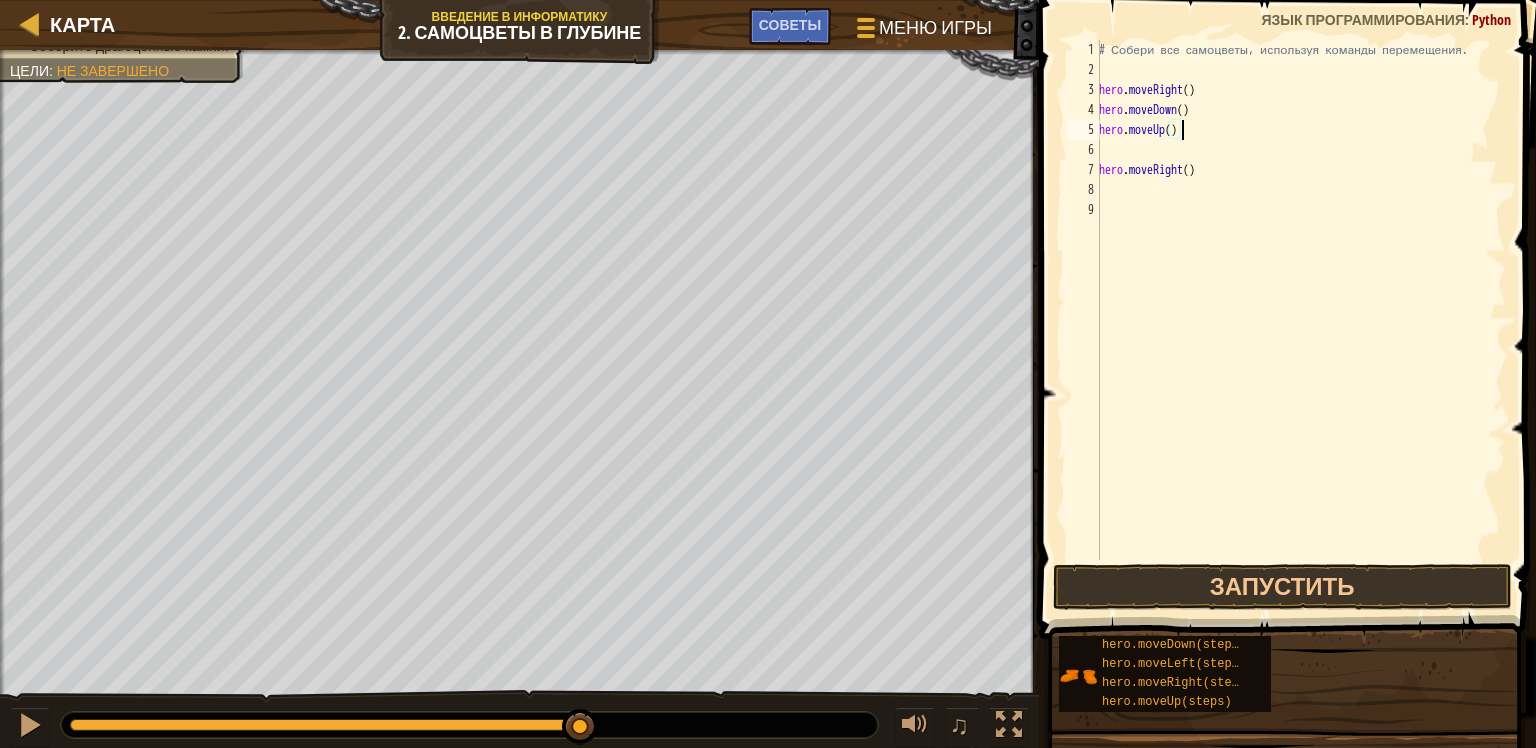 type on "hero.moveRight()" 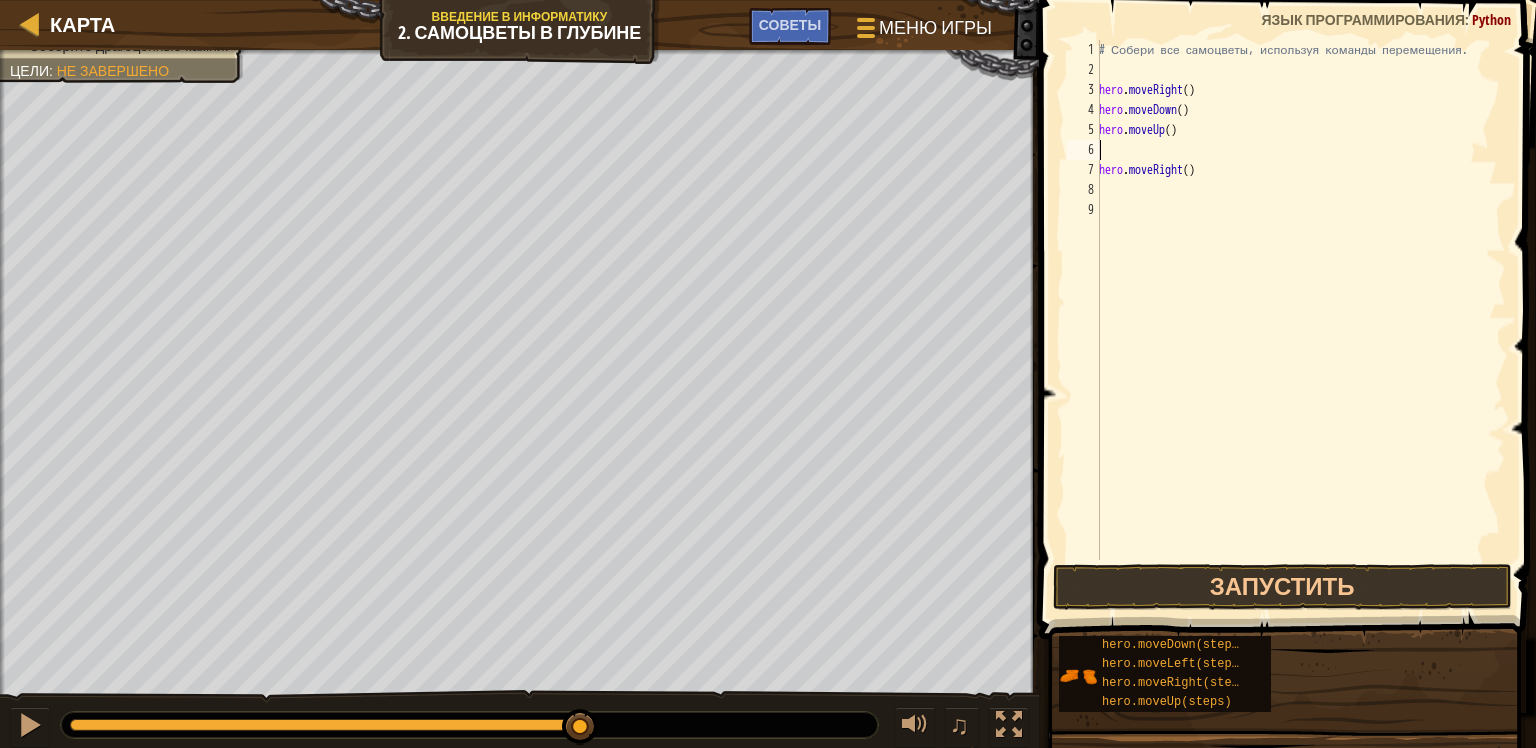 type on "hero.moveUp()" 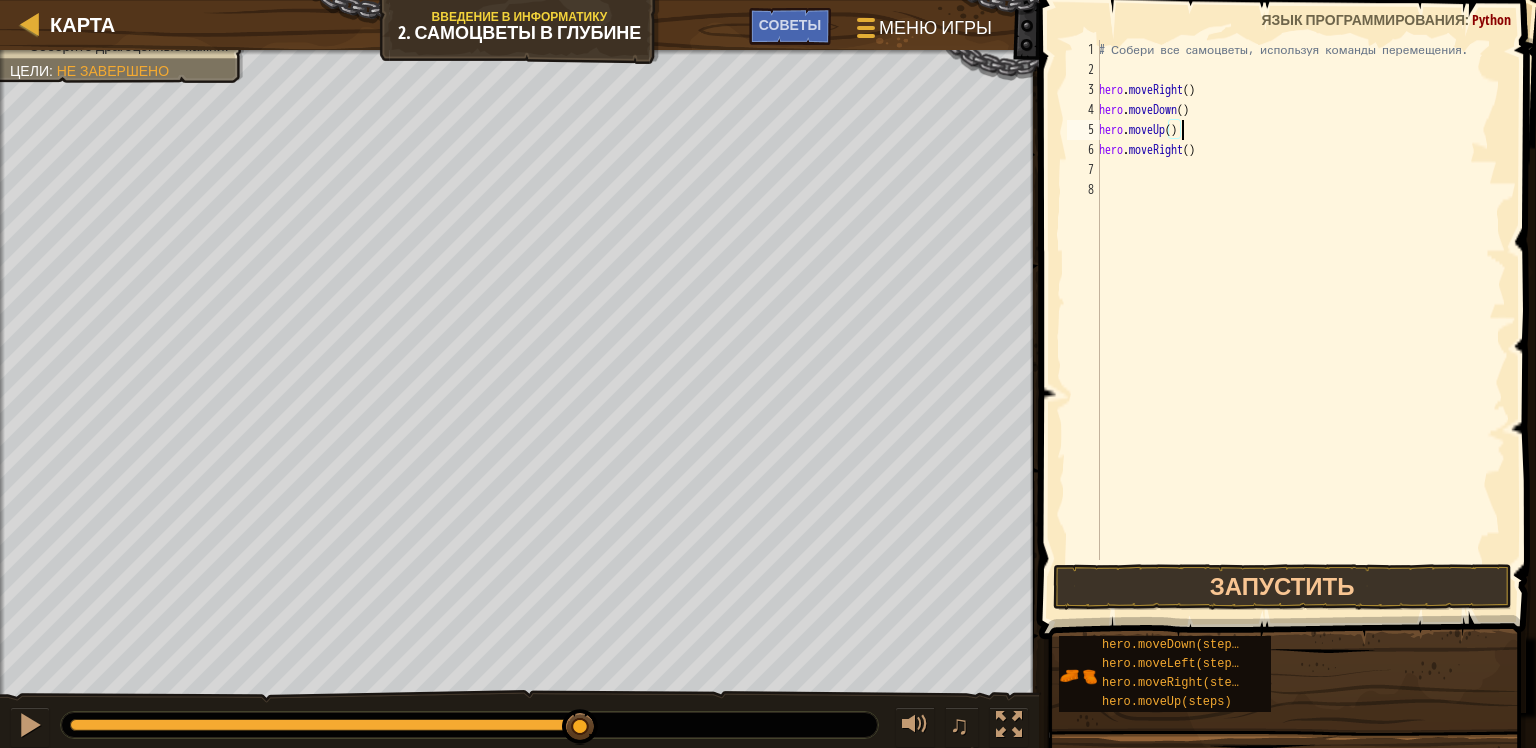 type on "hero.moveRight()" 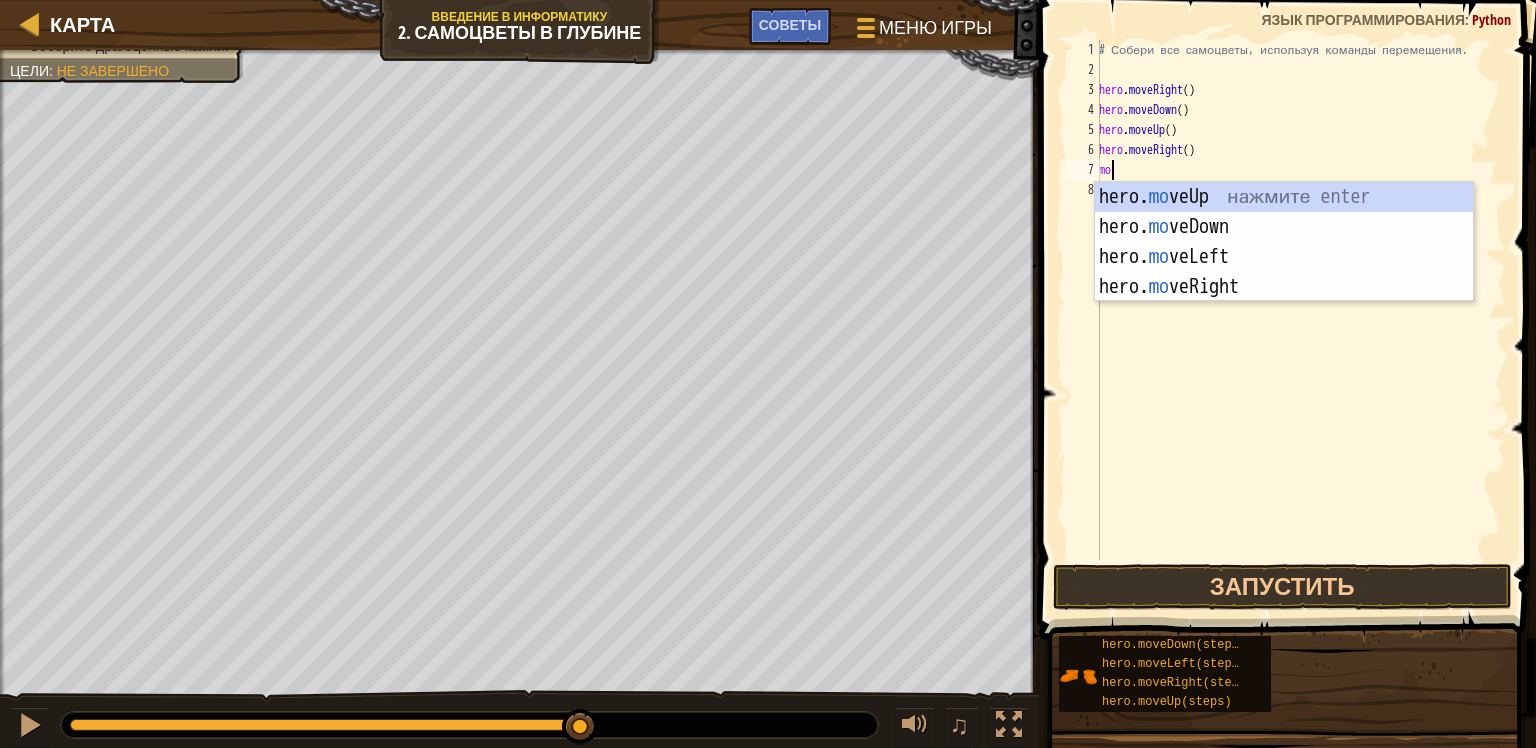 type on "mov" 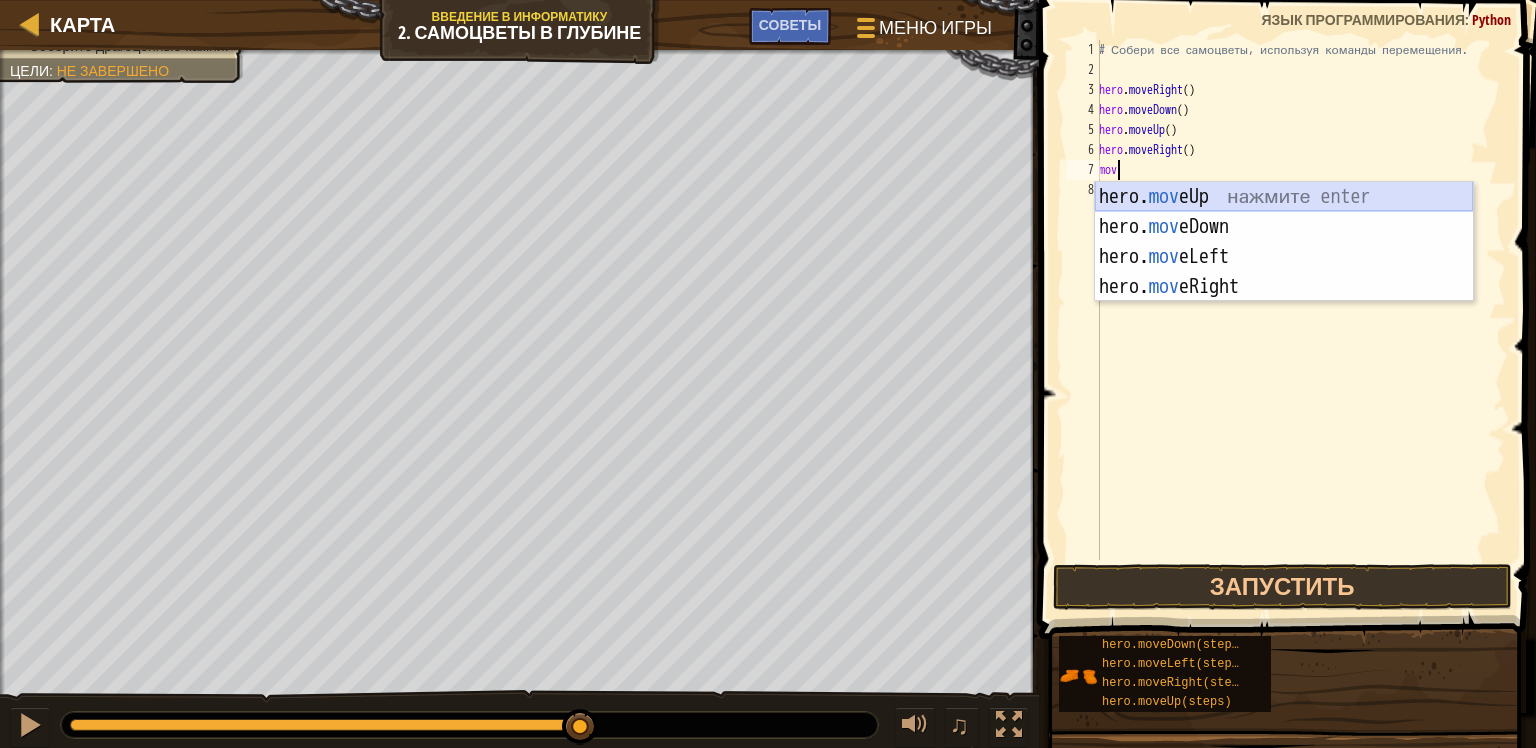 click on "hero. mov eUp нажмите enter hero. mov eDown нажмите enter hero. mov eLeft нажмите enter hero. mov eRight нажмите enter" at bounding box center (1284, 272) 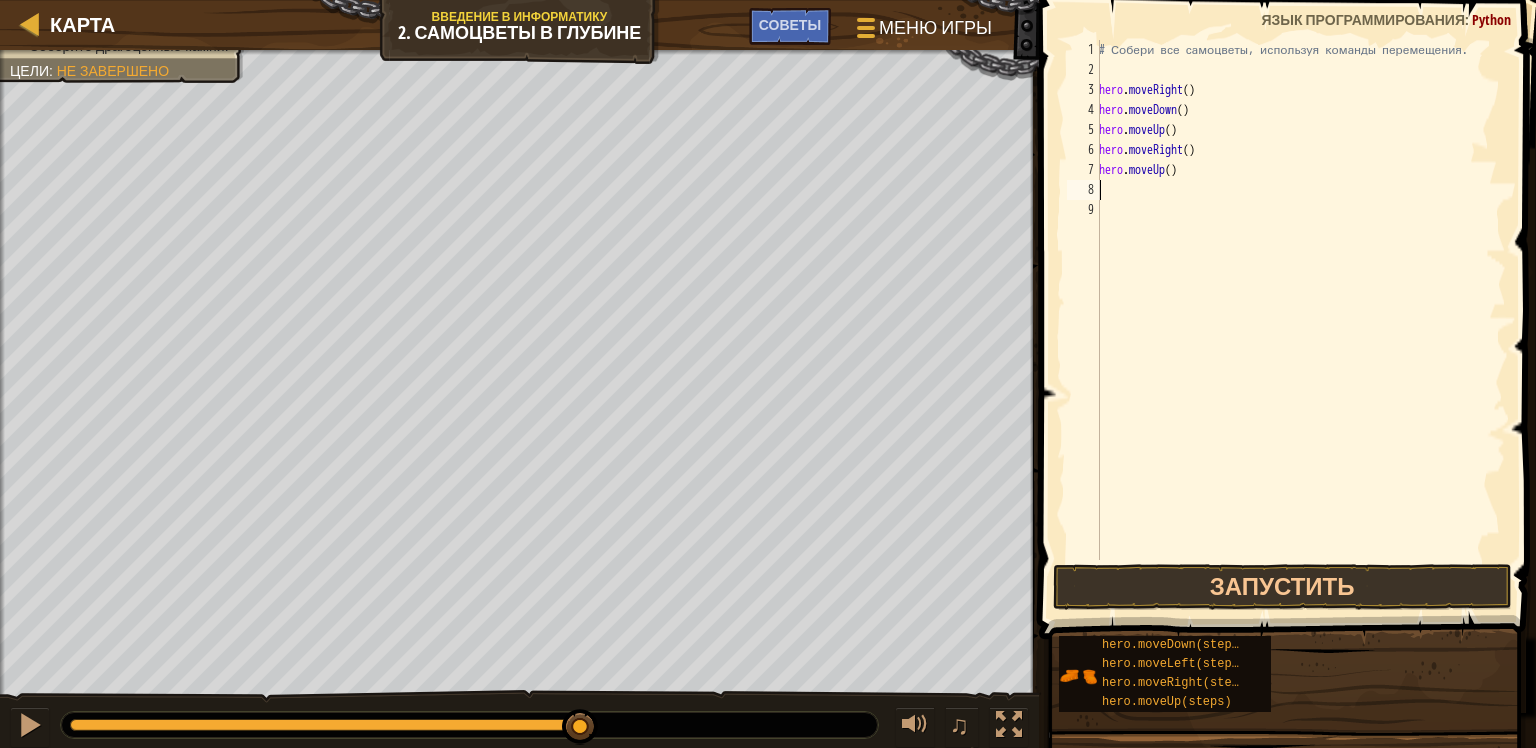 scroll, scrollTop: 9, scrollLeft: 0, axis: vertical 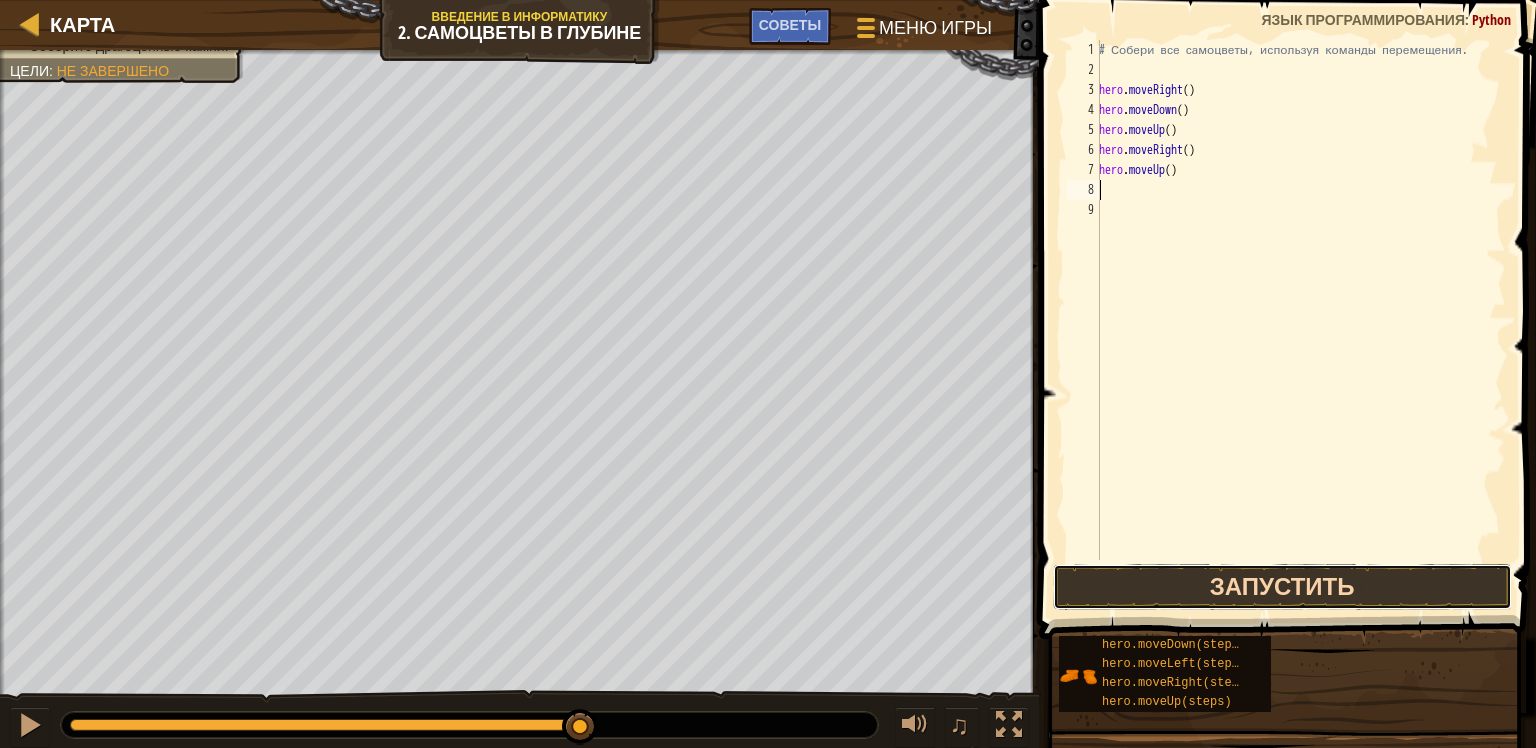 click on "Запустить" at bounding box center (1282, 587) 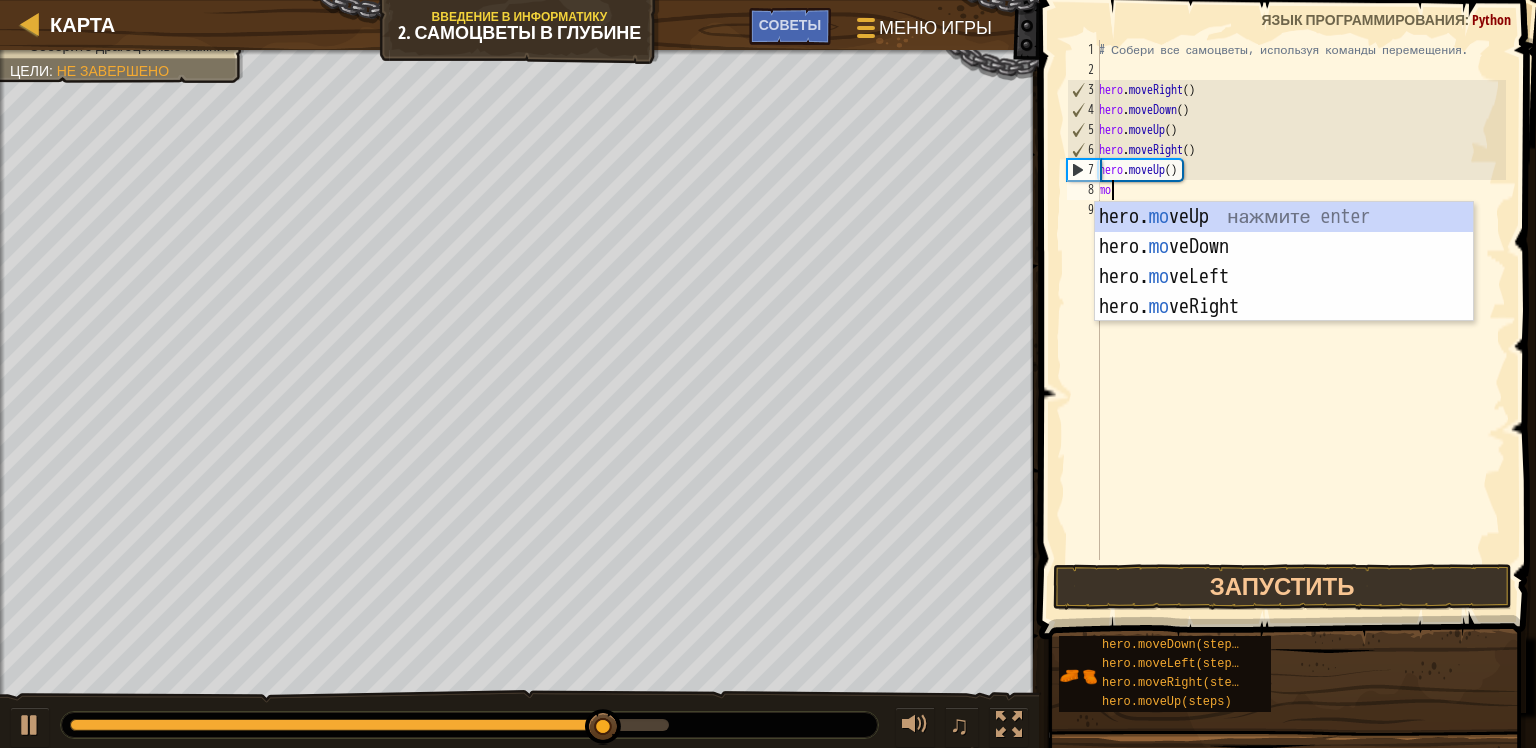 type on "mov" 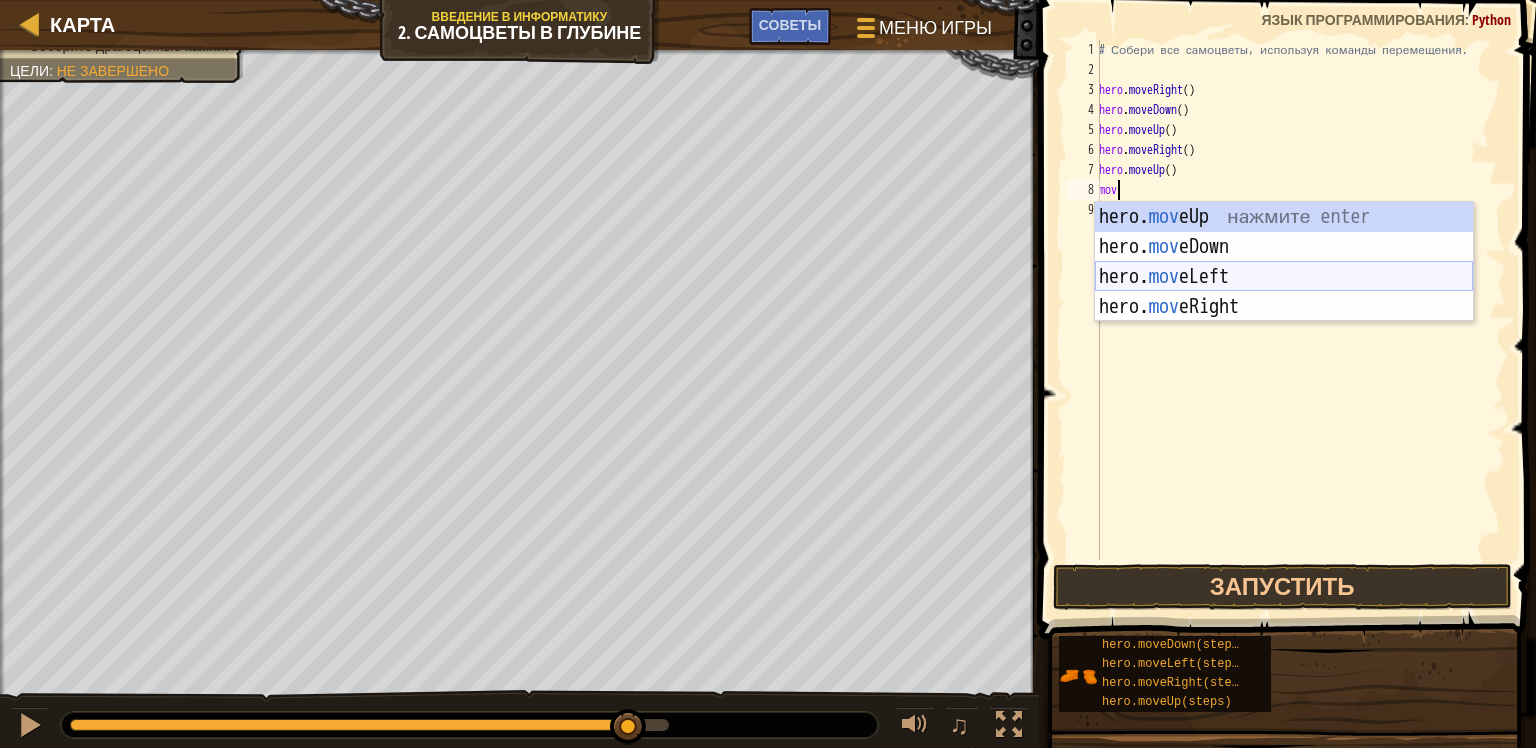 click on "hero. mov eUp нажмите enter hero. mov eDown нажмите enter hero. mov eLeft нажмите enter hero. mov eRight нажмите enter" at bounding box center [1284, 292] 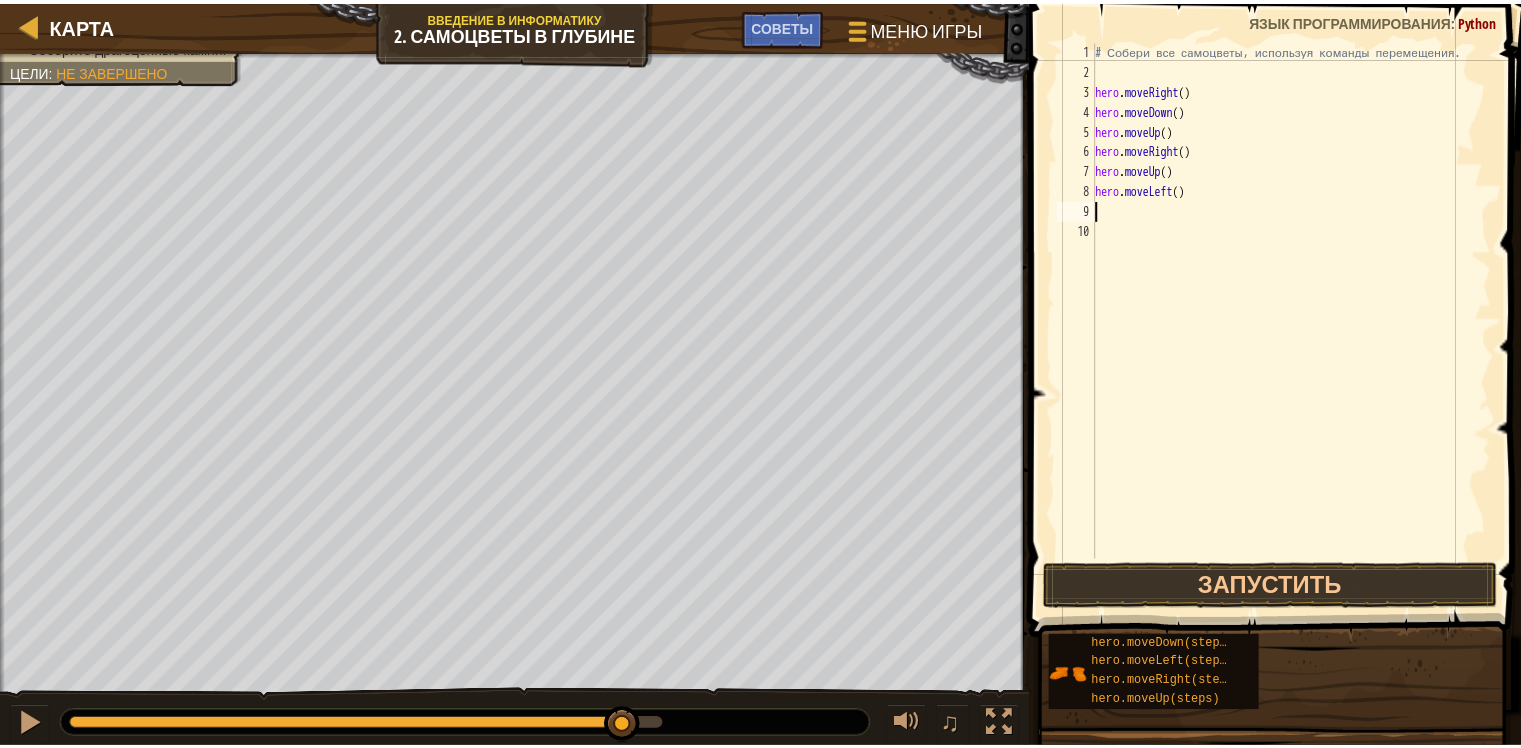 scroll, scrollTop: 9, scrollLeft: 0, axis: vertical 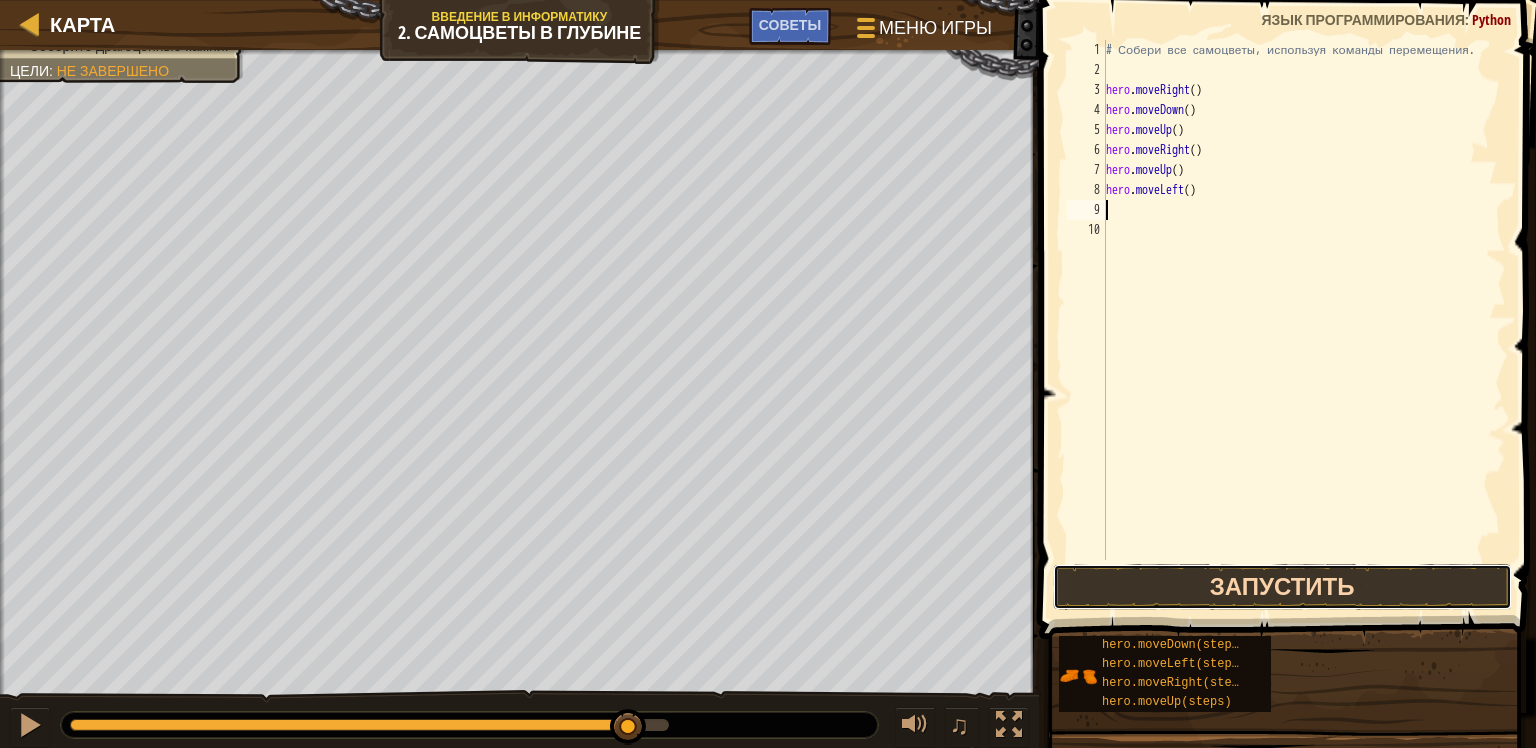 click on "Запустить" at bounding box center (1282, 587) 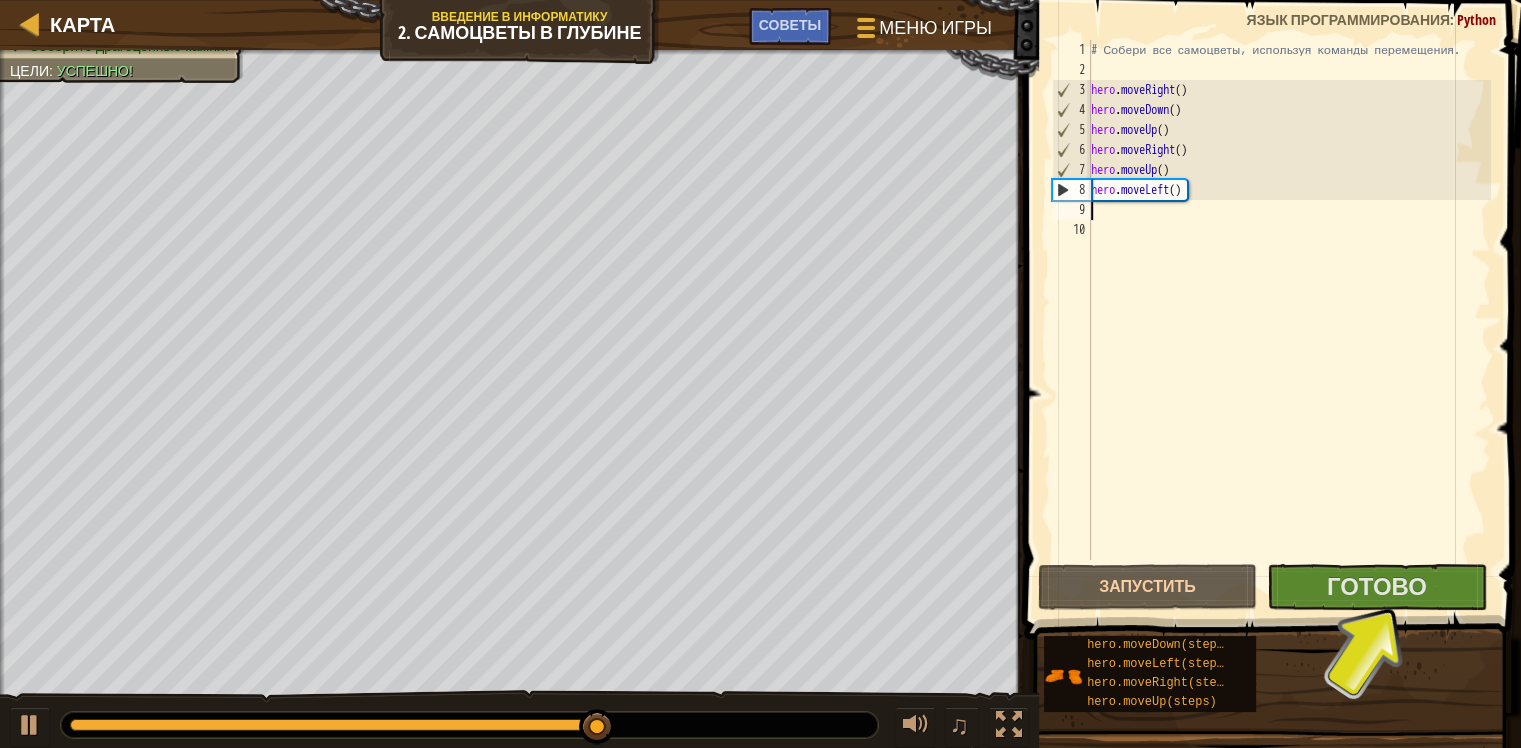 click on "1 2 3 4 5 6 7 8 9 10 # Собери все самоцветы, используя команды перемещения. hero . moveRight ( ) hero . moveDown ( ) hero . moveUp ( ) hero . moveRight ( ) hero . moveUp ( ) hero . moveLeft ( )     הההההההההההההההההההההההההההההההההההההההההההההההההההההההההההההההההההההההההההההההההההההההההההההההההההההההההההההההההההההההההההההההההההההההההההההההההההההההההההההההההההההההההההההההההההההההההההההההההההההההההההההההההההההההההההההההההההההההההההההההההההההההההההההההה XXXXXXXXXXXXXXXXXXXXXXXXXXXXXXXXXXXXXXXXXXXXXXXXXXXXXXXXXXXXXXXXXXXXXXXXXXXXXXXXXXXXXXXXXXXXXXXXXXXXXXXXXXXXXXXXXXXXXXXXXXXXXXXXXXXXXXXXXXXXXXXXXXXXXXXXXXXXXXXXXXXXXXXXXXXXXXXXXXXXXXXXXXXXXXXXXXXXXXXXXXXXXXXXXXXXXXXXXXXXXXXXXXXXXXXXXXXXXXXXXXXXXXXXXXXXXXXX" at bounding box center [1269, 300] 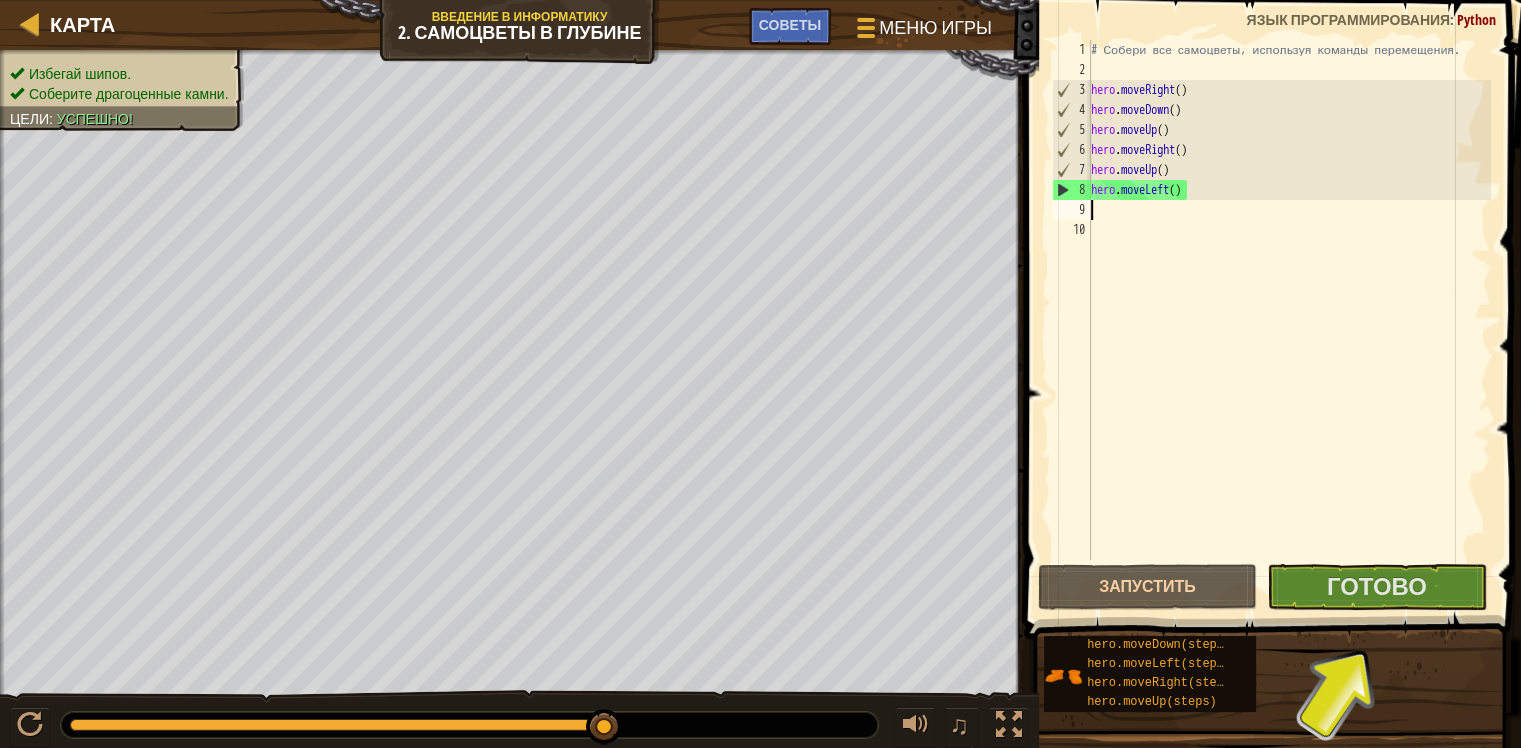 click on "# Собери все самоцветы, используя команды перемещения. hero . moveRight ( ) hero . moveDown ( ) hero . moveUp ( ) hero . moveRight ( ) hero . moveUp ( ) hero . moveLeft ( )" at bounding box center (1289, 320) 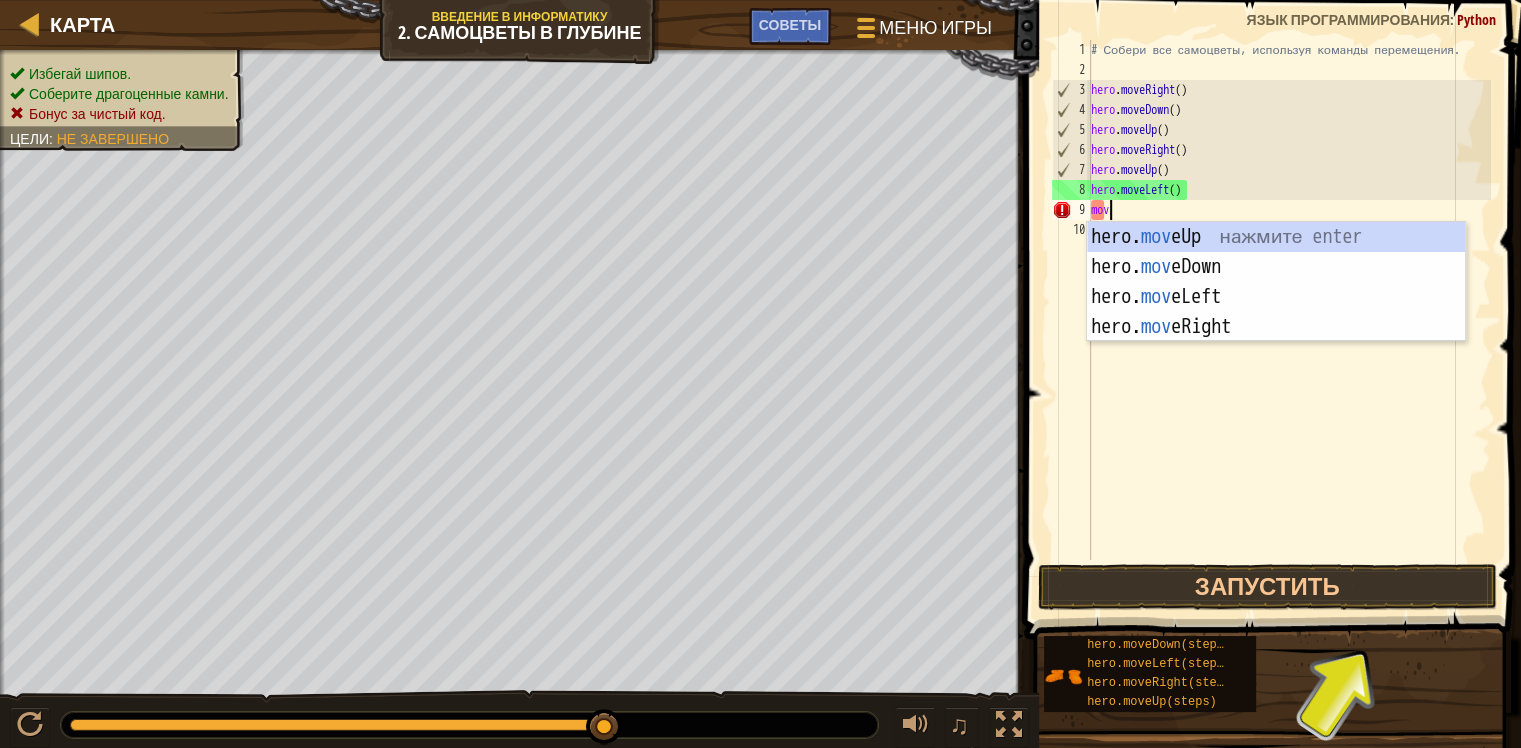scroll, scrollTop: 9, scrollLeft: 0, axis: vertical 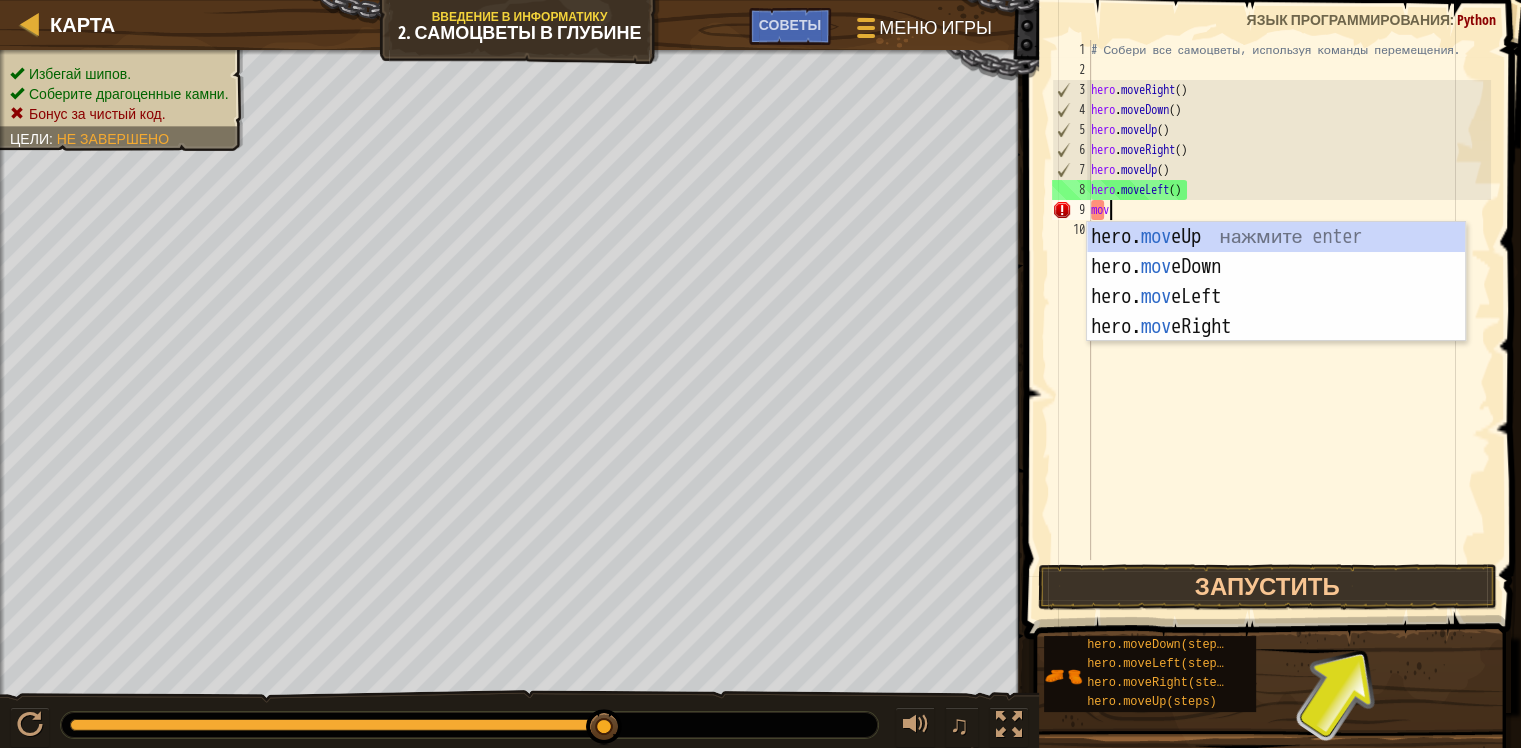 type on "move" 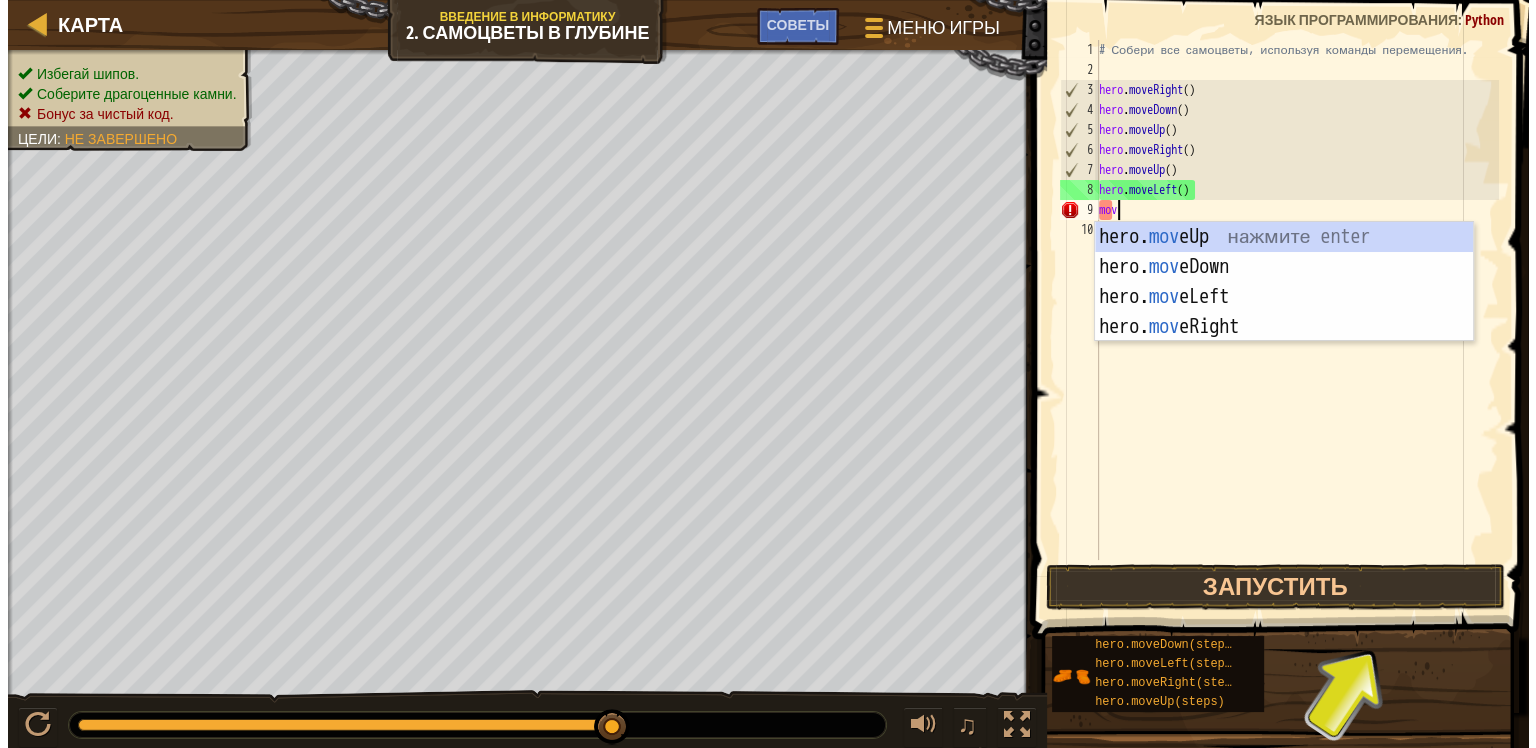 scroll, scrollTop: 9, scrollLeft: 1, axis: both 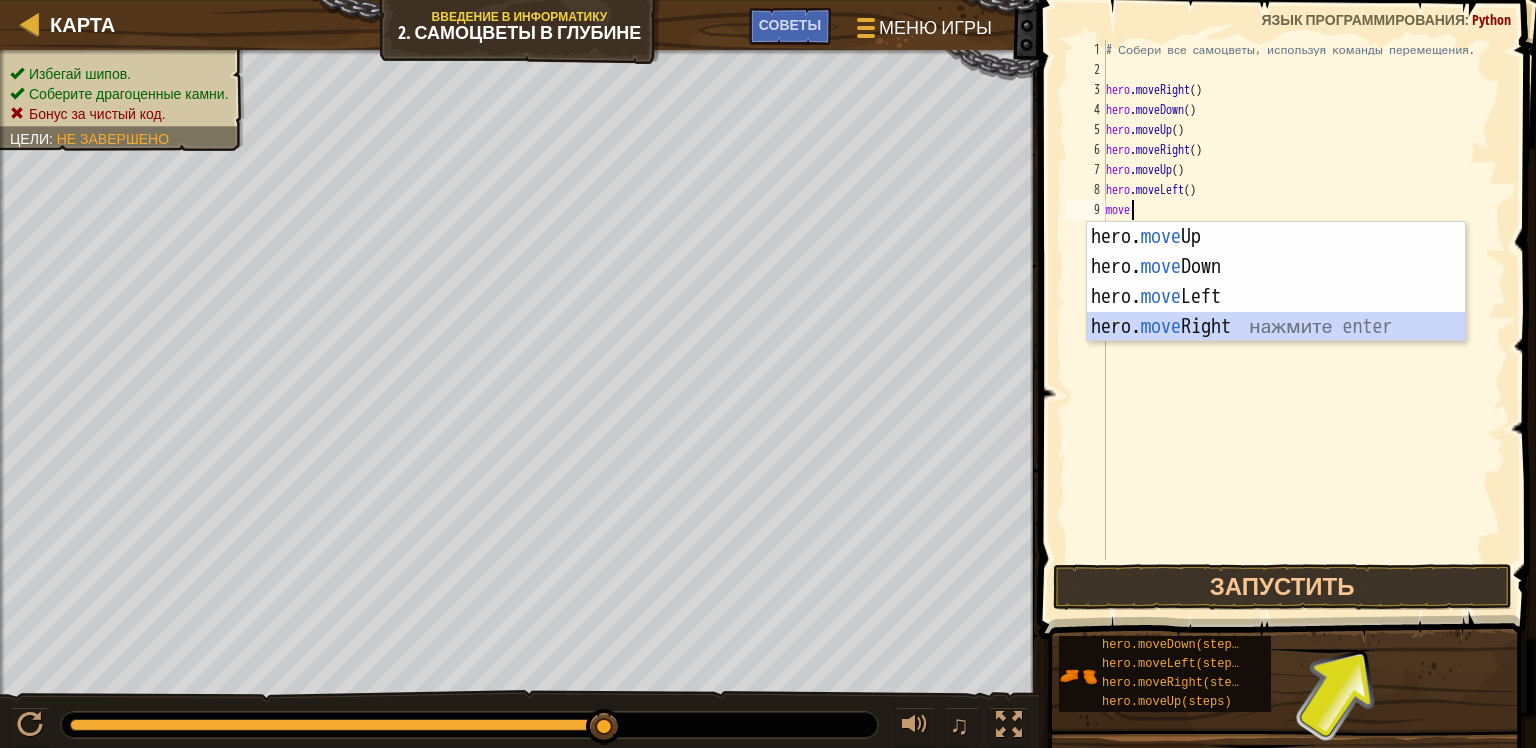 click on "hero. move Up нажмите enter hero. move Down нажмите enter hero. move Left нажмите enter hero. move Right нажмите enter" at bounding box center (1276, 312) 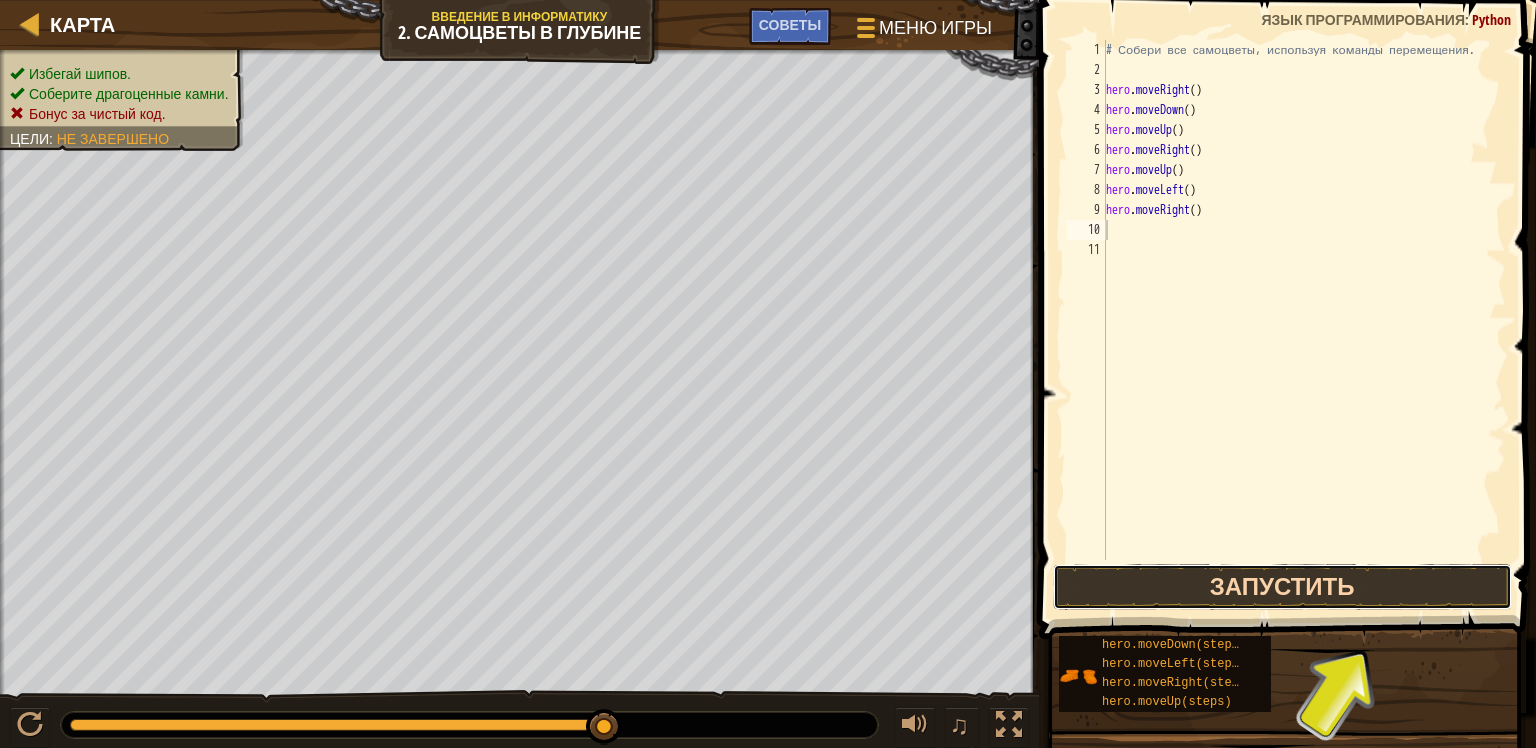 click on "Запустить" at bounding box center [1282, 587] 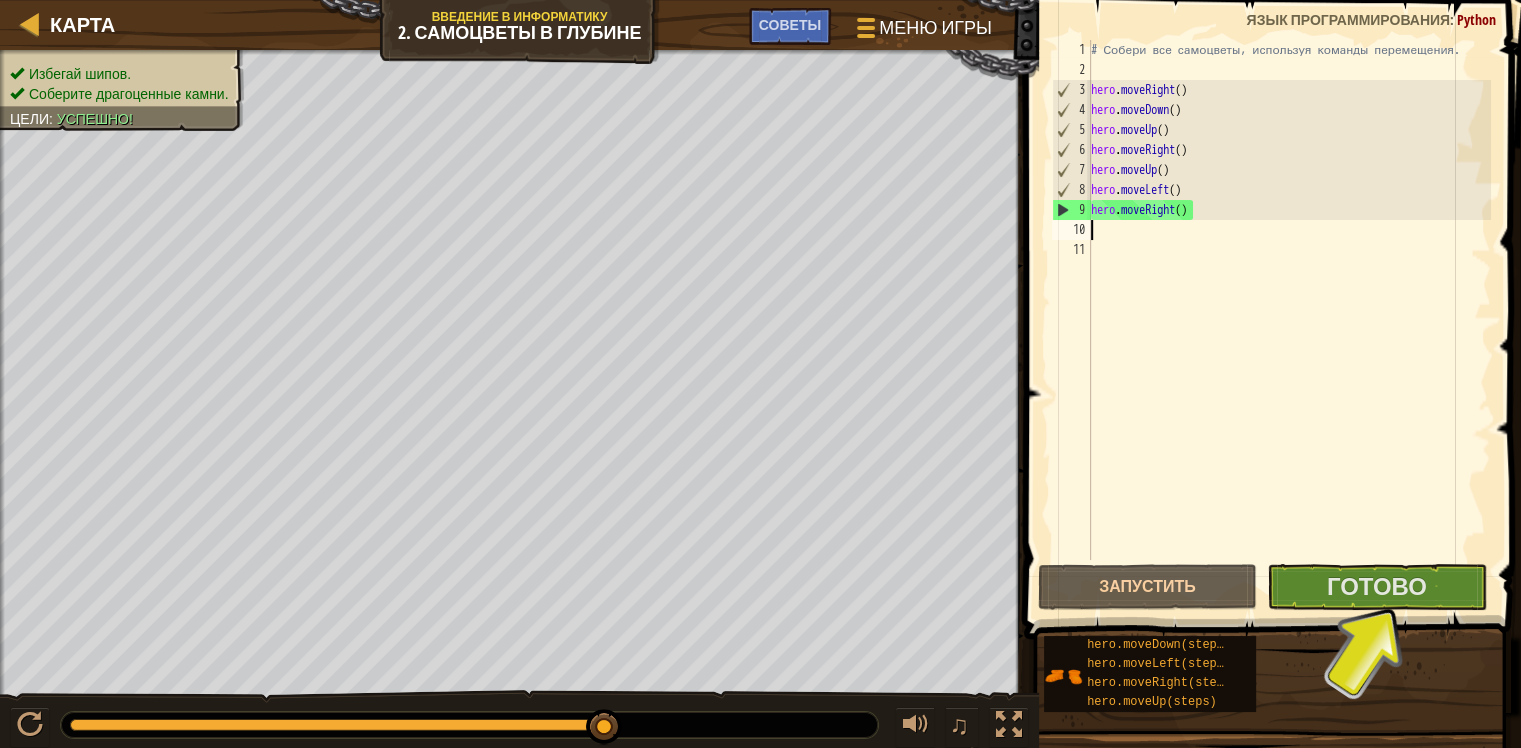 click on "# Собери все самоцветы, используя команды перемещения. hero . moveRight ( ) hero . moveDown ( ) hero . moveUp ( ) hero . moveRight ( ) hero . moveUp ( ) hero . moveLeft ( ) hero . moveRight ( )" at bounding box center (1289, 320) 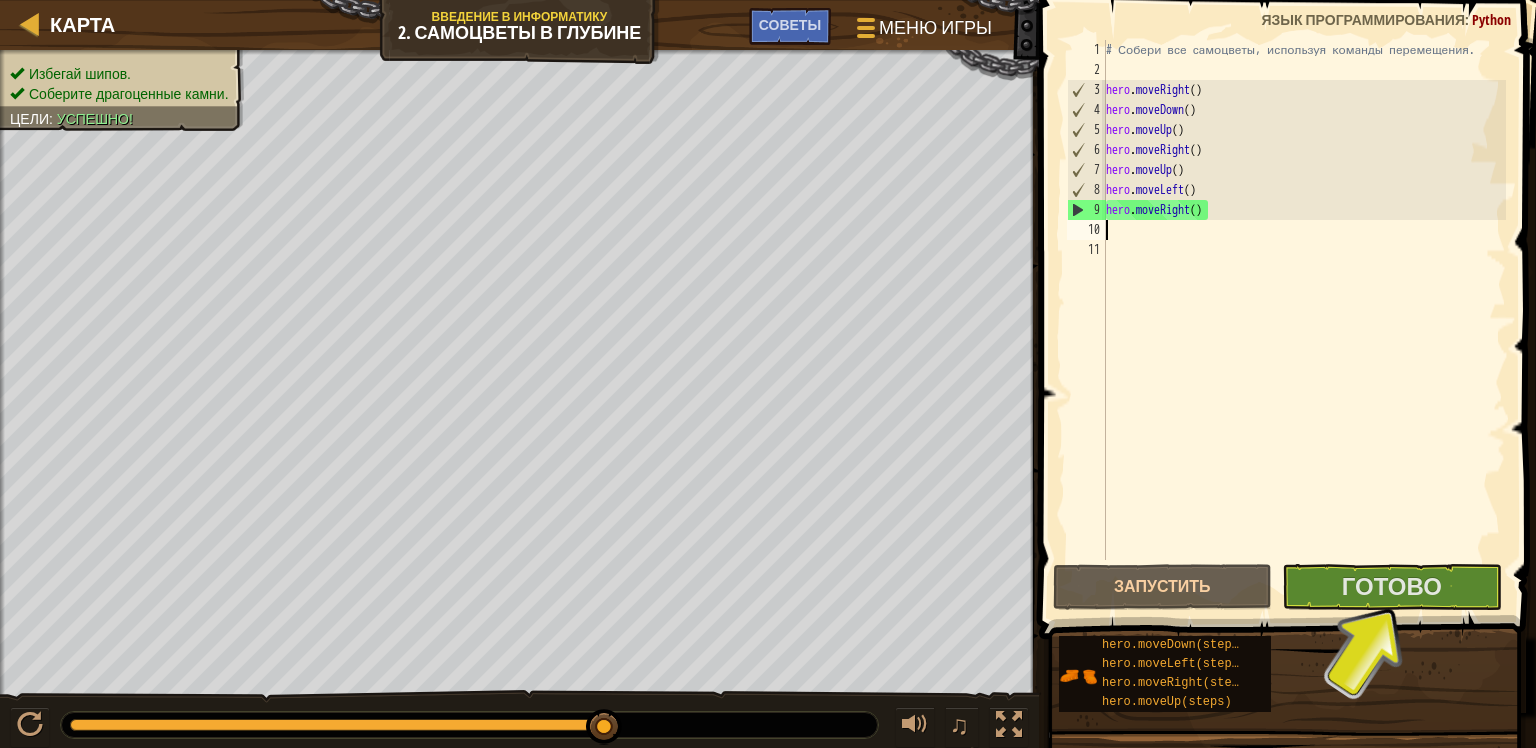 type on "m" 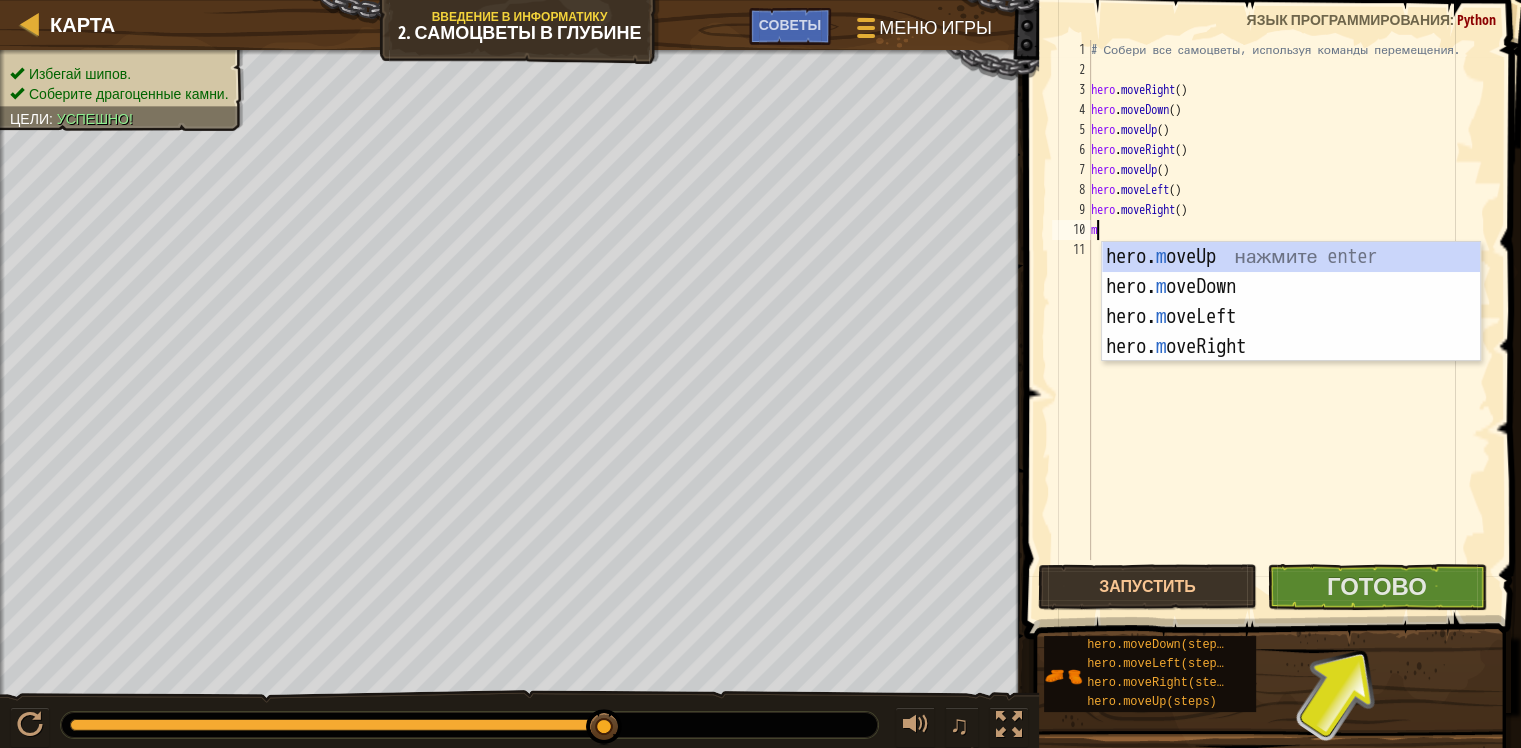 type 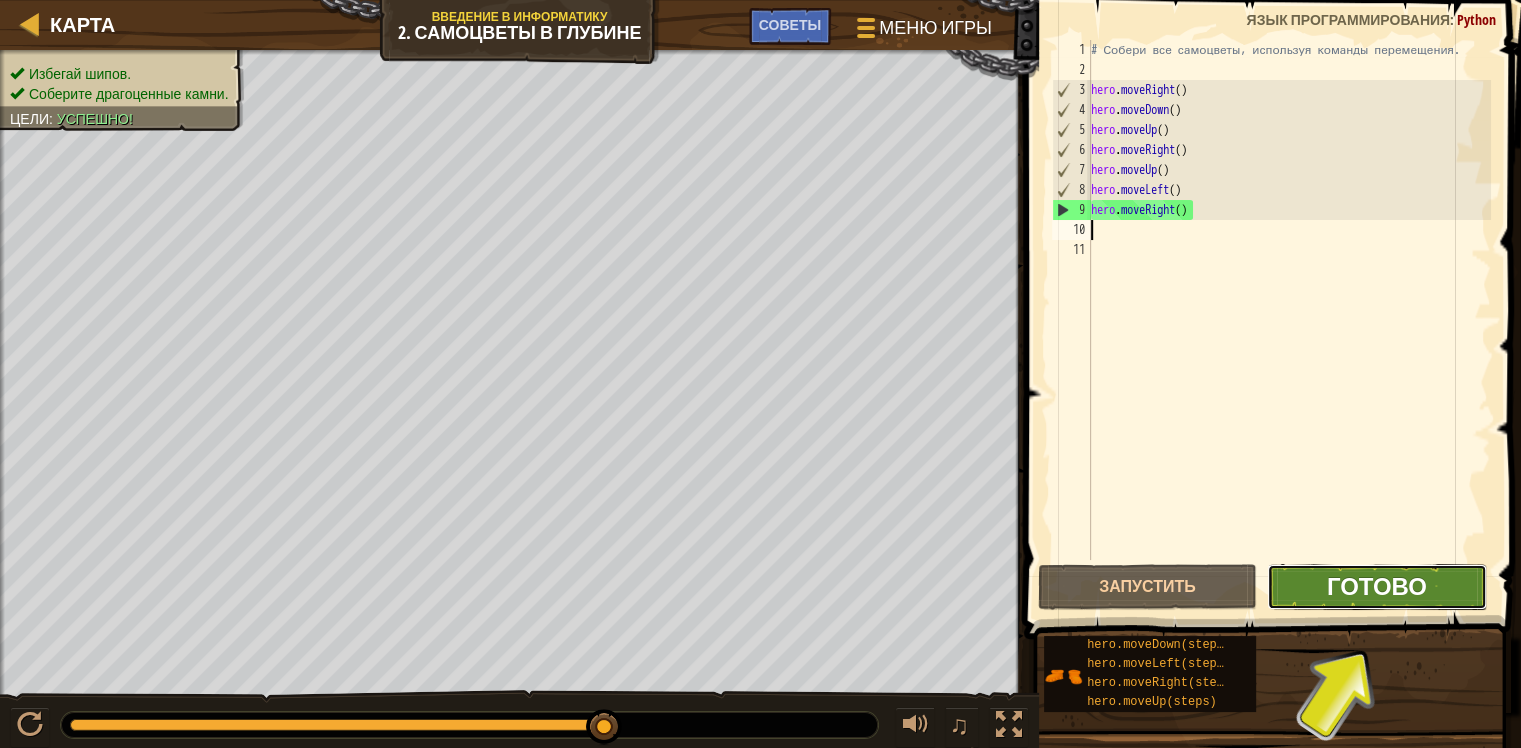 click on "Готово" at bounding box center [1377, 586] 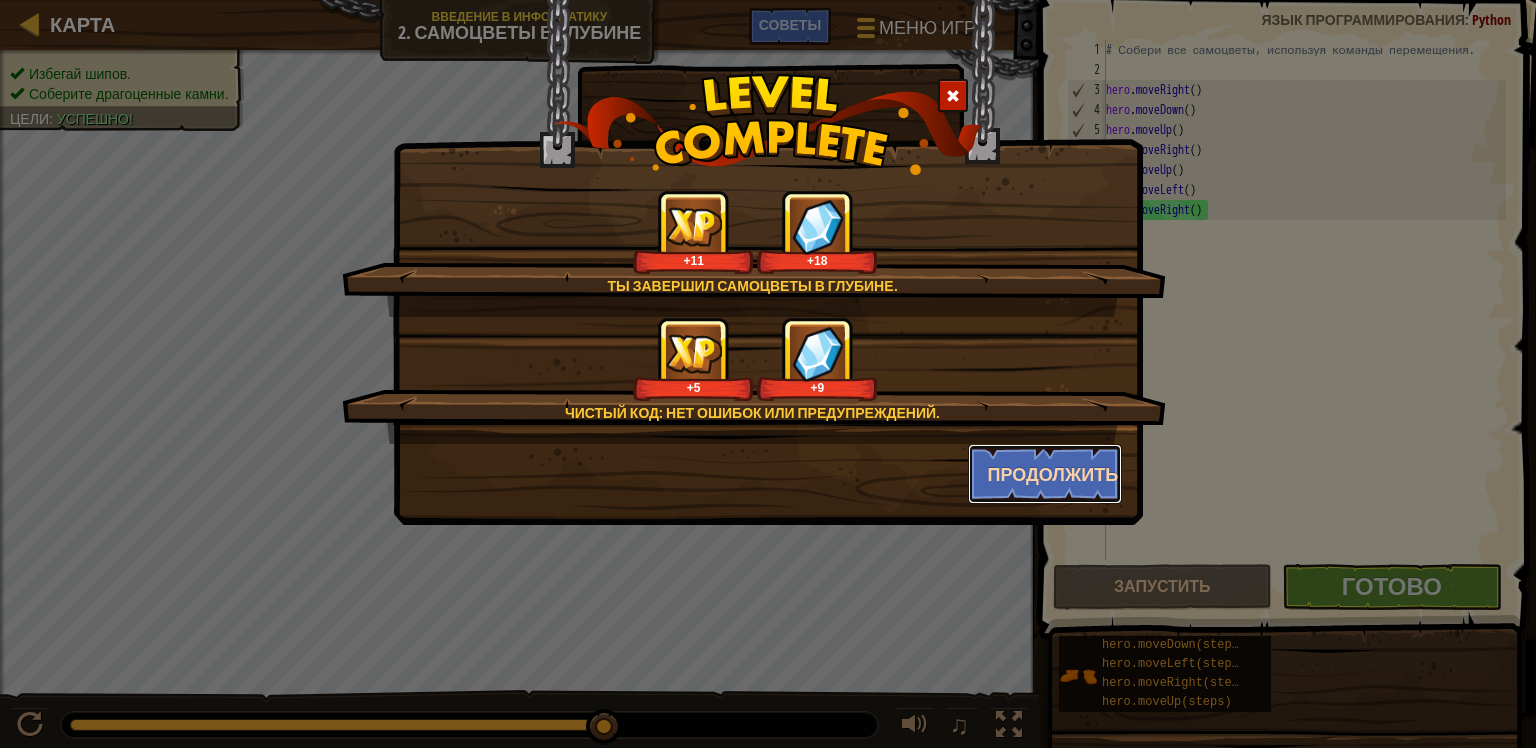click on "Продолжить" at bounding box center (1045, 474) 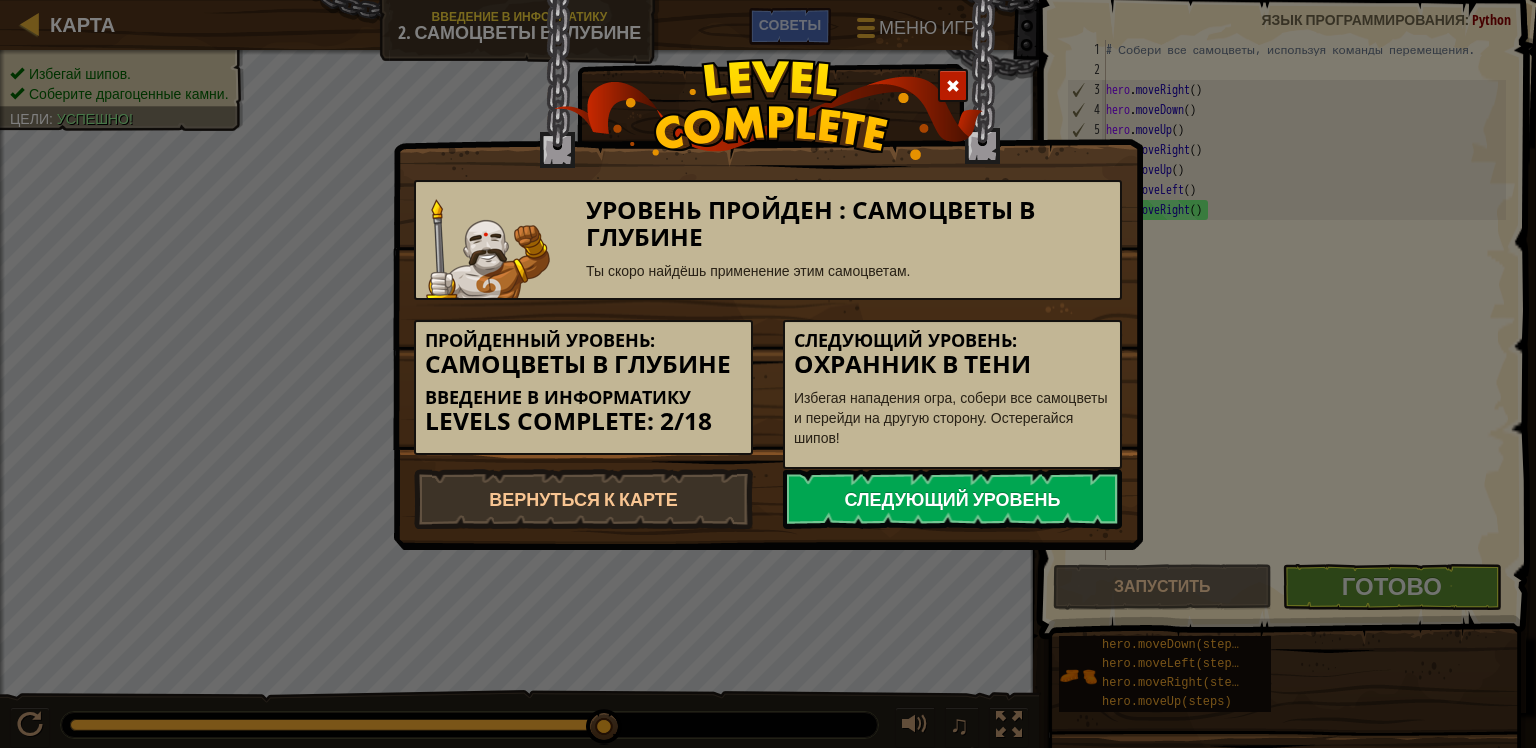 click on "Следующий уровень" at bounding box center (952, 499) 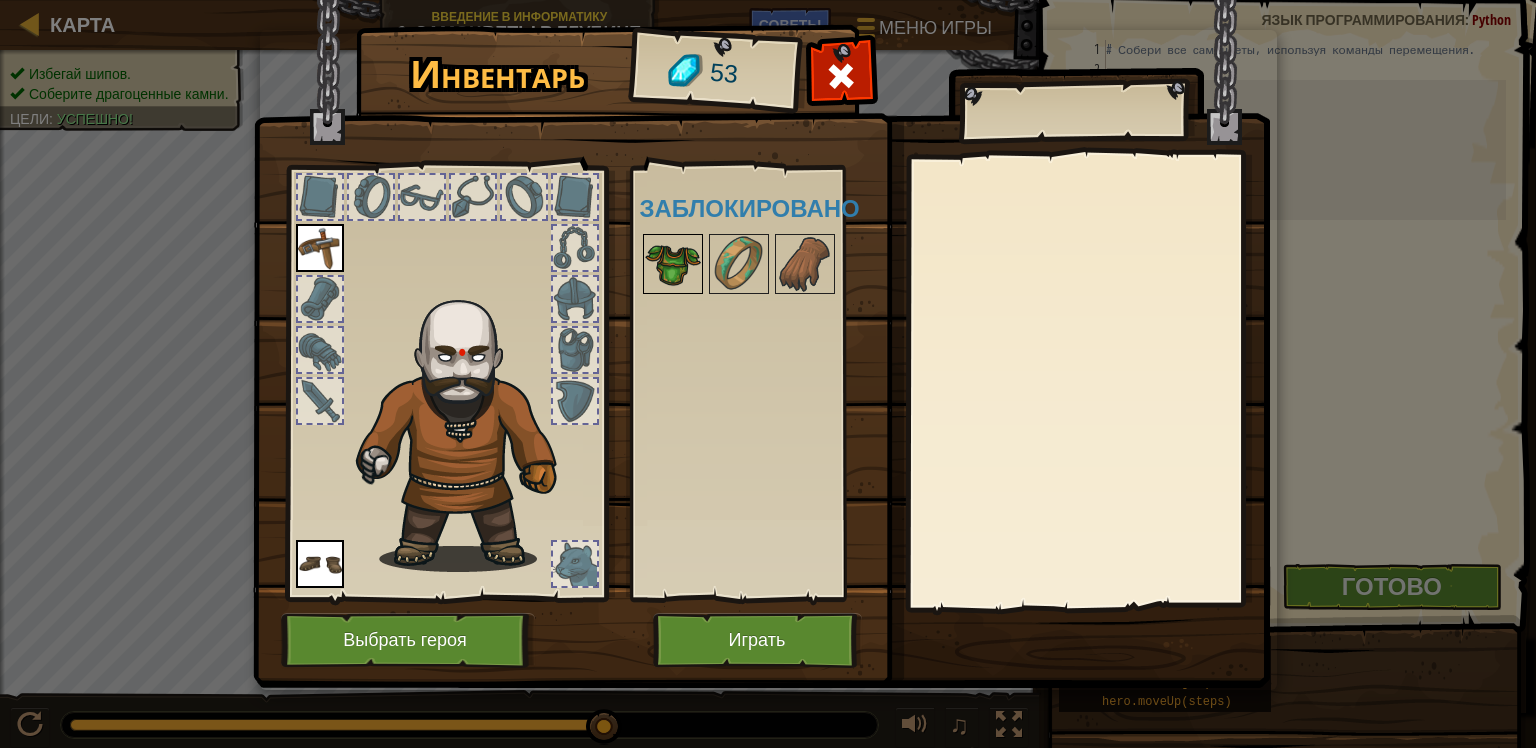 click at bounding box center [673, 264] 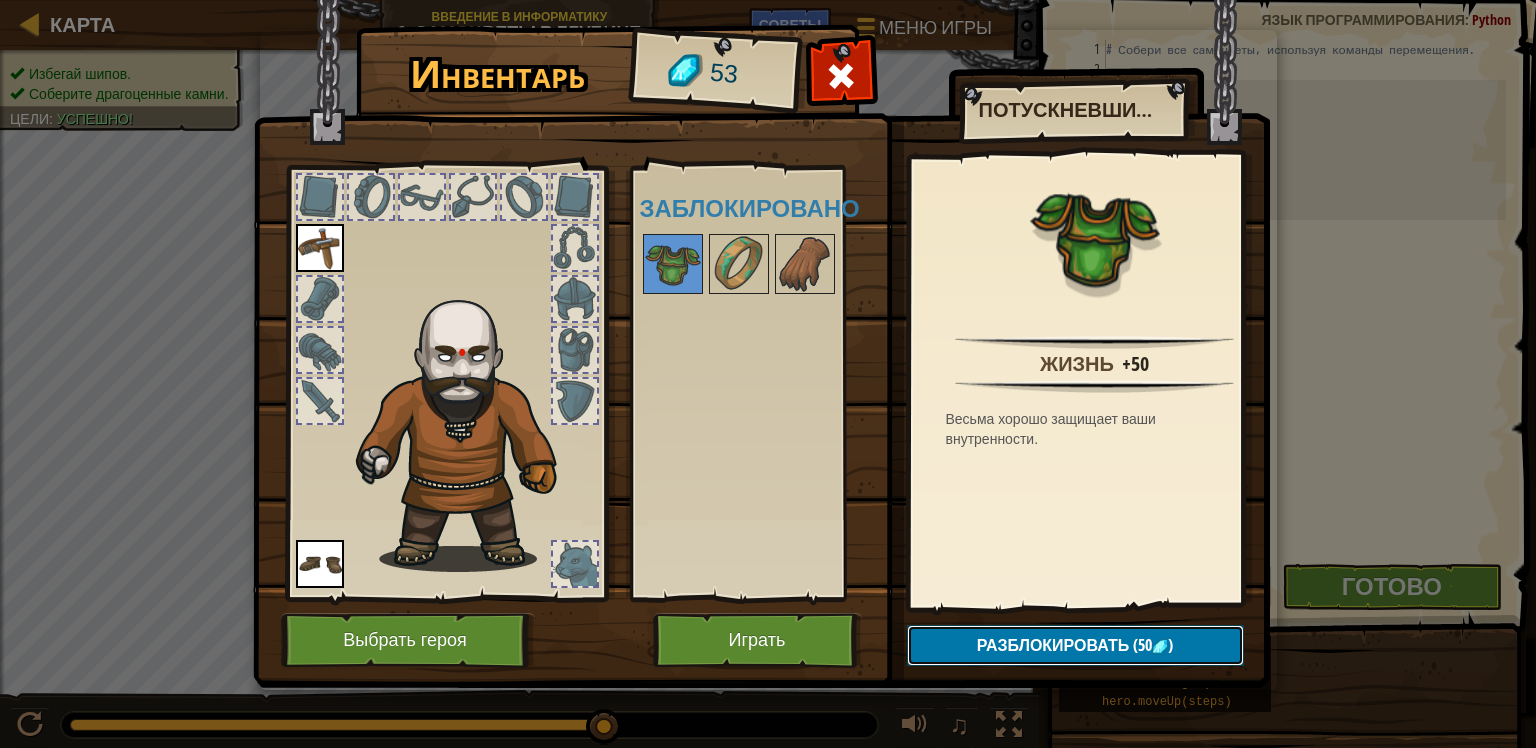 click on "Разблокировать" at bounding box center [1053, 645] 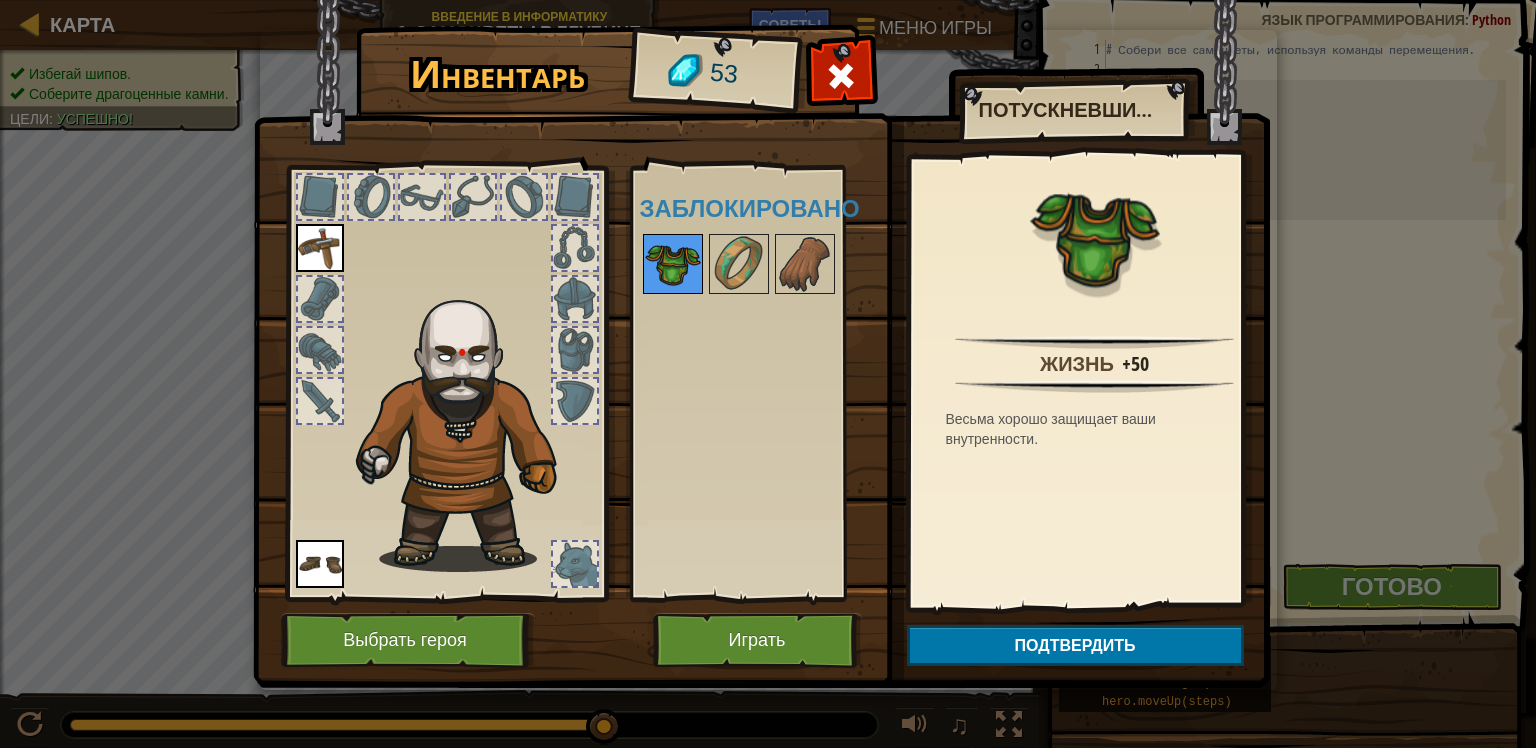 click at bounding box center (673, 264) 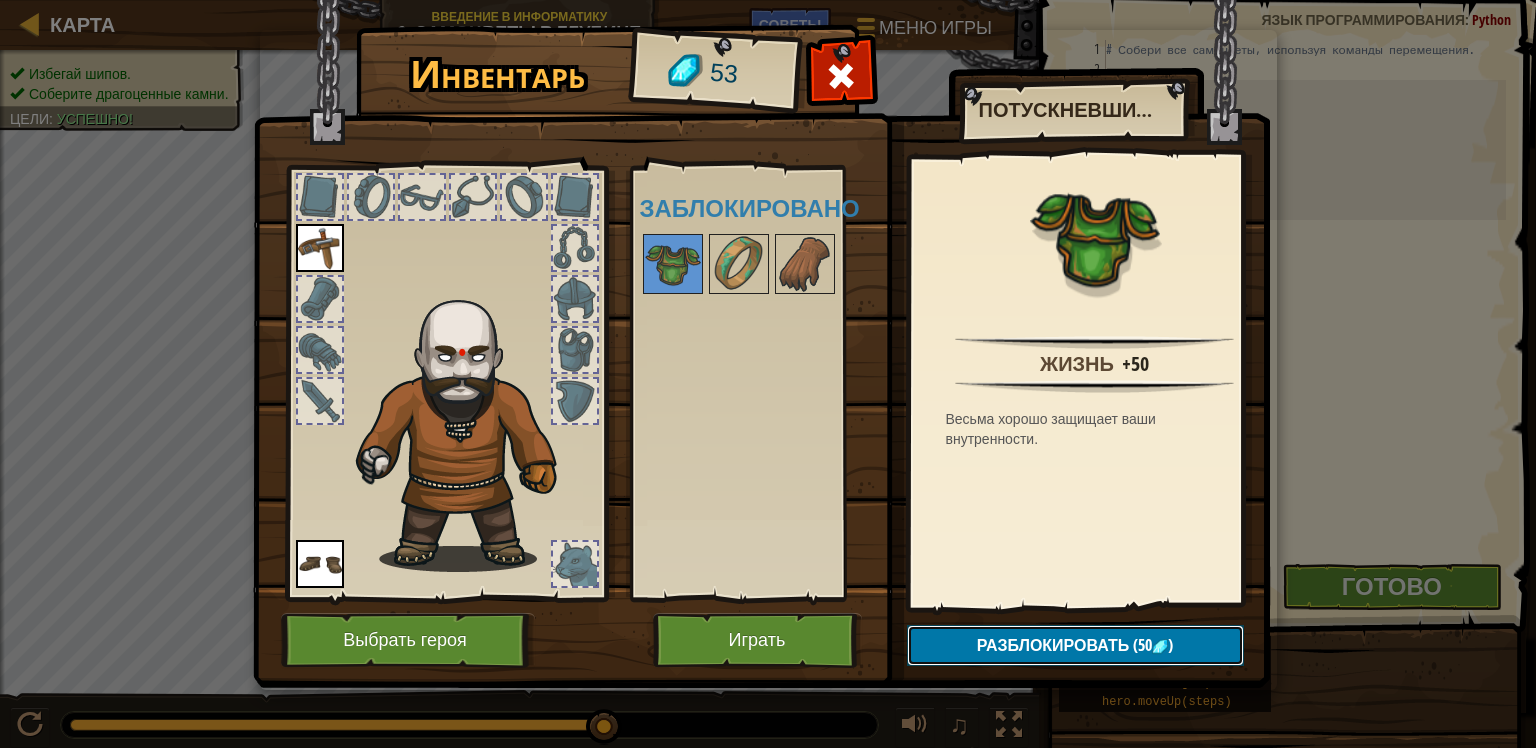 click on "Разблокировать" at bounding box center (1053, 645) 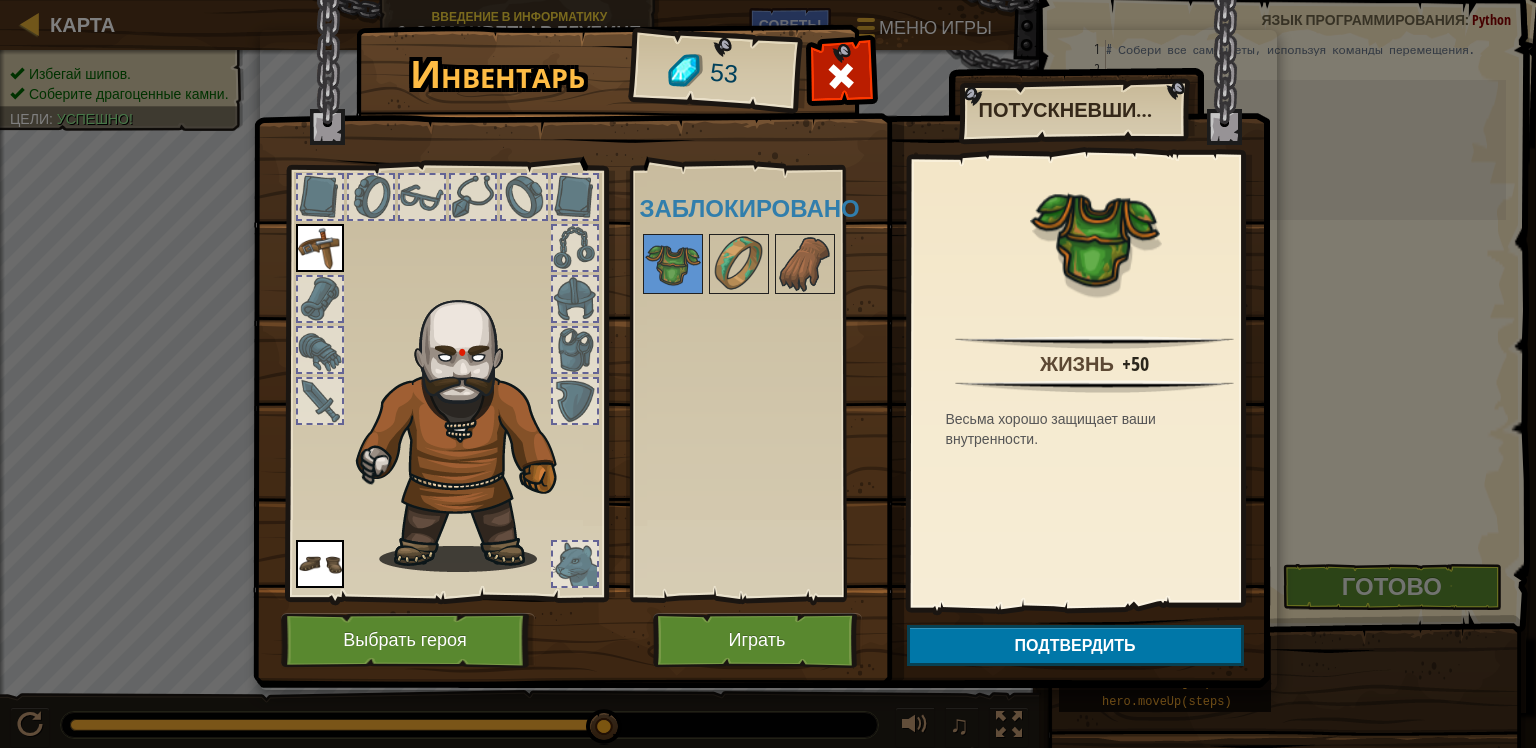 click at bounding box center [1095, 237] 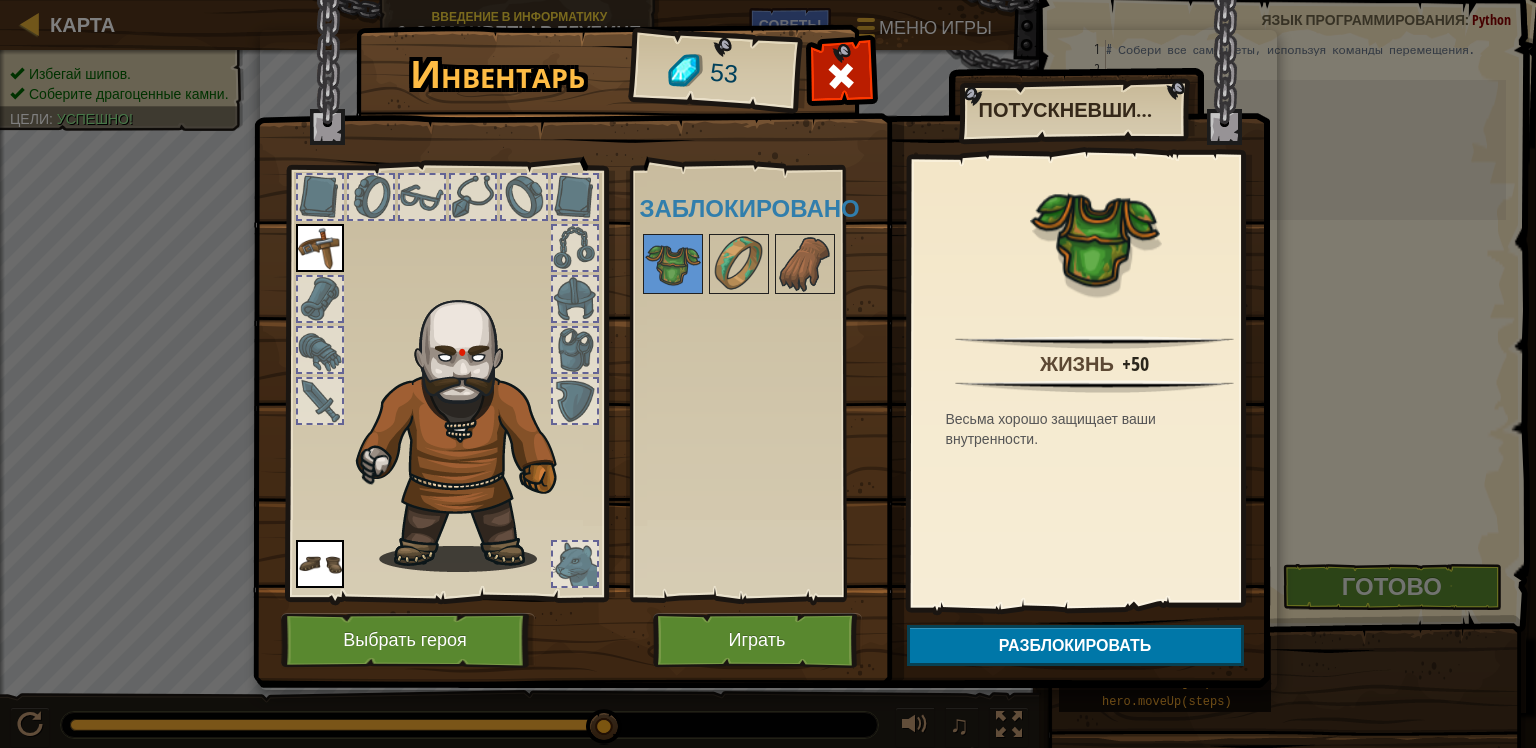 click at bounding box center (1095, 237) 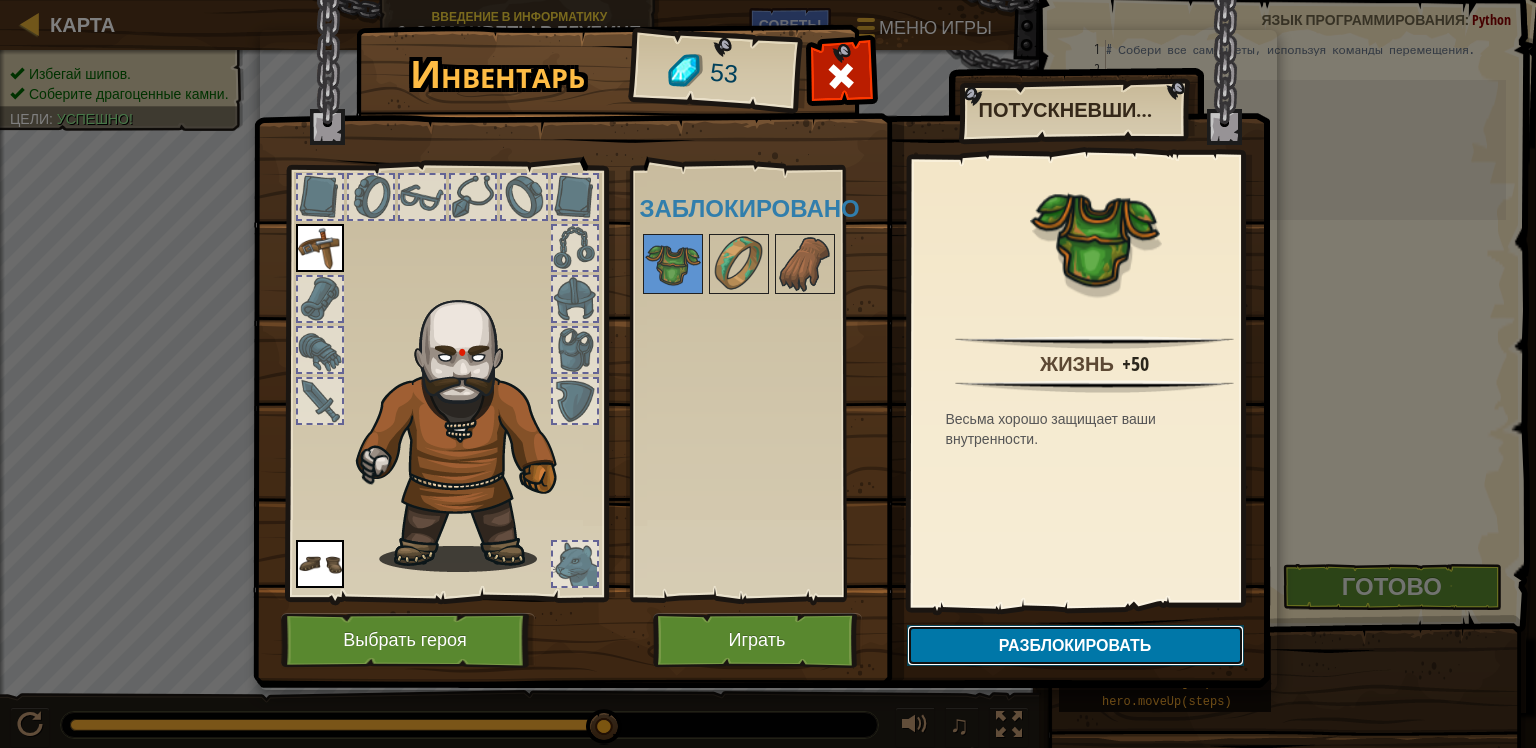 click on "Разблокировать" at bounding box center [1075, 645] 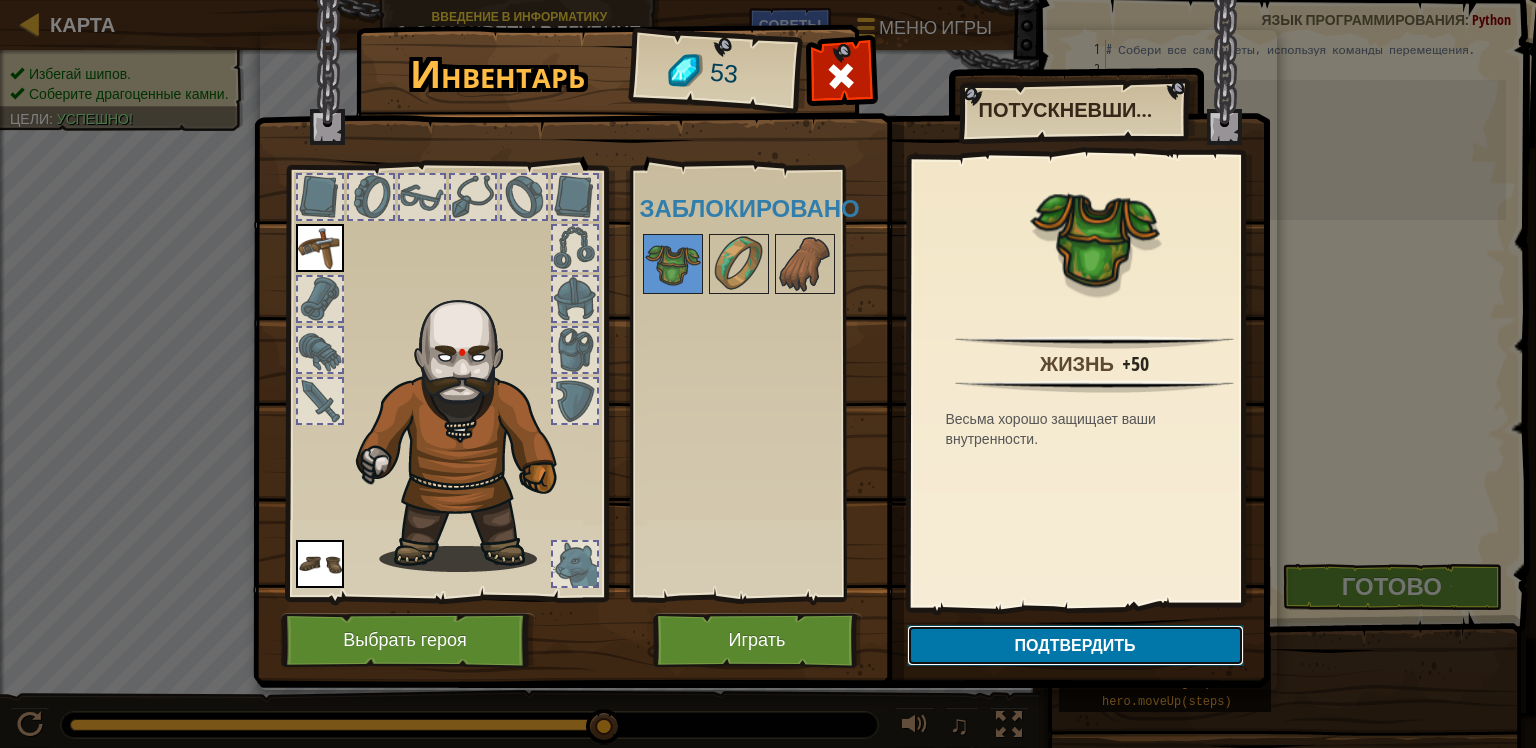 click on "Подтвердить" at bounding box center (1075, 645) 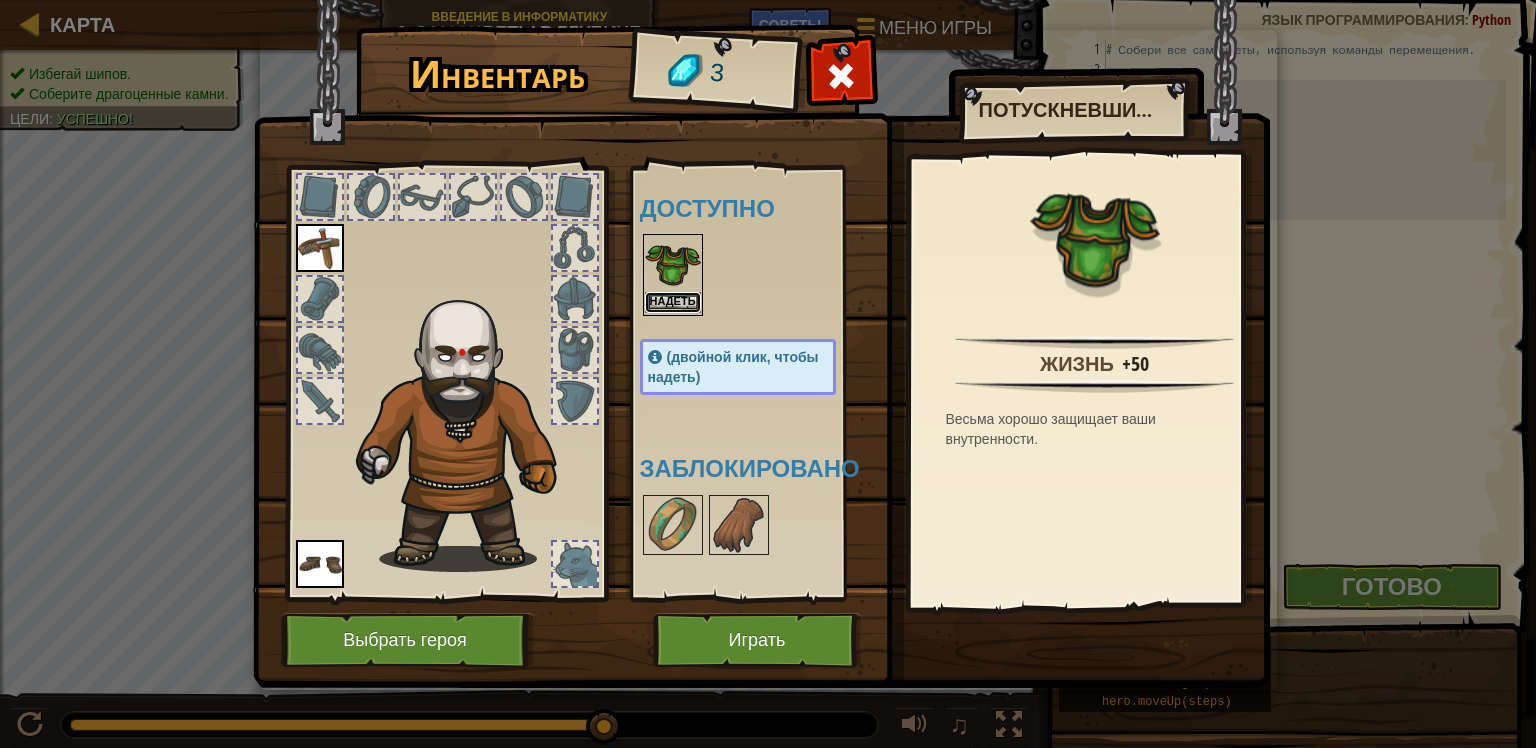 click on "Надеть" at bounding box center [673, 302] 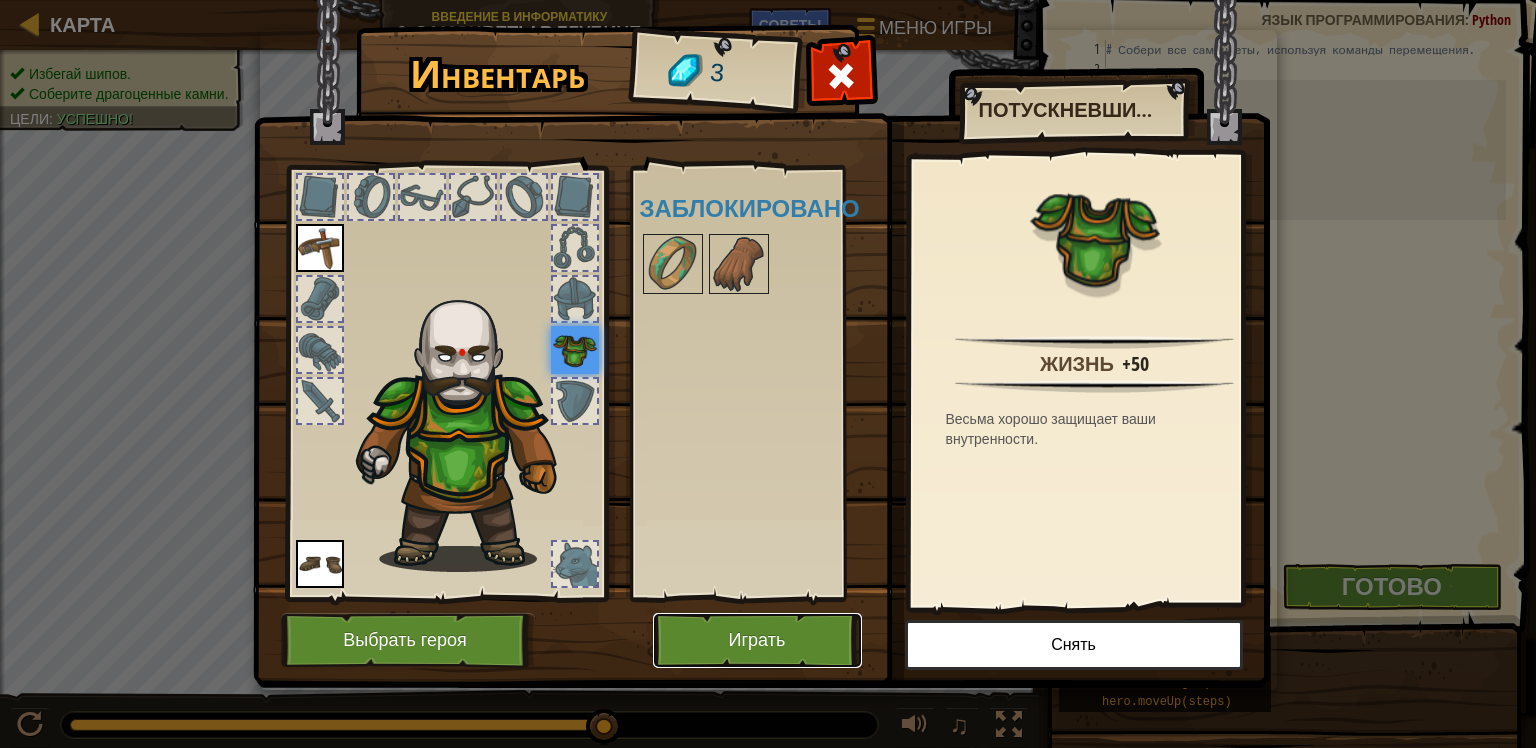 click on "Играть" at bounding box center (757, 640) 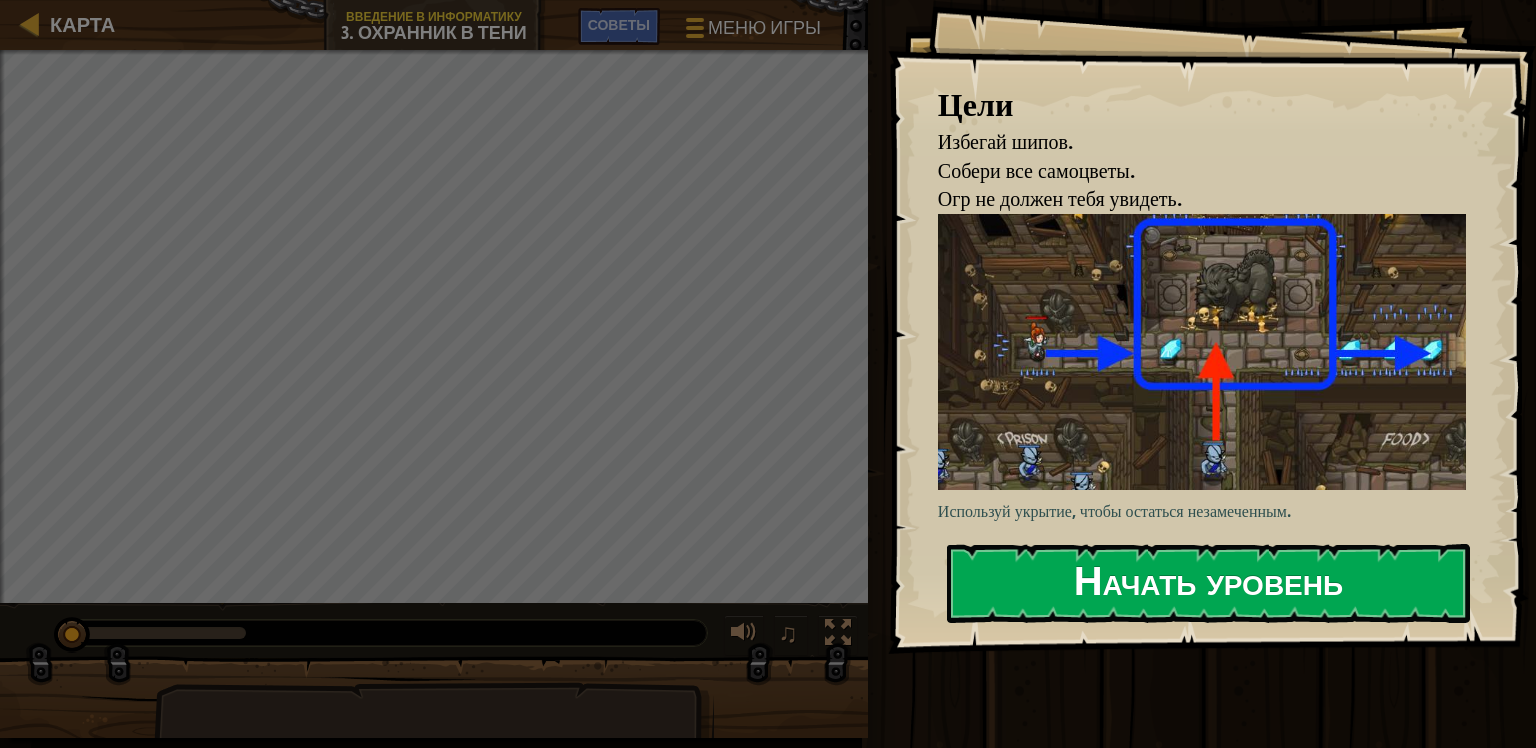 click on "Начать уровень" at bounding box center [1208, 583] 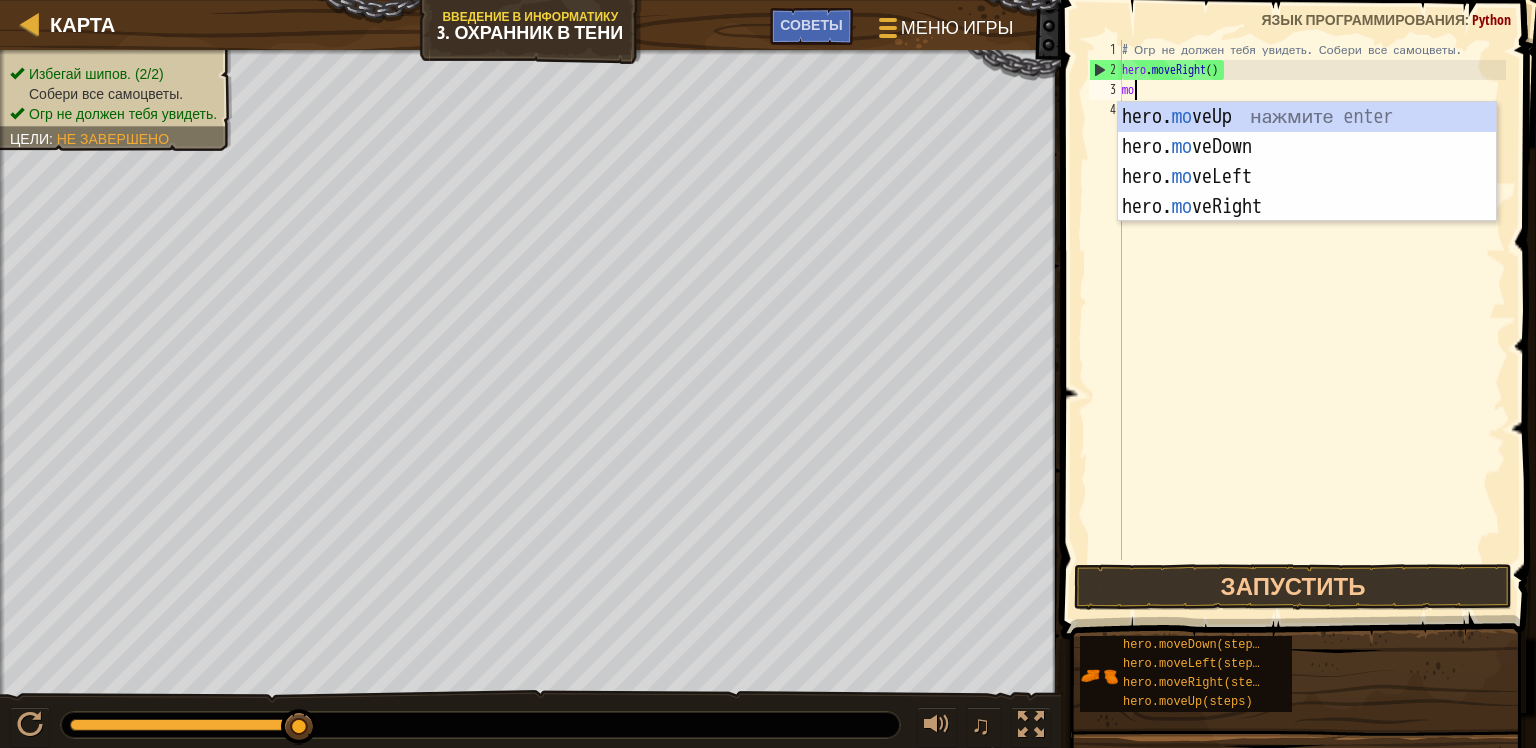 type on "mov" 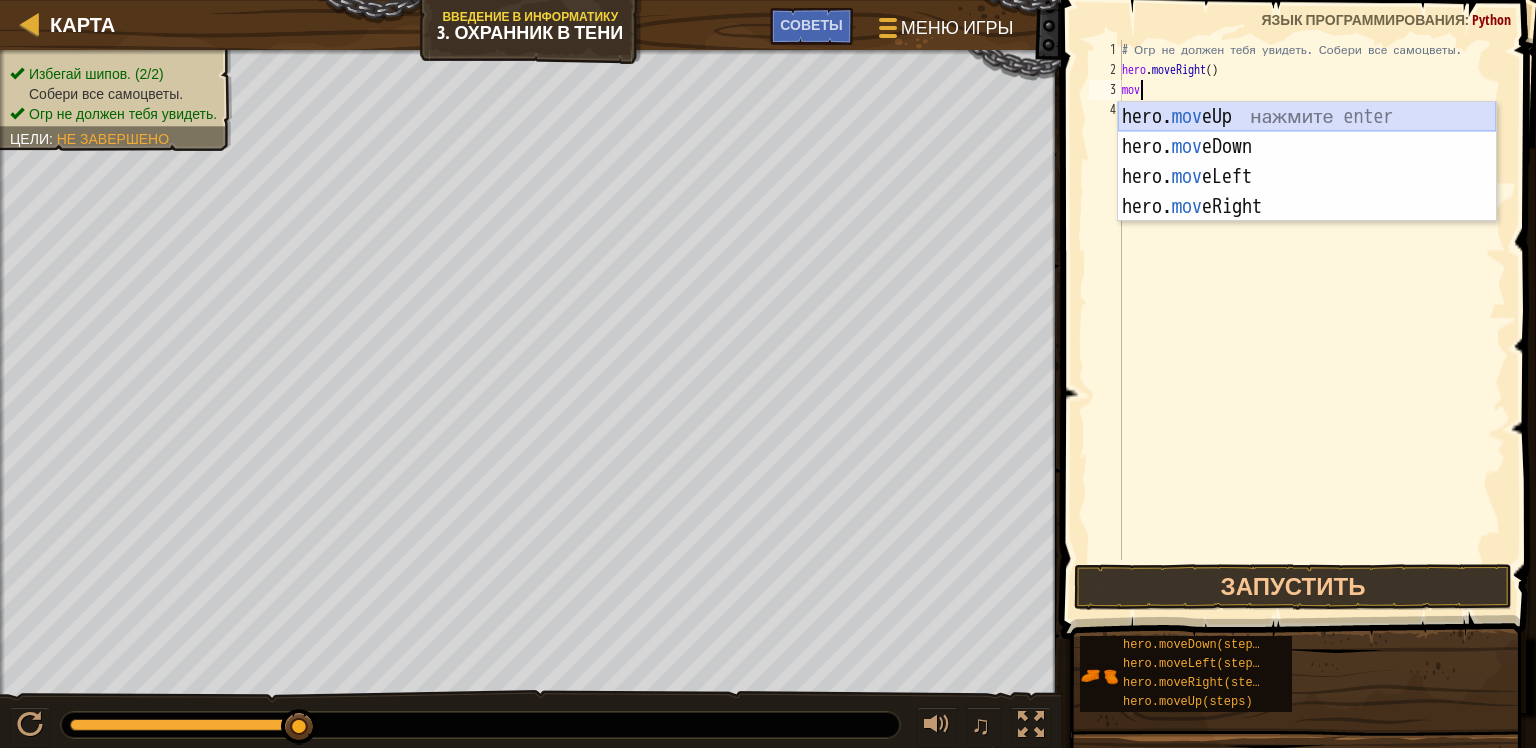 click on "hero. mov eUp нажмите enter hero. mov eDown нажмите enter hero. mov eLeft нажмите enter hero. mov eRight нажмите enter" at bounding box center [1307, 192] 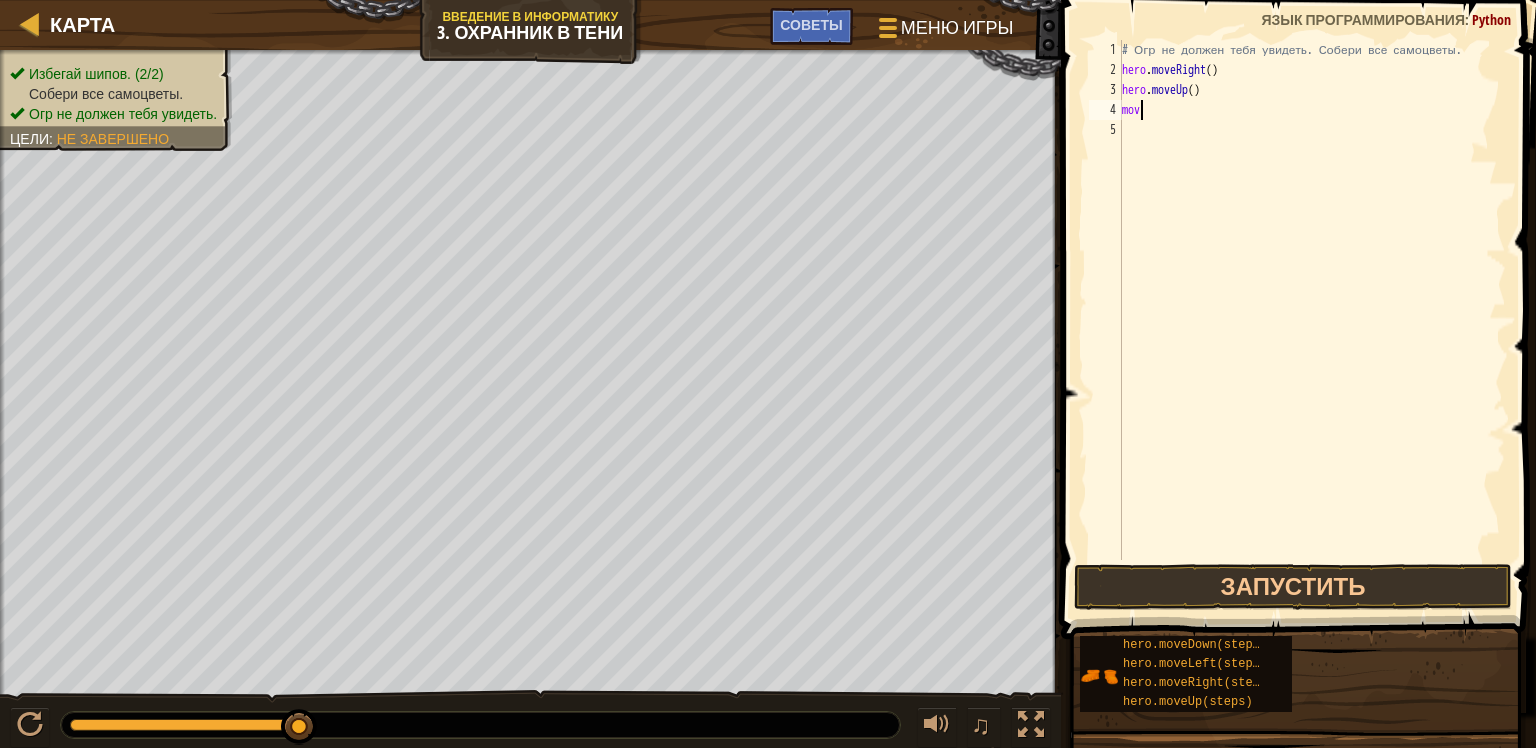 scroll, scrollTop: 9, scrollLeft: 0, axis: vertical 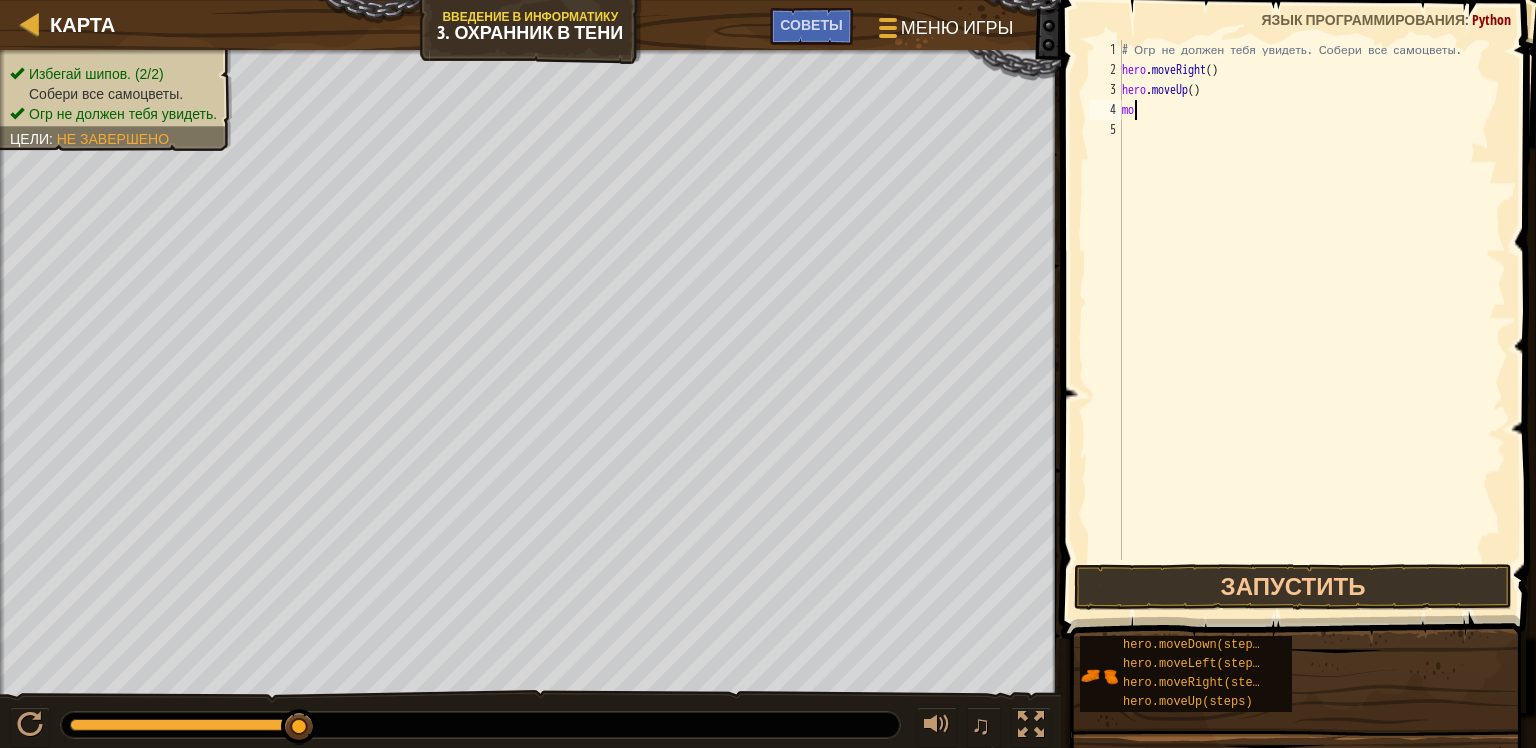 type on "m" 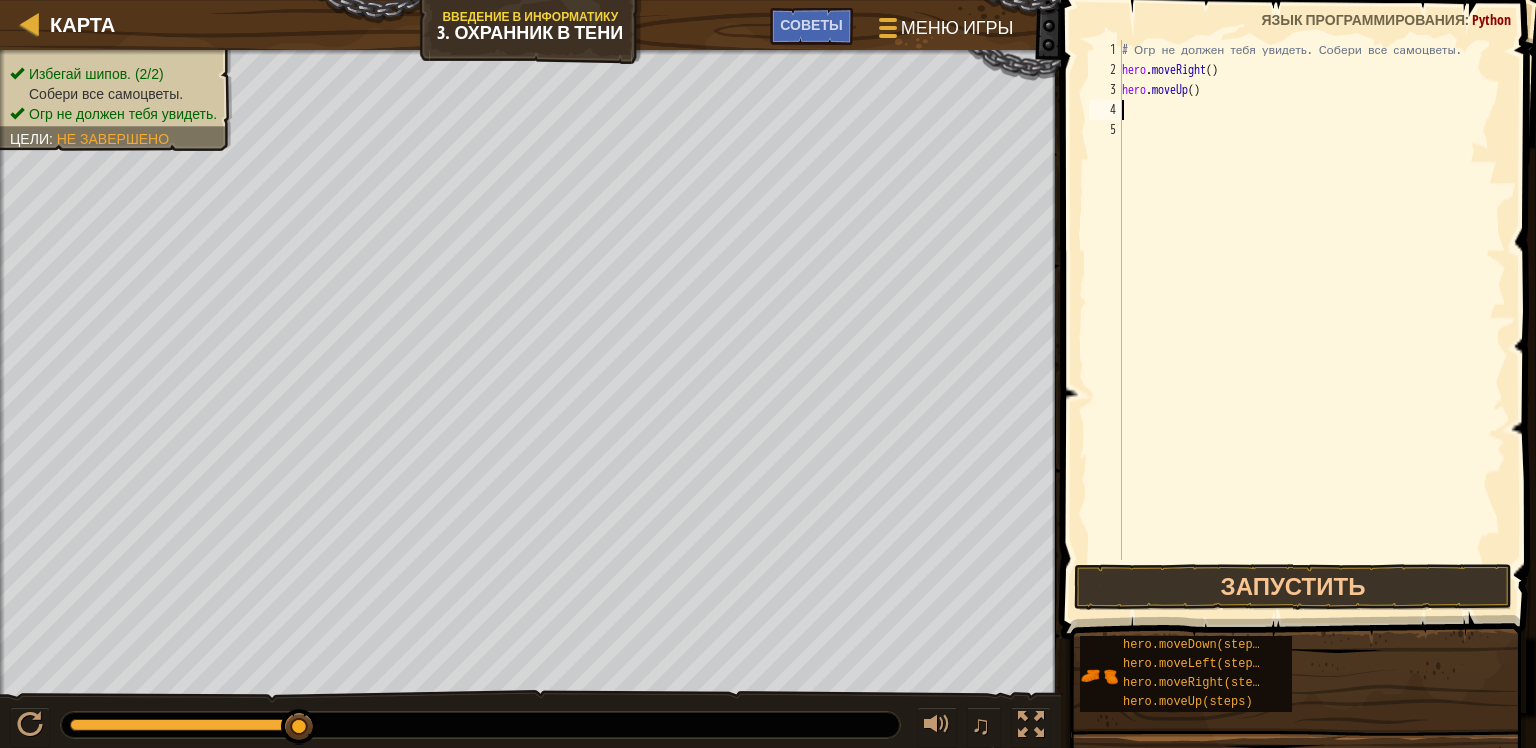 type on "mo" 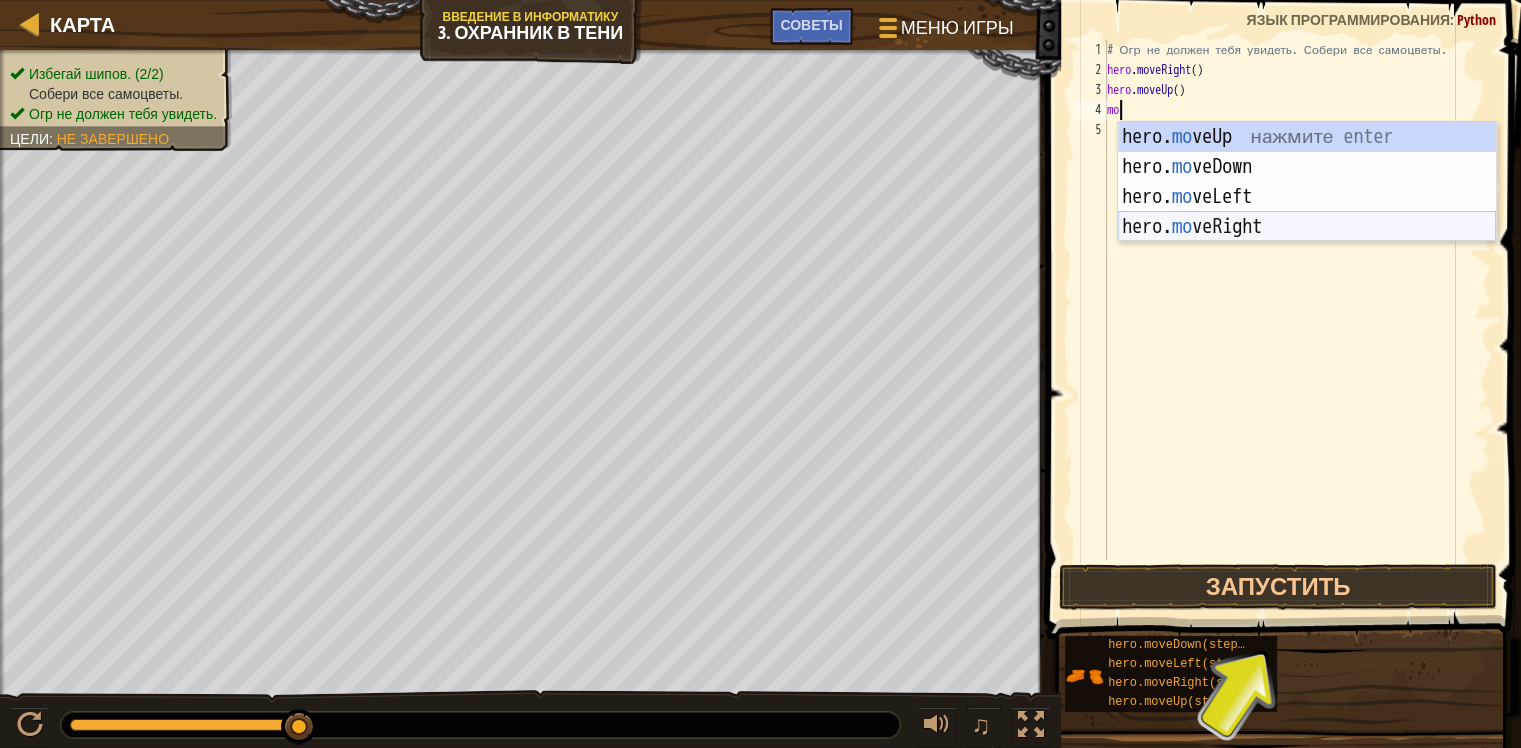 click on "hero. mo veUp нажмите enter hero. mo veDown нажмите enter hero. mo veLeft нажмите enter hero. mo veRight нажмите enter" at bounding box center (1307, 212) 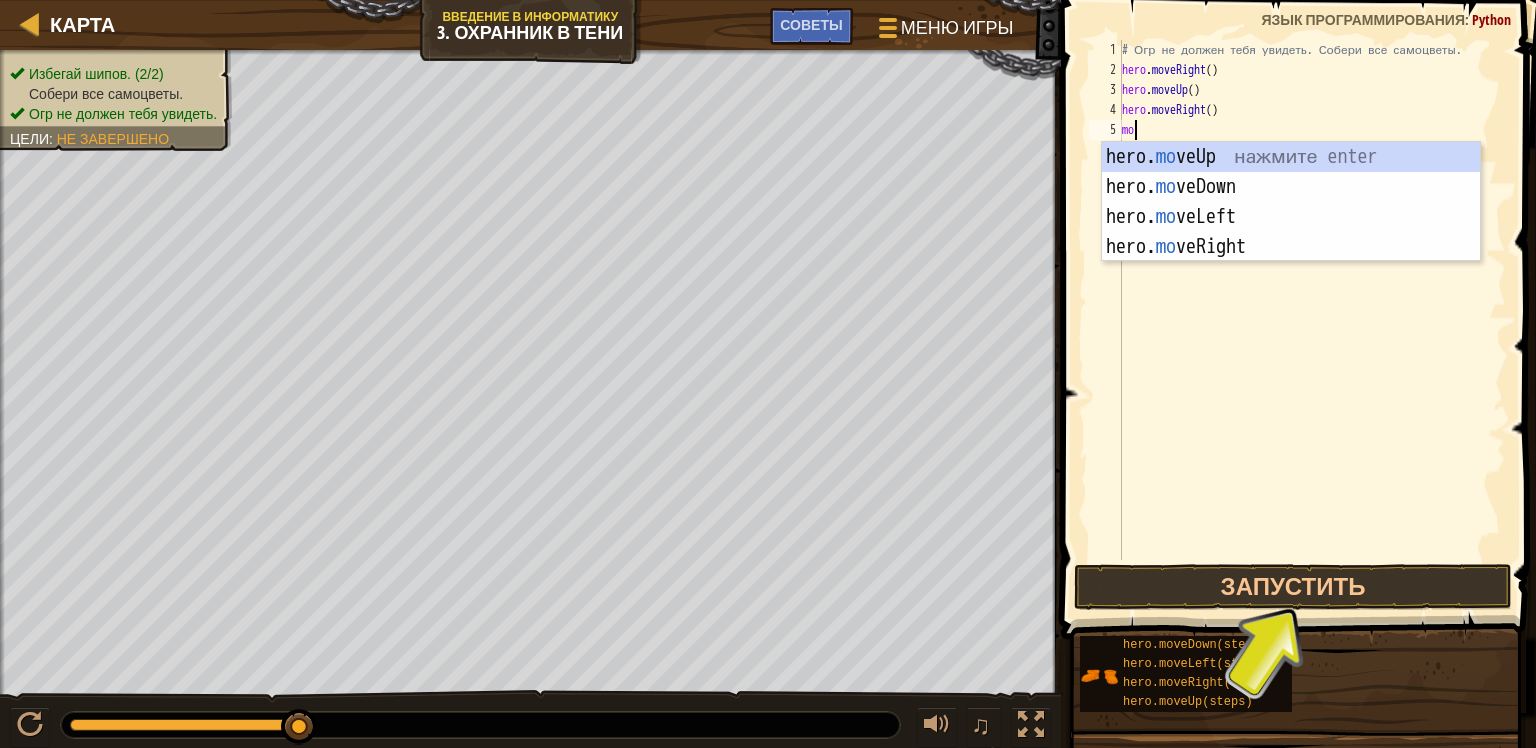 scroll, scrollTop: 9, scrollLeft: 0, axis: vertical 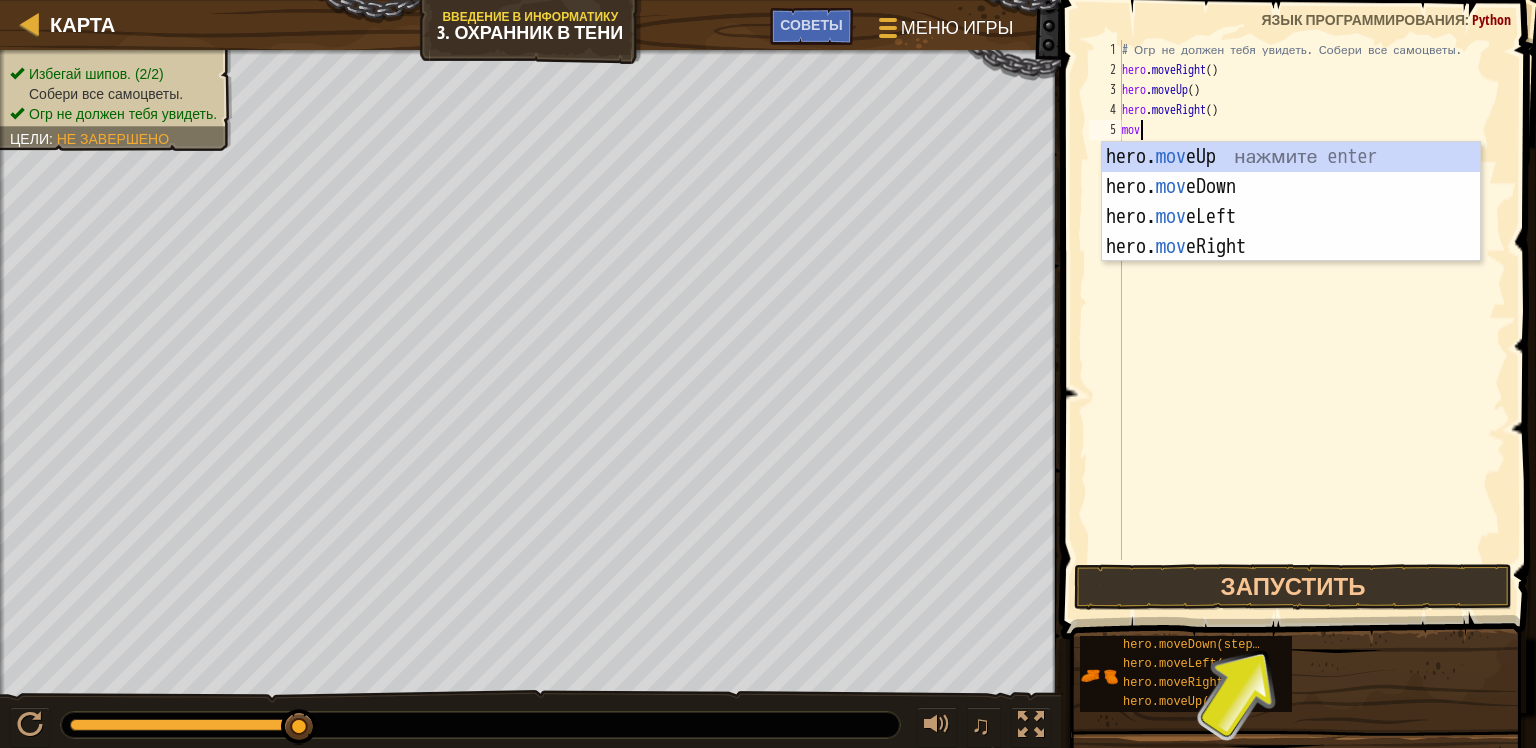 type on "move" 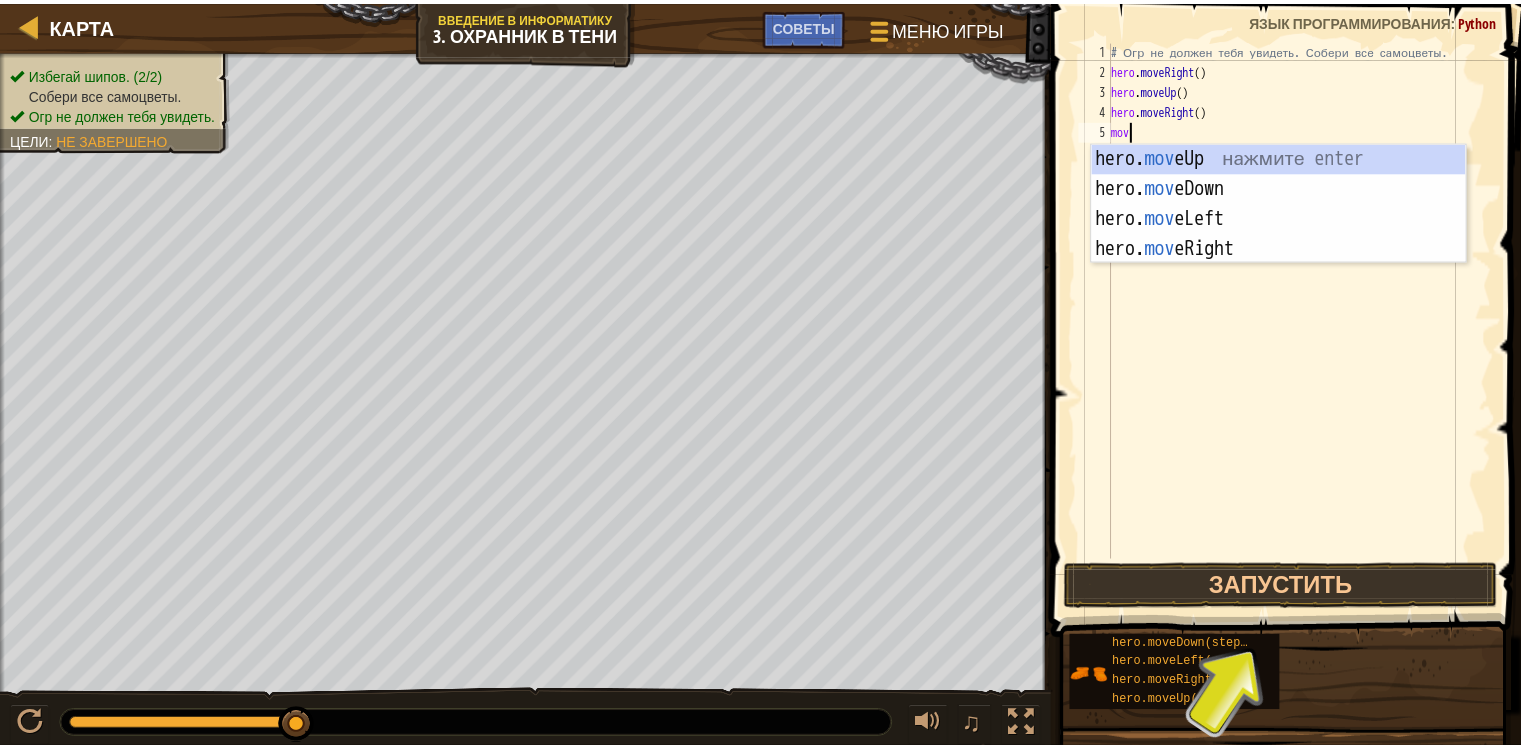 scroll, scrollTop: 9, scrollLeft: 1, axis: both 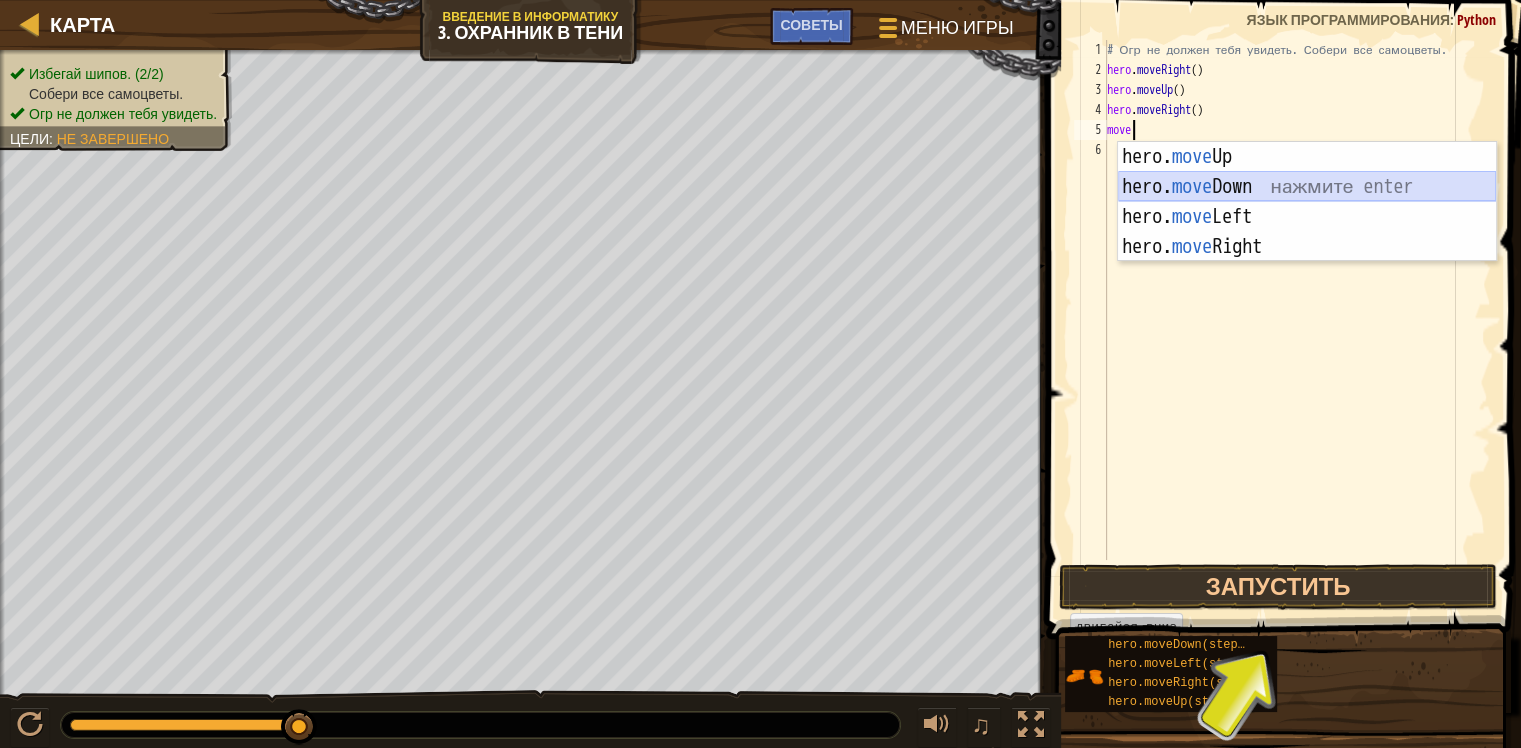click on "hero. move Up нажмите enter hero. move Down нажмите enter hero. move Left нажмите enter hero. move Right нажмите enter" at bounding box center (1307, 232) 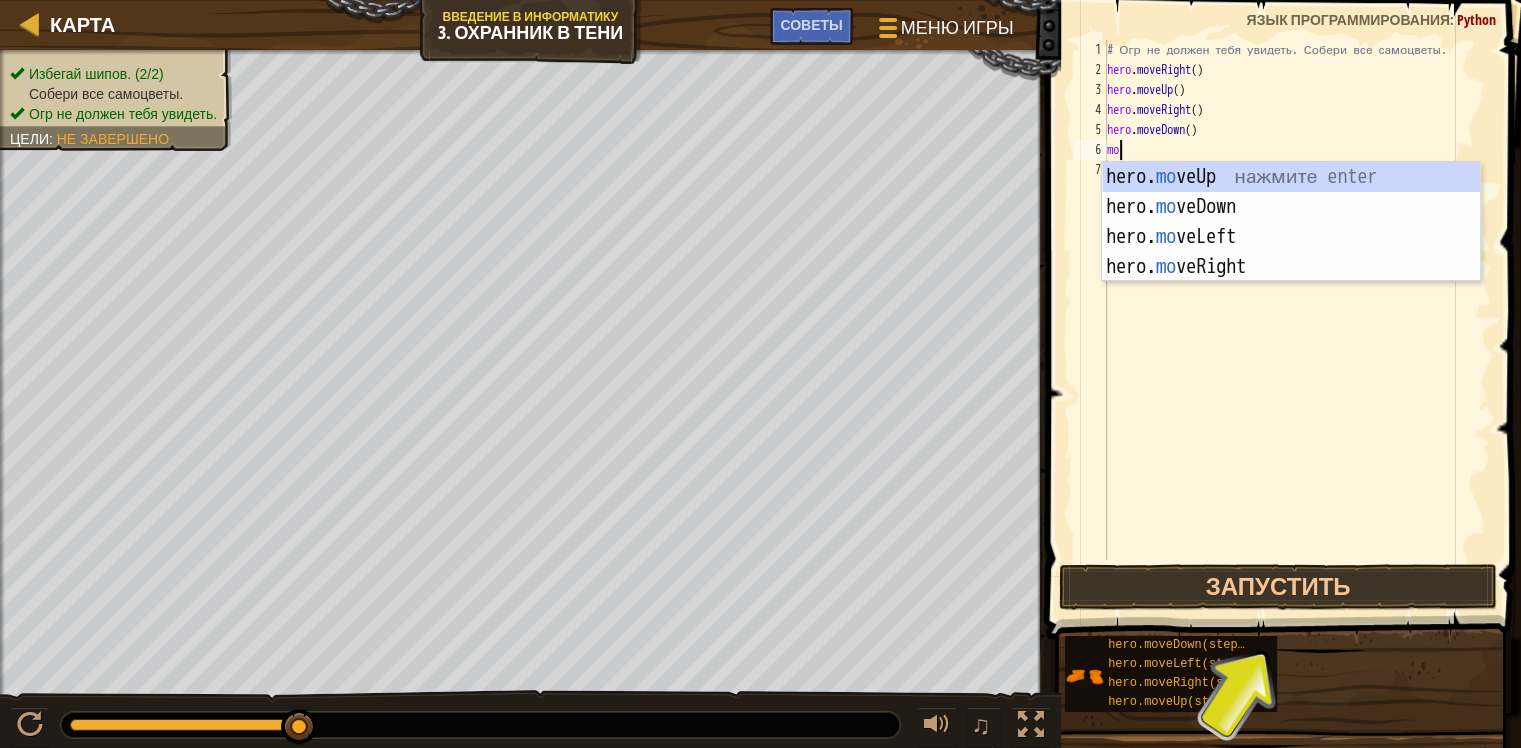 type on "mov" 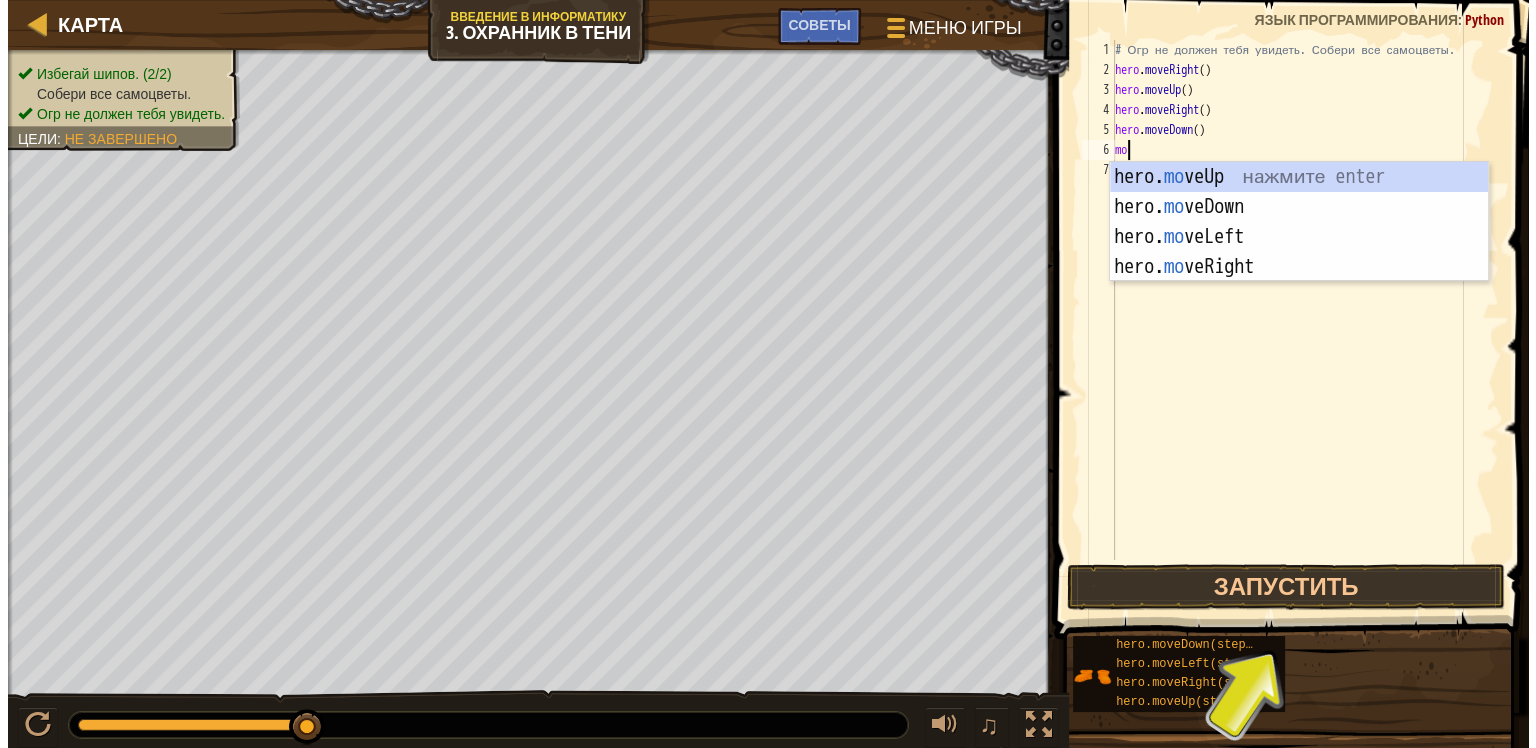 scroll, scrollTop: 9, scrollLeft: 0, axis: vertical 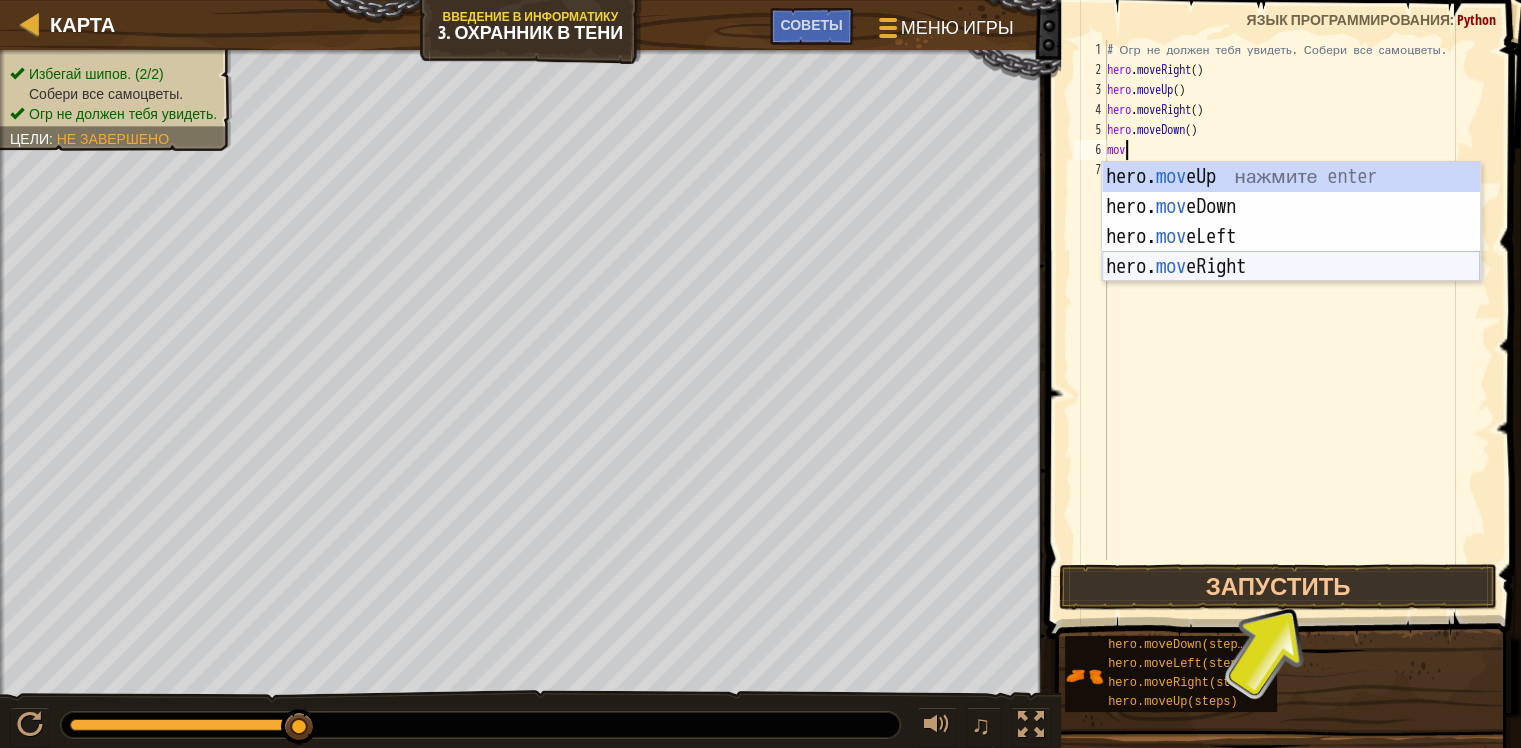 click on "hero. mov eUp нажмите enter hero. mov eDown нажмите enter hero. mov eLeft нажмите enter hero. mov eRight нажмите enter" at bounding box center [1291, 252] 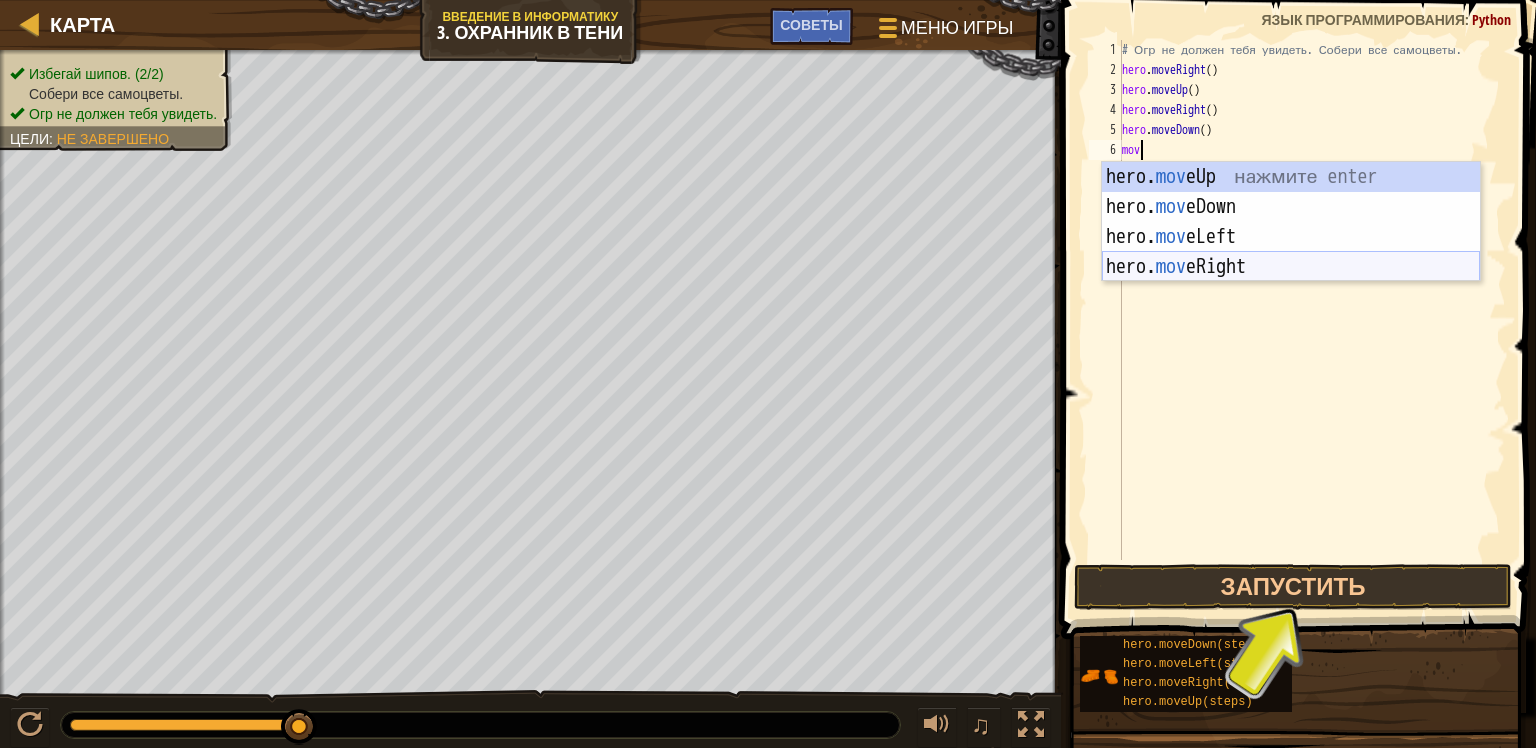 scroll, scrollTop: 9, scrollLeft: 0, axis: vertical 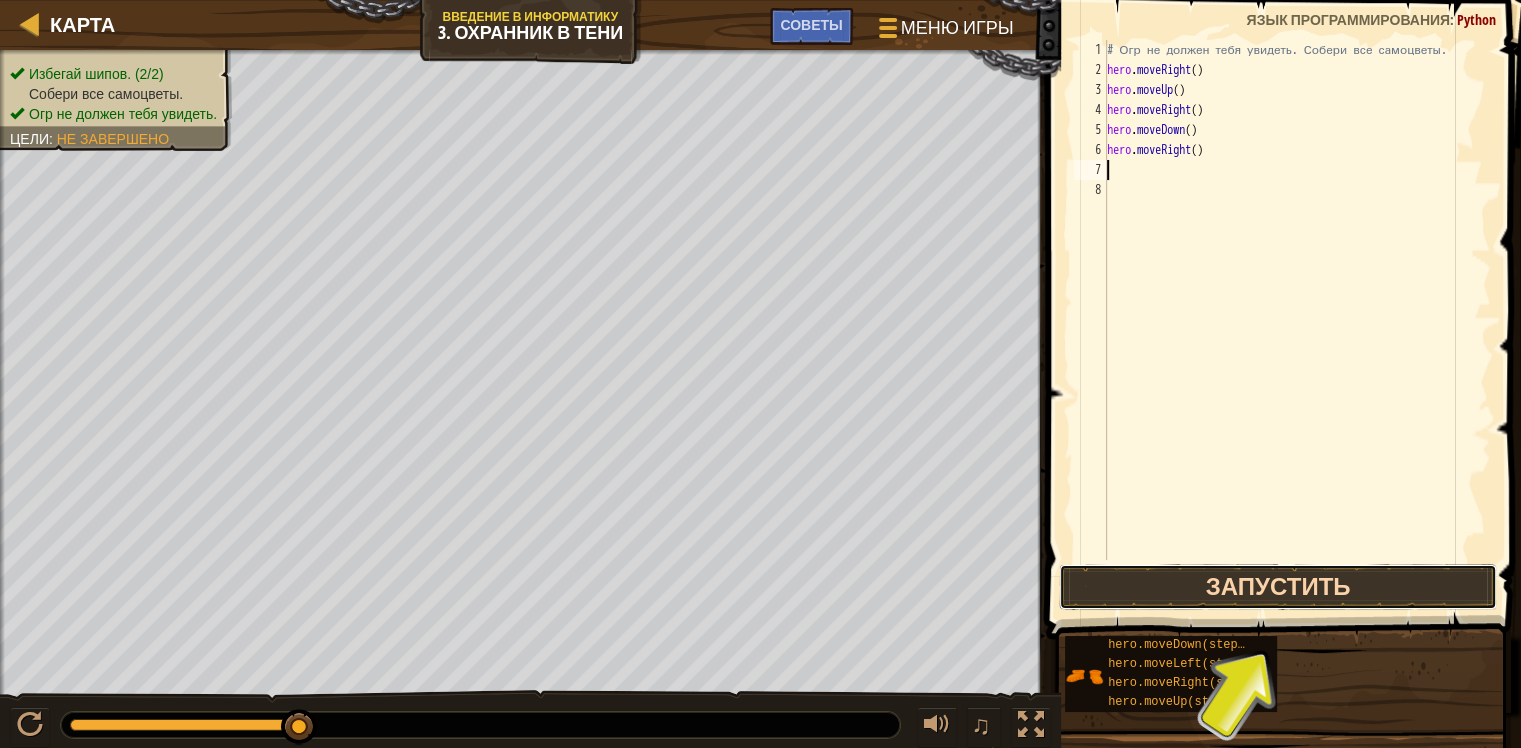 click on "Запустить" at bounding box center (1278, 587) 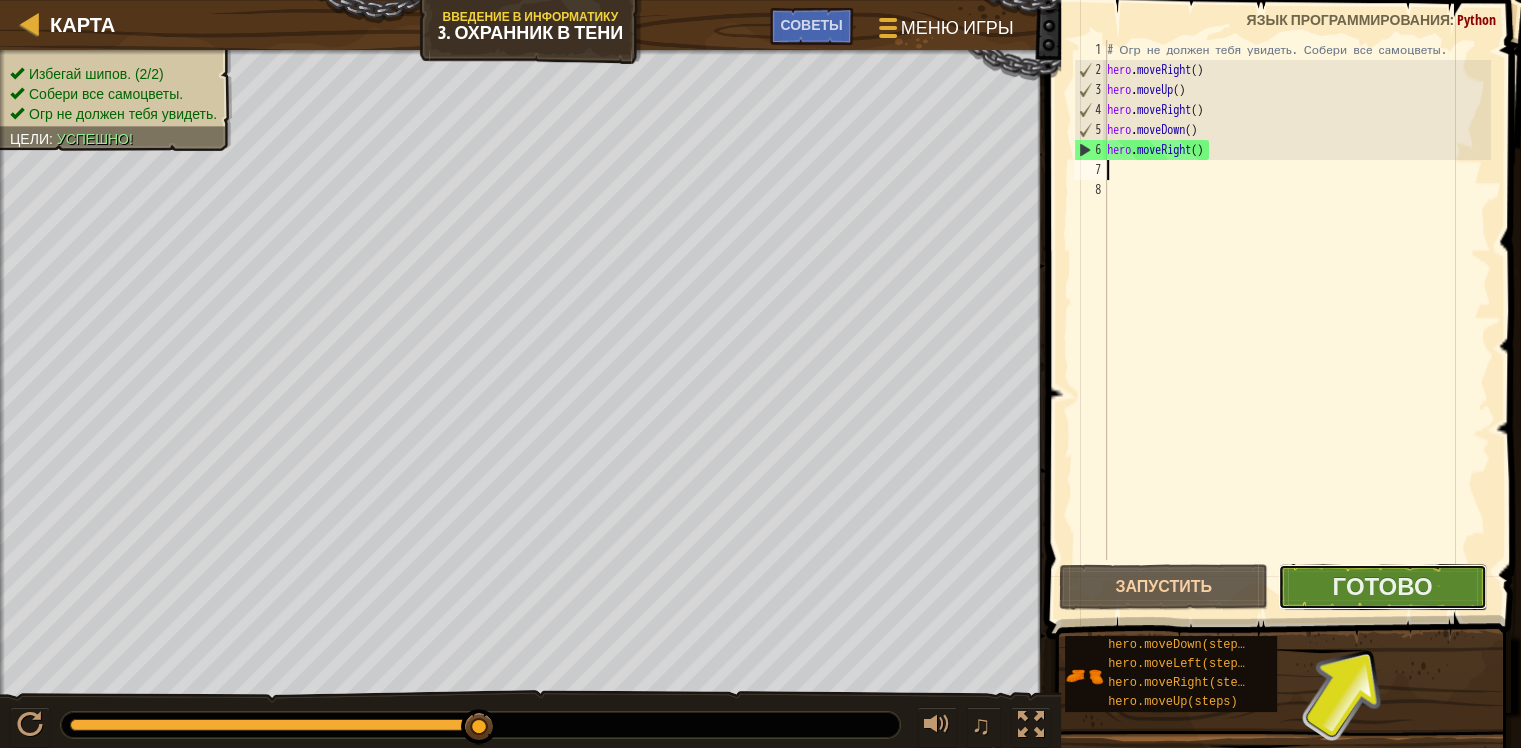 click on "Готово" at bounding box center [1382, 587] 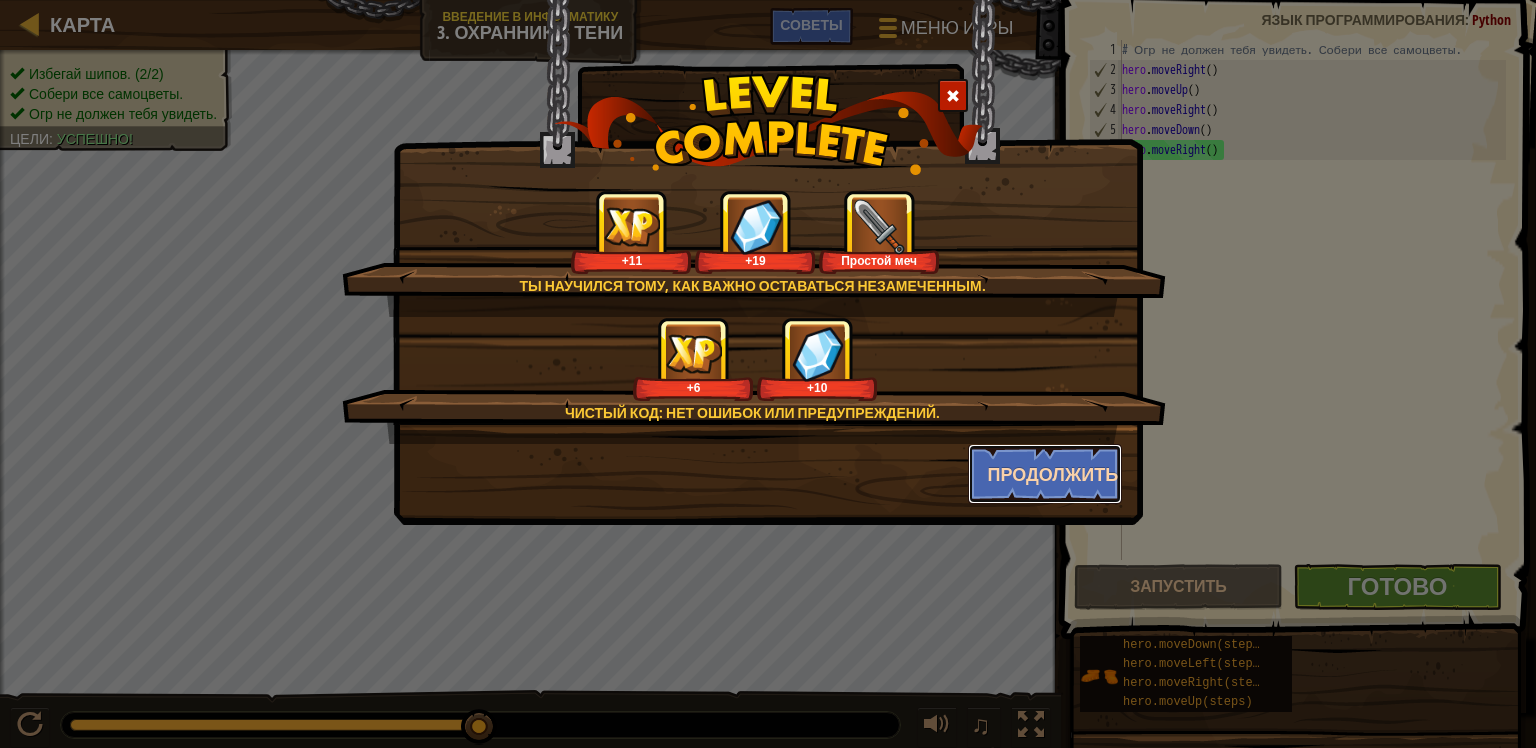 click on "Продолжить" at bounding box center (1045, 474) 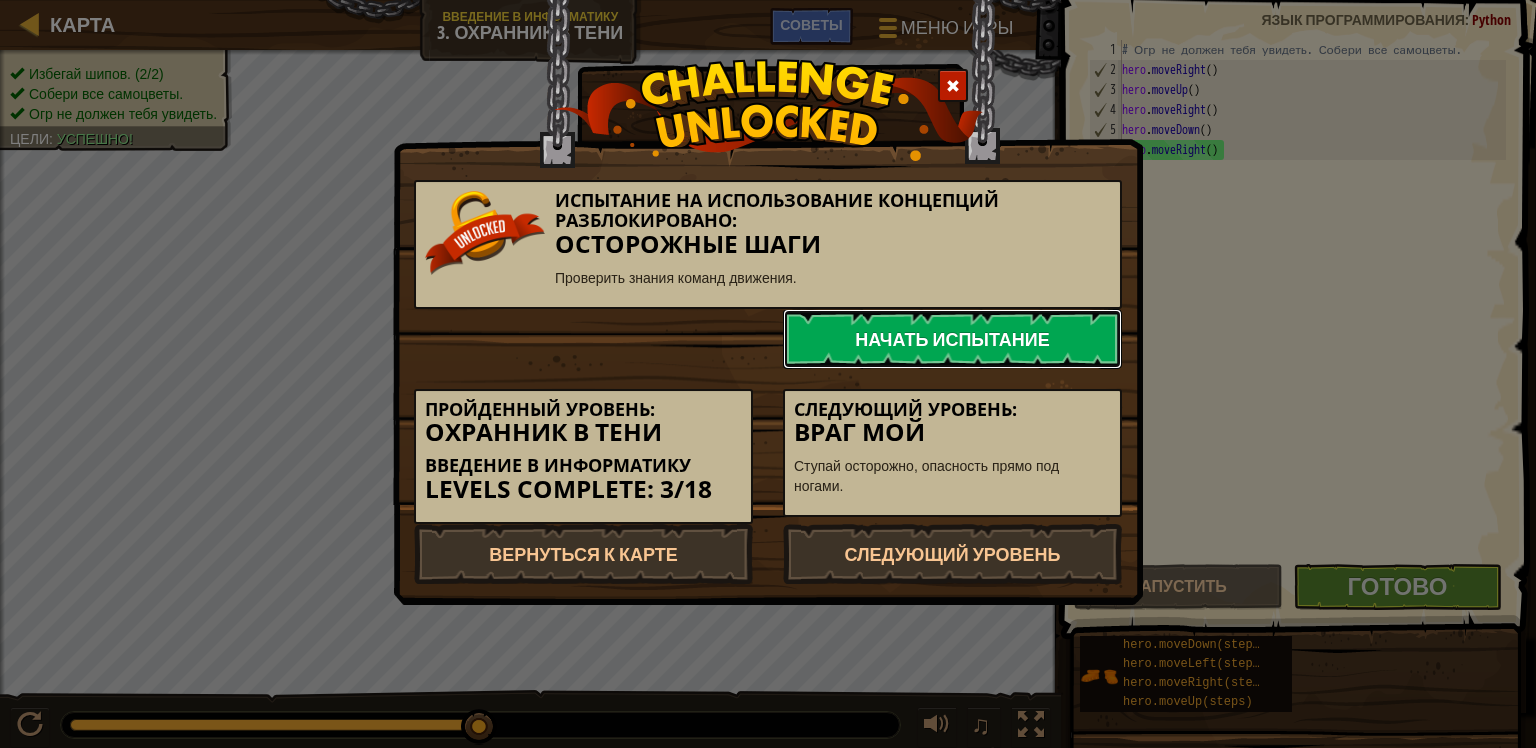 click on "Начать испытание" at bounding box center [952, 339] 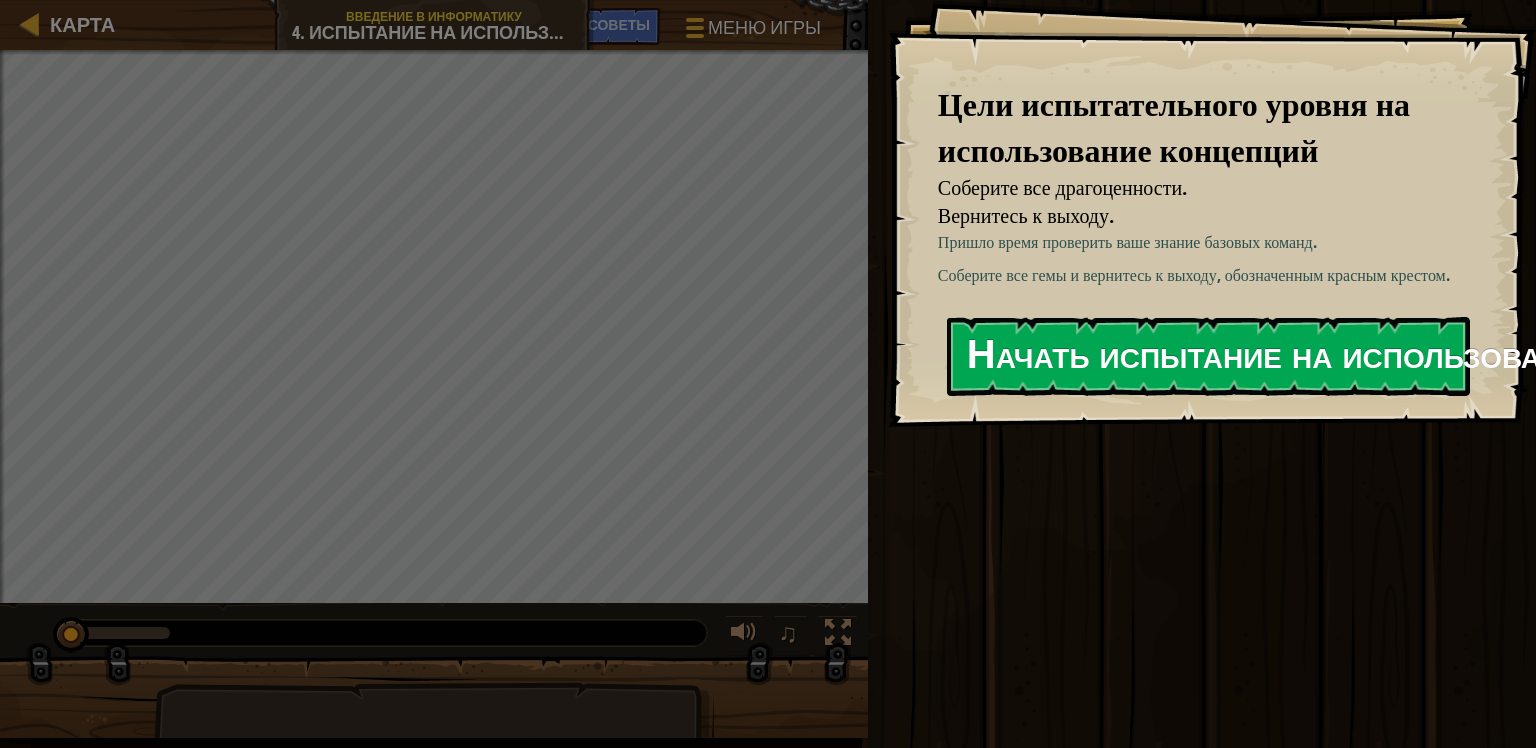 click on "Начать испытание на использование концепций" at bounding box center [1208, 356] 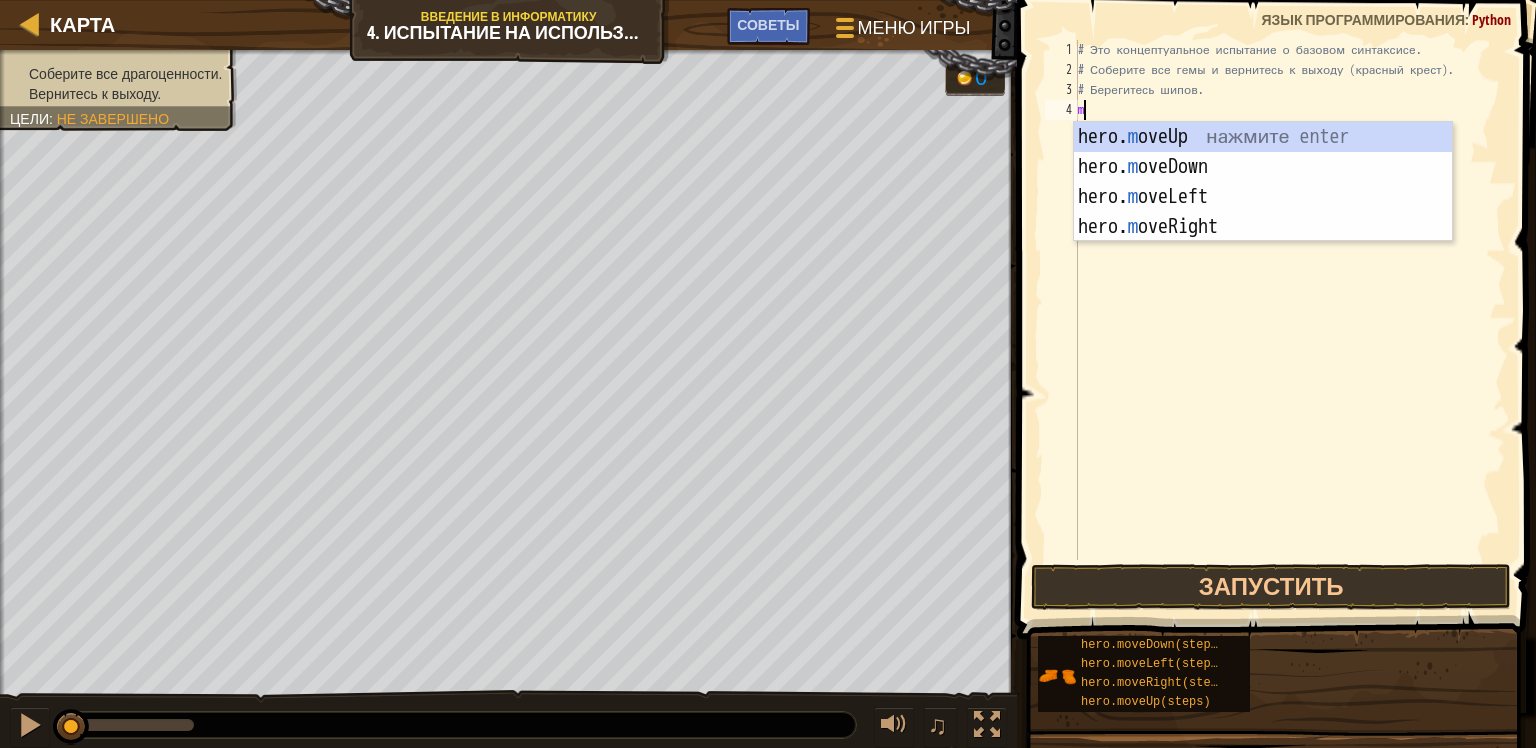 scroll, scrollTop: 9, scrollLeft: 0, axis: vertical 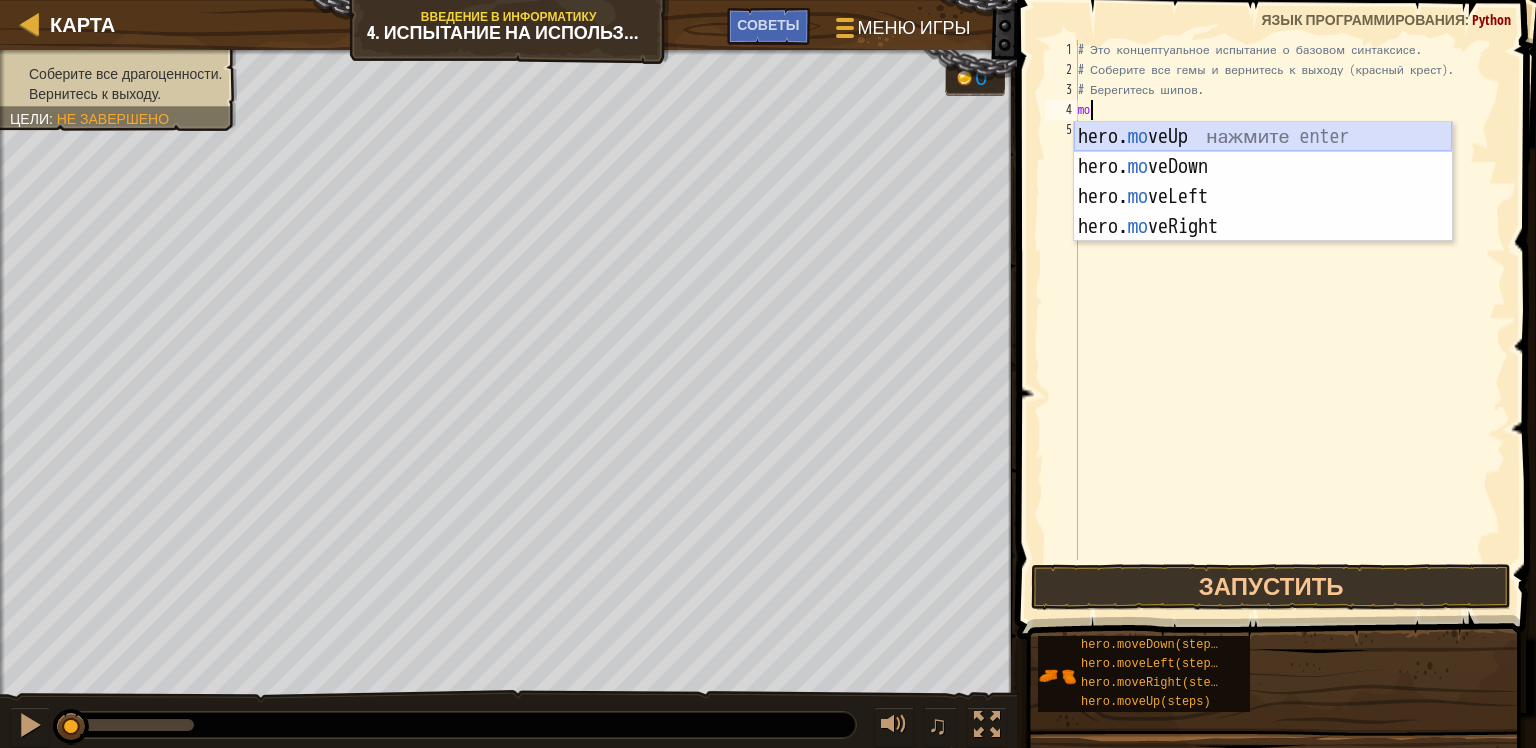 click on "hero. mo veUp нажмите enter hero. mo veDown нажмите enter hero. mo veLeft нажмите enter hero. mo veRight нажмите enter" at bounding box center (1263, 212) 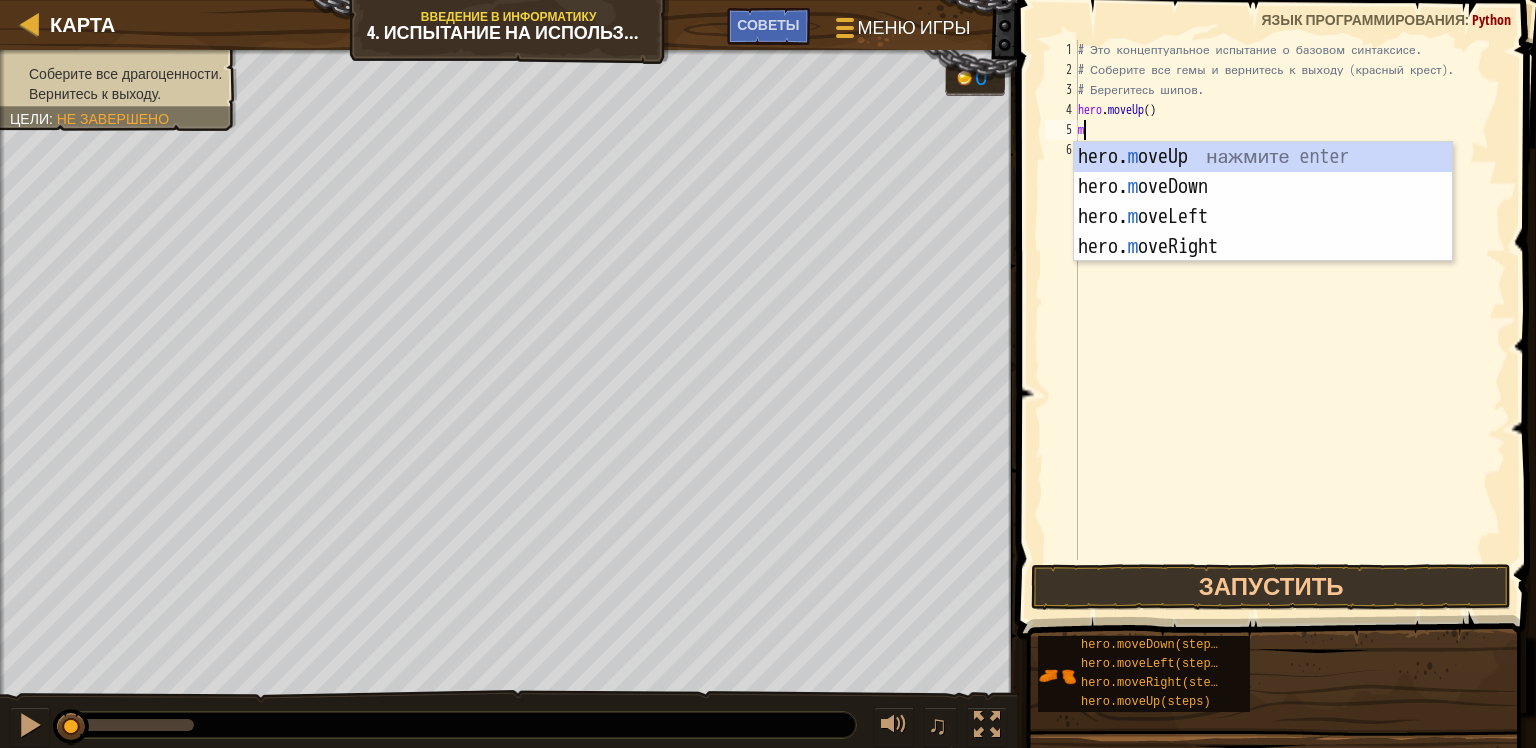 type on "mo" 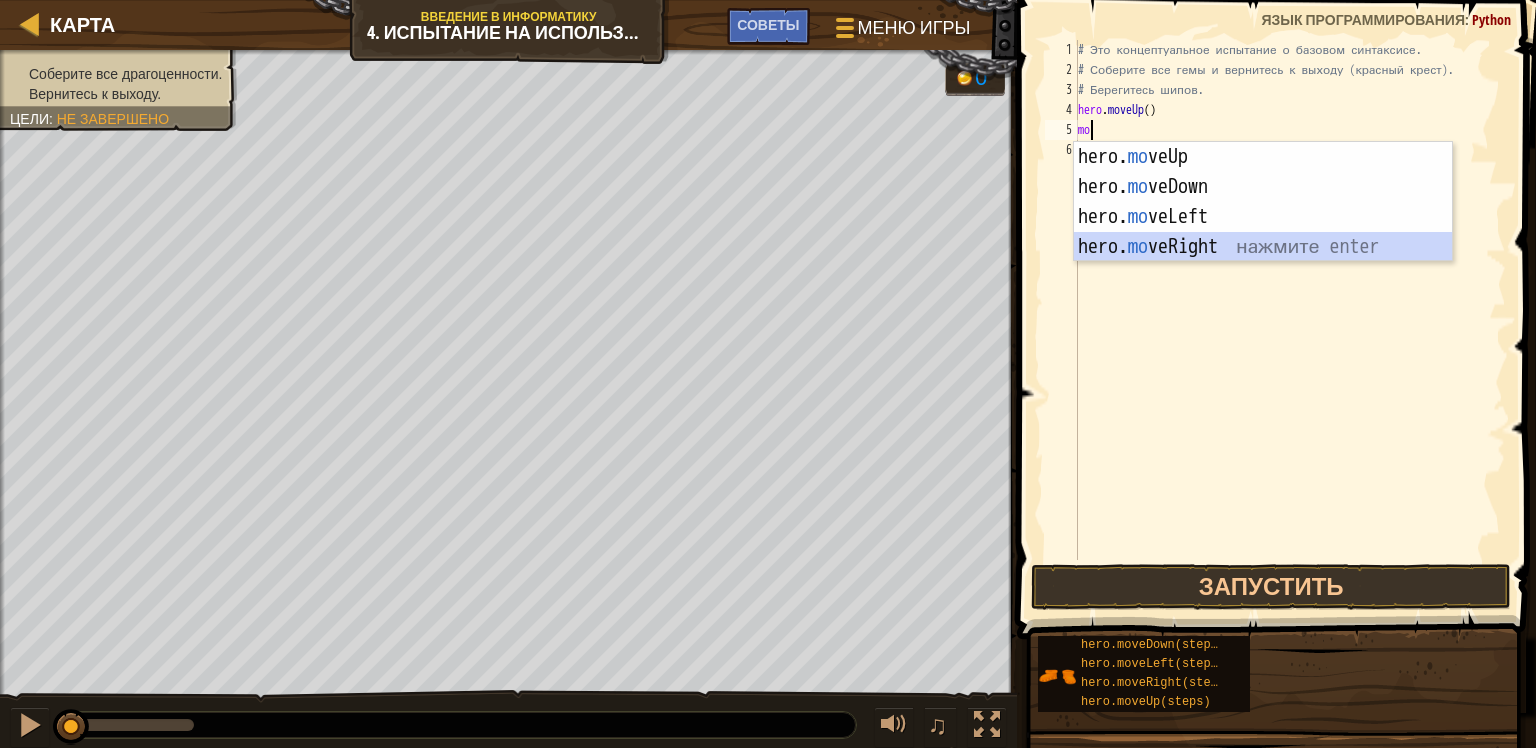 click on "hero. mo veUp нажмите enter hero. mo veDown нажмите enter hero. mo veLeft нажмите enter hero. mo veRight нажмите enter" at bounding box center (1263, 232) 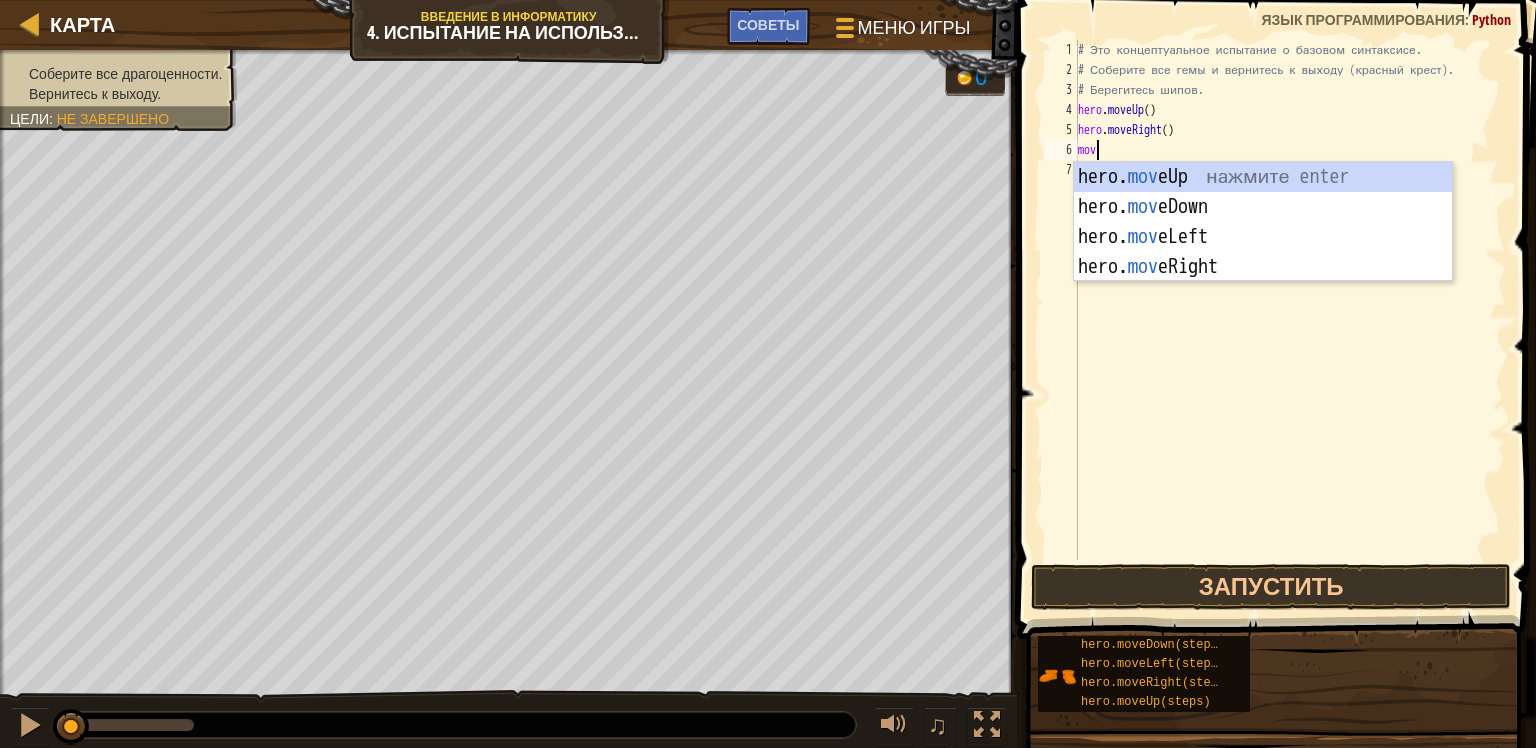 type on "mov" 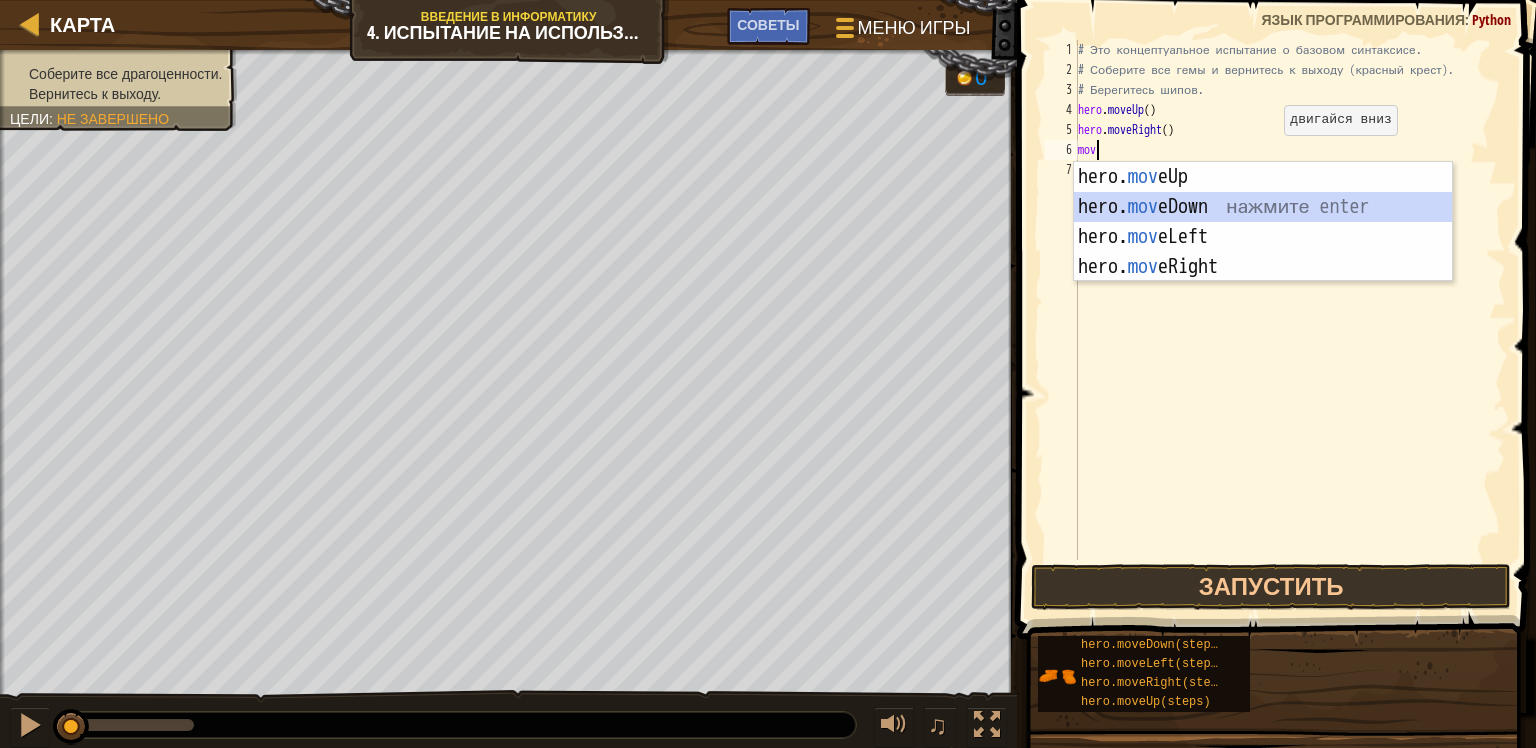 click on "hero. mov eUp нажмите enter hero. mov eDown нажмите enter hero. mov eLeft нажмите enter hero. mov eRight нажмите enter" at bounding box center (1263, 252) 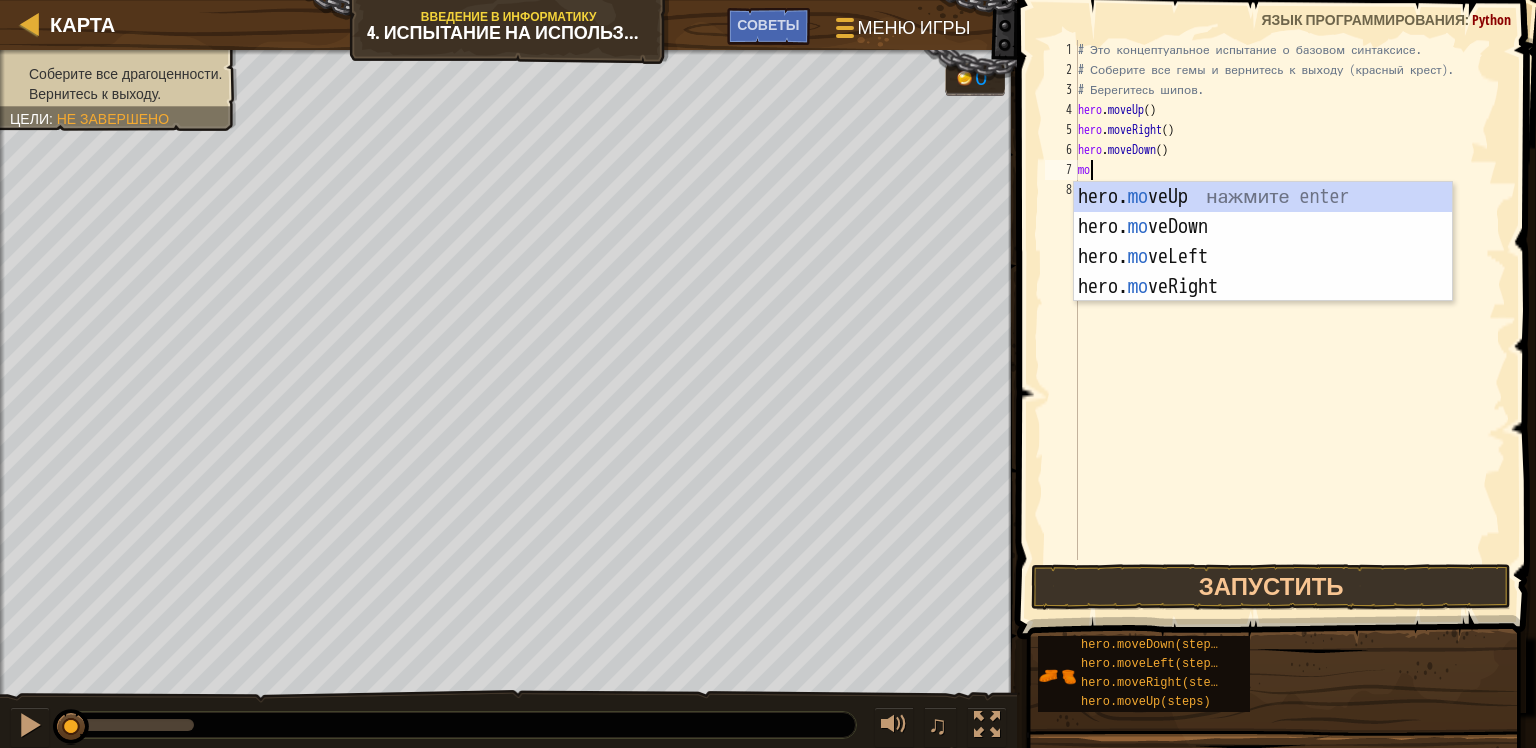 type on "mov" 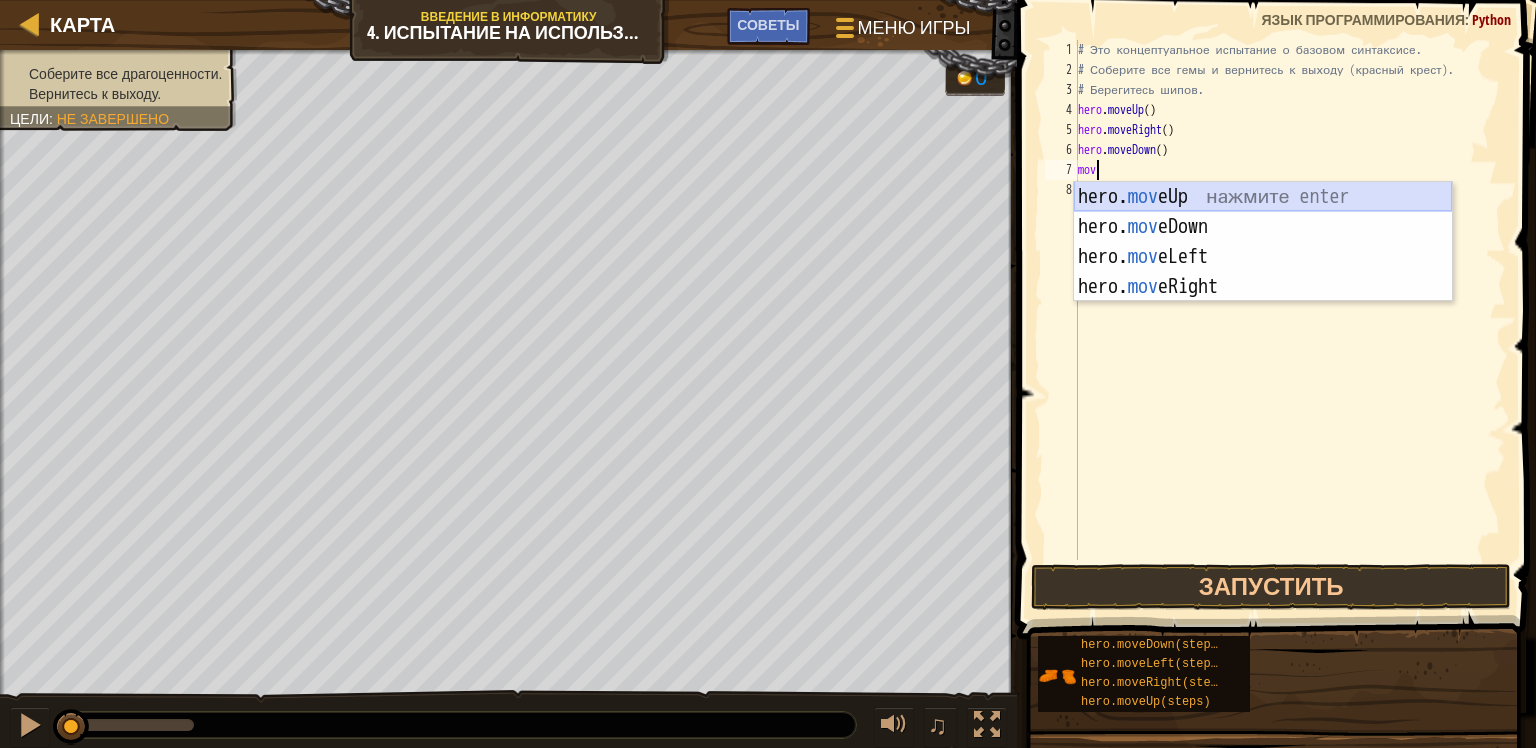 click on "hero. mov eUp нажмите enter hero. mov eDown нажмите enter hero. mov eLeft нажмите enter hero. mov eRight нажмите enter" at bounding box center (1263, 272) 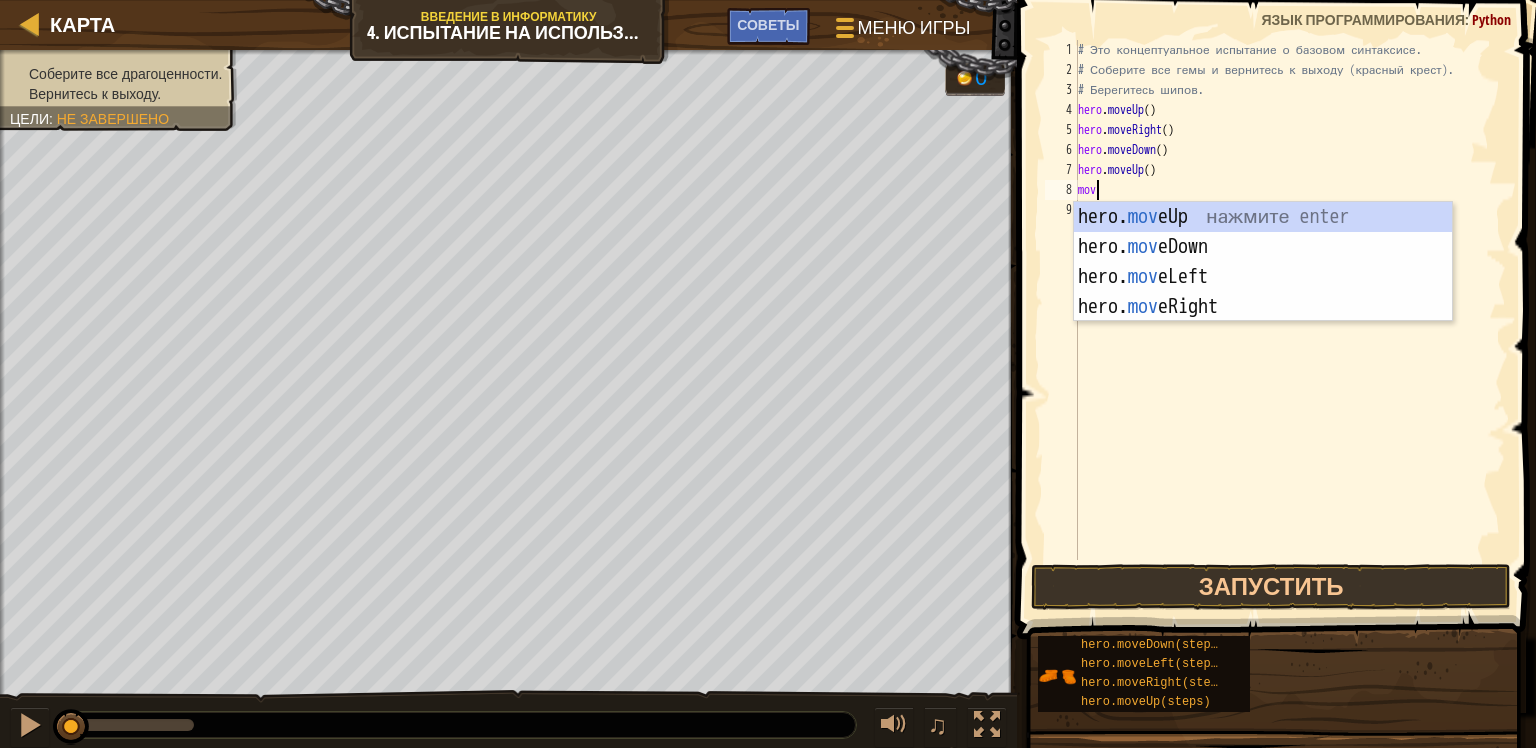 scroll, scrollTop: 9, scrollLeft: 0, axis: vertical 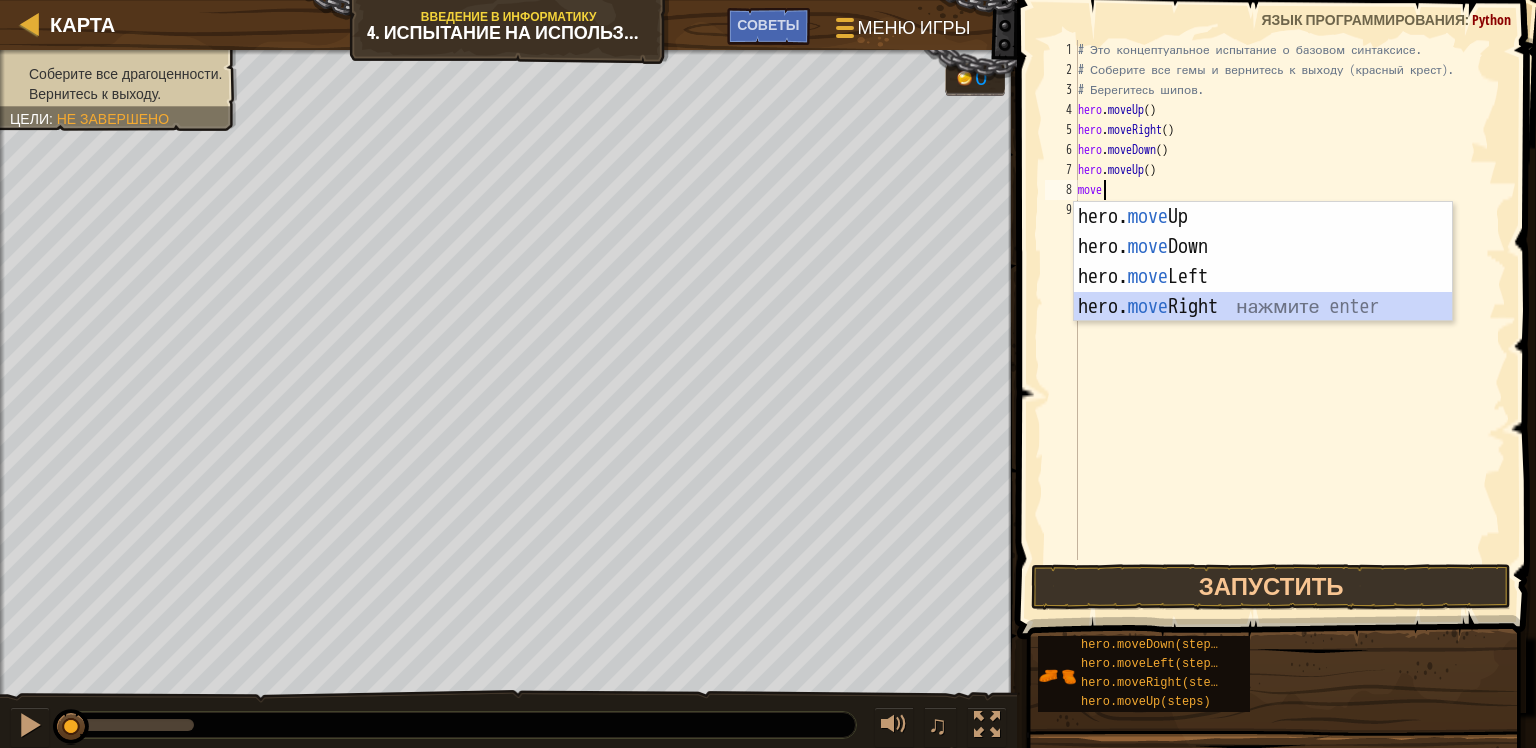 click on "hero. move Up нажмите enter hero. move Down нажмите enter hero. move Left нажмите enter hero. move Right нажмите enter" at bounding box center [1263, 292] 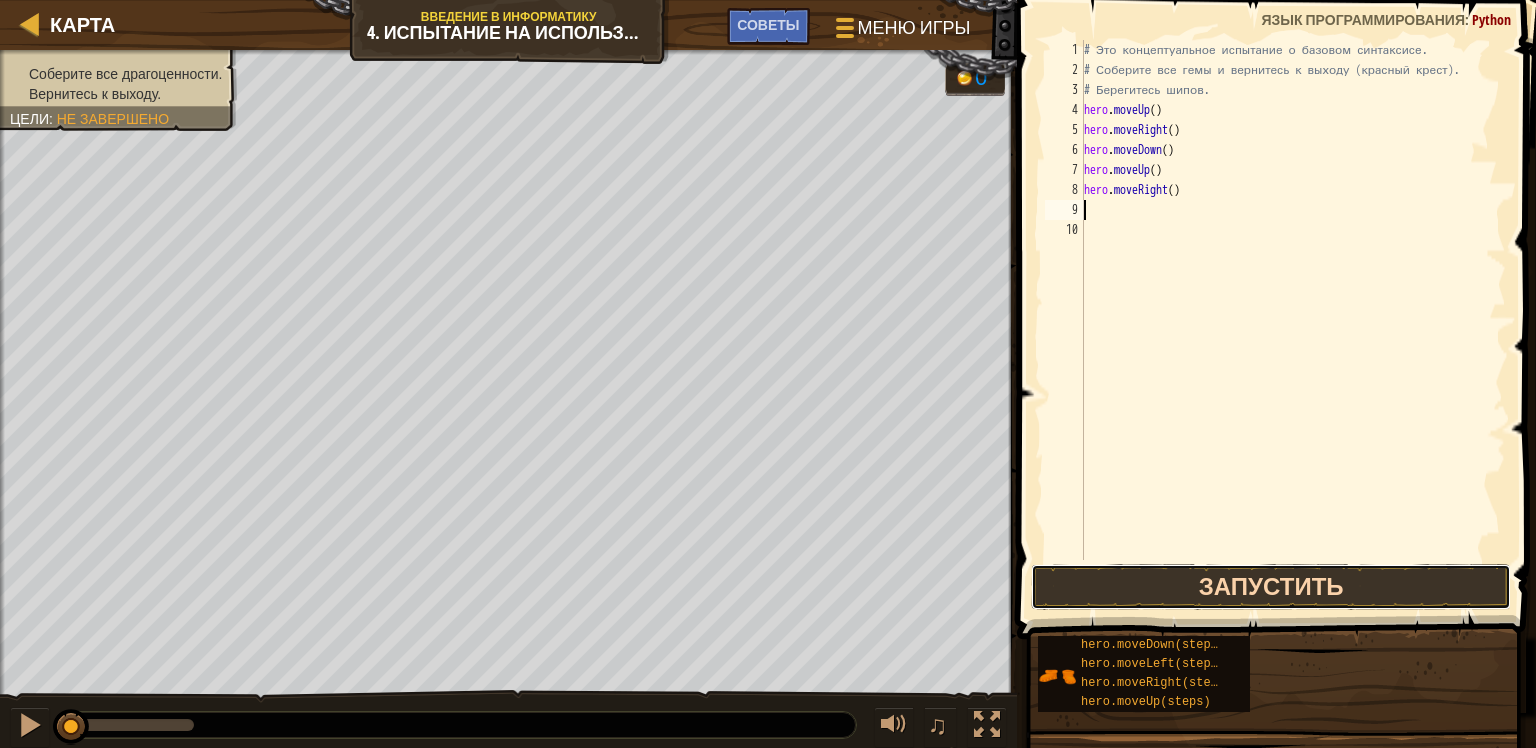 click on "Запустить" at bounding box center [1271, 587] 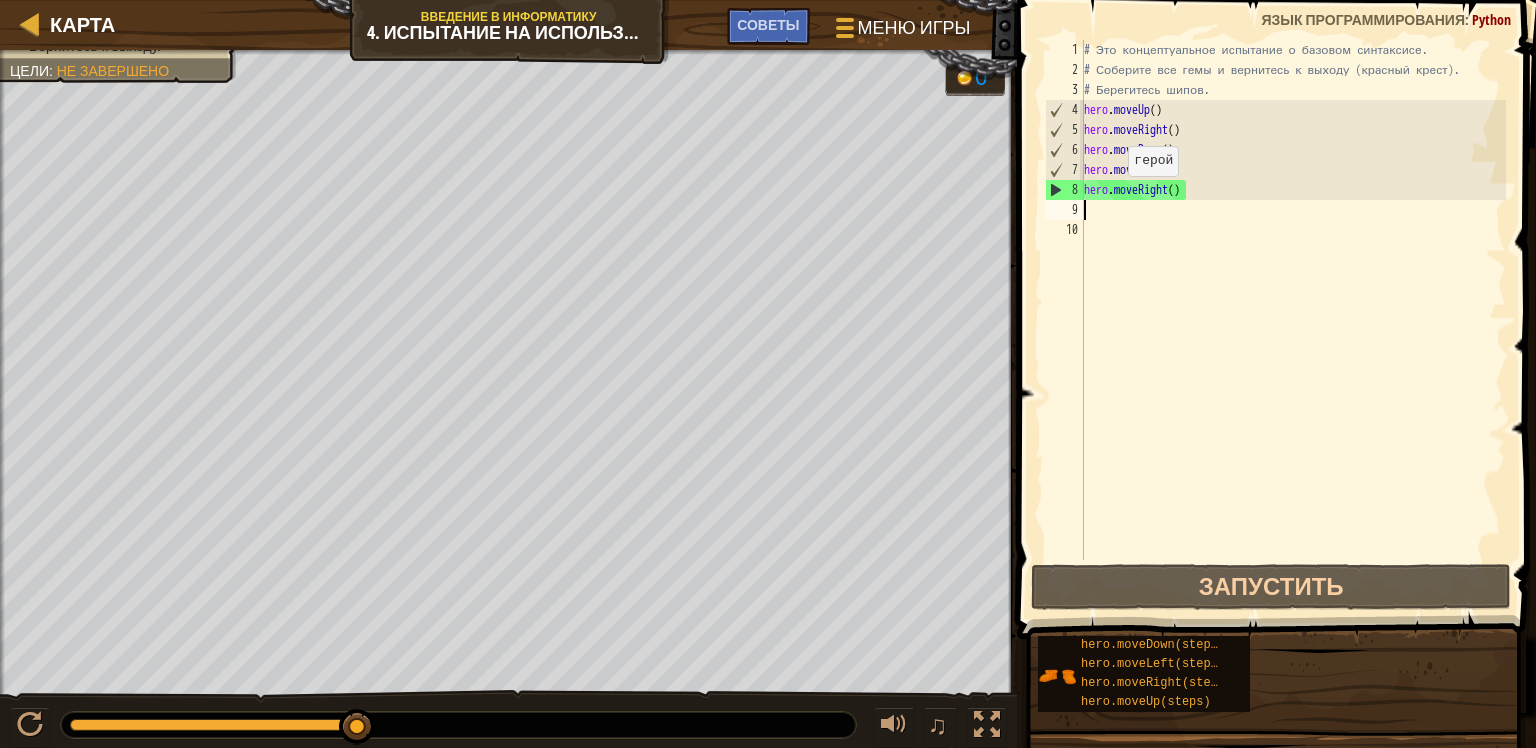 click on "Карта Введение в Информатику 4. Испытание на использование концепций. Осторожные шаги Меню игры Готово Советы" at bounding box center (508, 25) 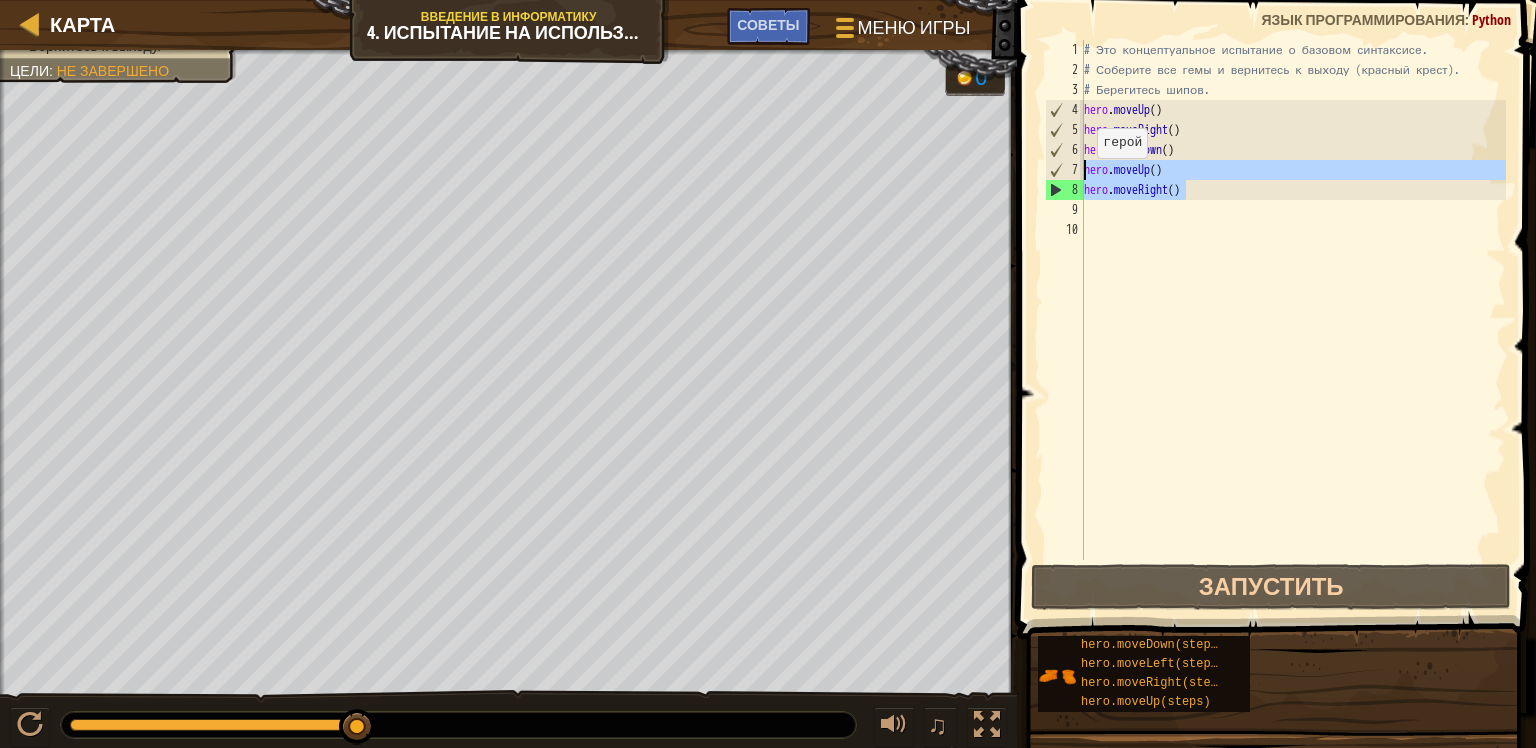 drag, startPoint x: 1193, startPoint y: 196, endPoint x: 1074, endPoint y: 171, distance: 121.597694 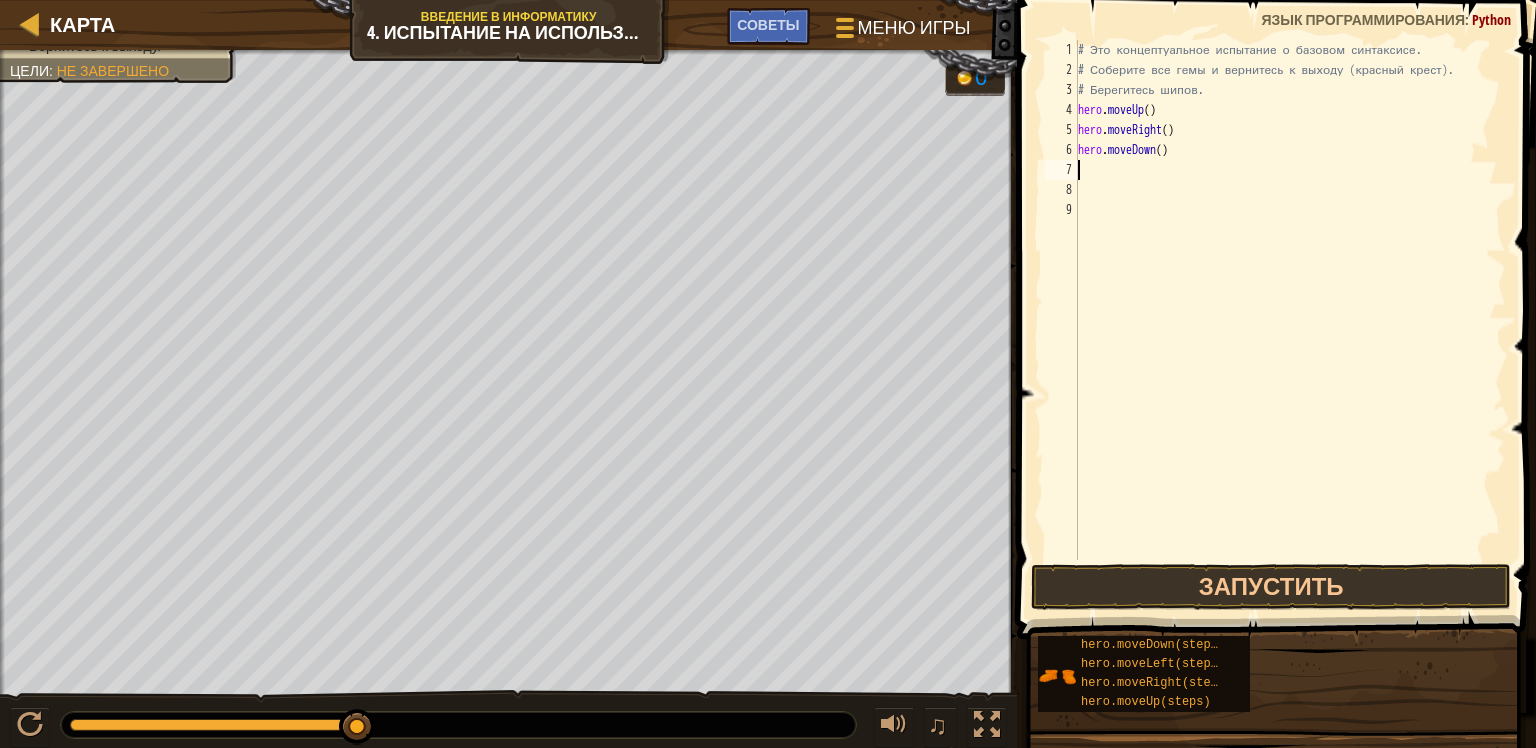 click on "# Это концептуальное испытание о базовом синтаксисе. # Соберите все гемы и вернитесь к выходу (красный крест). # Берегитесь шипов. hero . moveUp ( ) hero . moveRight ( ) hero . moveDown ( )" at bounding box center [1290, 320] 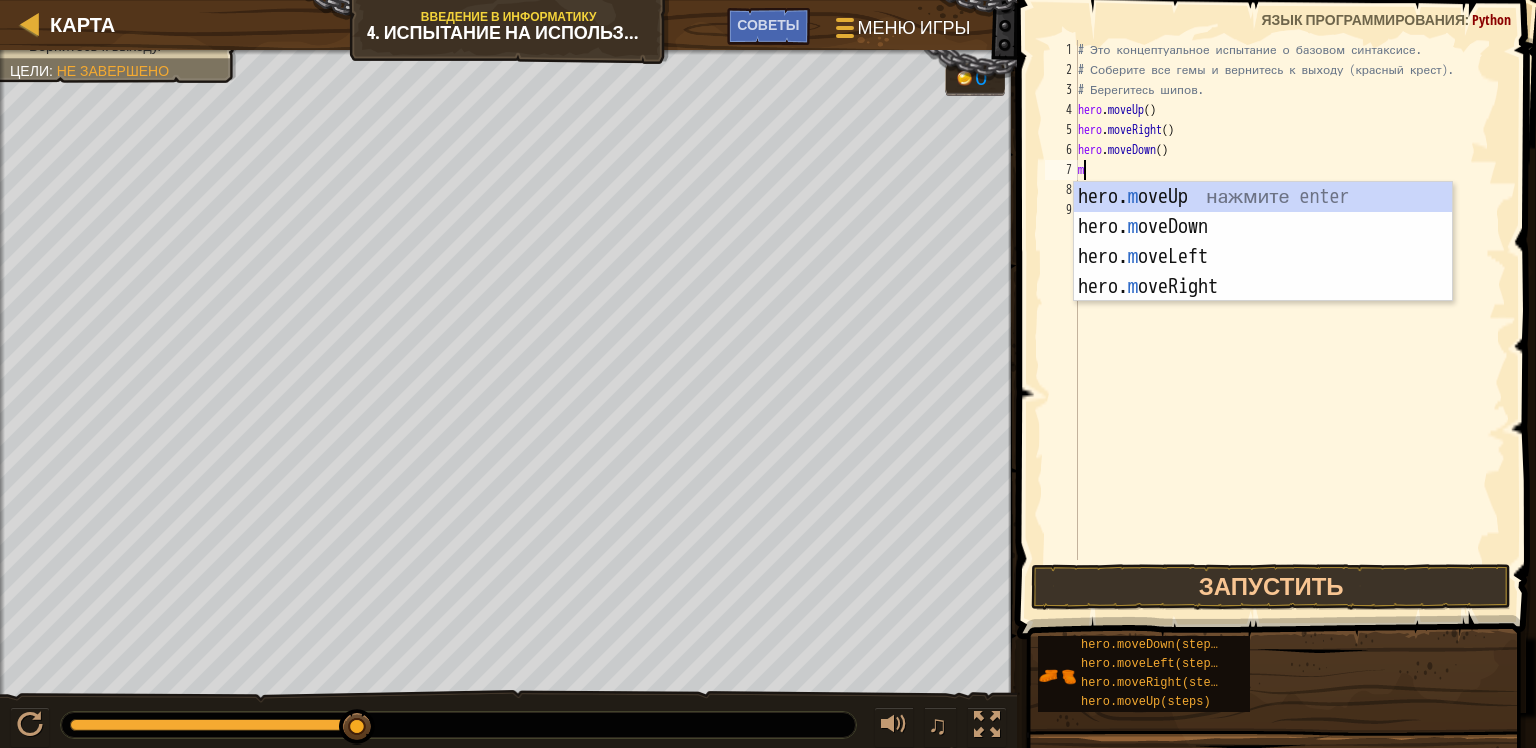 type on "mo" 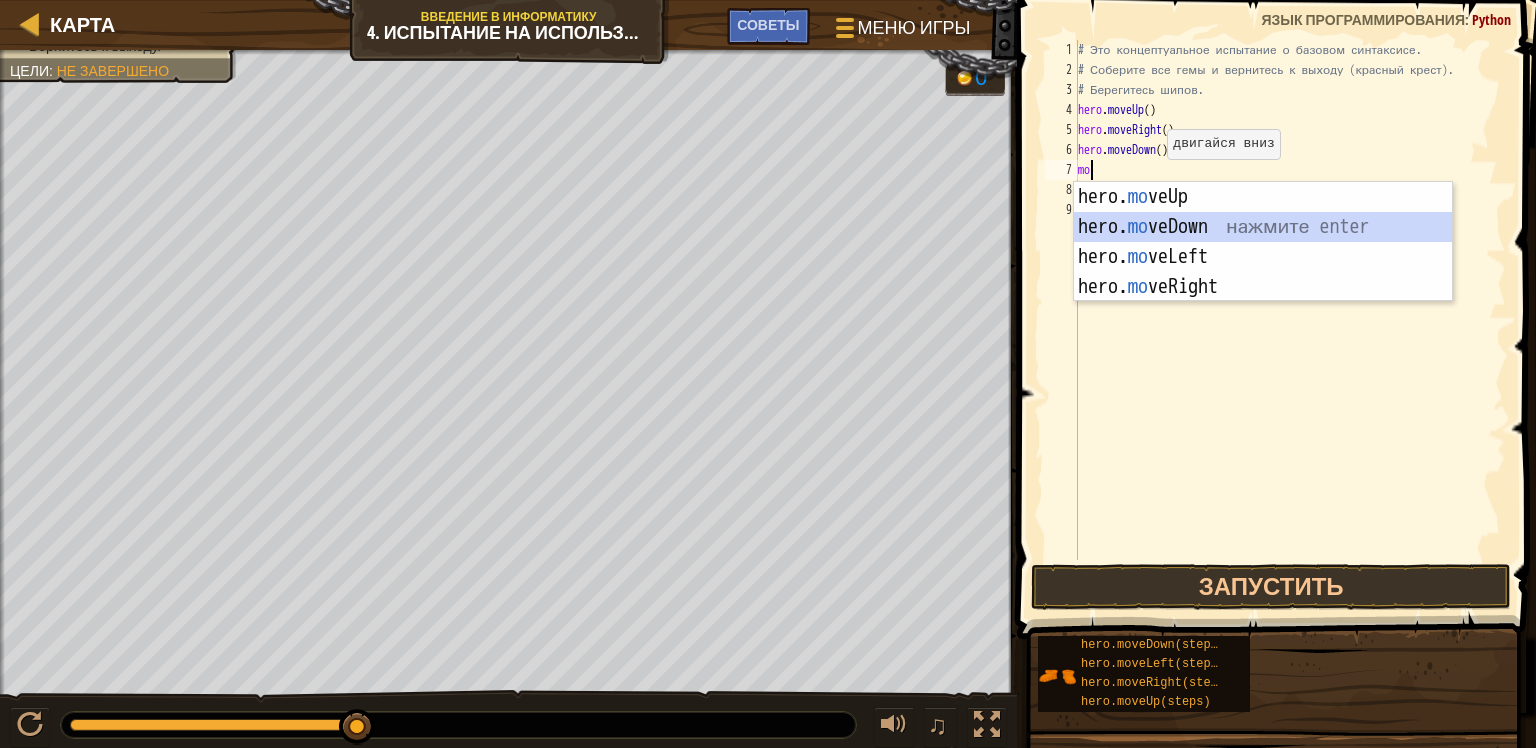 click on "hero. mo veUp нажмите enter hero. mo veDown нажмите enter hero. mo veLeft нажмите enter hero. mo veRight нажмите enter" at bounding box center [1263, 272] 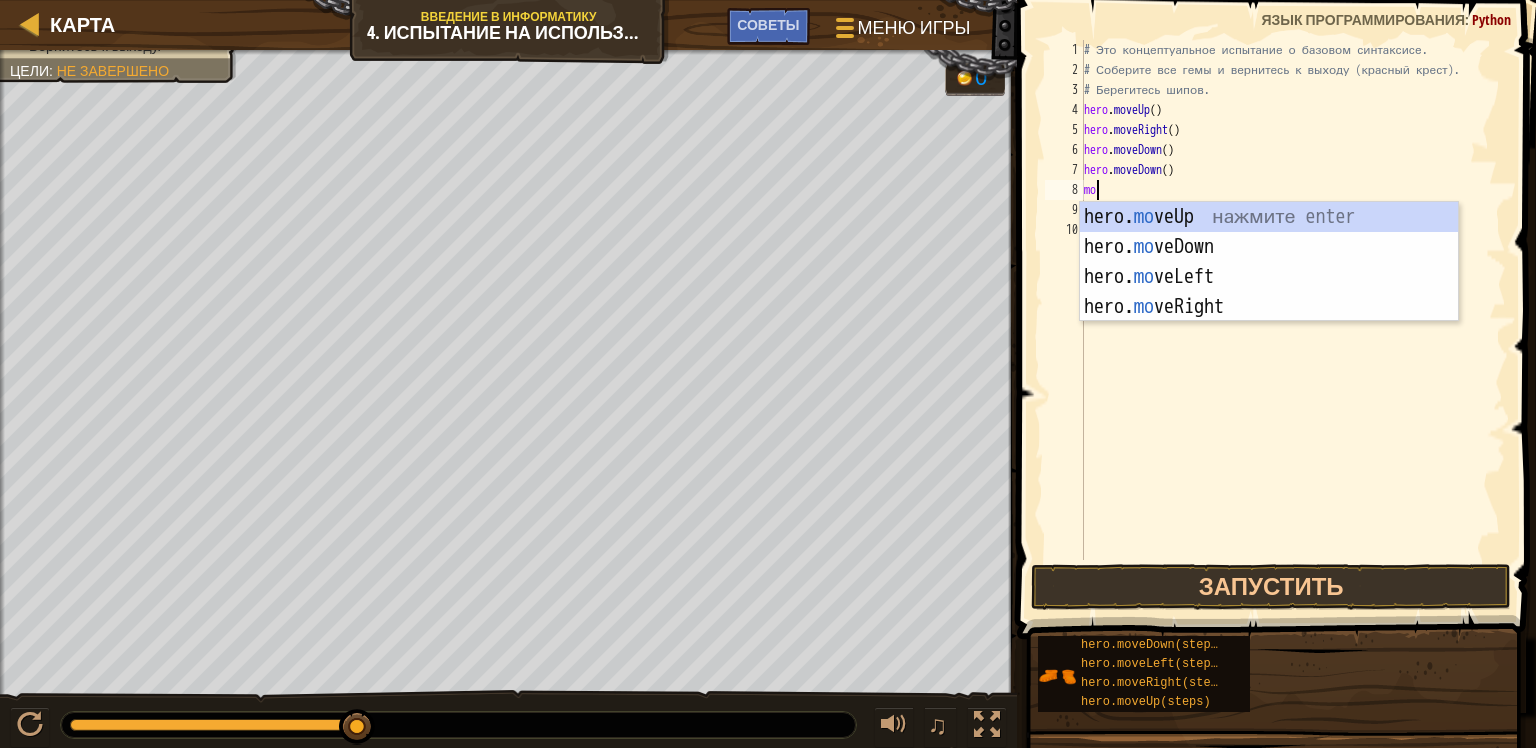 scroll, scrollTop: 9, scrollLeft: 0, axis: vertical 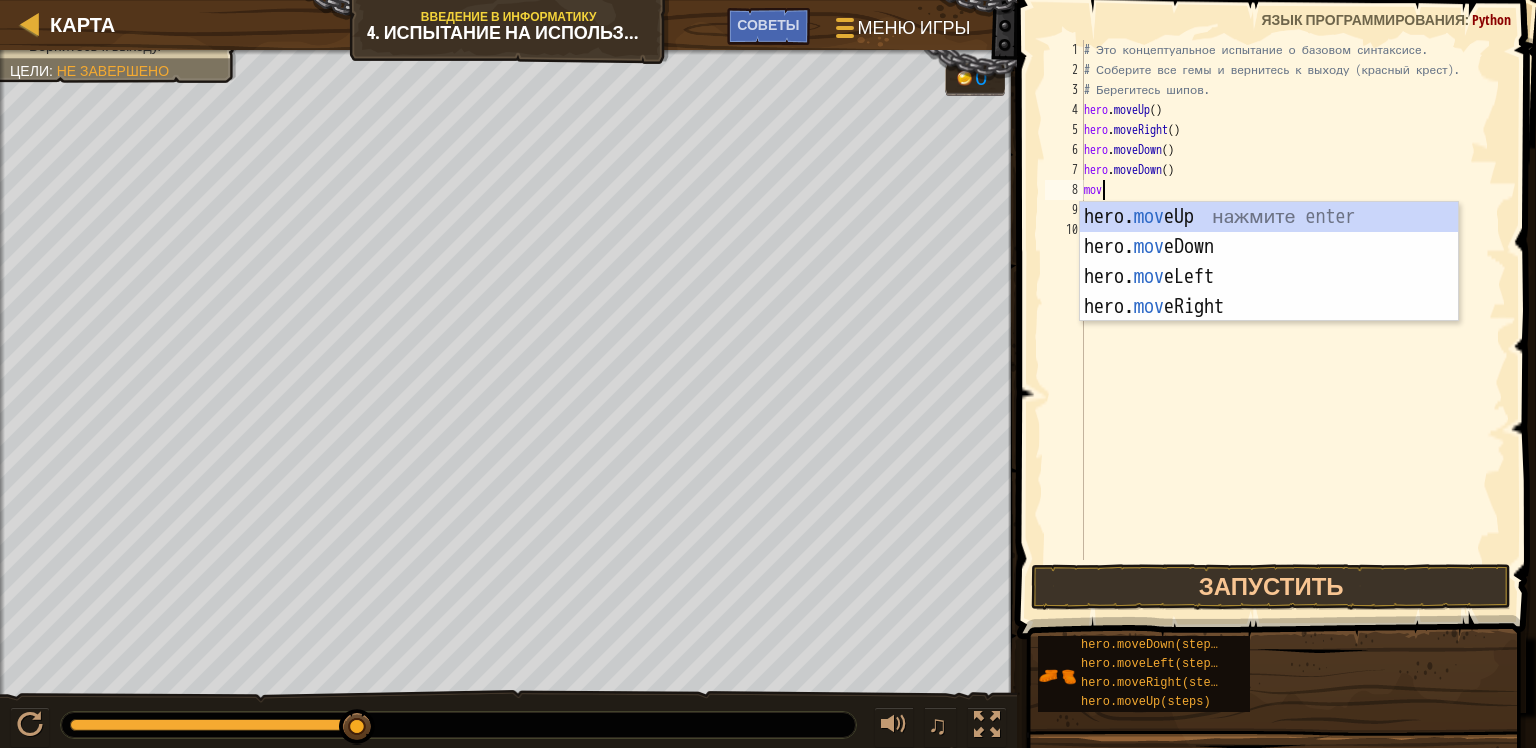 type on "move" 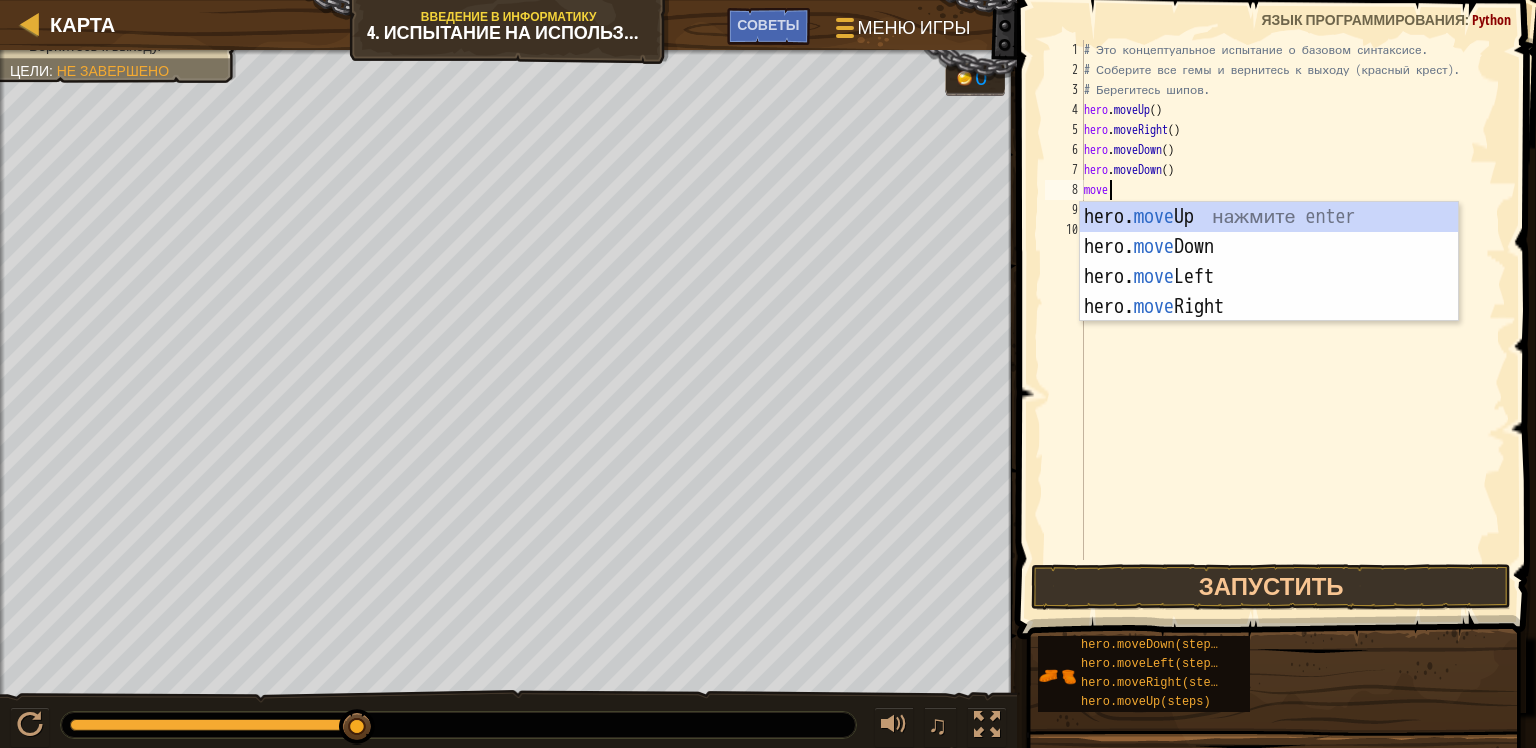 scroll, scrollTop: 9, scrollLeft: 1, axis: both 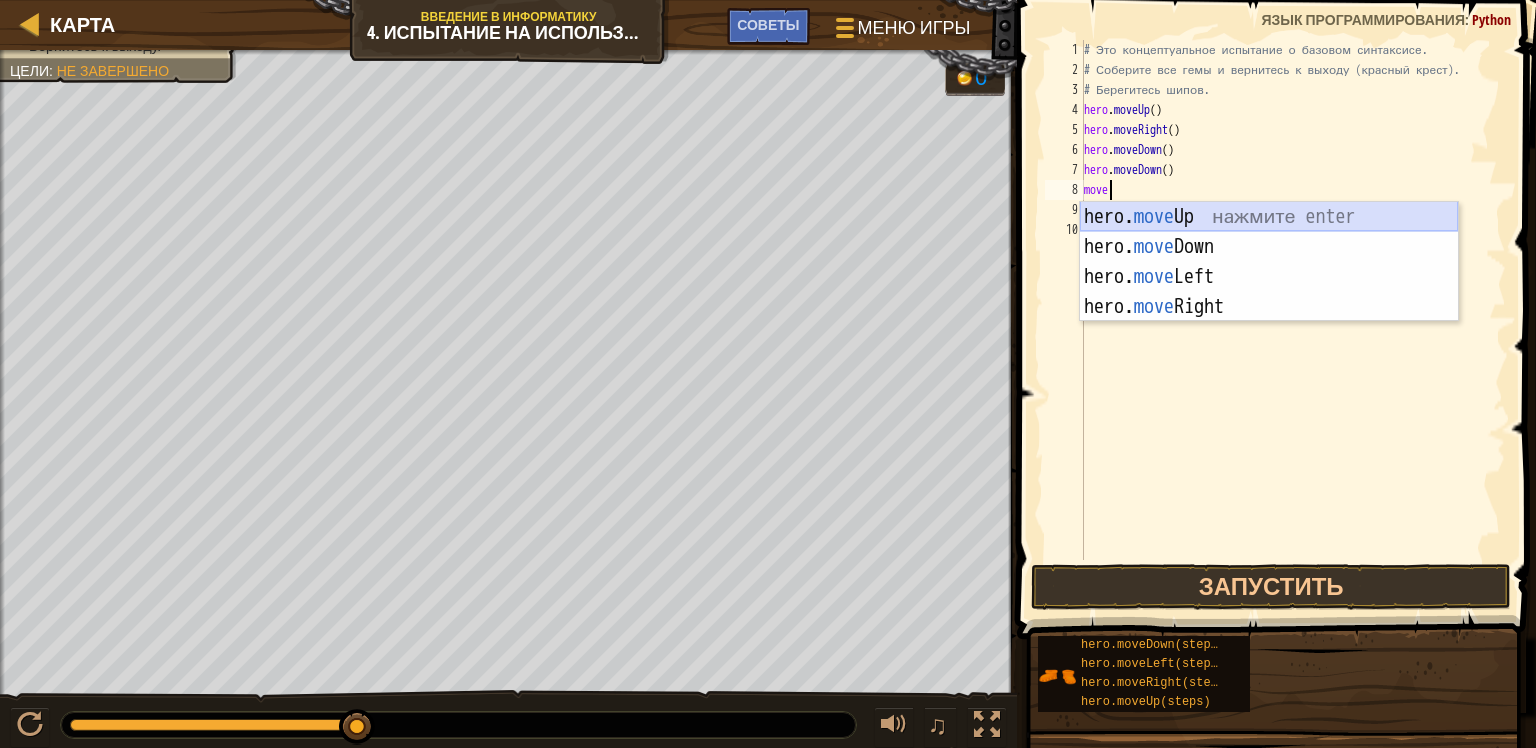 click on "hero. move Up нажмите enter hero. move Down нажмите enter hero. move Left нажмите enter hero. move Right нажмите enter" at bounding box center [1269, 292] 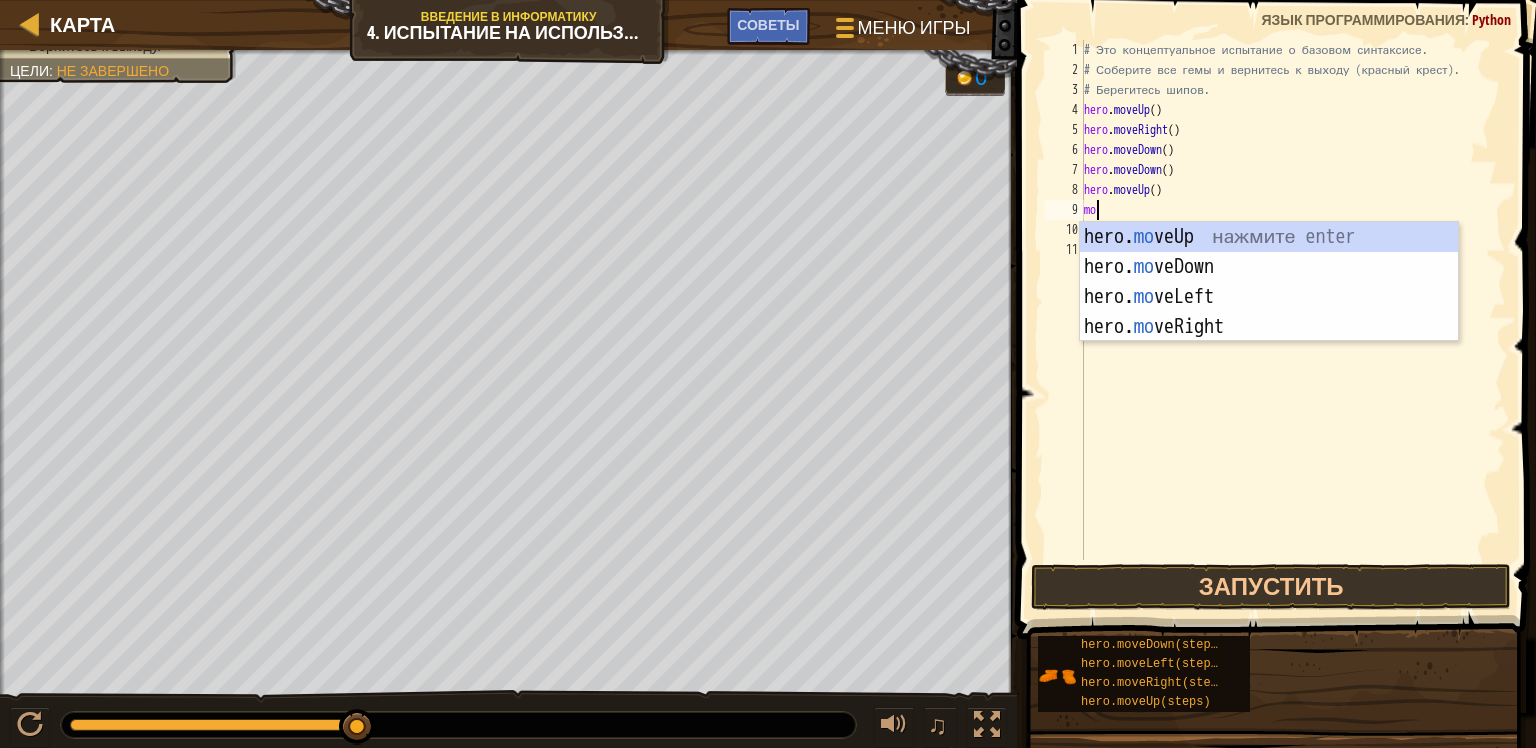type on "mov" 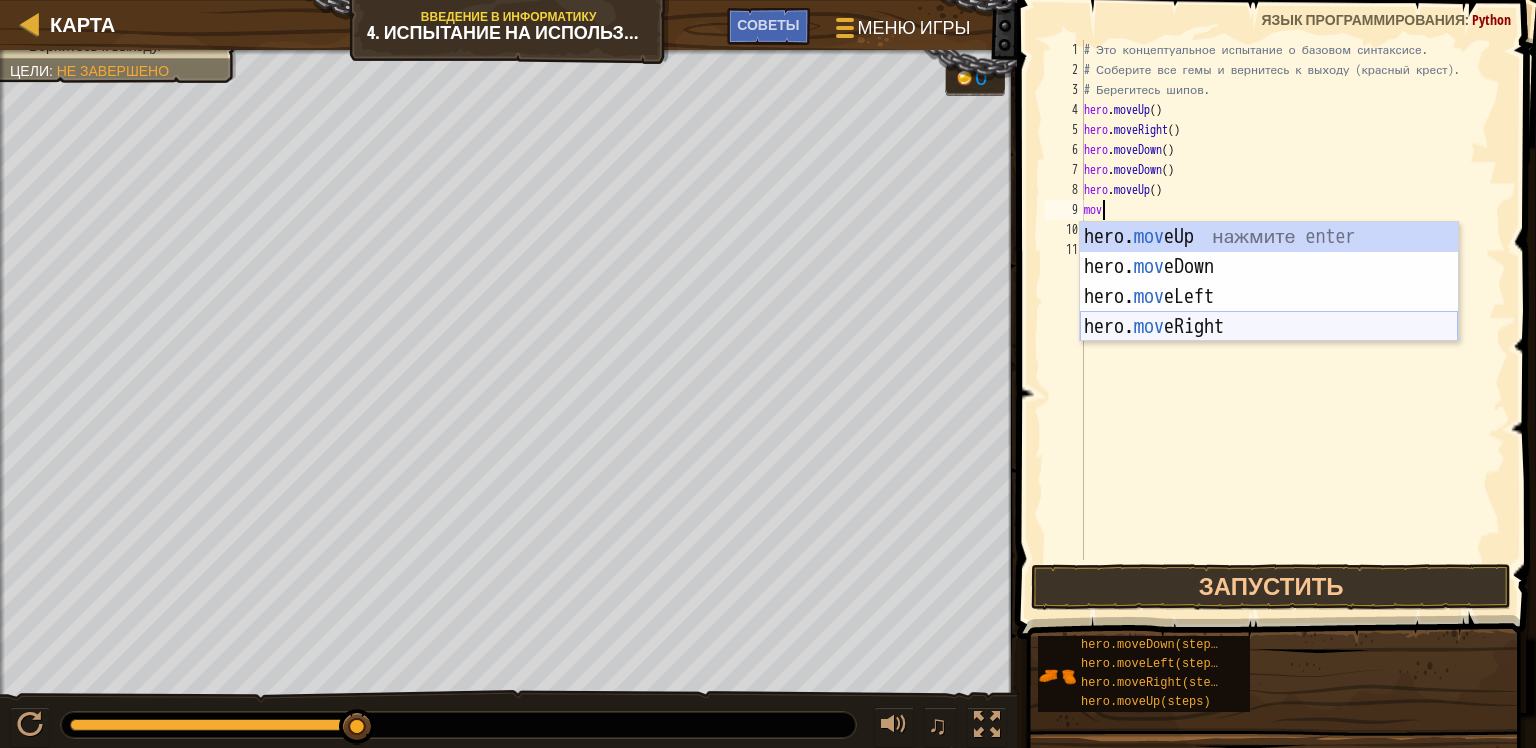 click on "hero. mov eUp нажмите enter hero. mov eDown нажмите enter hero. mov eLeft нажмите enter hero. mov eRight нажмите enter" at bounding box center (1269, 312) 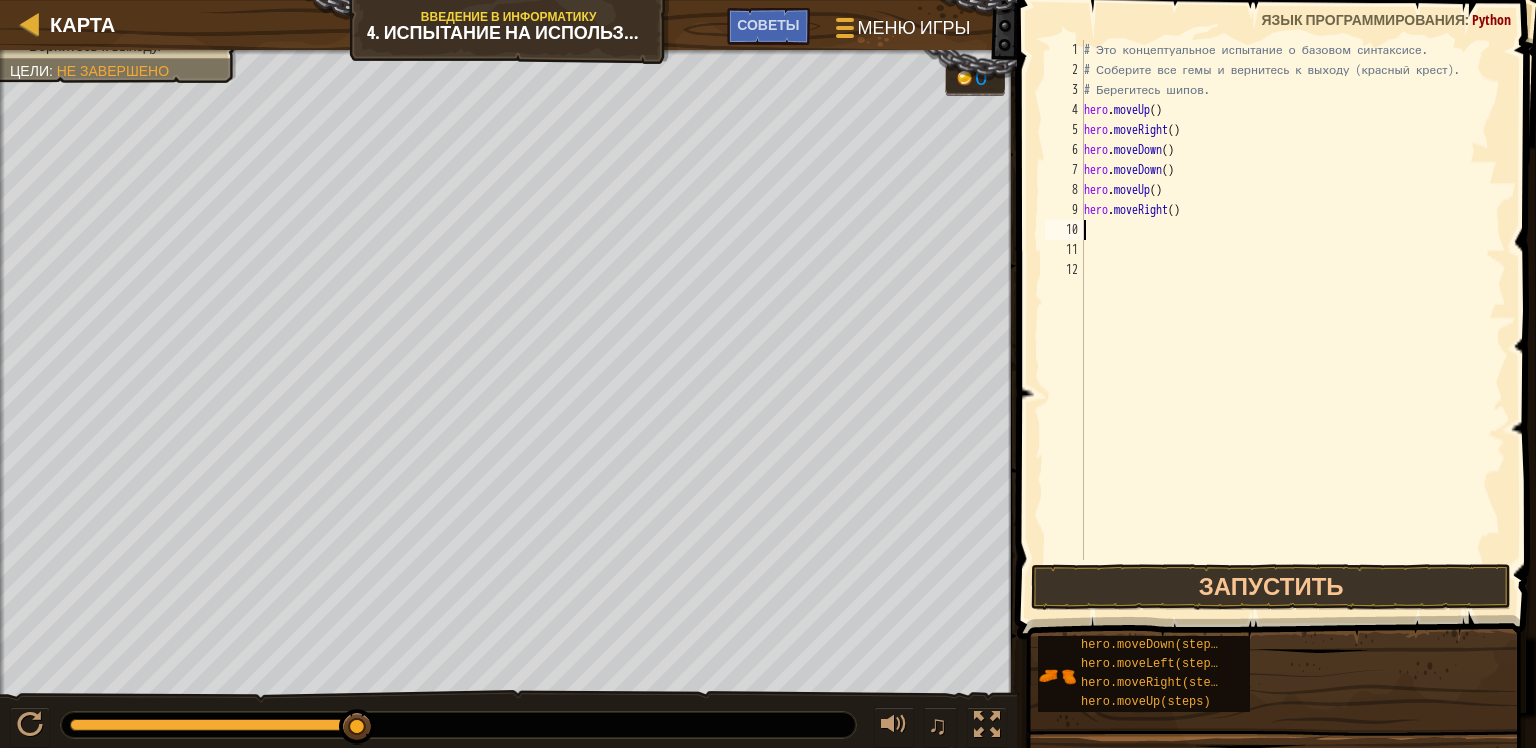 scroll, scrollTop: 9, scrollLeft: 0, axis: vertical 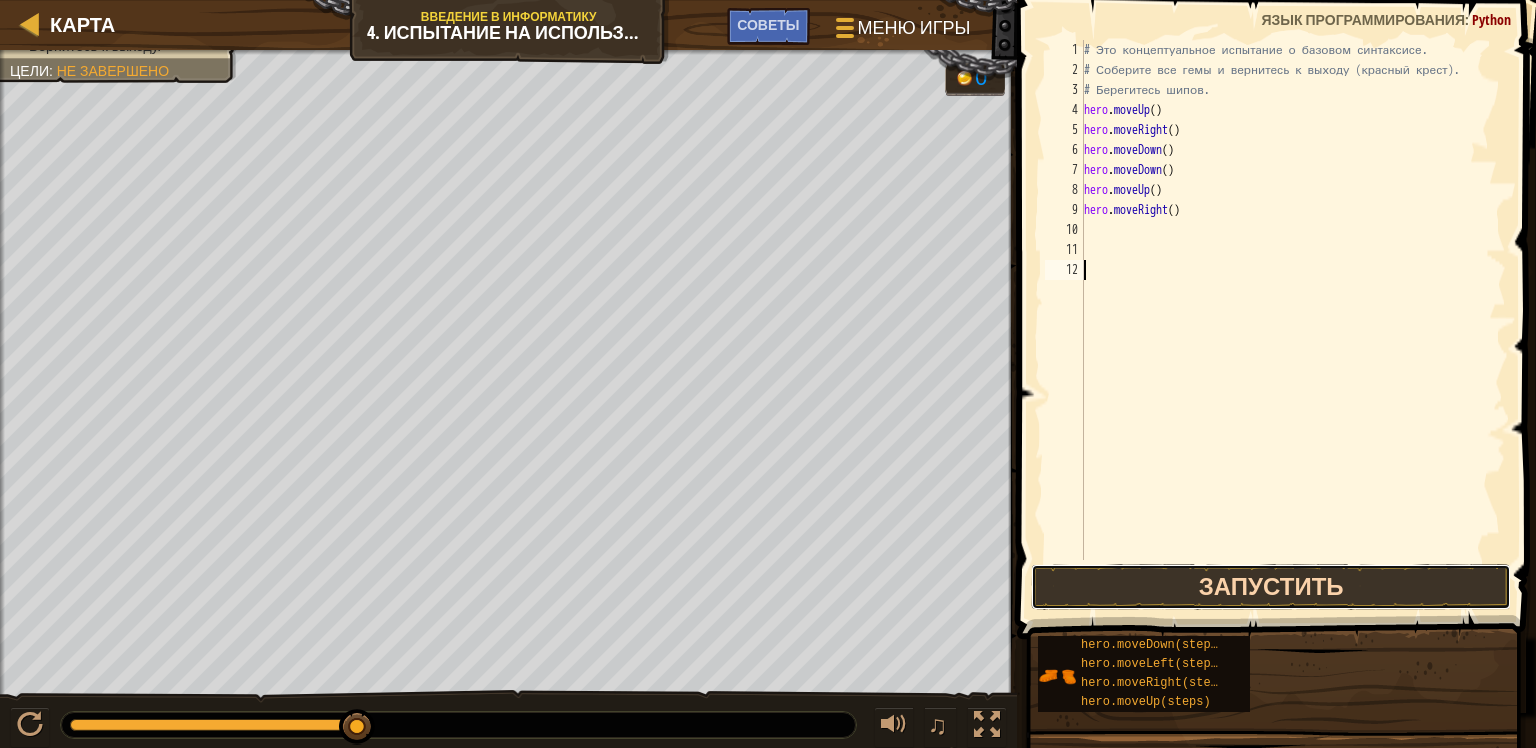 click on "Запустить" at bounding box center (1271, 587) 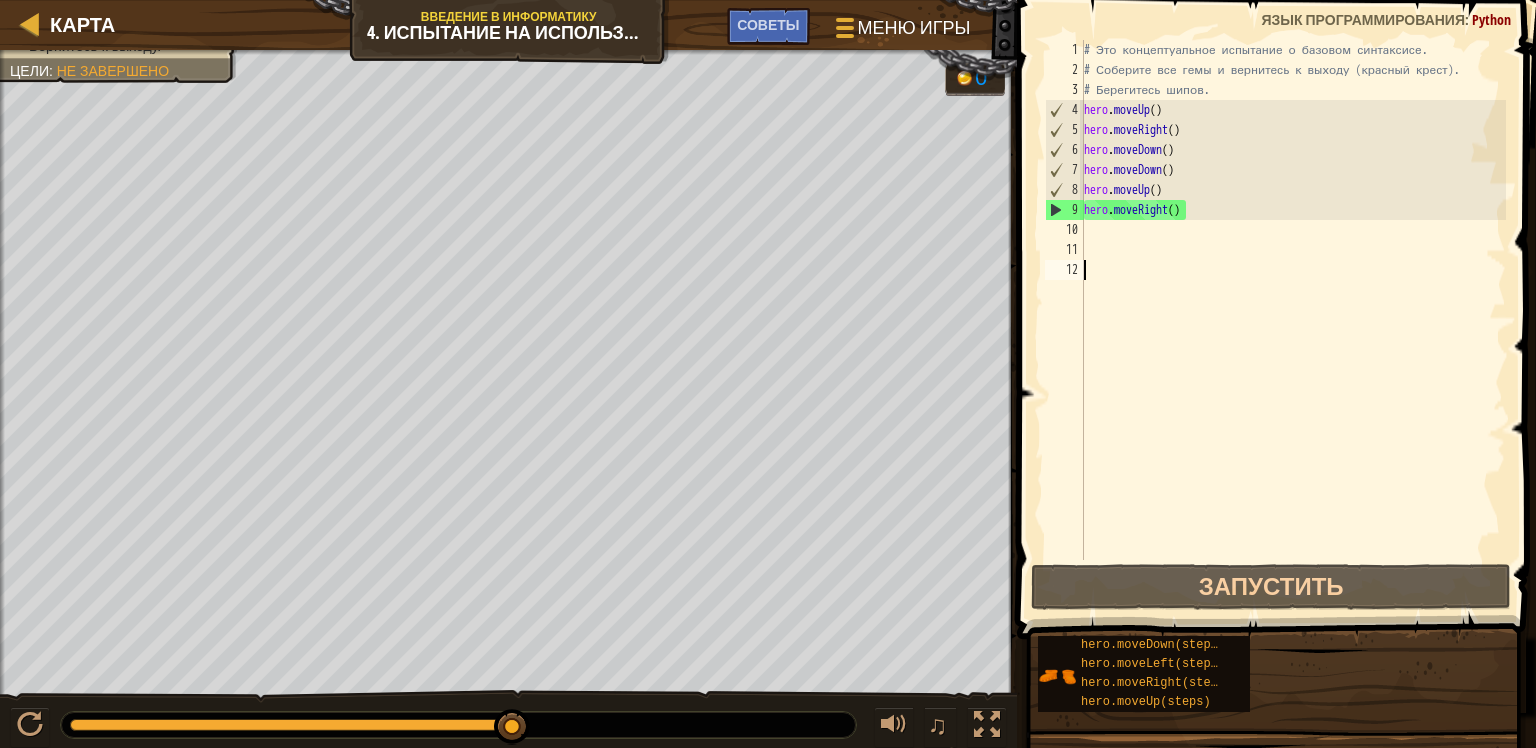 click on "# Это концептуальное испытание о базовом синтаксисе. # Соберите все гемы и вернитесь к выходу (красный крест). # Берегитесь шипов. hero . moveUp ( ) hero . moveRight ( ) hero . moveDown ( ) hero . moveDown ( ) hero . moveUp ( ) hero . moveRight ( )" at bounding box center [1293, 320] 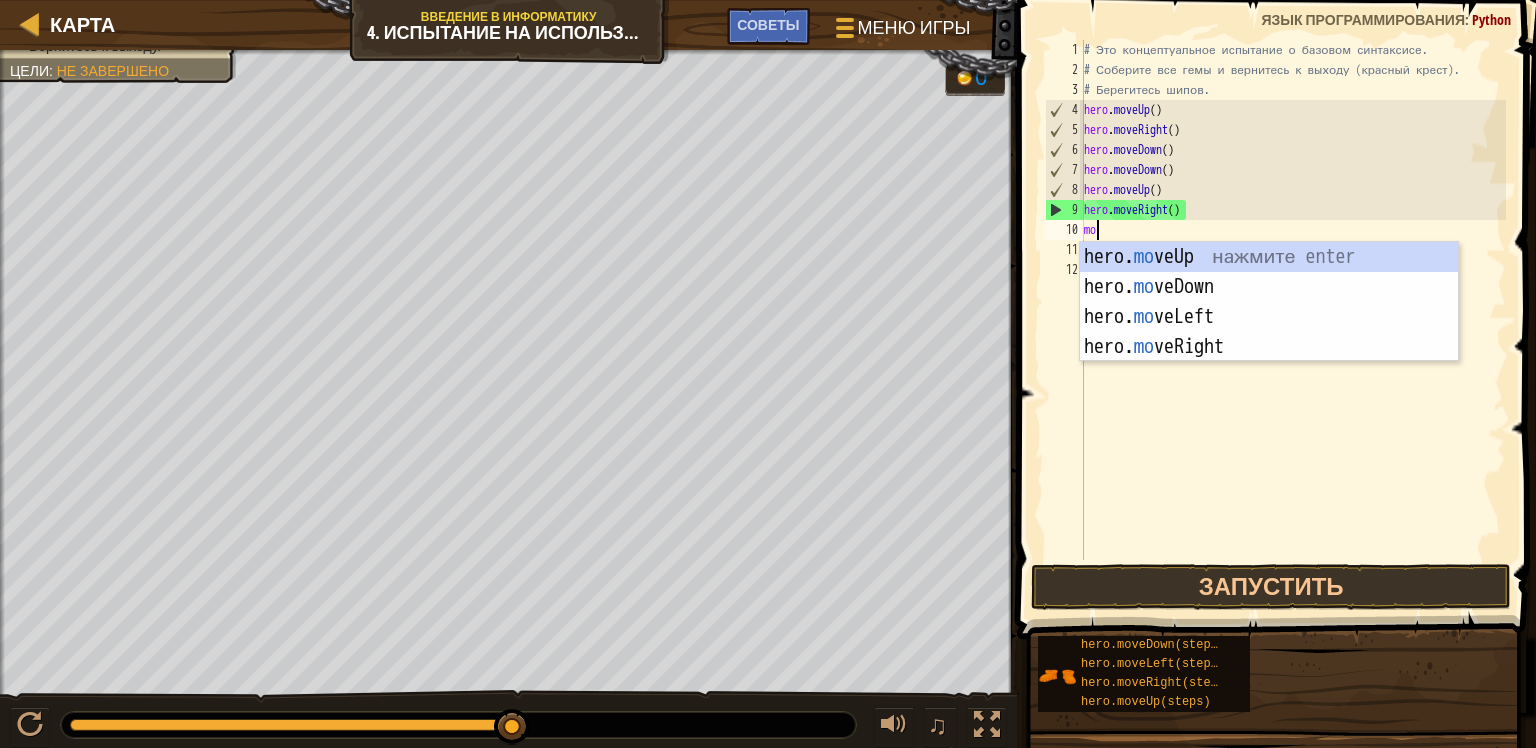 type on "mov" 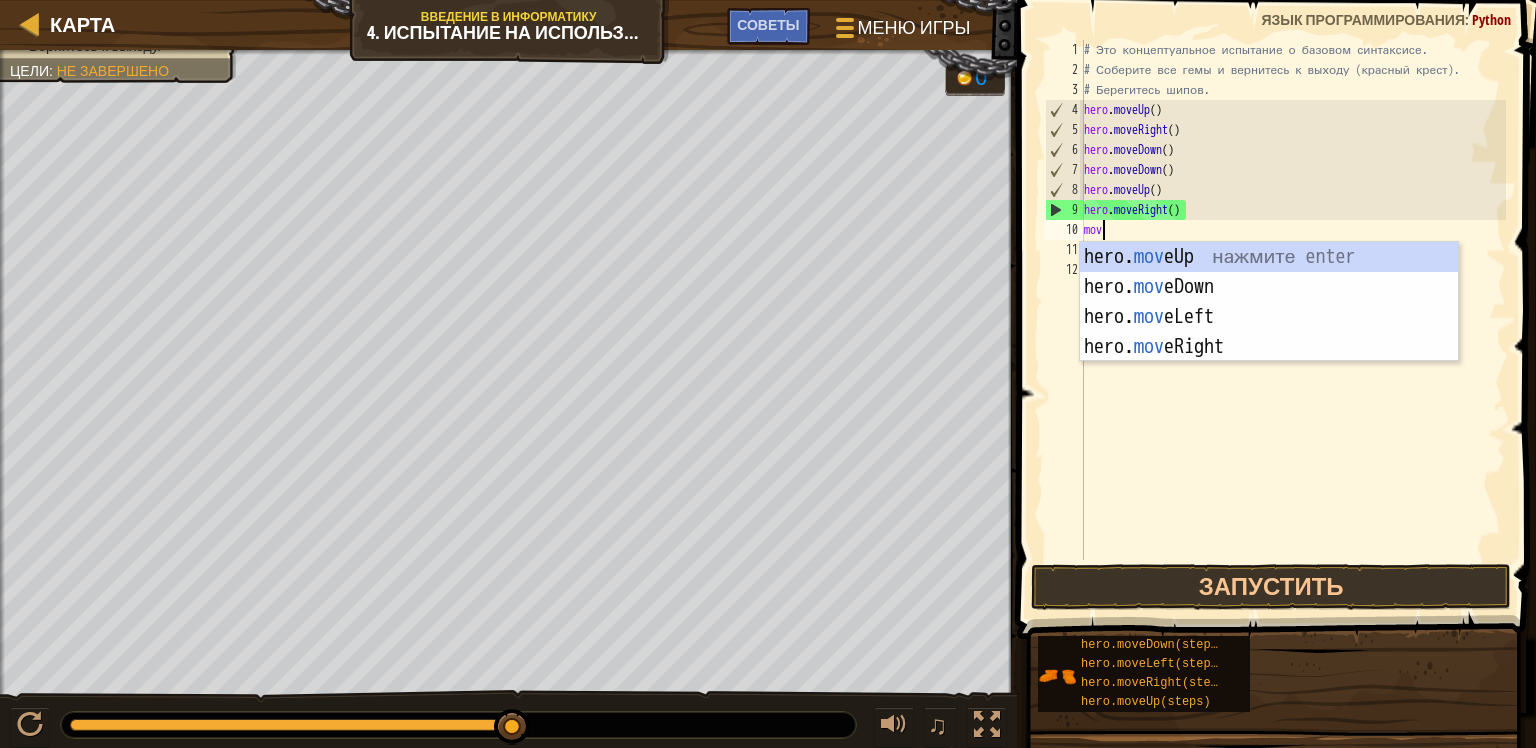 scroll, scrollTop: 9, scrollLeft: 0, axis: vertical 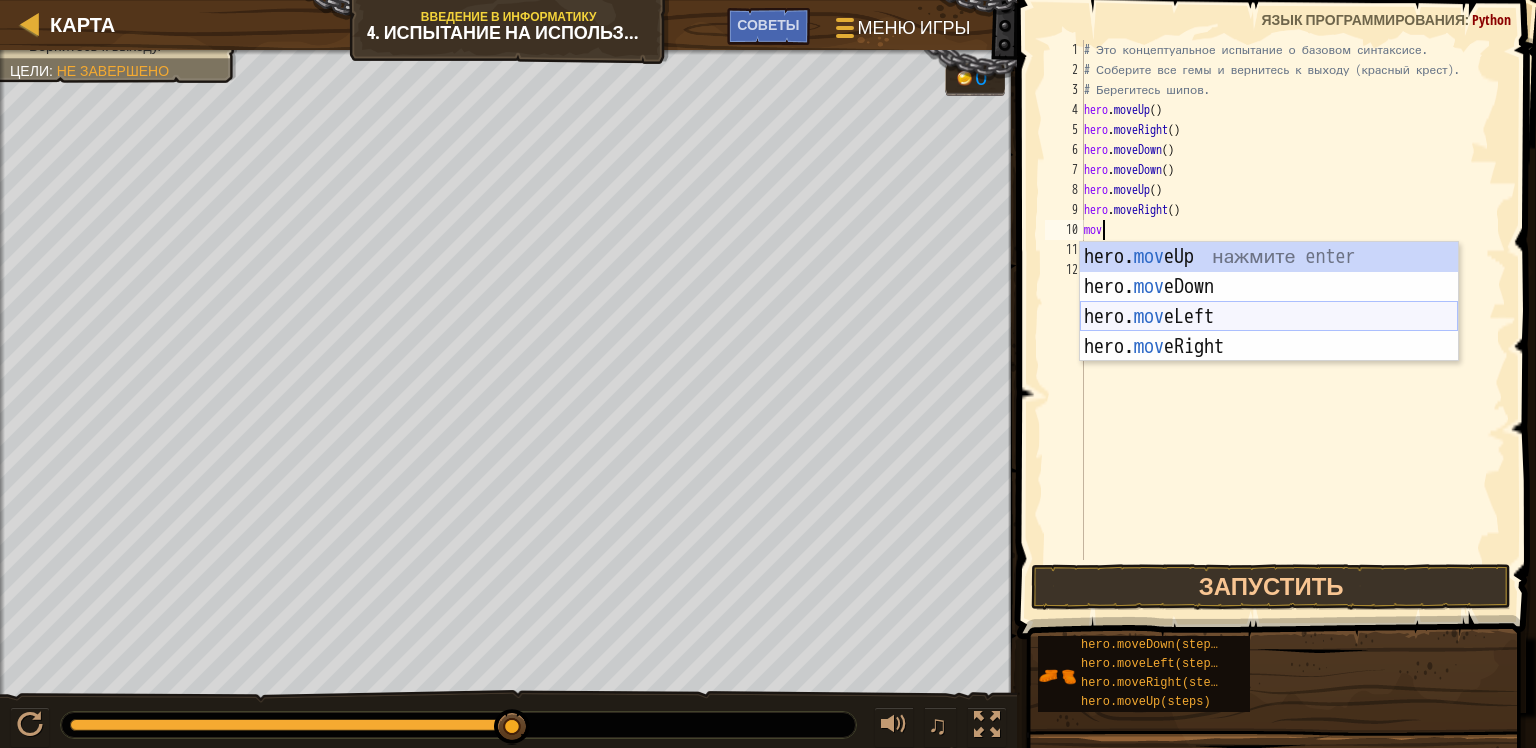 click on "hero. mov eUp нажмите enter hero. mov eDown нажмите enter hero. mov eLeft нажмите enter hero. mov eRight нажмите enter" at bounding box center (1269, 332) 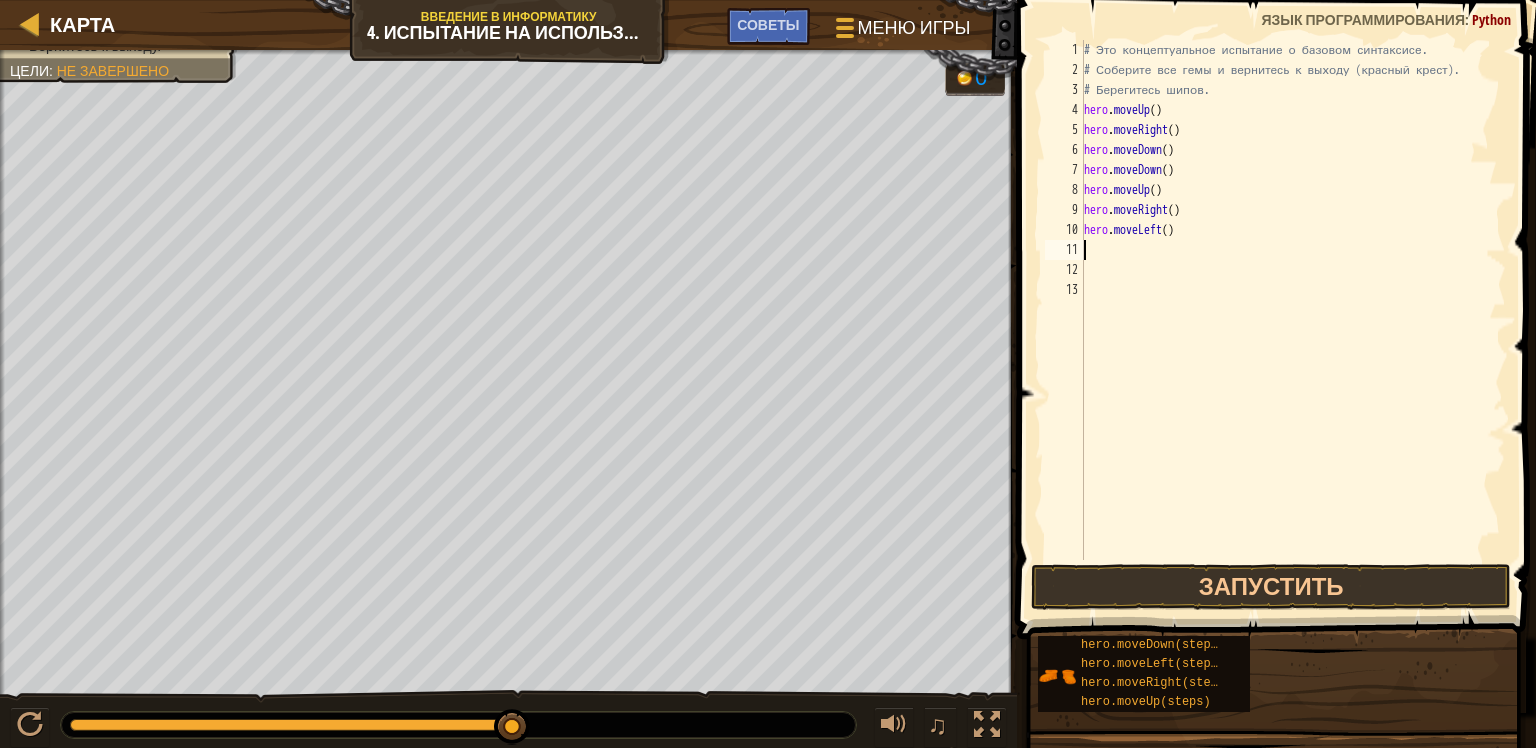 scroll, scrollTop: 9, scrollLeft: 0, axis: vertical 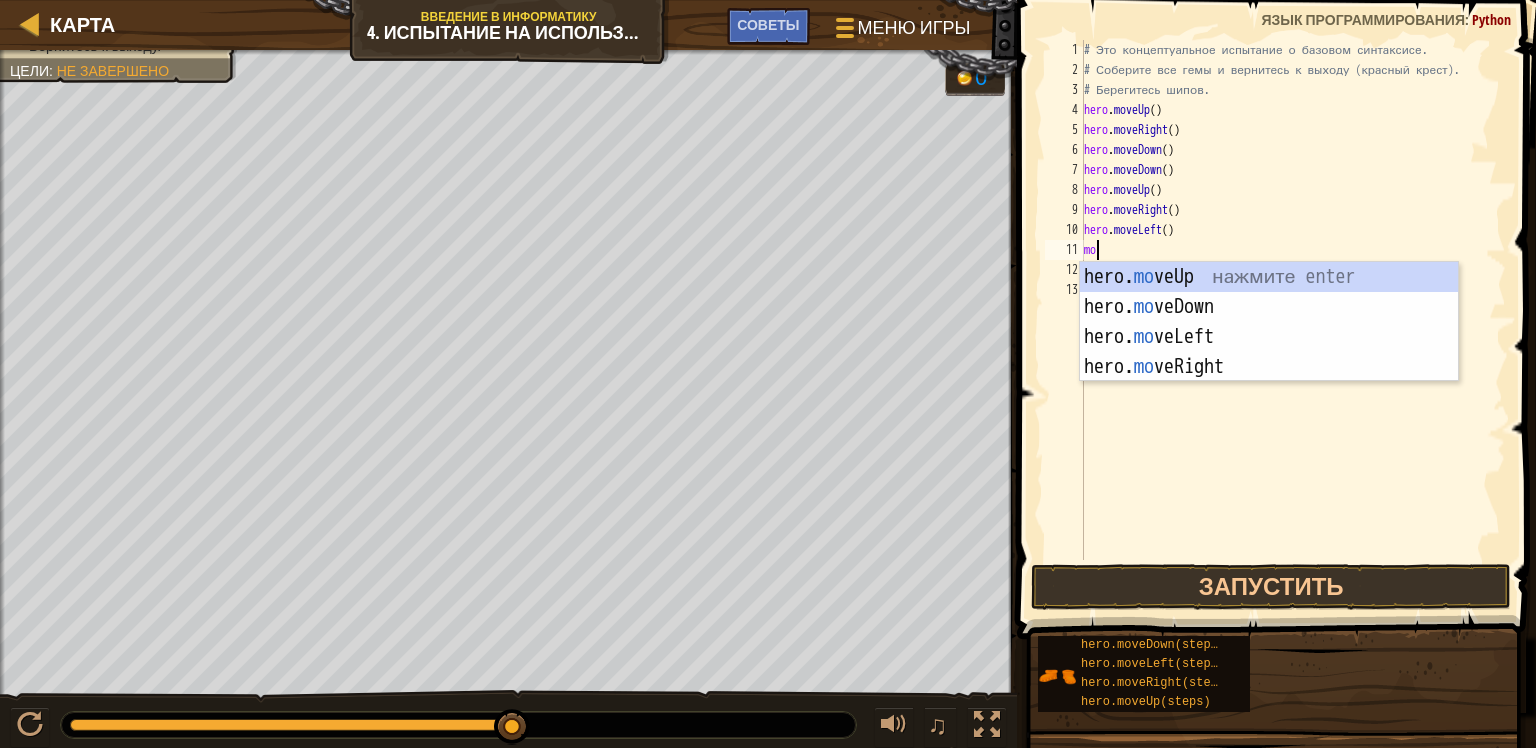 type on "mov" 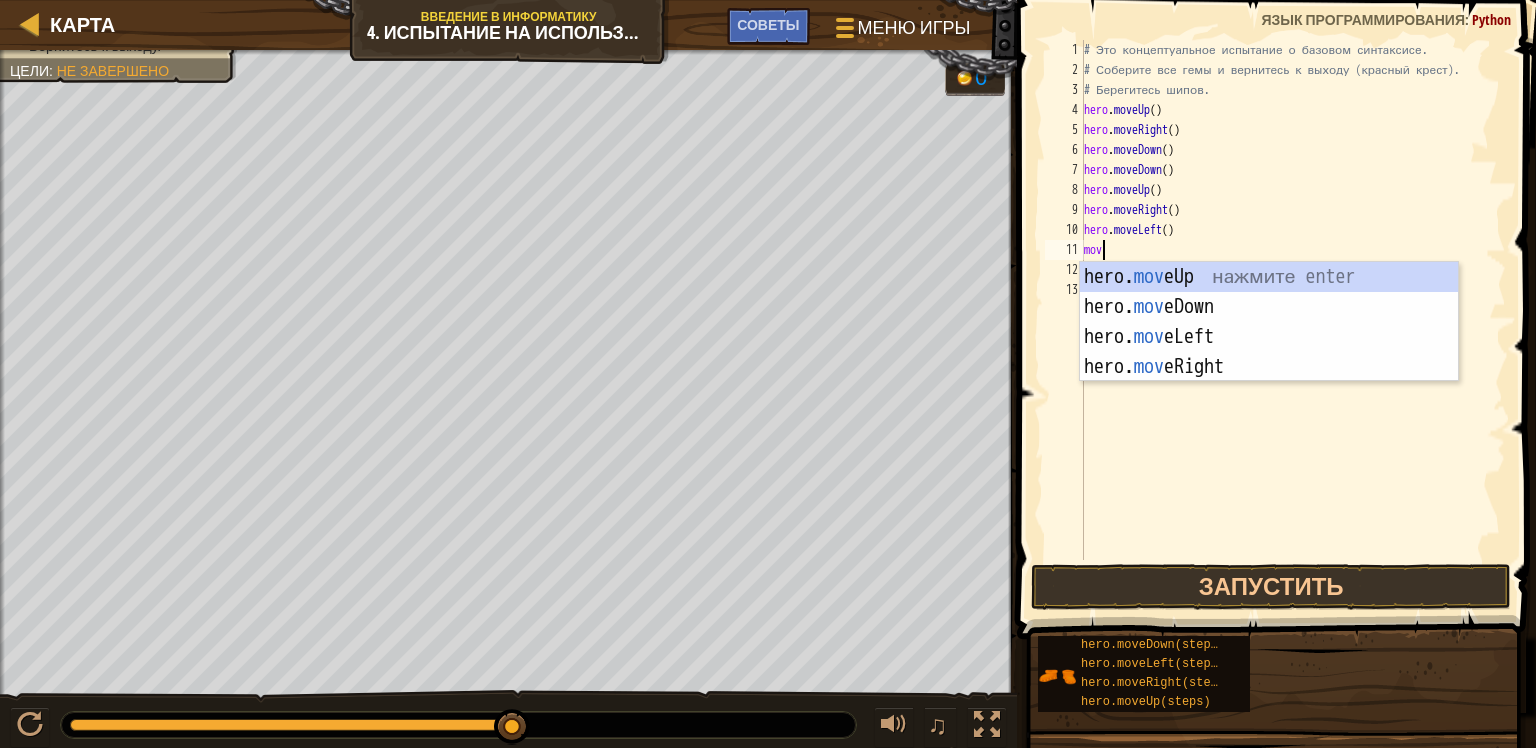 scroll, scrollTop: 9, scrollLeft: 0, axis: vertical 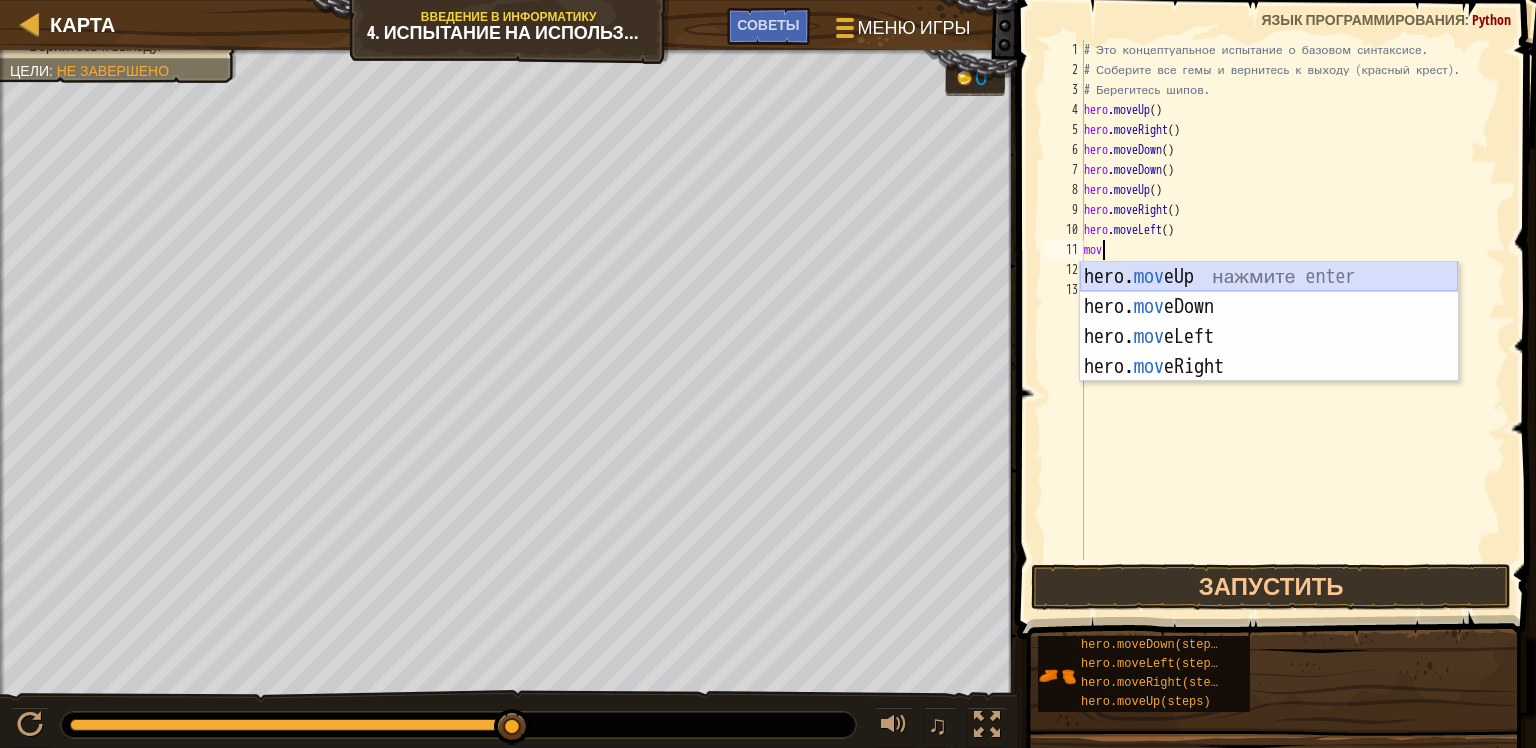 click on "hero. mov eUp нажмите enter hero. mov eDown нажмите enter hero. mov eLeft нажмите enter hero. mov eRight нажмите enter" at bounding box center (1269, 352) 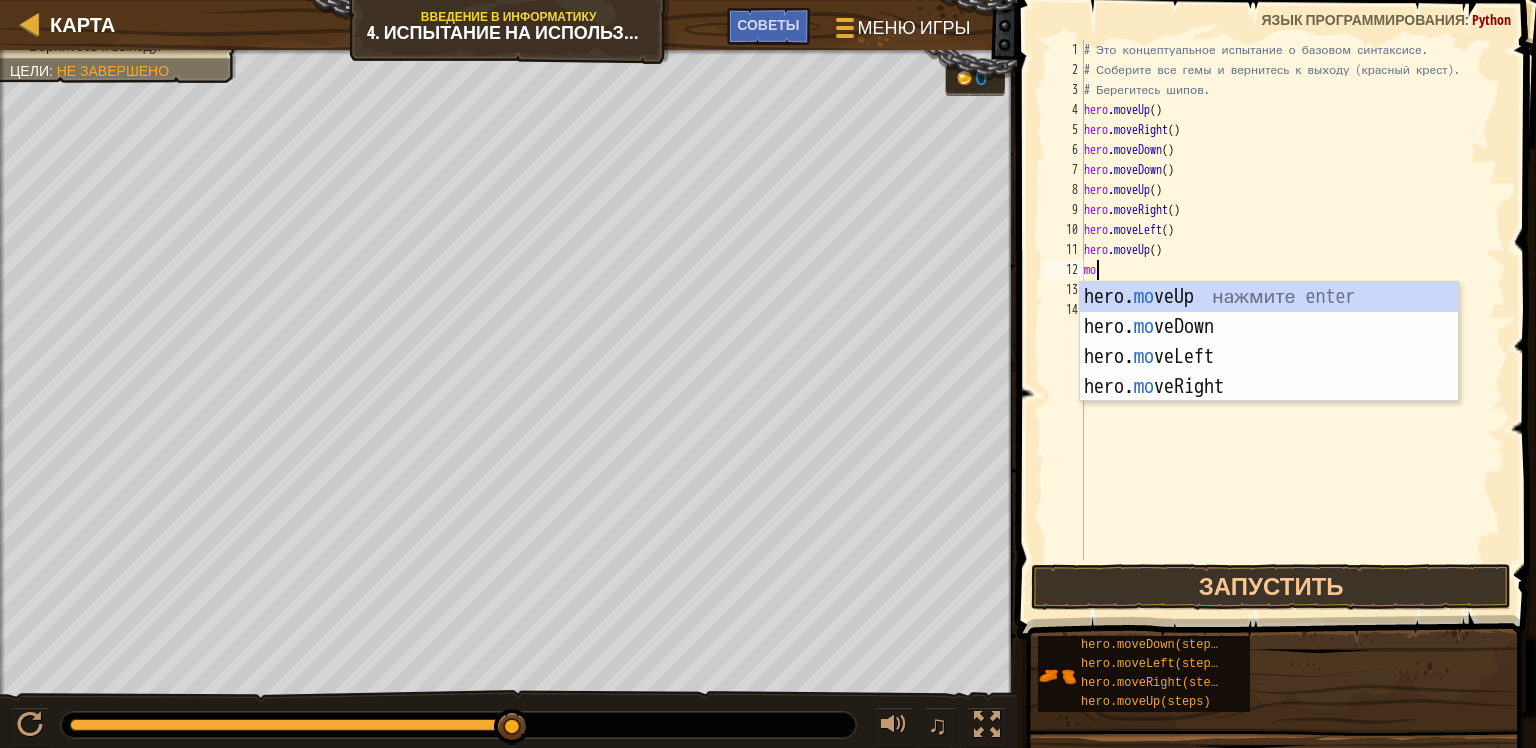 type on "mov" 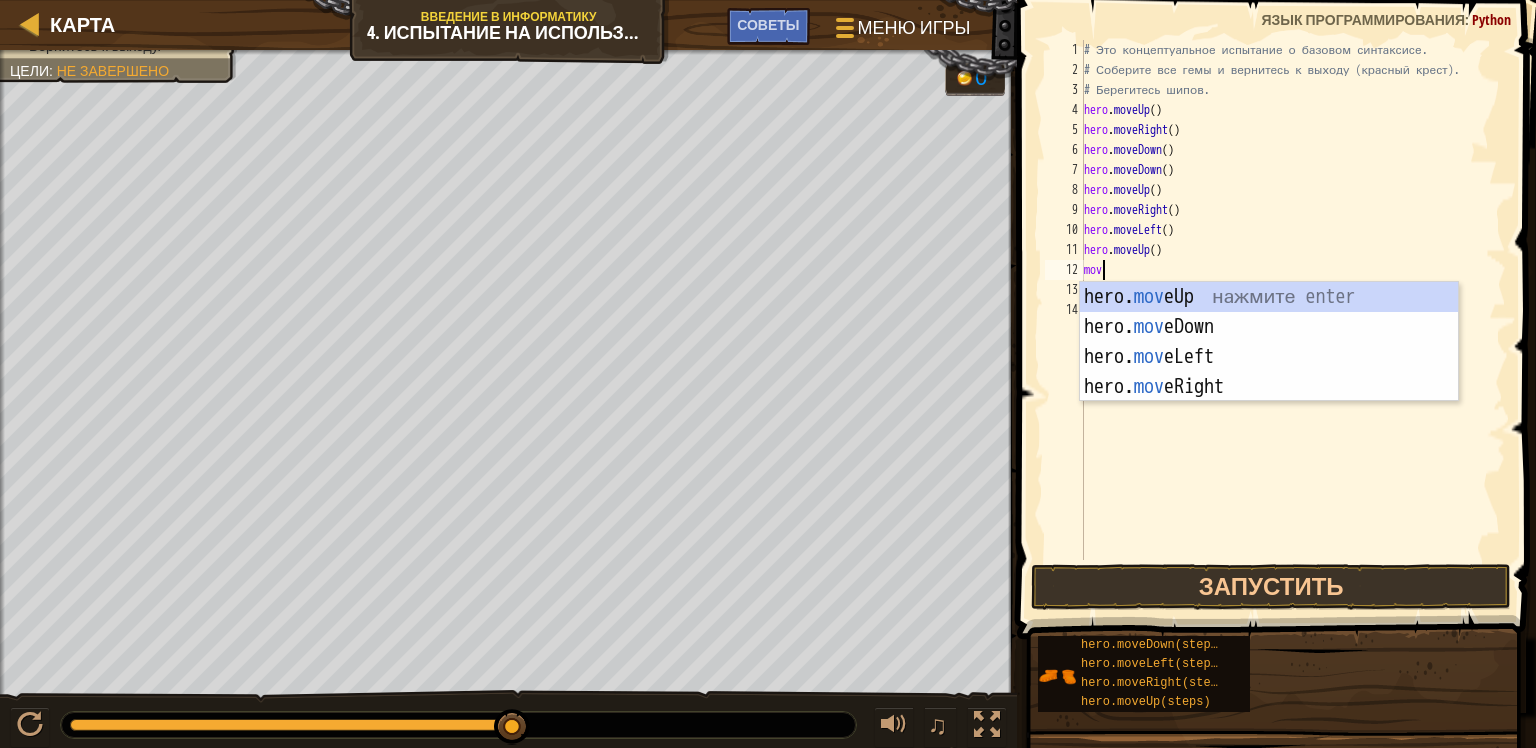 scroll, scrollTop: 9, scrollLeft: 0, axis: vertical 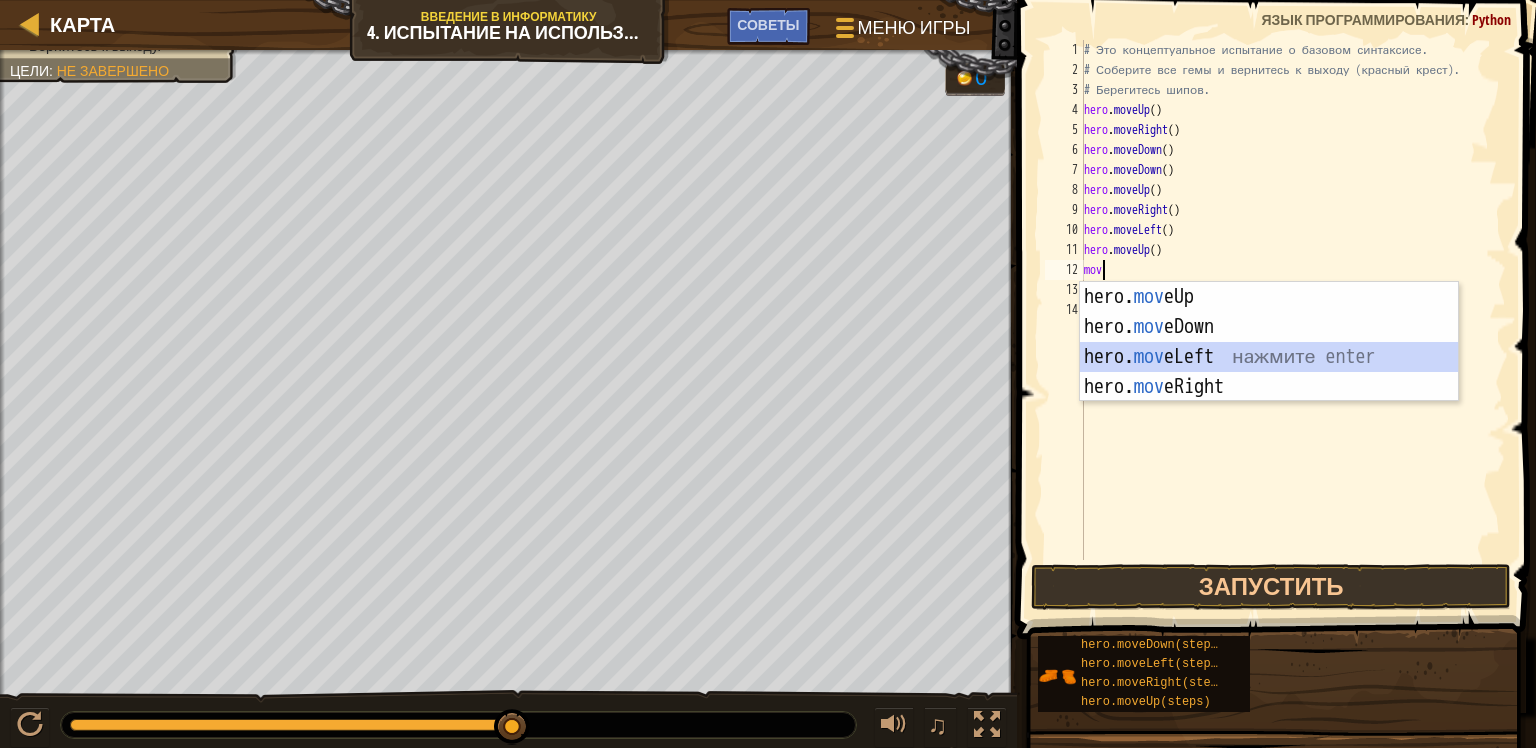 click on "hero. mov eUp нажмите enter hero. mov eDown нажмите enter hero. mov eLeft нажмите enter hero. mov eRight нажмите enter" at bounding box center [1269, 372] 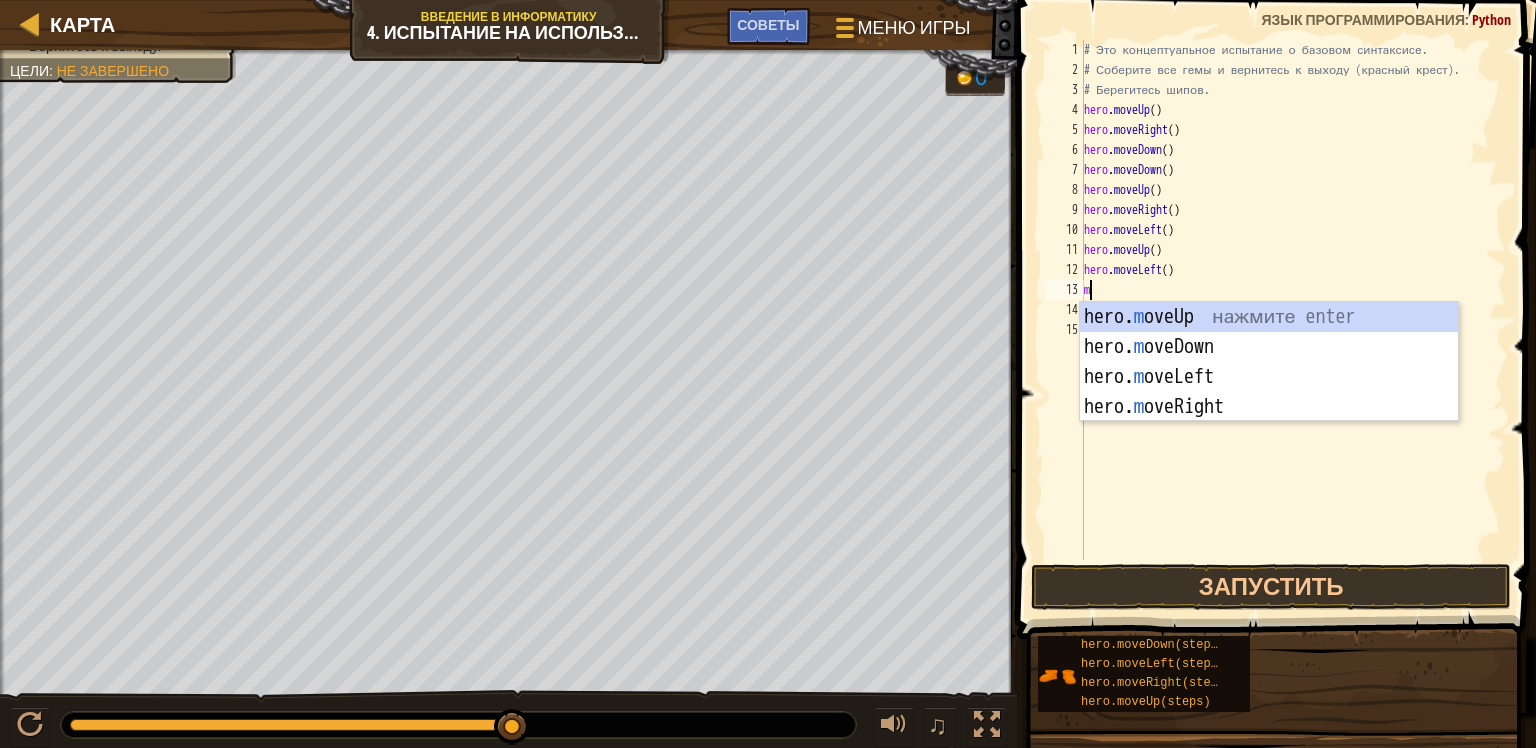 type on "mo" 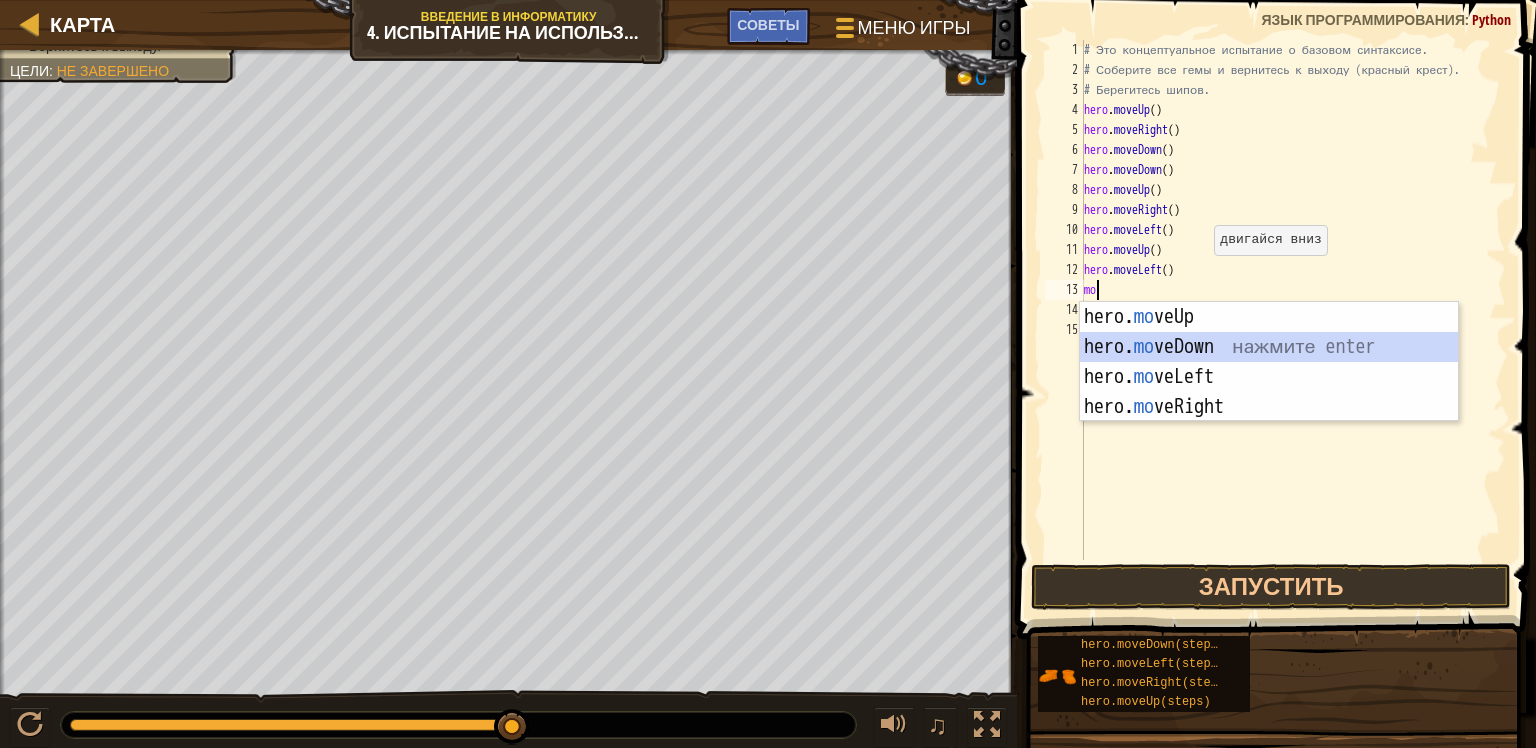 click on "hero. mo veUp нажмите enter hero. mo veDown нажмите enter hero. mo veLeft нажмите enter hero. mo veRight нажмите enter" at bounding box center (1269, 392) 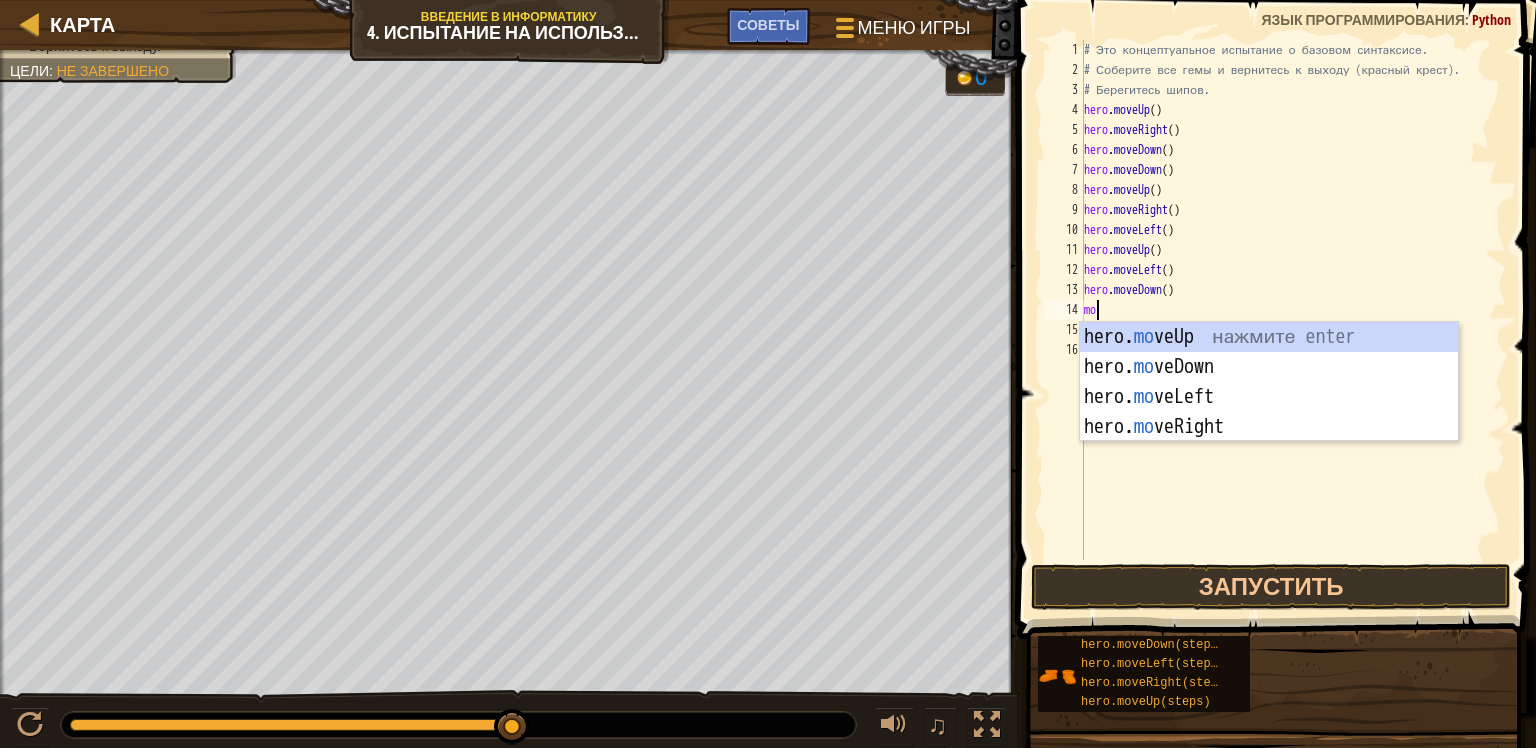 type on "mov" 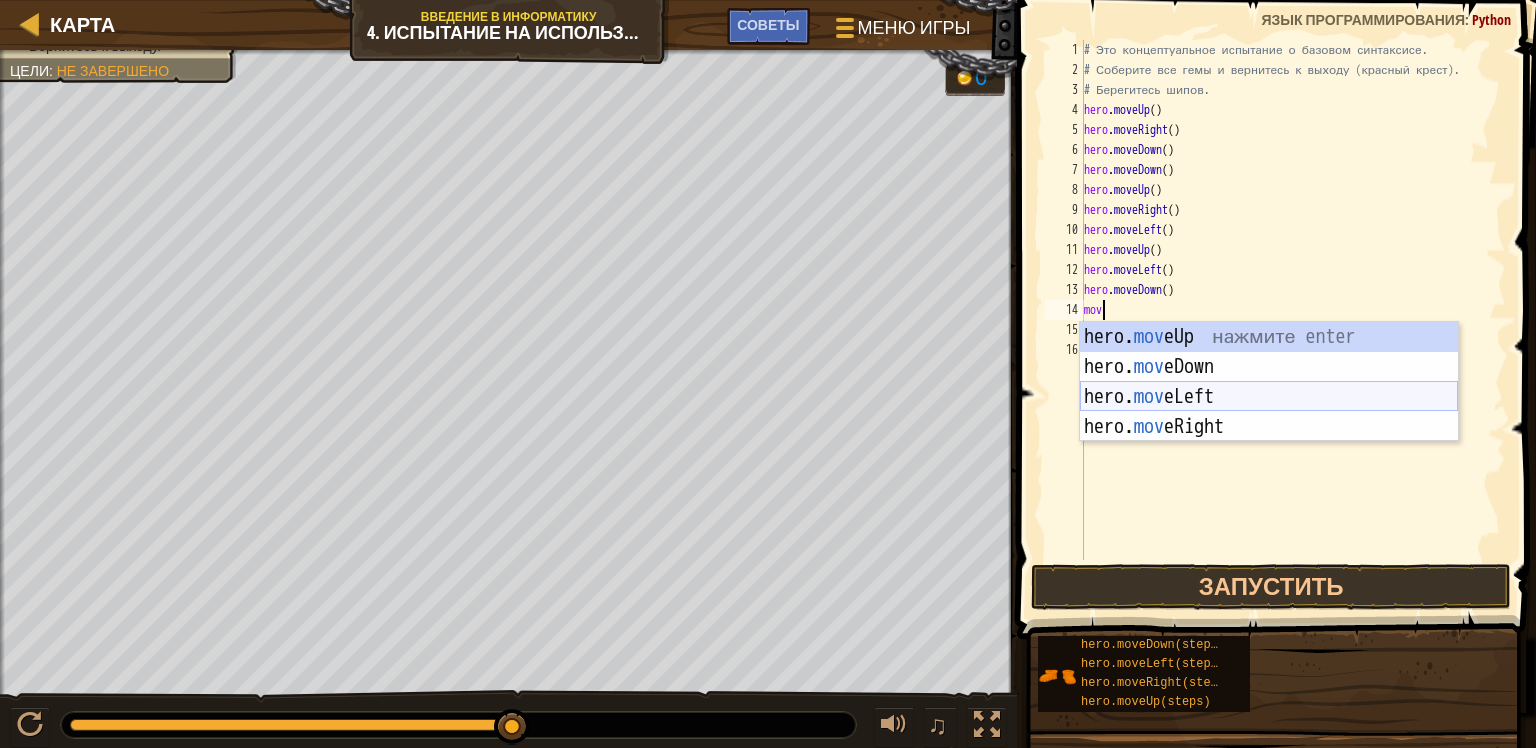 click on "hero. mov eUp нажмите enter hero. mov eDown нажмите enter hero. mov eLeft нажмите enter hero. mov eRight нажмите enter" at bounding box center [1269, 412] 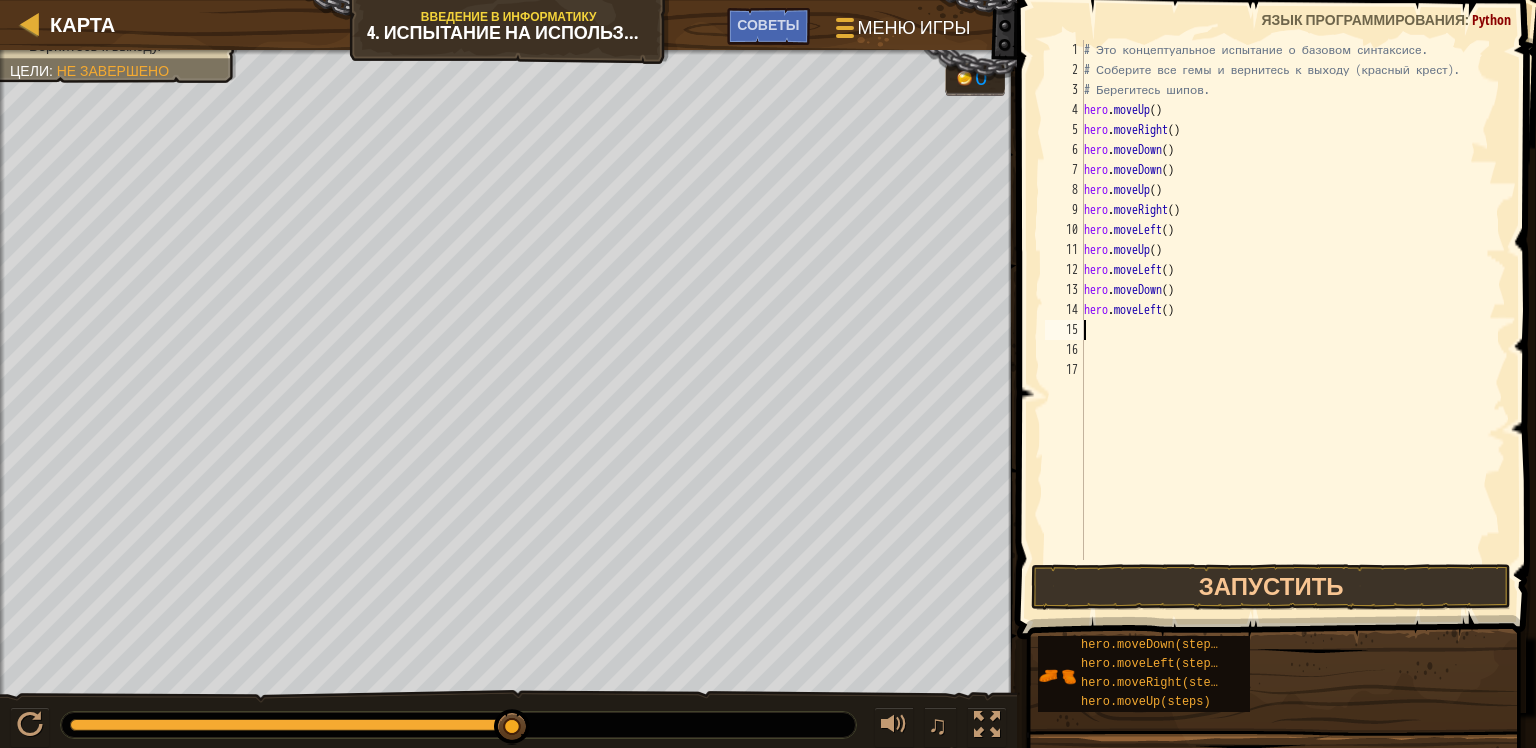 scroll, scrollTop: 9, scrollLeft: 0, axis: vertical 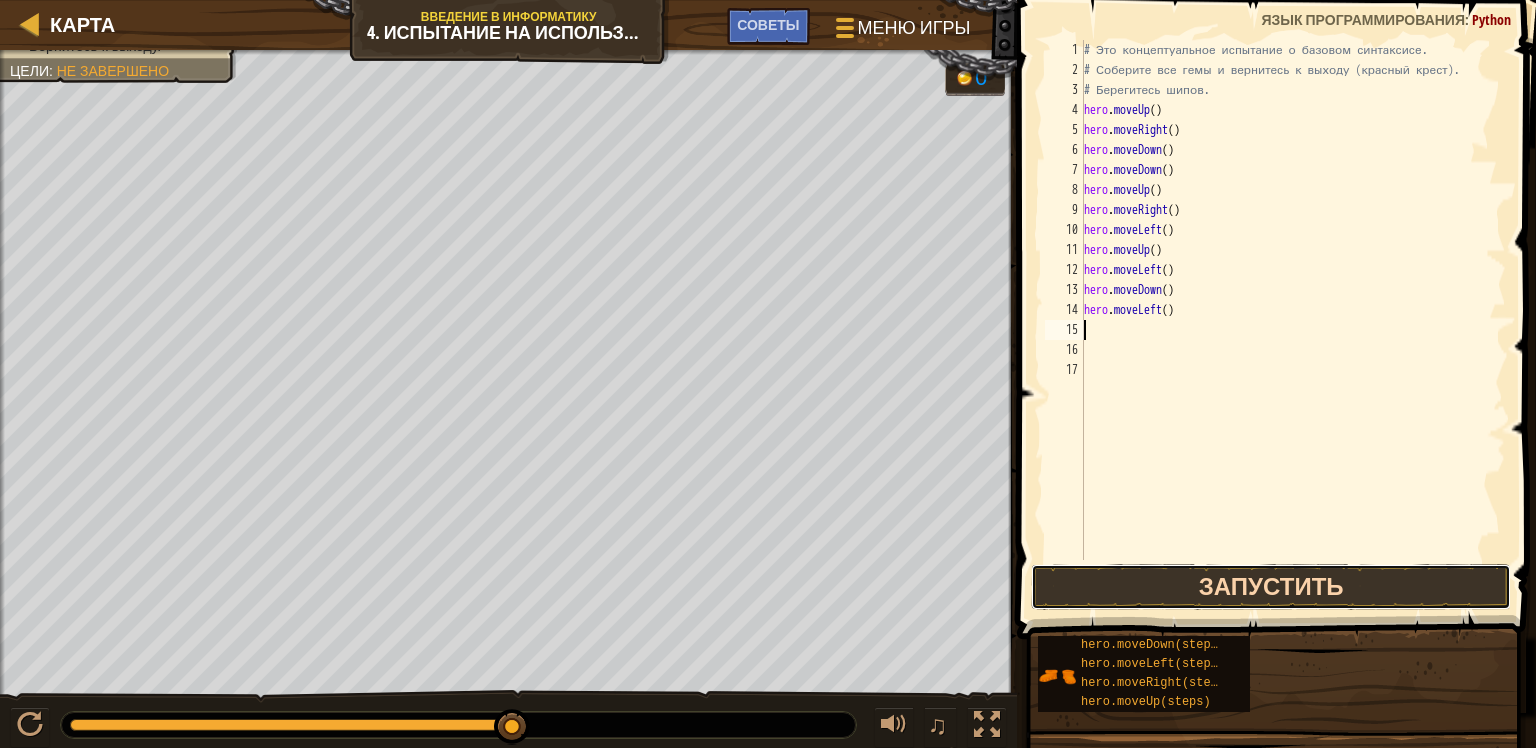 click on "Запустить" at bounding box center [1271, 587] 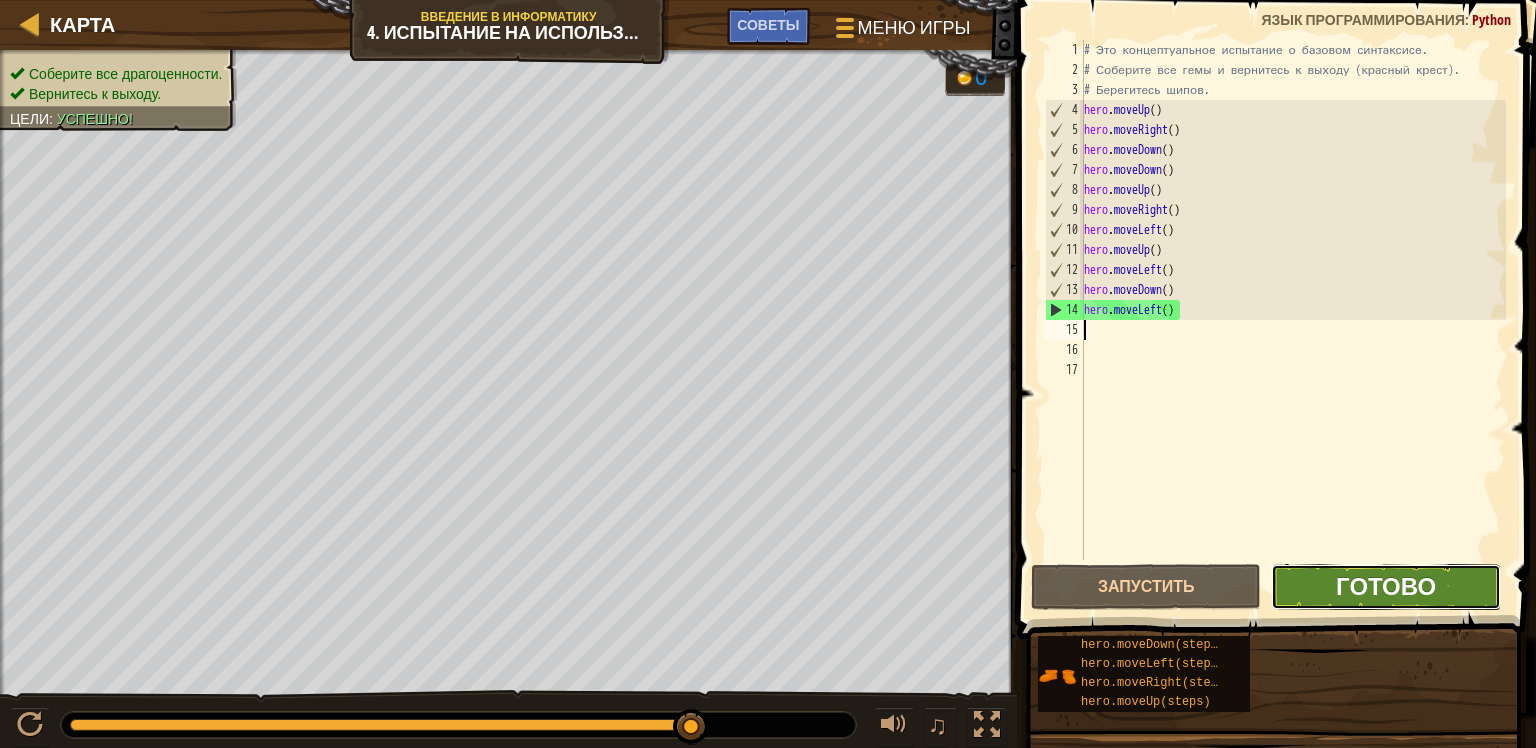 click on "Готово" at bounding box center (1386, 586) 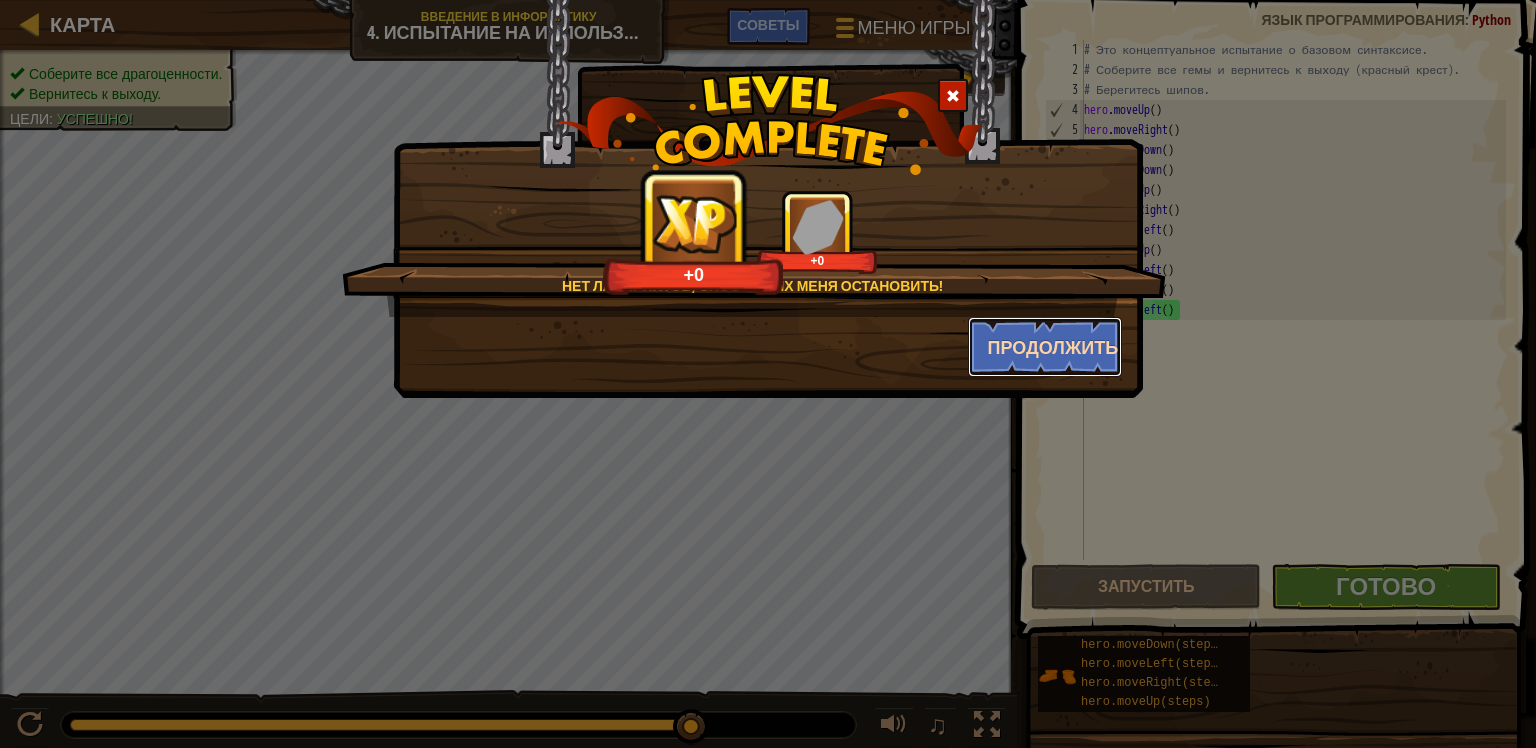 click on "Продолжить" at bounding box center (1045, 347) 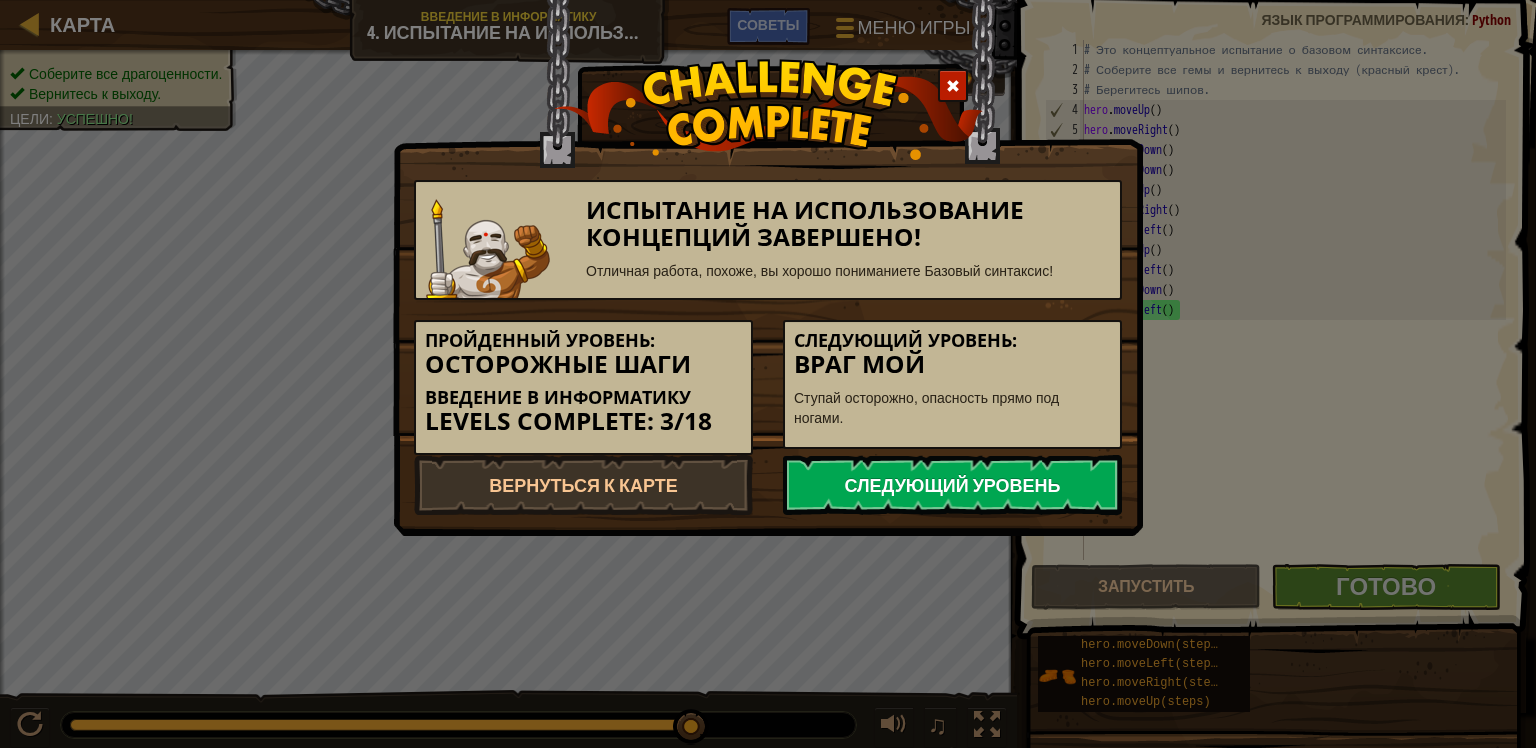 click on "Следующий уровень" at bounding box center (952, 485) 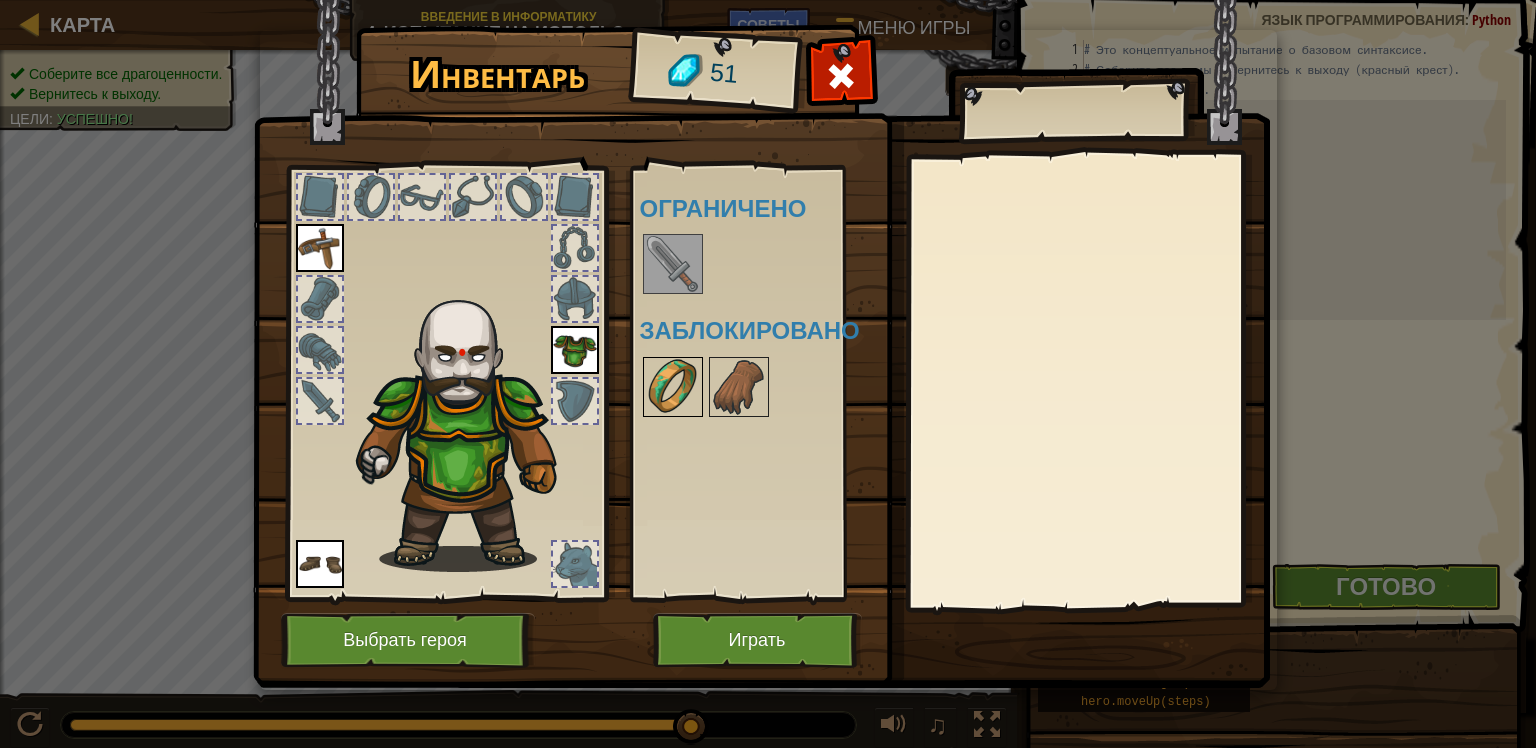 click at bounding box center (673, 387) 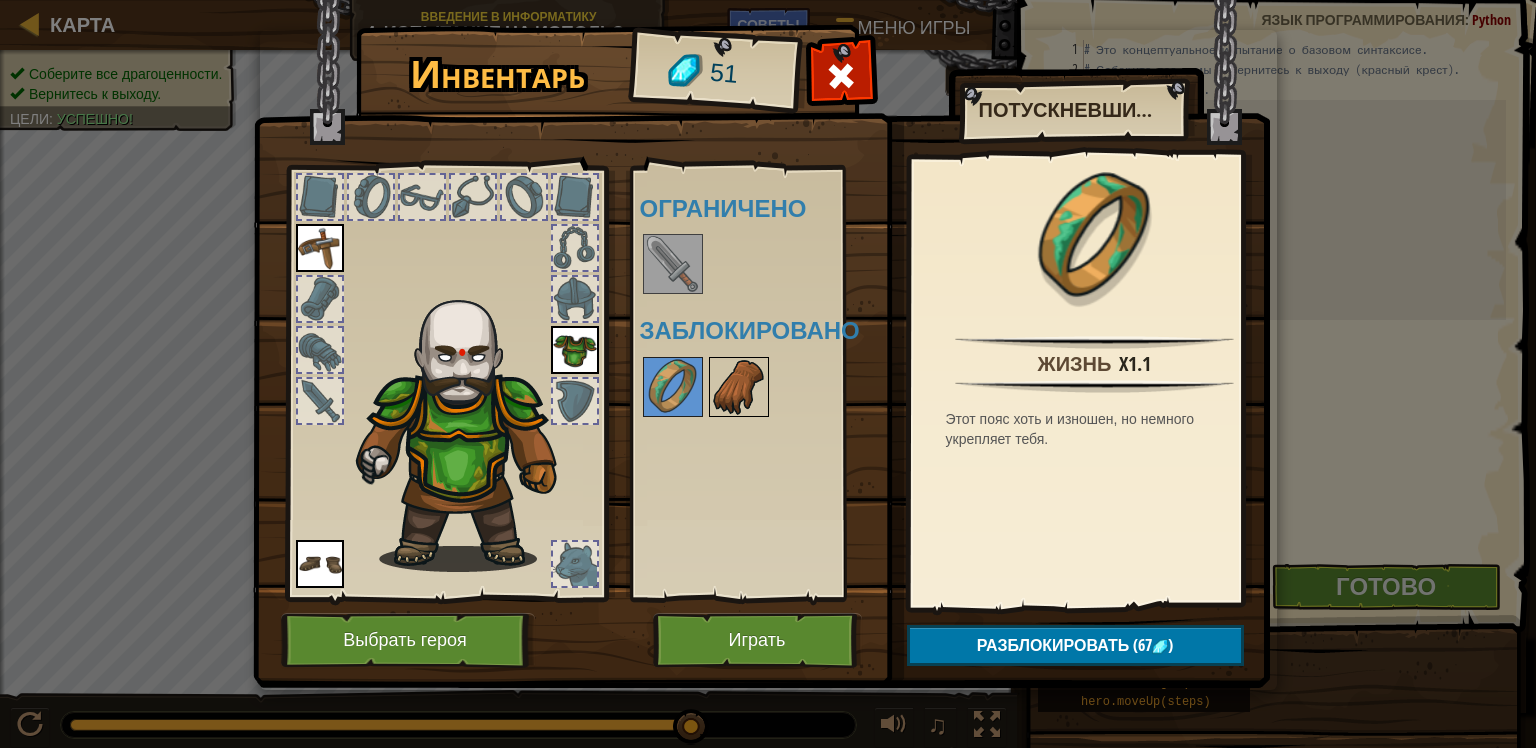 click at bounding box center (739, 387) 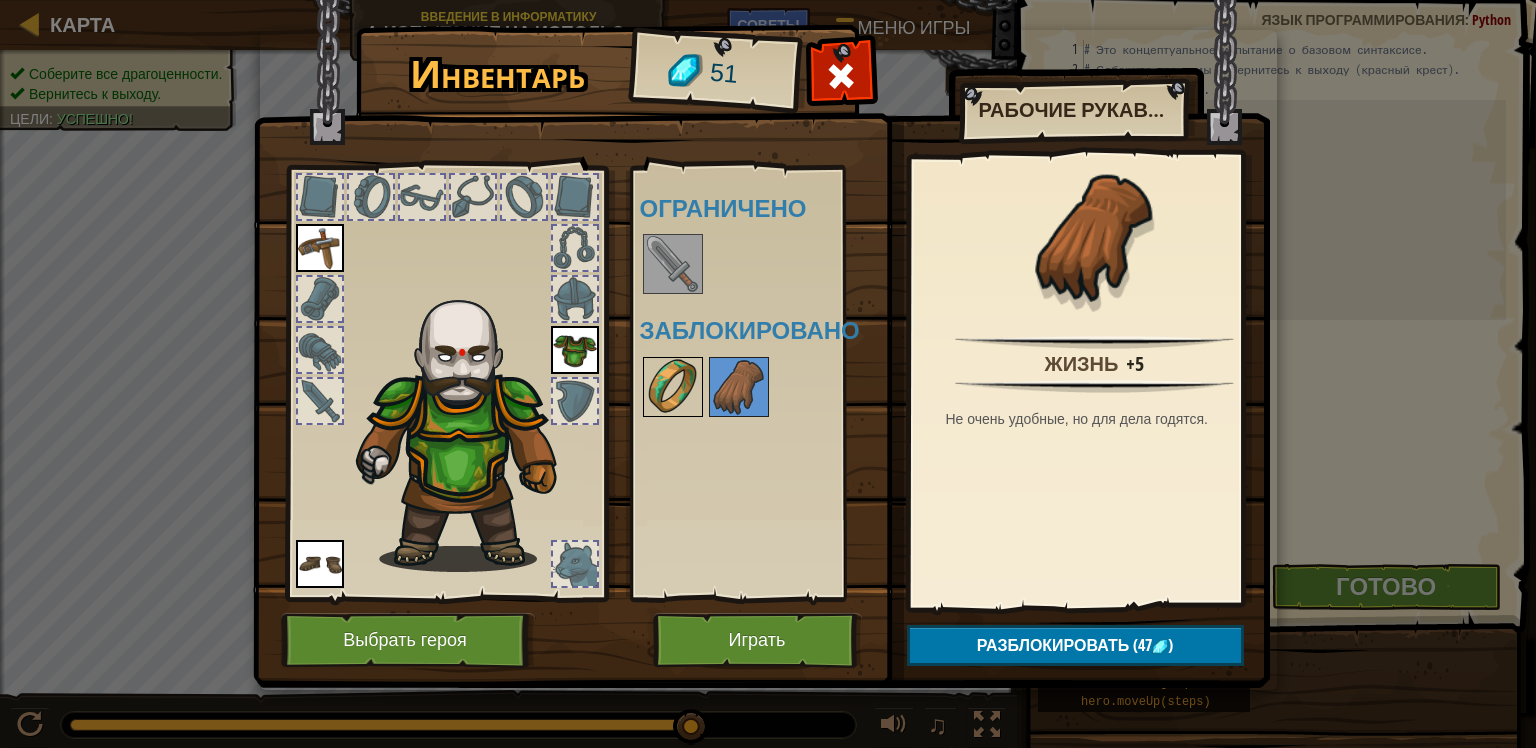 click at bounding box center [673, 387] 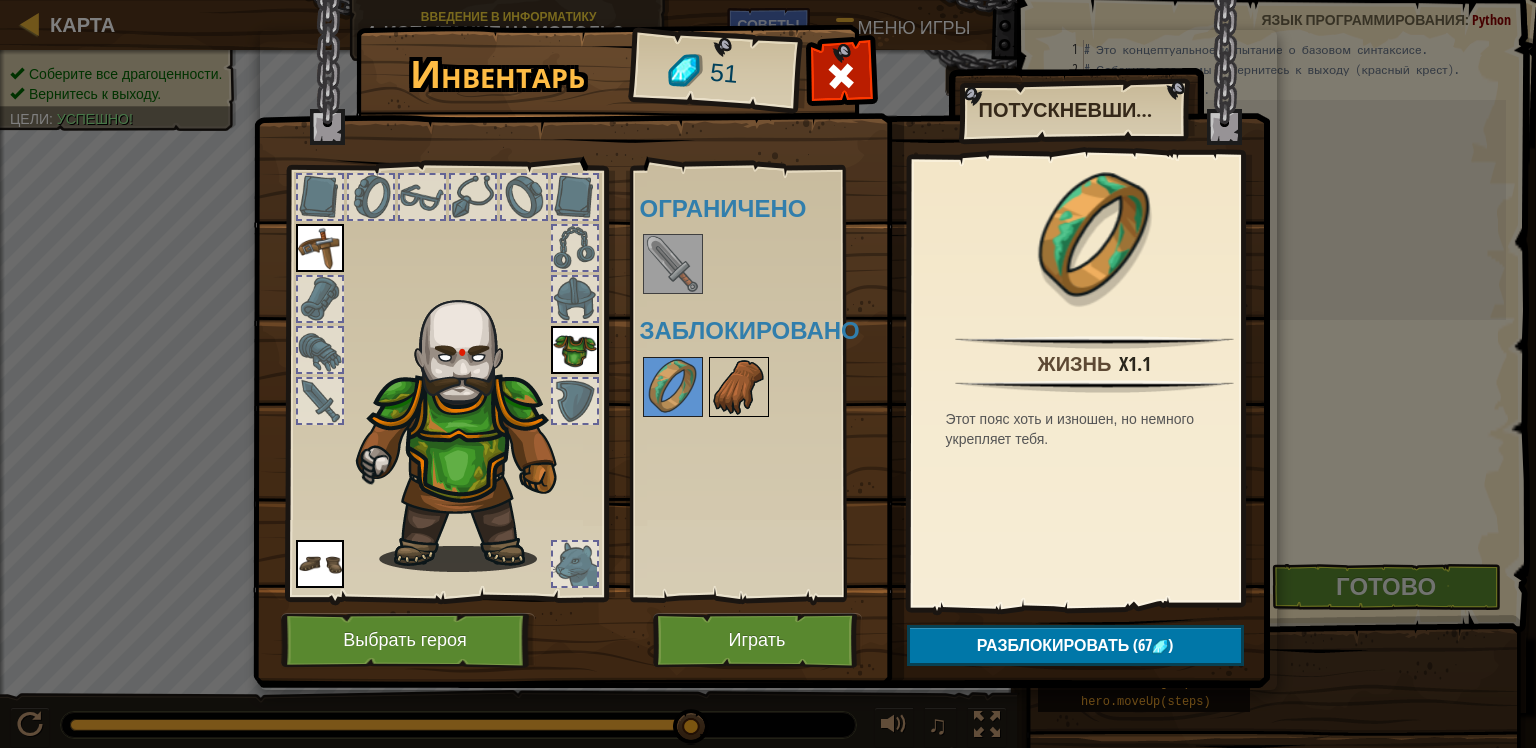 click at bounding box center [739, 387] 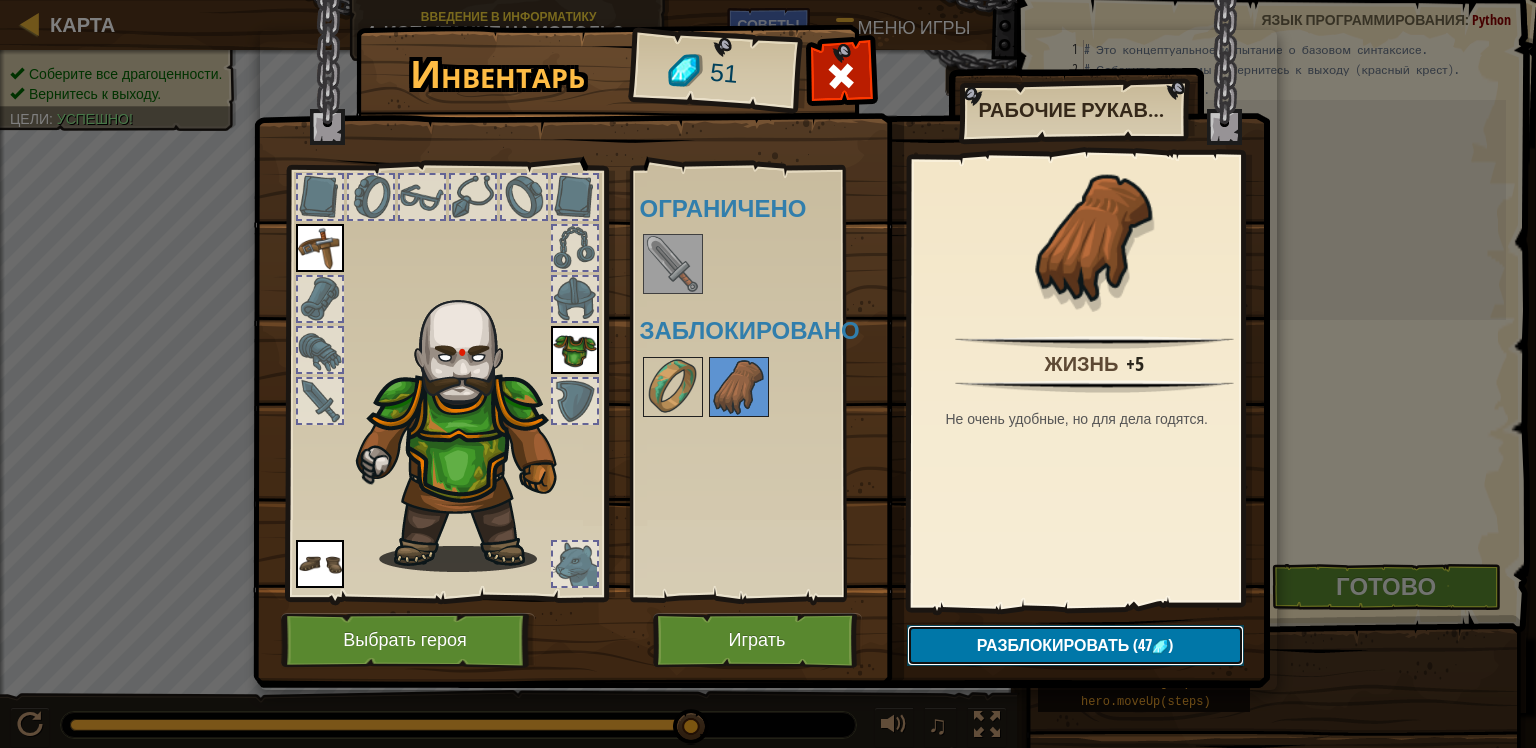 click on "Разблокировать" at bounding box center [1053, 645] 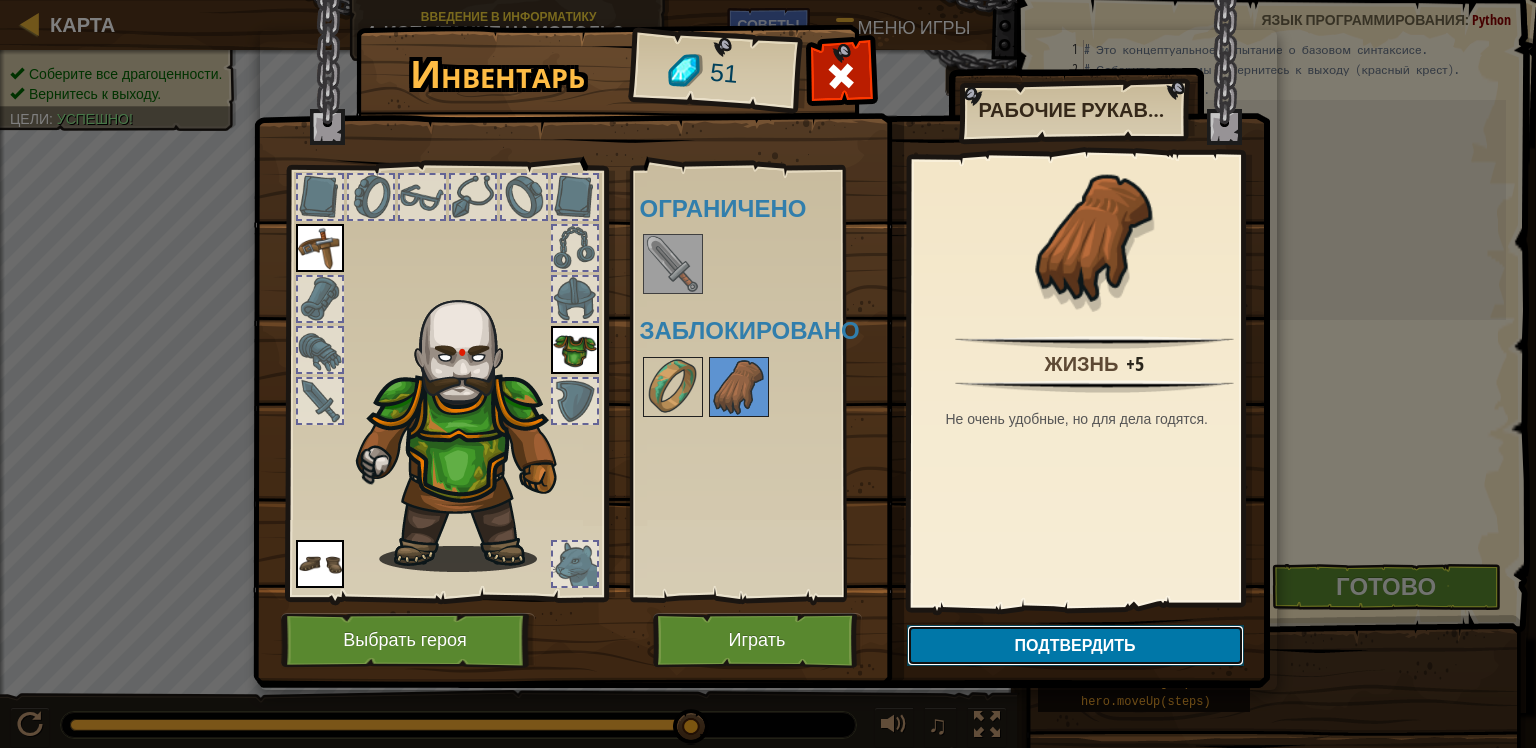 click on "Подтвердить" at bounding box center (1075, 645) 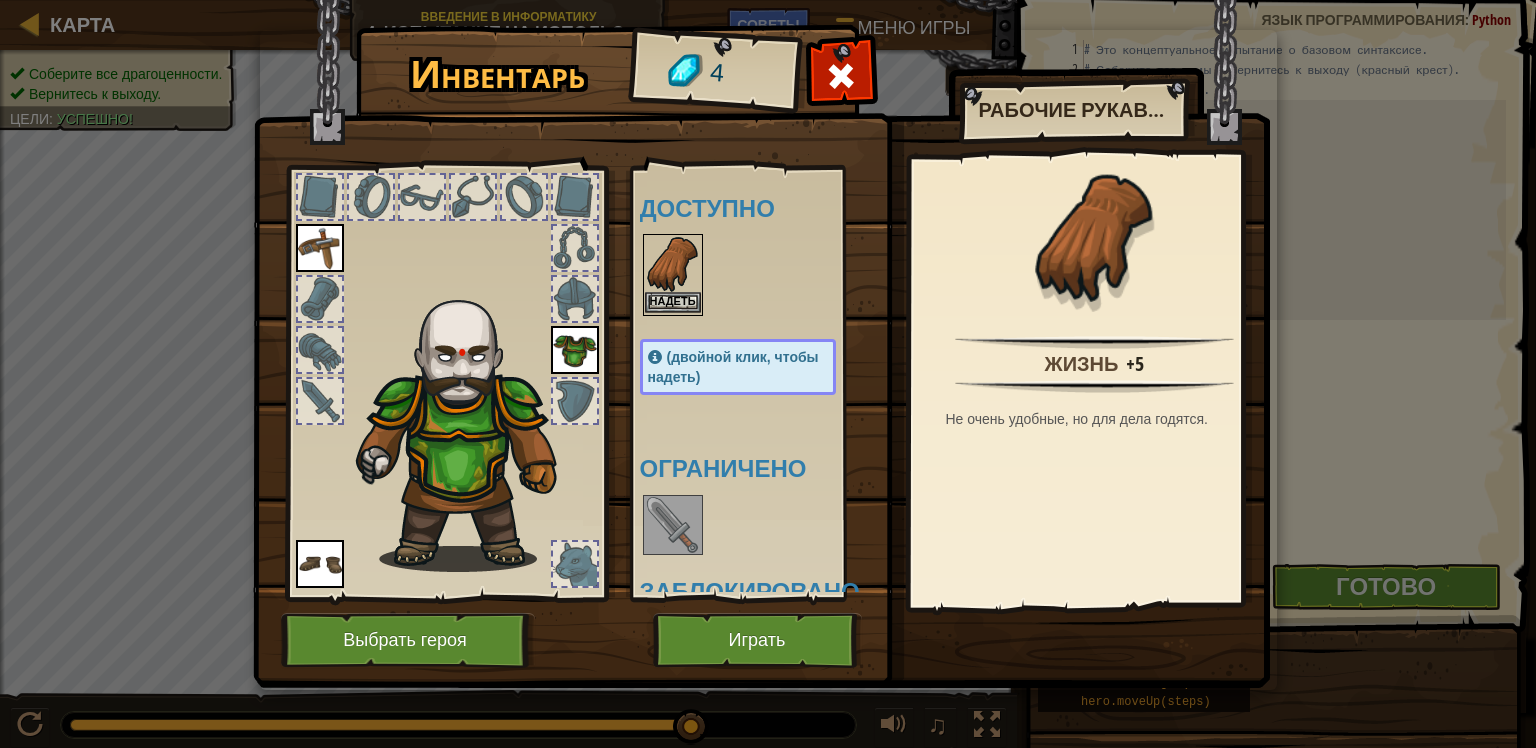 click at bounding box center (758, 275) 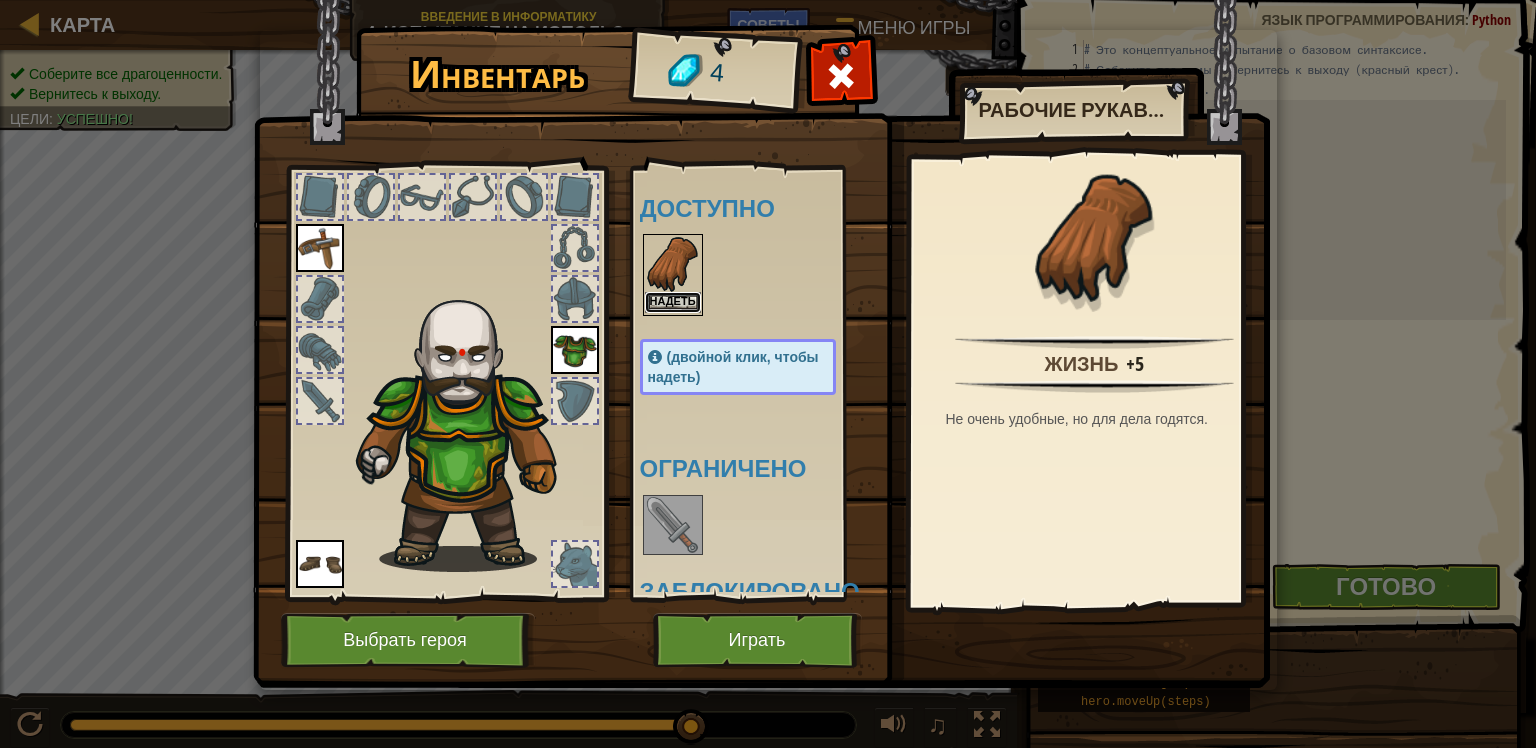 click on "Надеть" at bounding box center (673, 302) 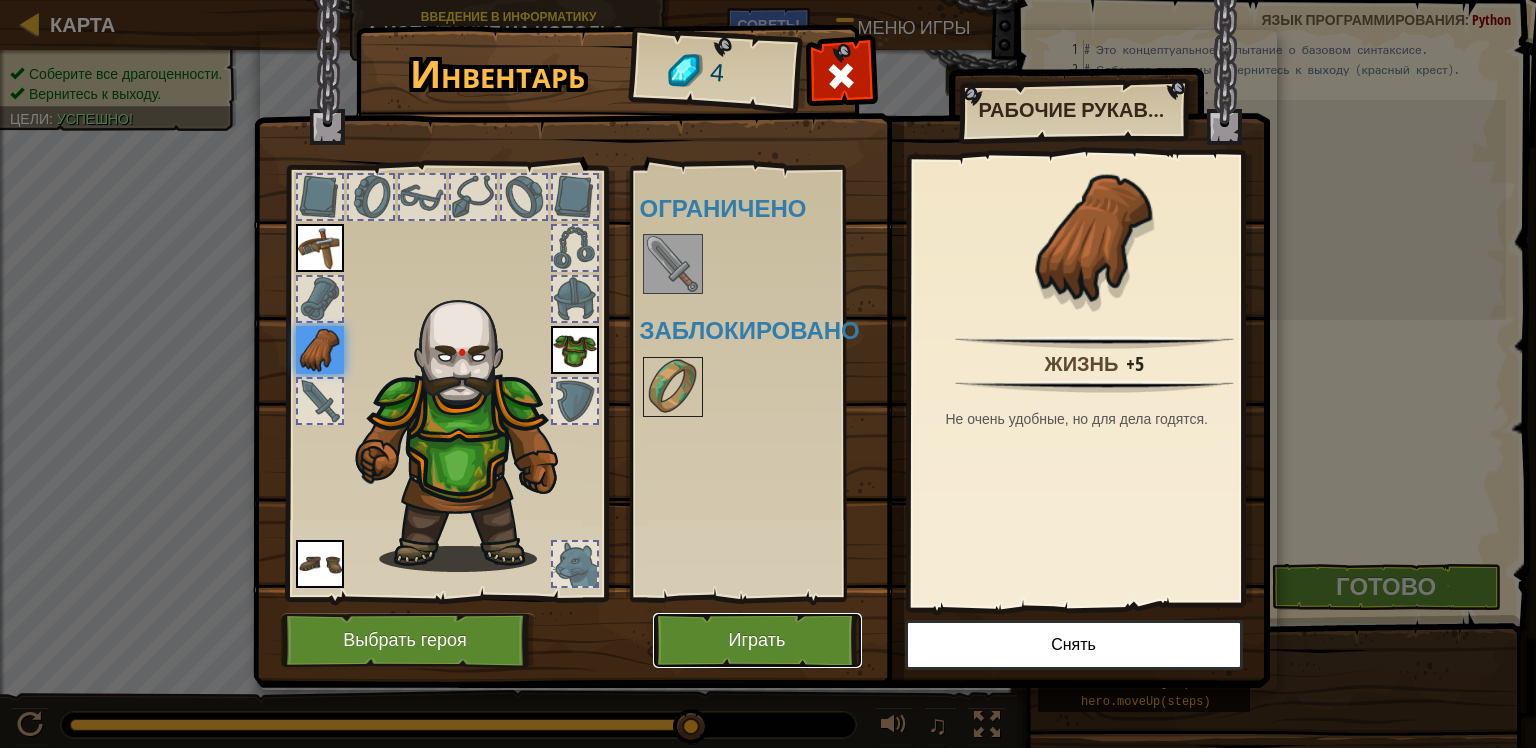 click on "Играть" at bounding box center [757, 640] 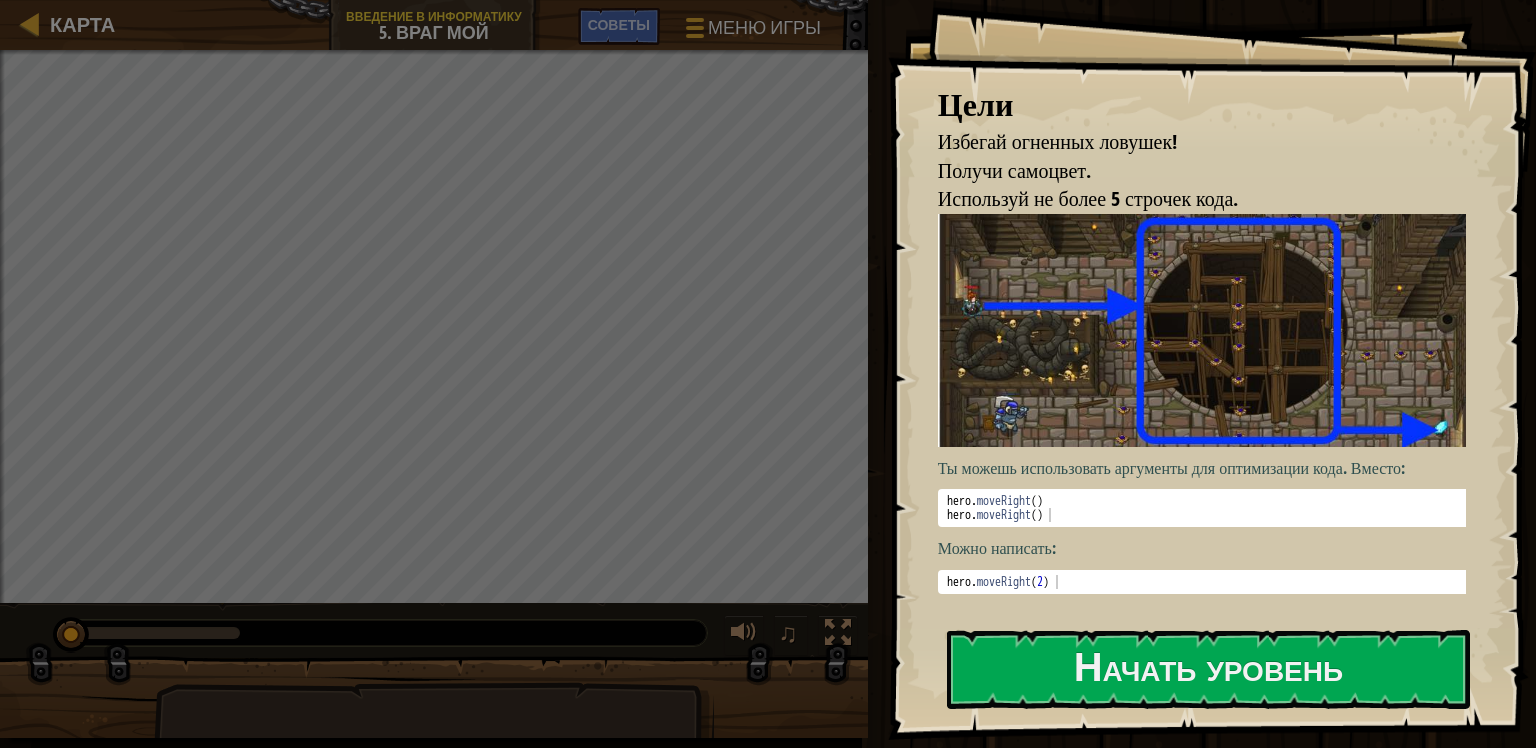 type on "hero.moveRight(2)" 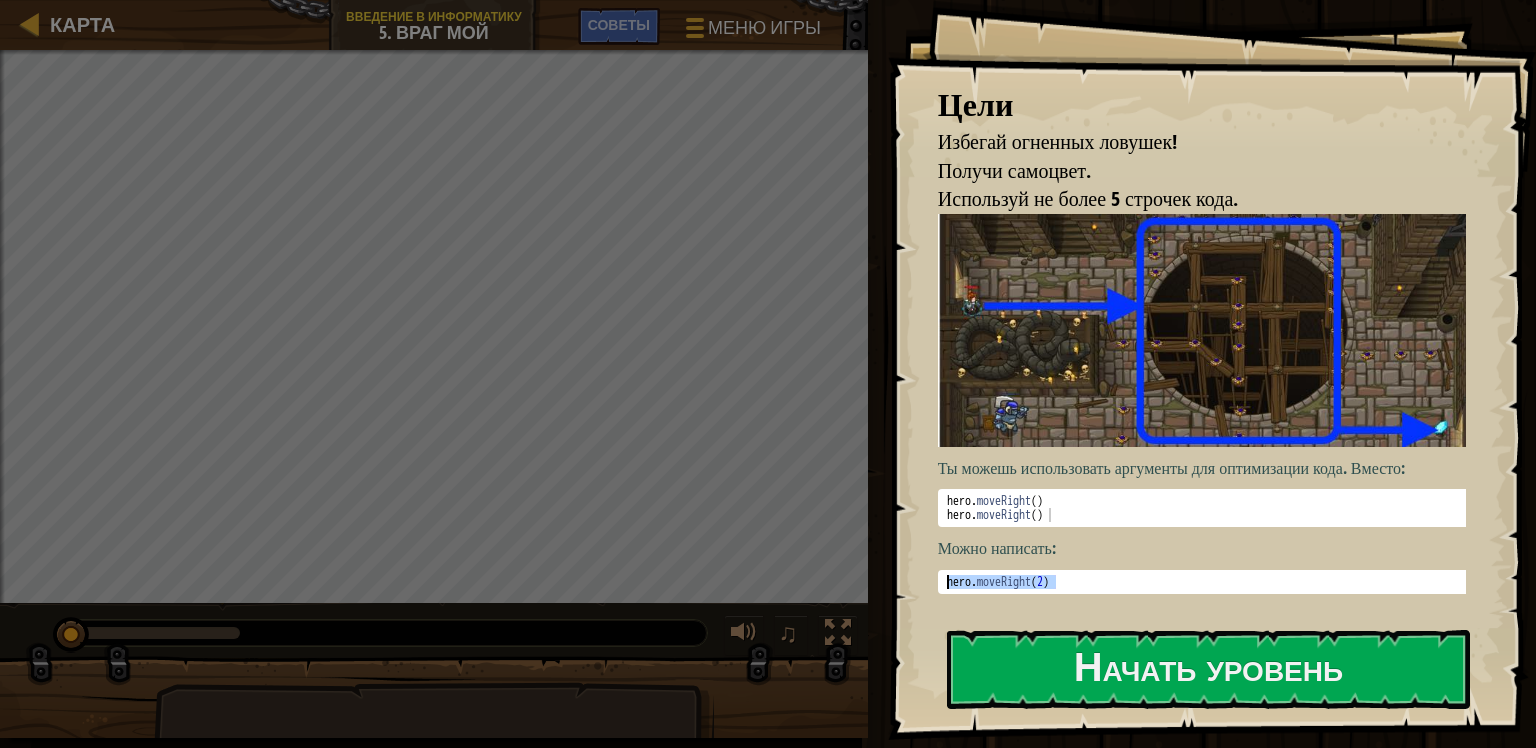 drag, startPoint x: 1068, startPoint y: 570, endPoint x: 940, endPoint y: 568, distance: 128.01562 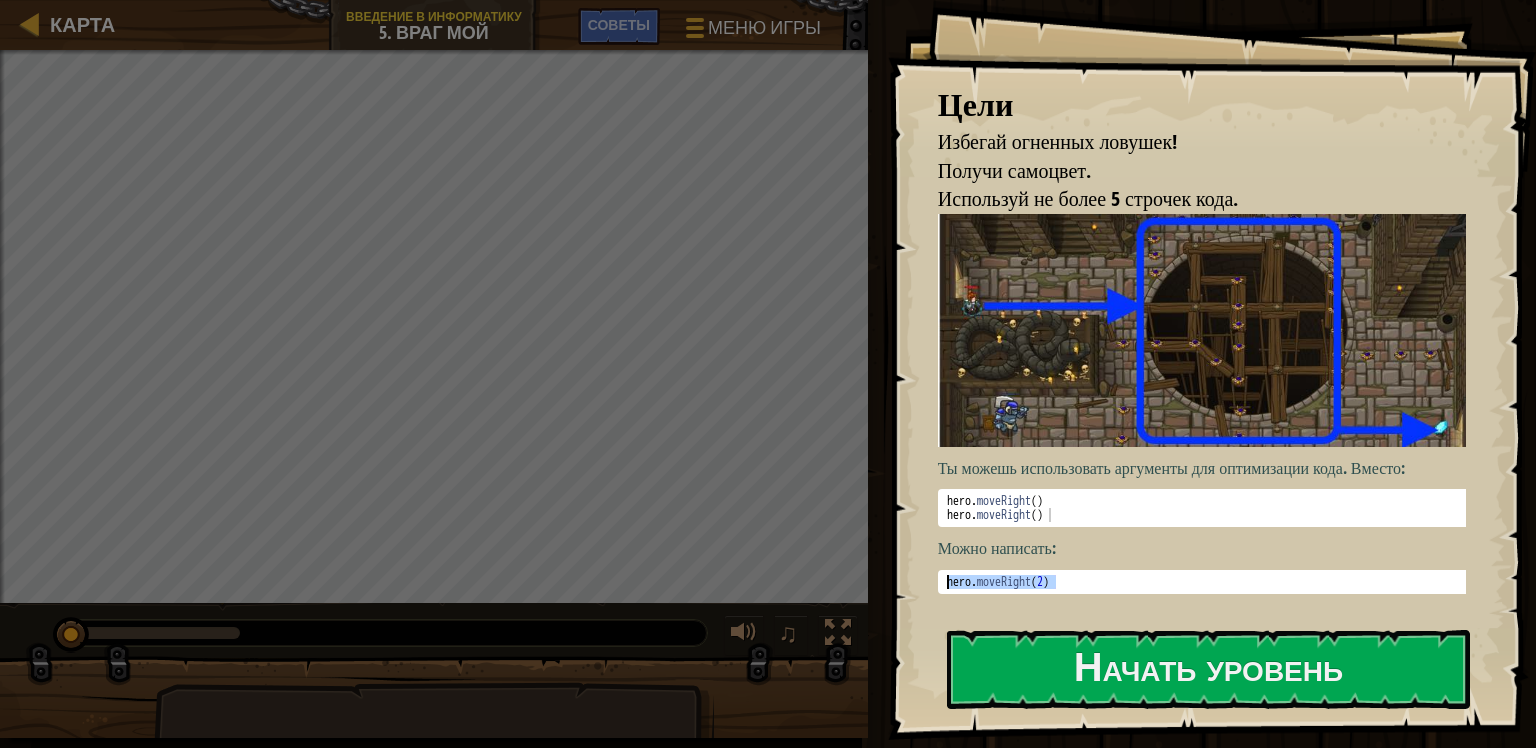 click on "hero . moveRight ( 2 )" at bounding box center (1209, 582) 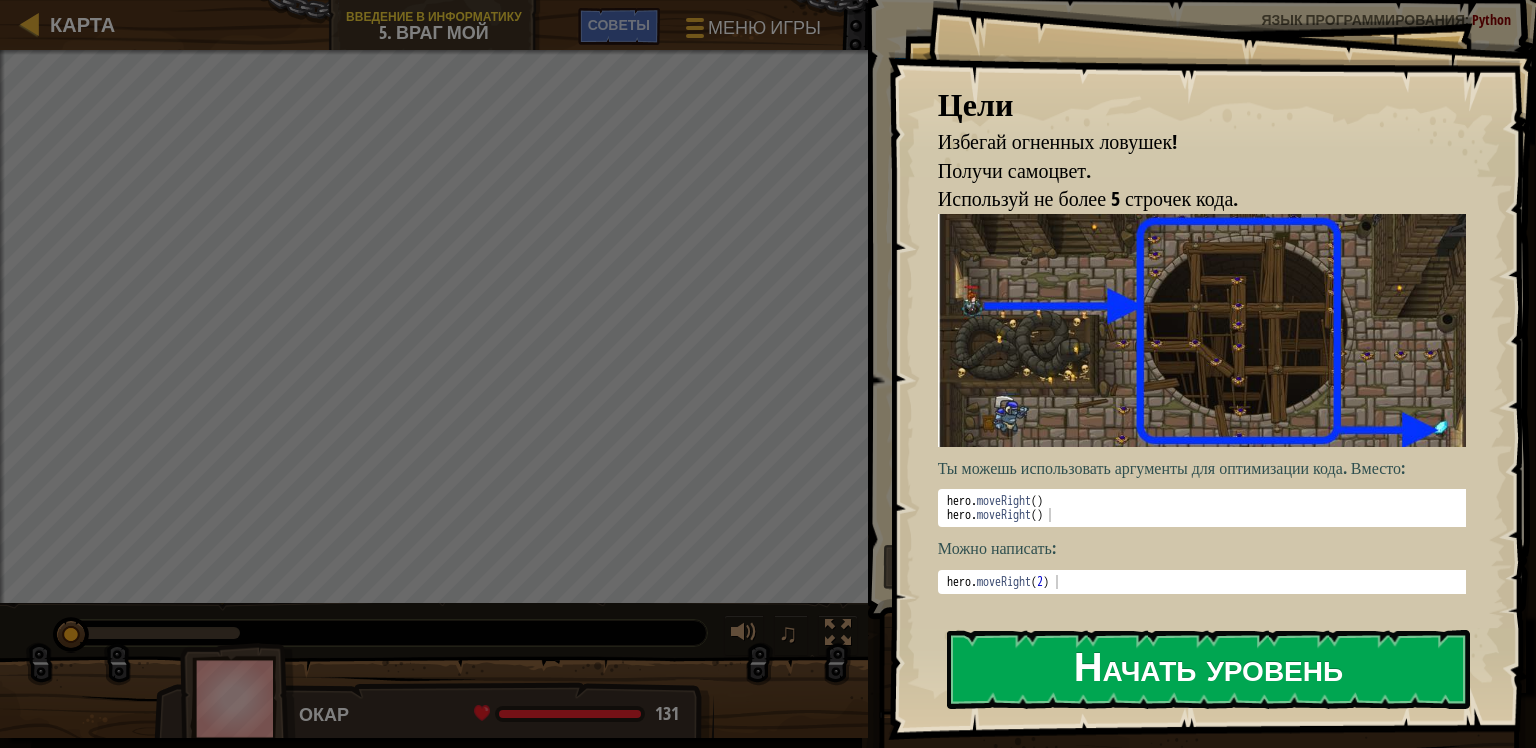 click on "Начать уровень" at bounding box center (1208, 669) 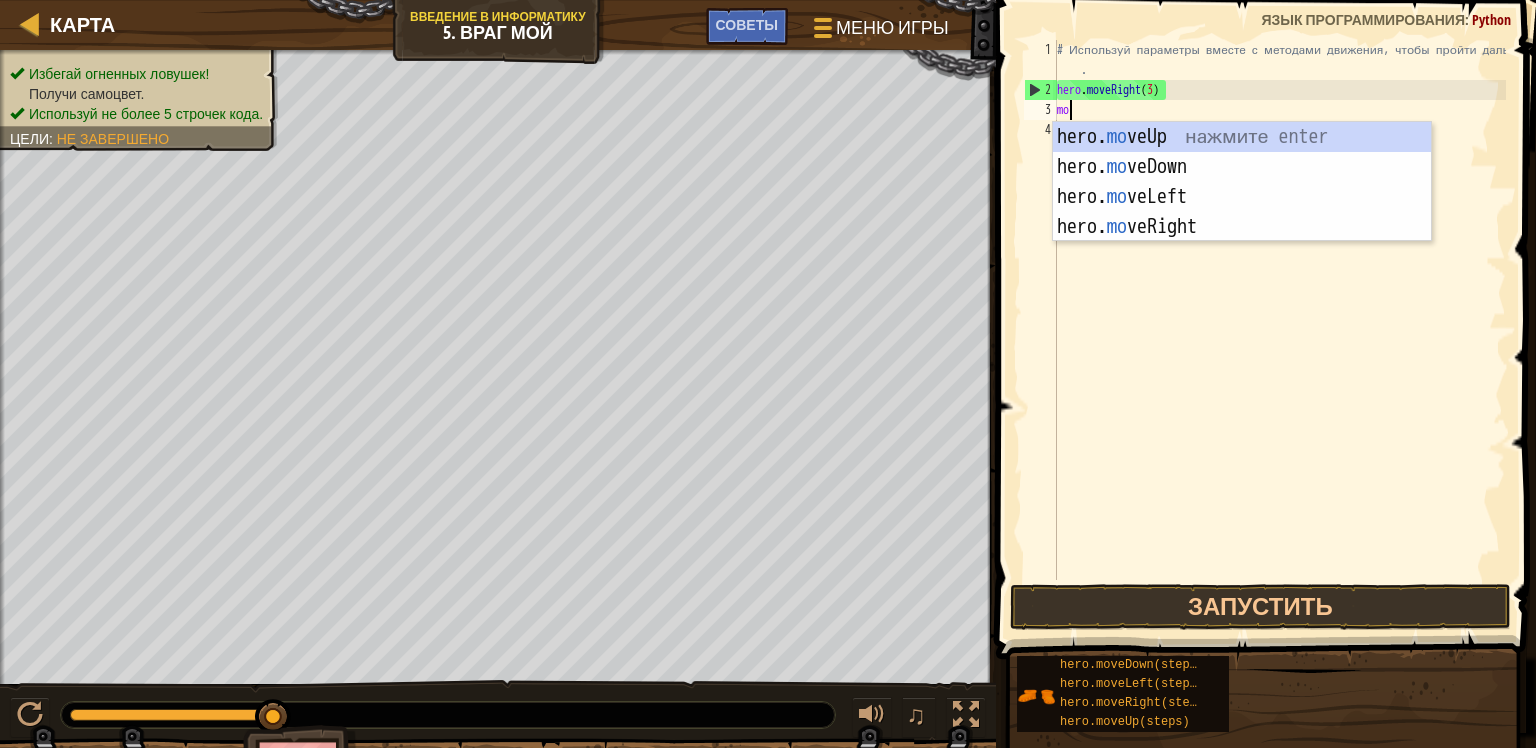 scroll, scrollTop: 9, scrollLeft: 0, axis: vertical 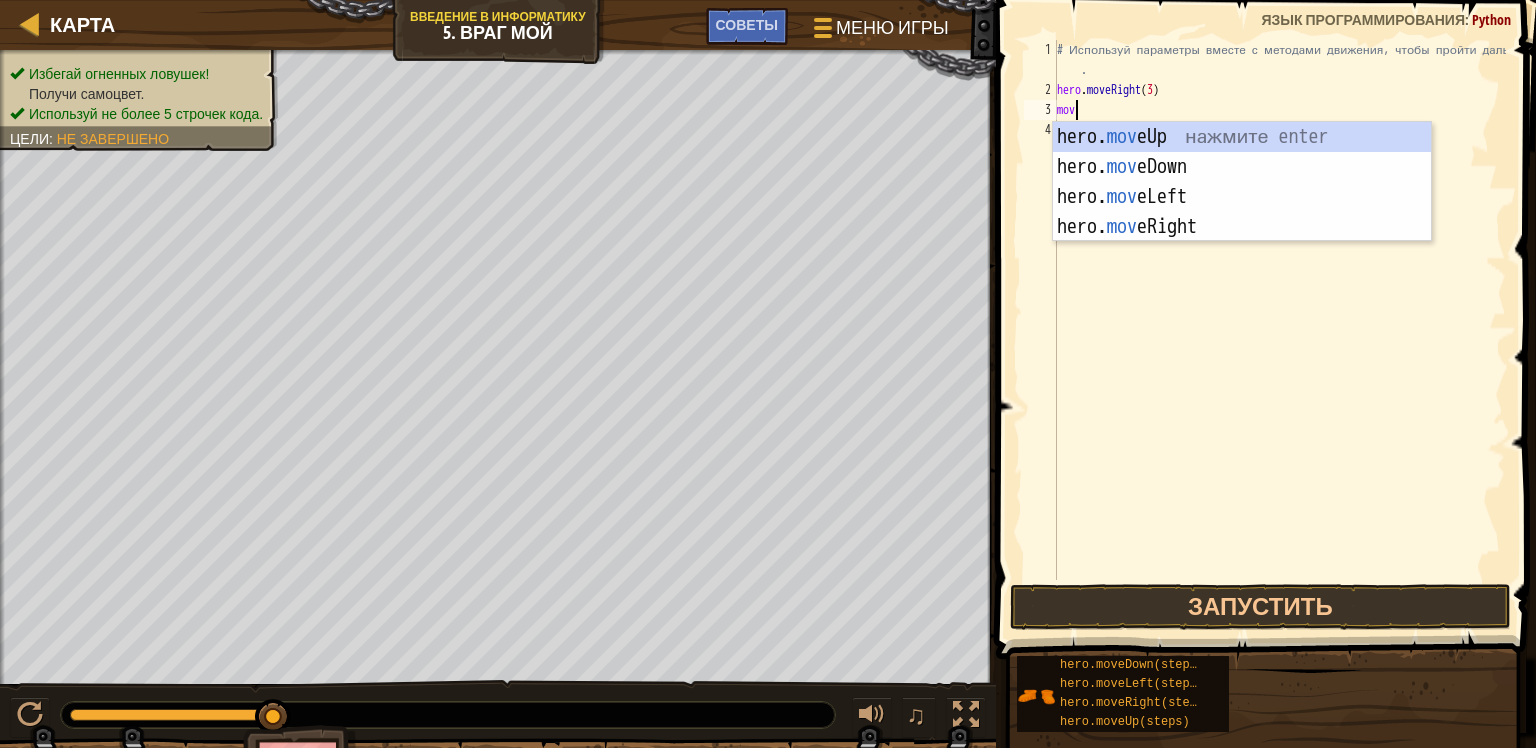 type on "move" 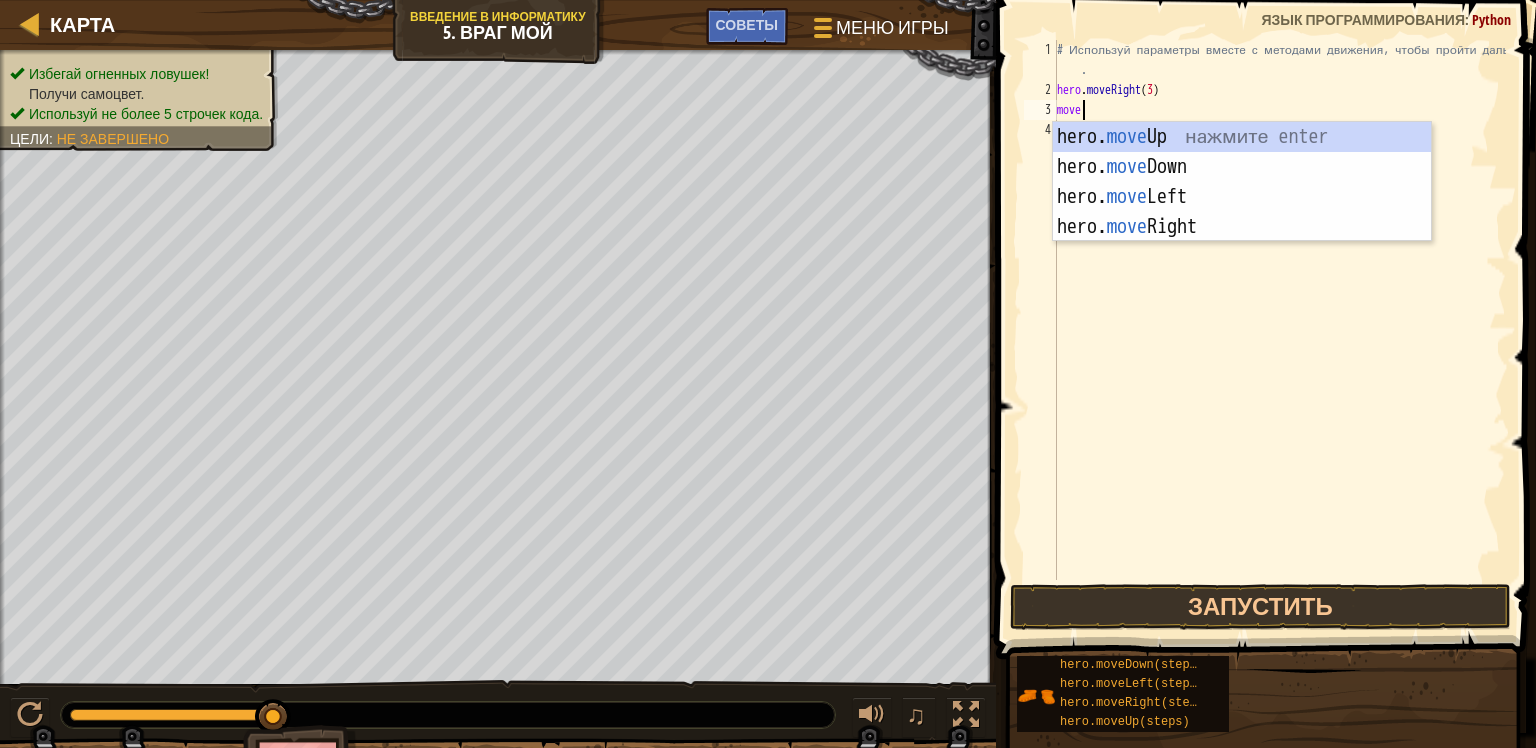 scroll, scrollTop: 9, scrollLeft: 1, axis: both 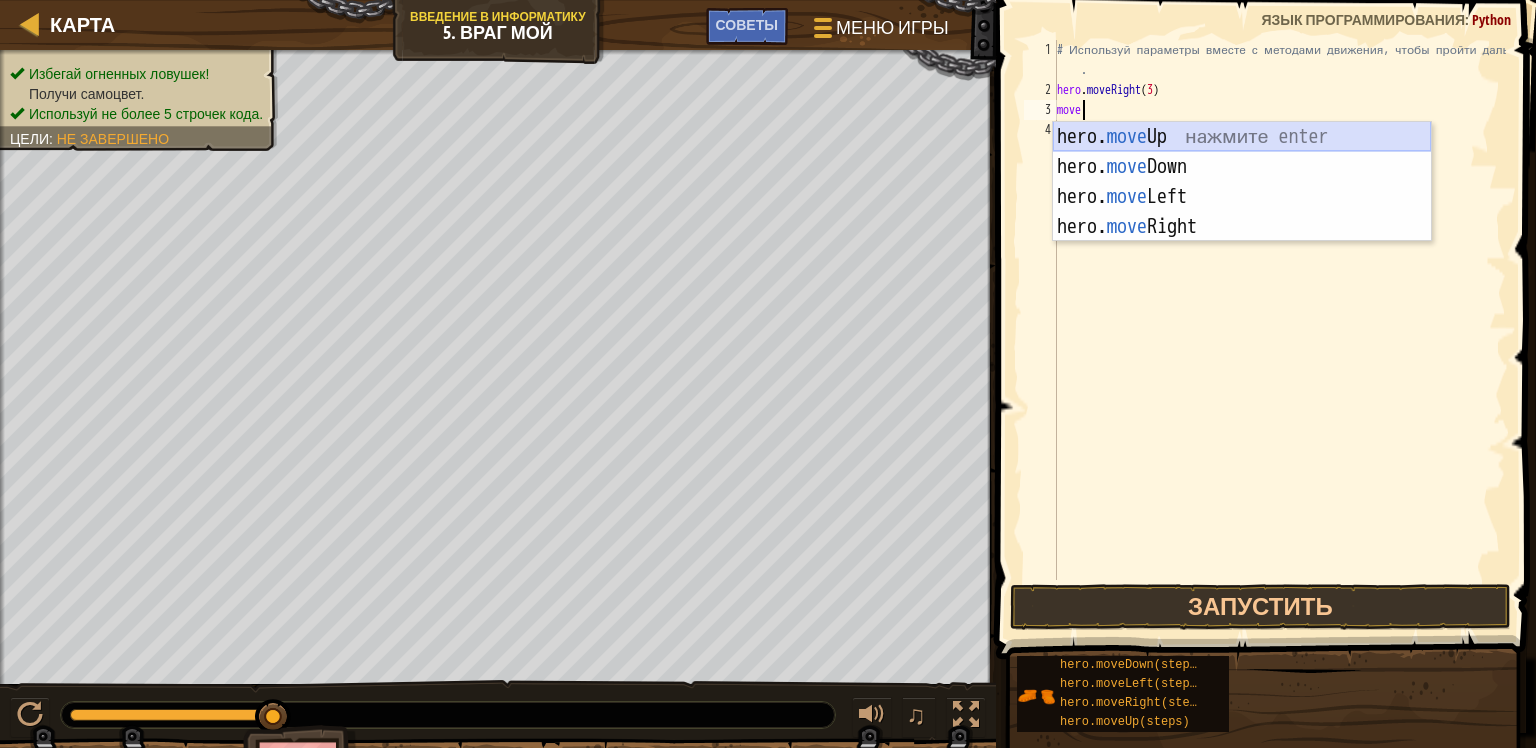 click on "hero. move Up нажмите enter hero. move Down нажмите enter hero. move Left нажмите enter hero. move Right нажмите enter" at bounding box center (1242, 212) 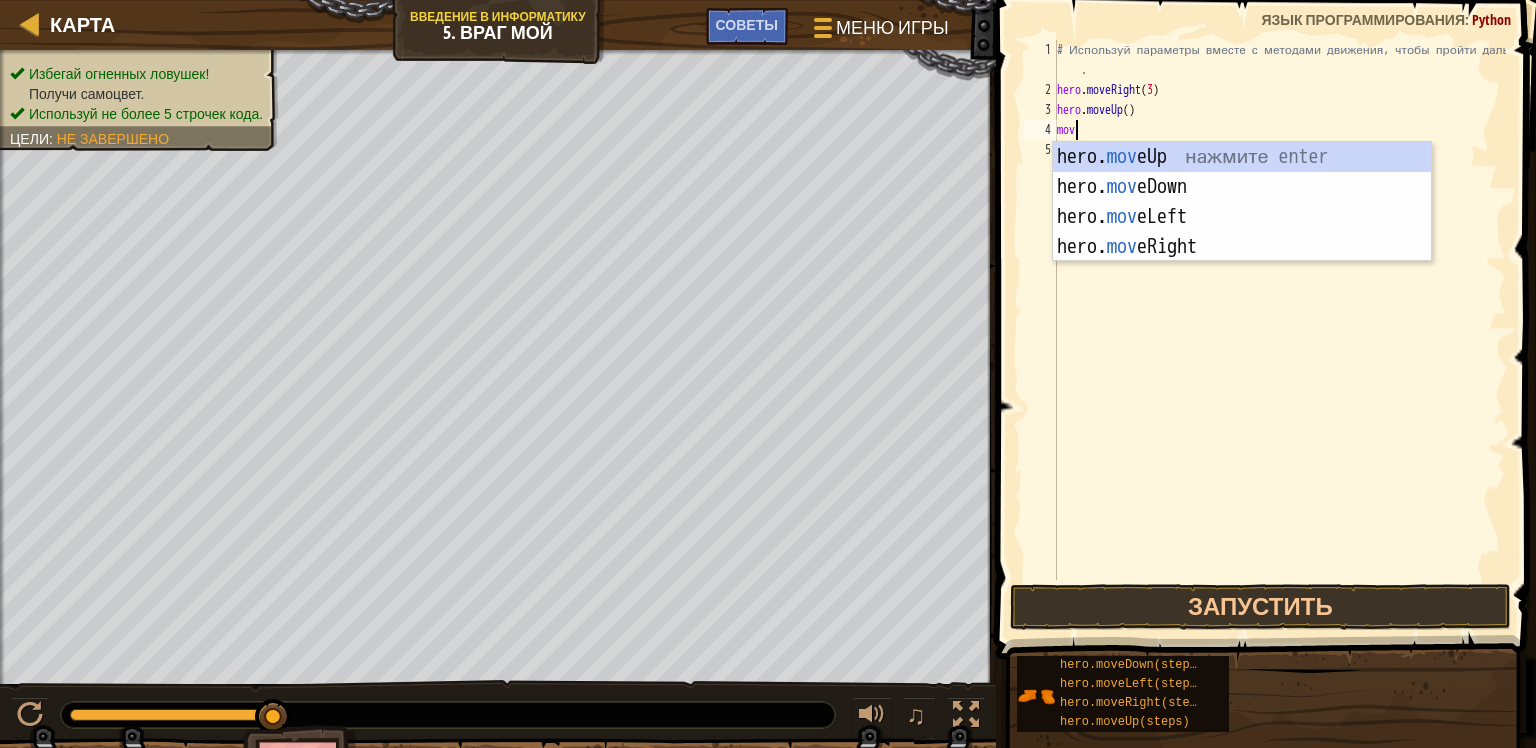 scroll, scrollTop: 9, scrollLeft: 0, axis: vertical 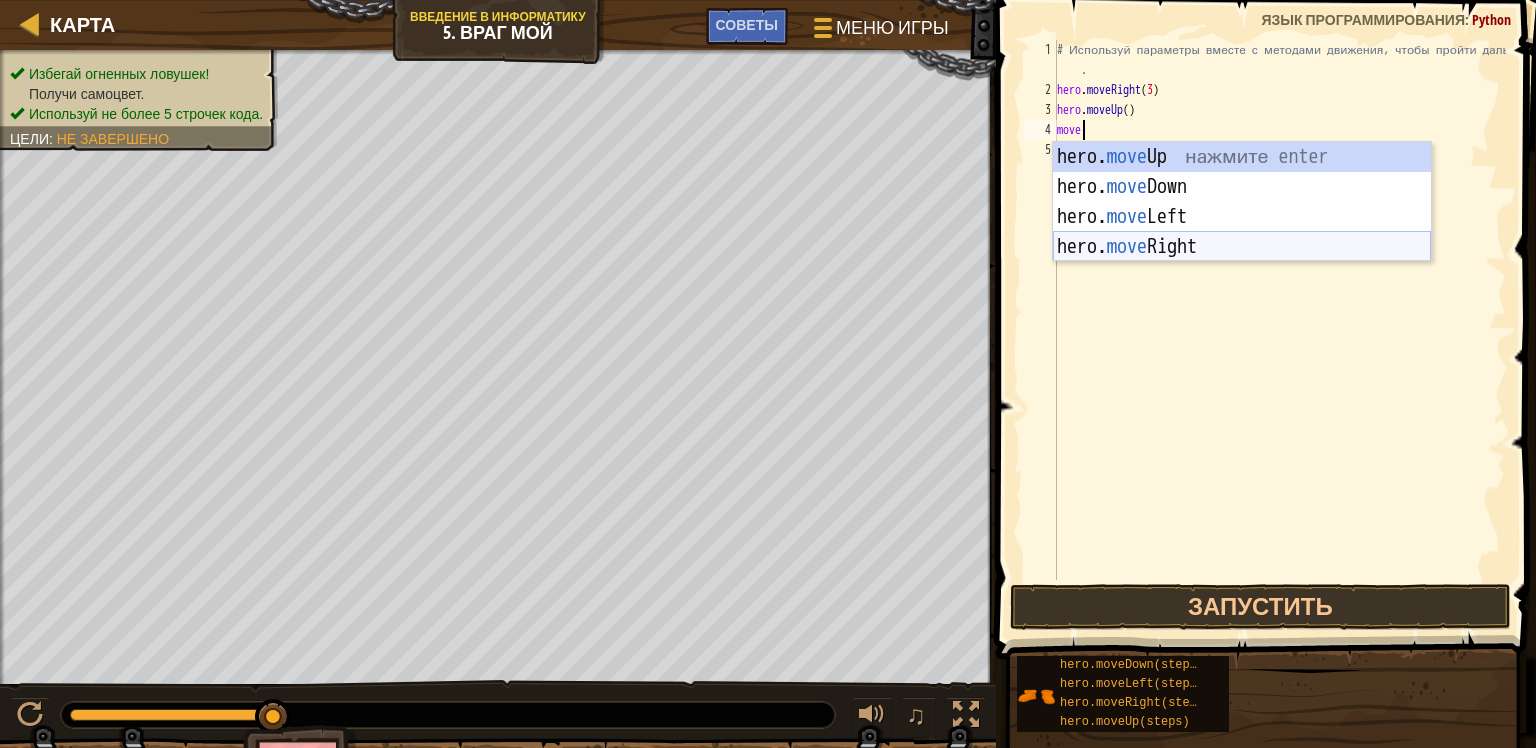 click on "hero. move Up нажмите enter hero. move Down нажмите enter hero. move Left нажмите enter hero. move Right нажмите enter" at bounding box center [1242, 232] 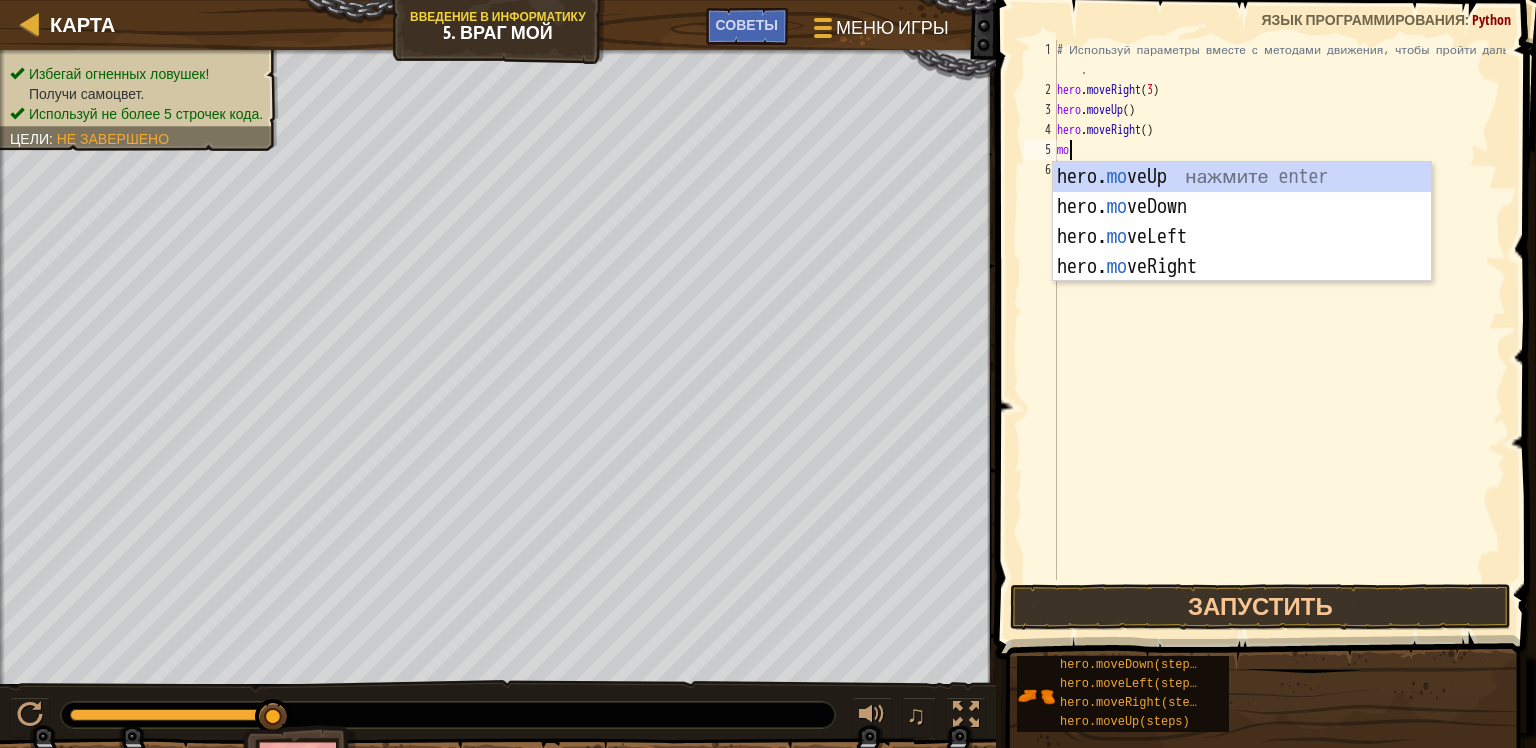 scroll, scrollTop: 9, scrollLeft: 0, axis: vertical 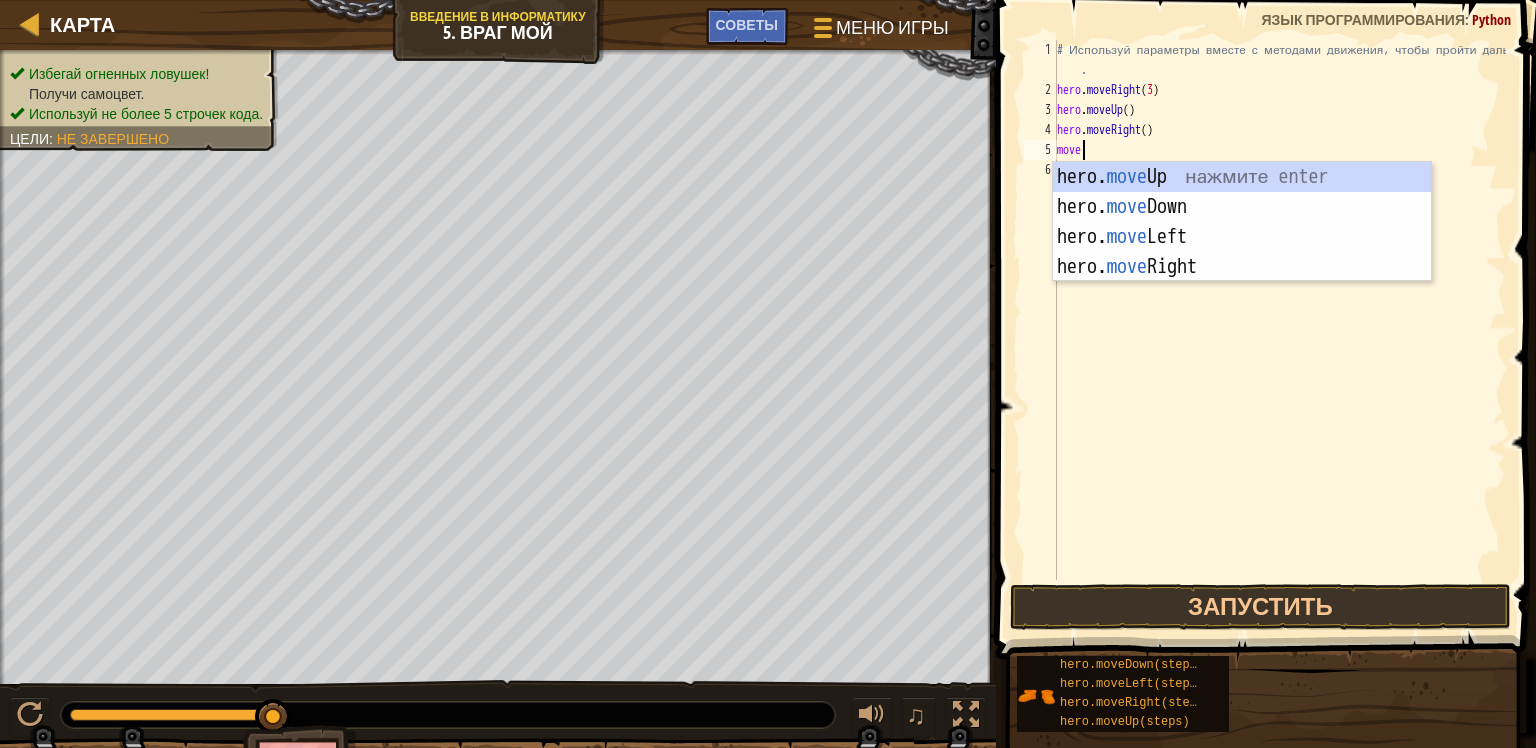 type on "move" 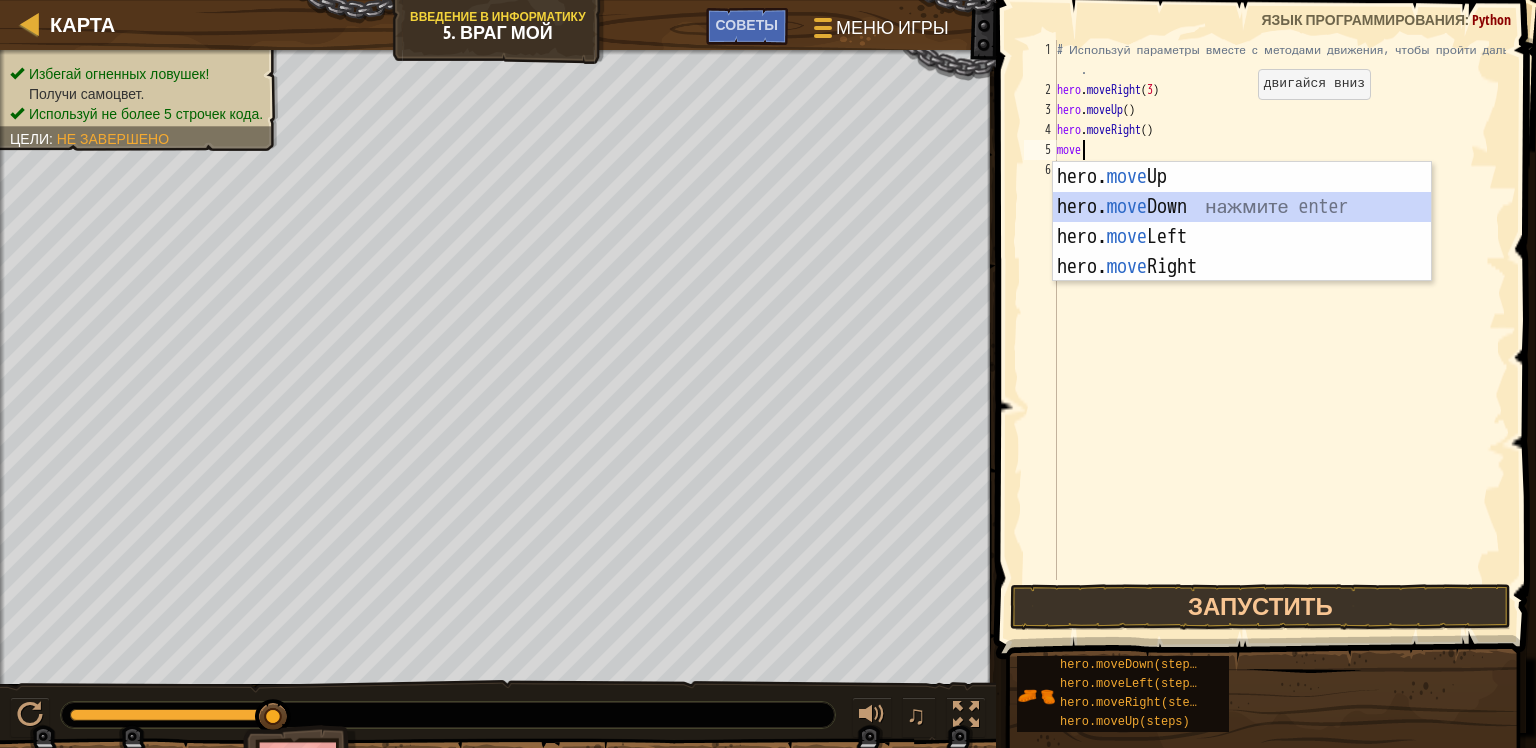 click on "hero. move Up нажмите enter hero. move Down нажмите enter hero. move Left нажмите enter hero. move Right нажмите enter" at bounding box center [1242, 252] 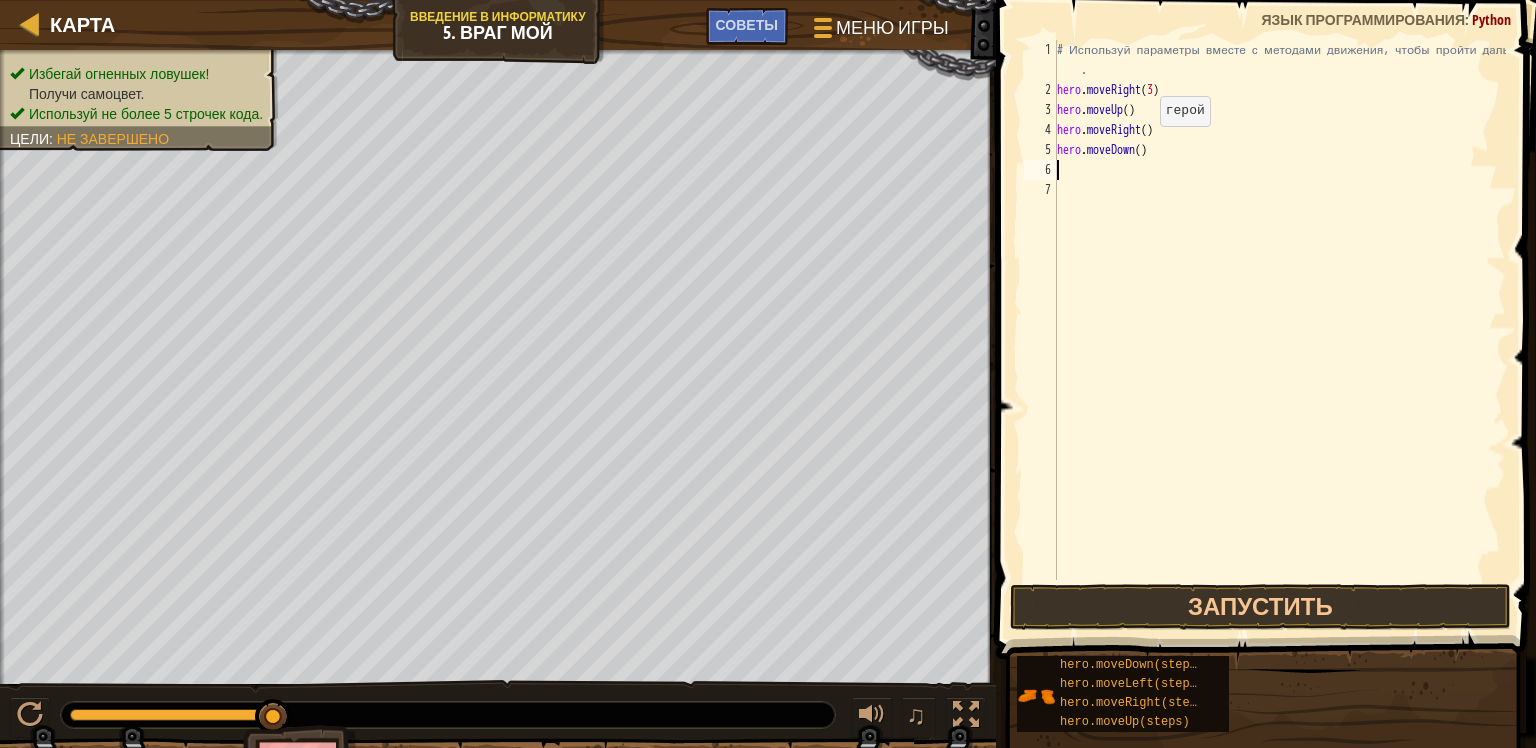 click on "# Используй параметры вместе с методами движения, чтобы пройти дальше      . hero . moveRight ( 3 ) hero . moveUp ( ) hero . moveRight ( ) hero . moveDown ( )" at bounding box center [1279, 340] 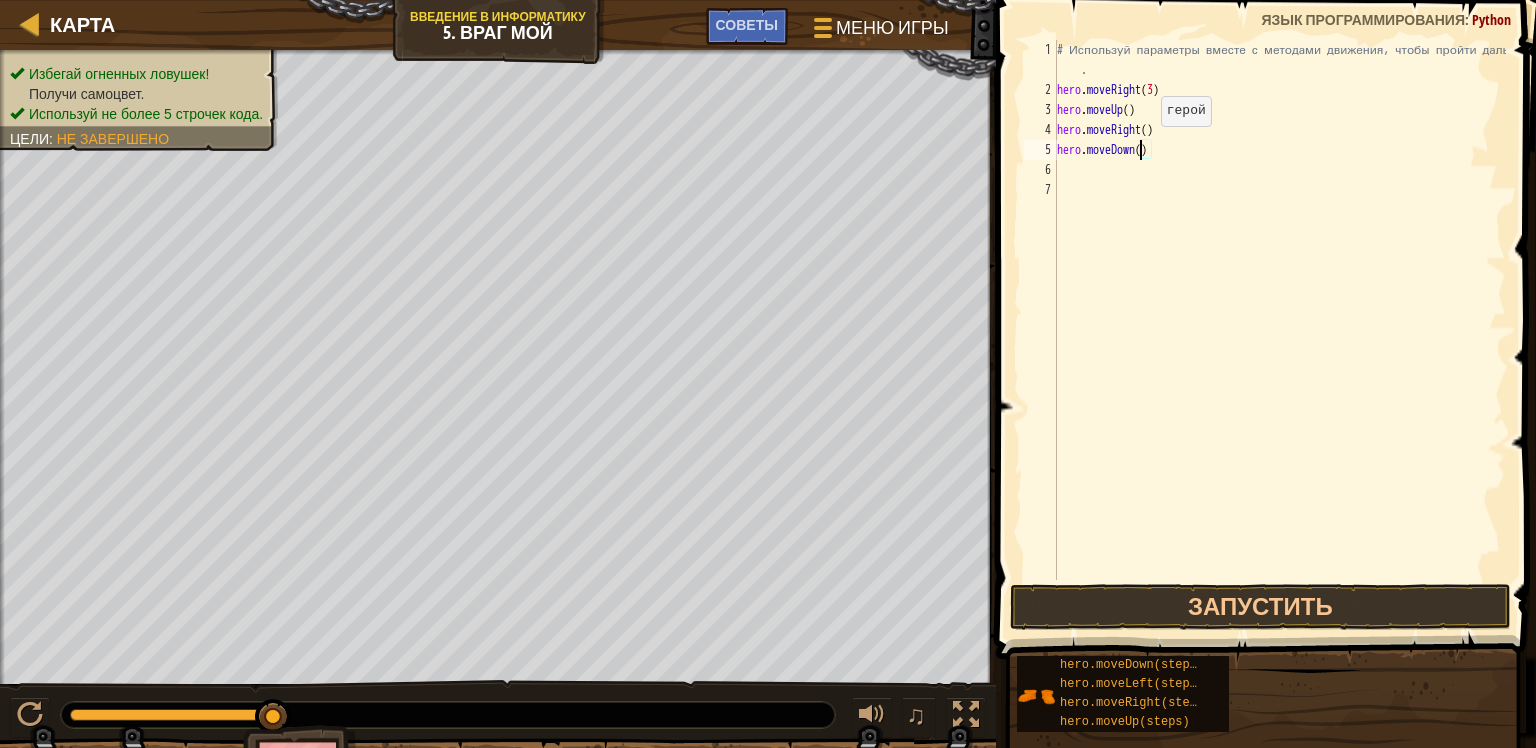 click on "# Используй параметры вместе с методами движения, чтобы пройти дальше      . hero . moveRight ( 3 ) hero . moveUp ( ) hero . moveRight ( ) hero . moveDown ( )" at bounding box center (1279, 340) 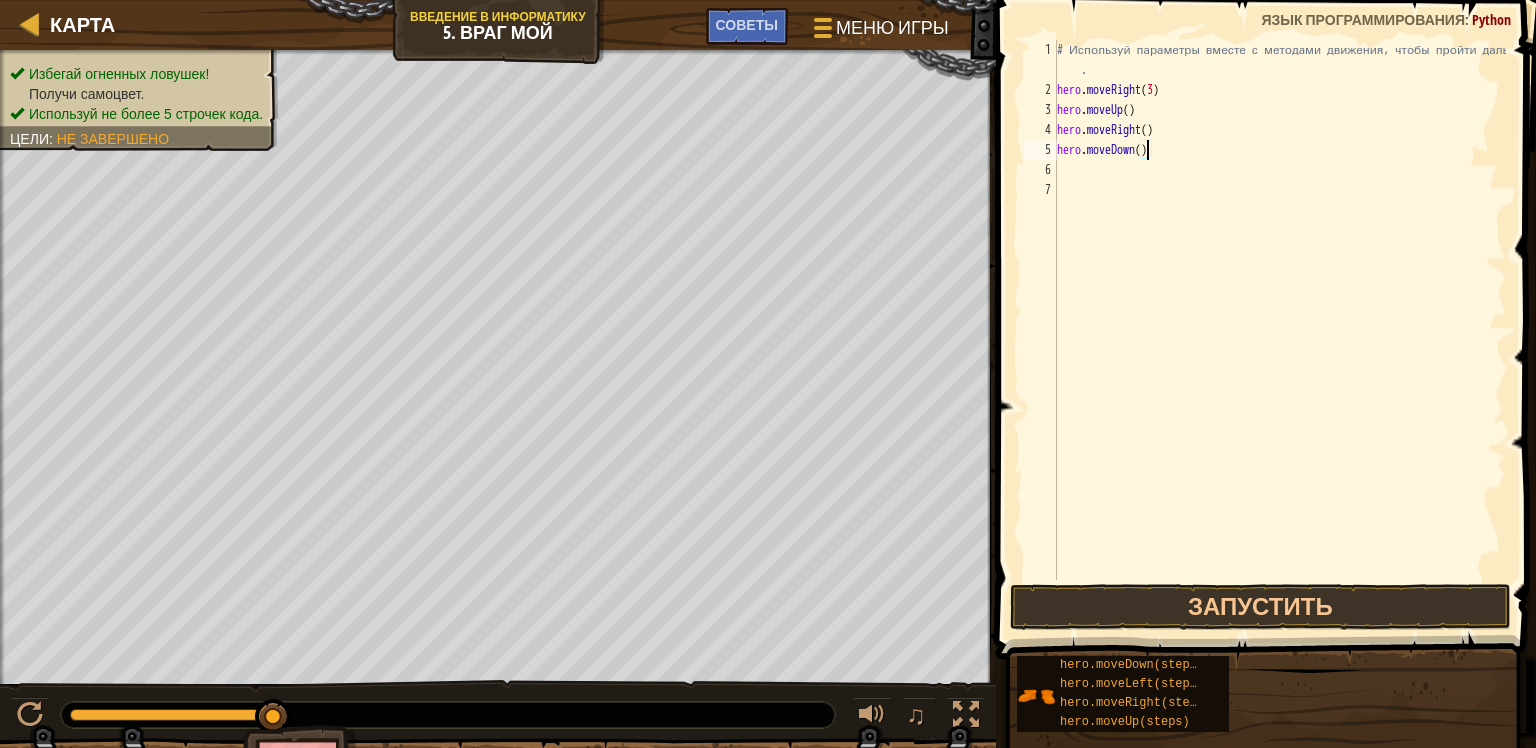 type on "hero.moveDown(3)" 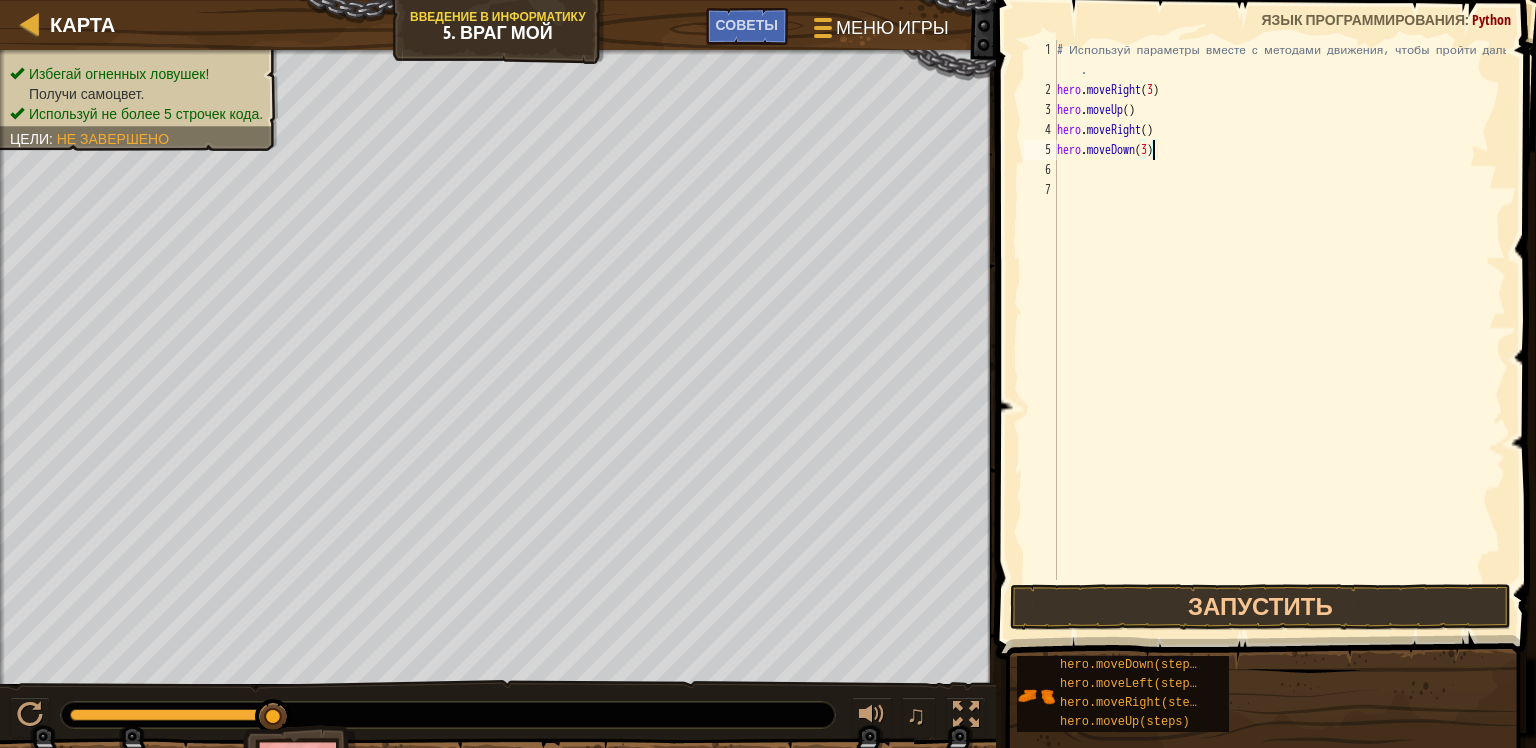 click on "# Используй параметры вместе с методами движения, чтобы пройти дальше      . hero . moveRight ( 3 ) hero . moveUp ( ) hero . moveRight ( ) hero . moveDown ( 3 )" at bounding box center (1279, 340) 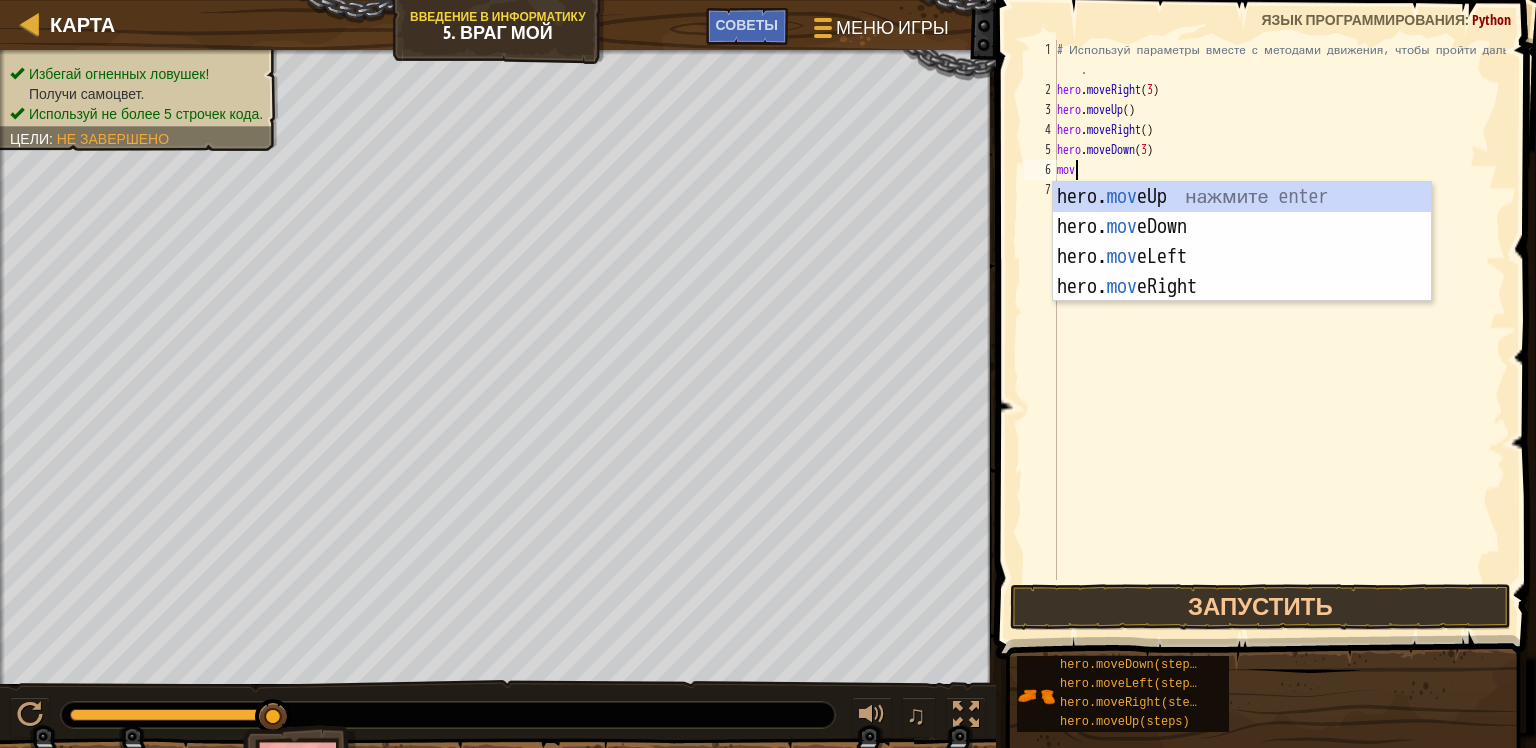 scroll, scrollTop: 9, scrollLeft: 0, axis: vertical 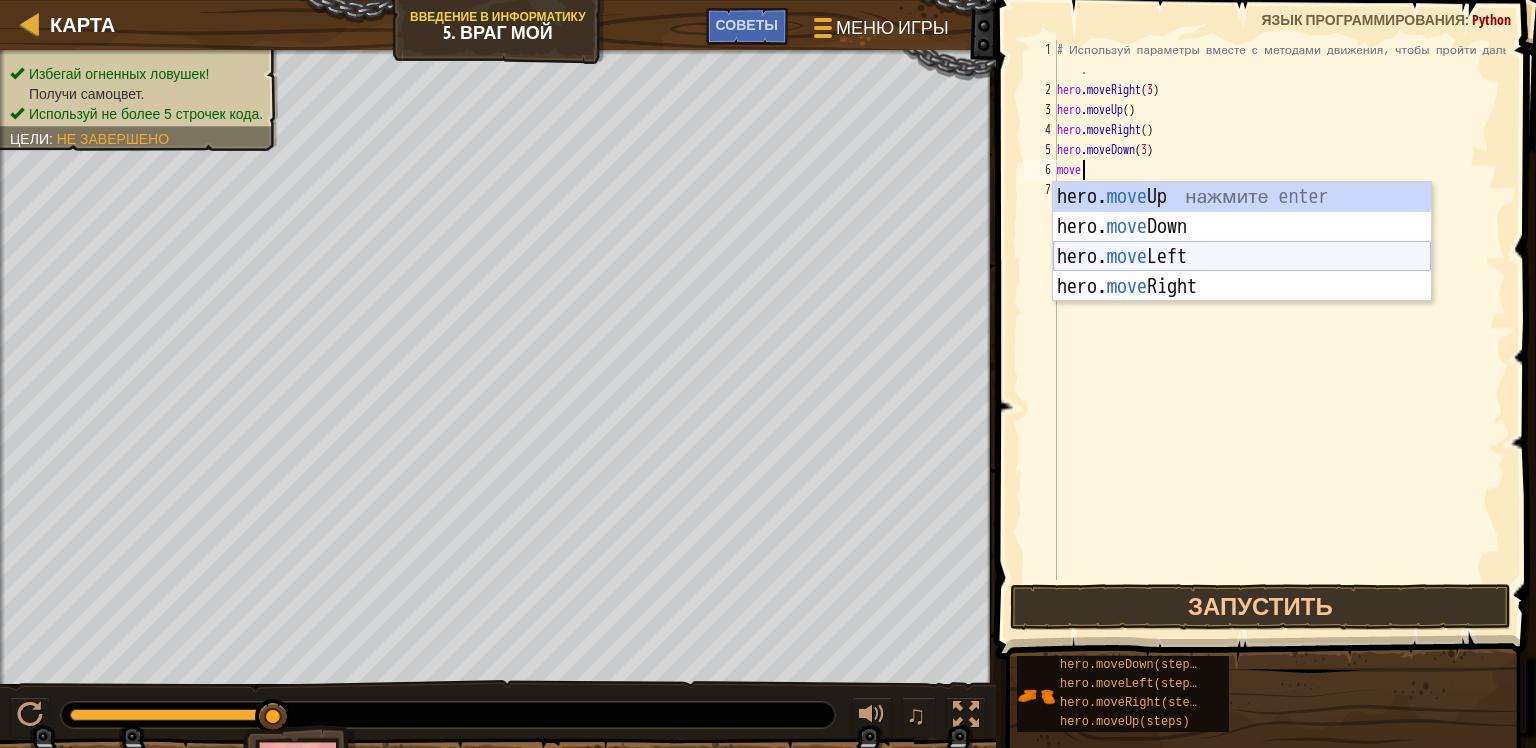click on "hero. move Up нажмите enter hero. move Down нажмите enter hero. move Left нажмите enter hero. move Right нажмите enter" at bounding box center [1242, 272] 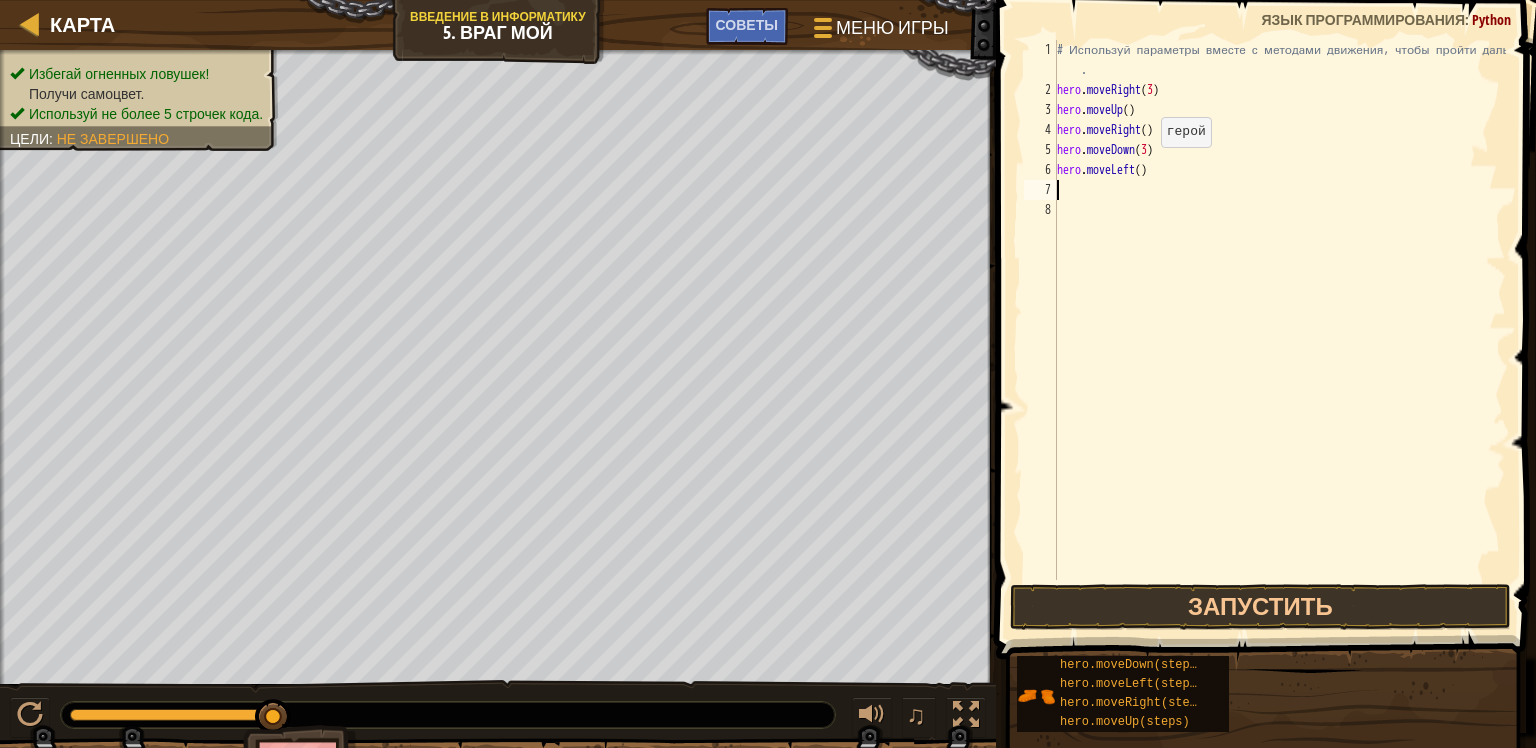 click on "# Используй параметры вместе с методами движения, чтобы пройти дальше      . hero . moveRight ( 3 ) hero . moveUp ( ) hero . moveRight ( ) hero . moveDown ( 3 ) hero . moveLeft ( )" at bounding box center [1279, 340] 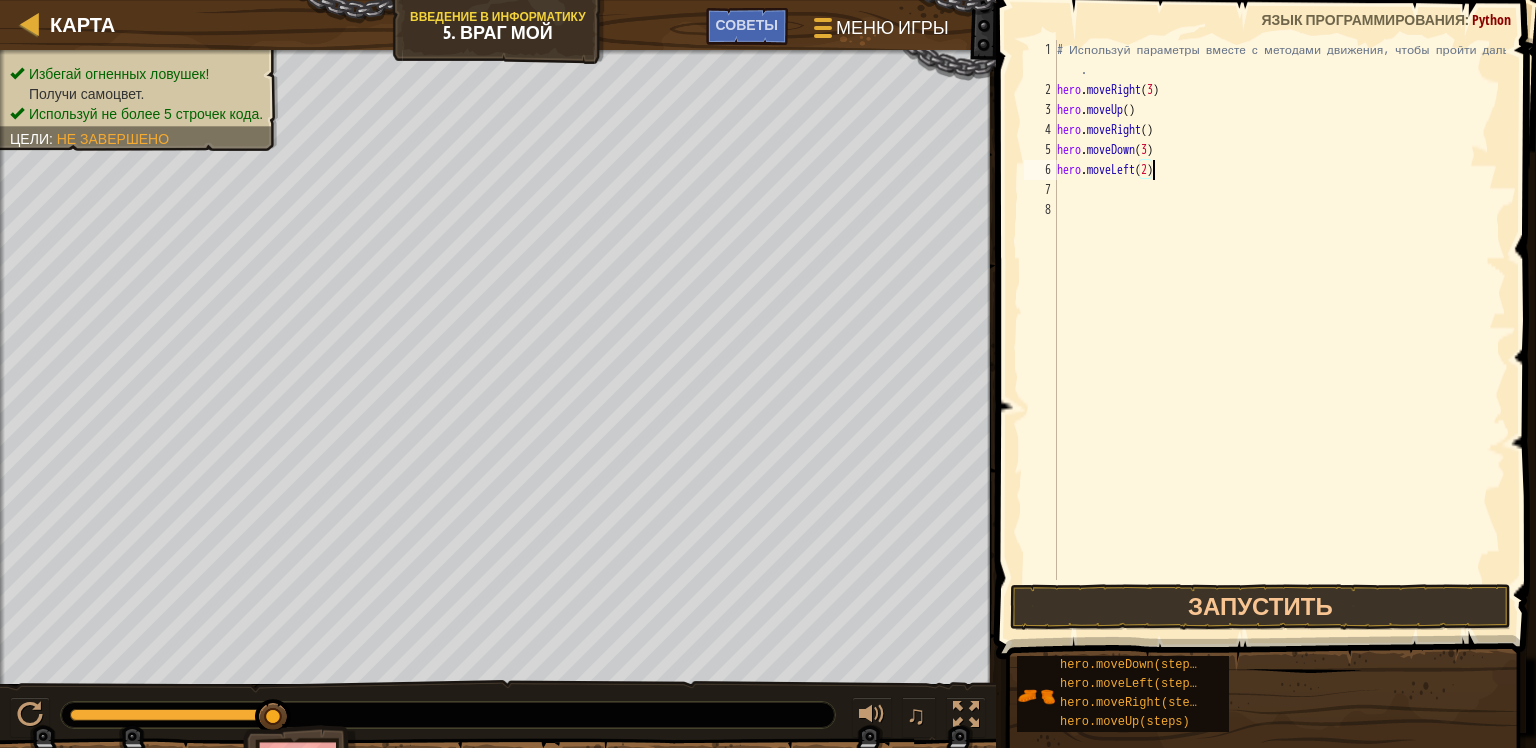 scroll, scrollTop: 9, scrollLeft: 11, axis: both 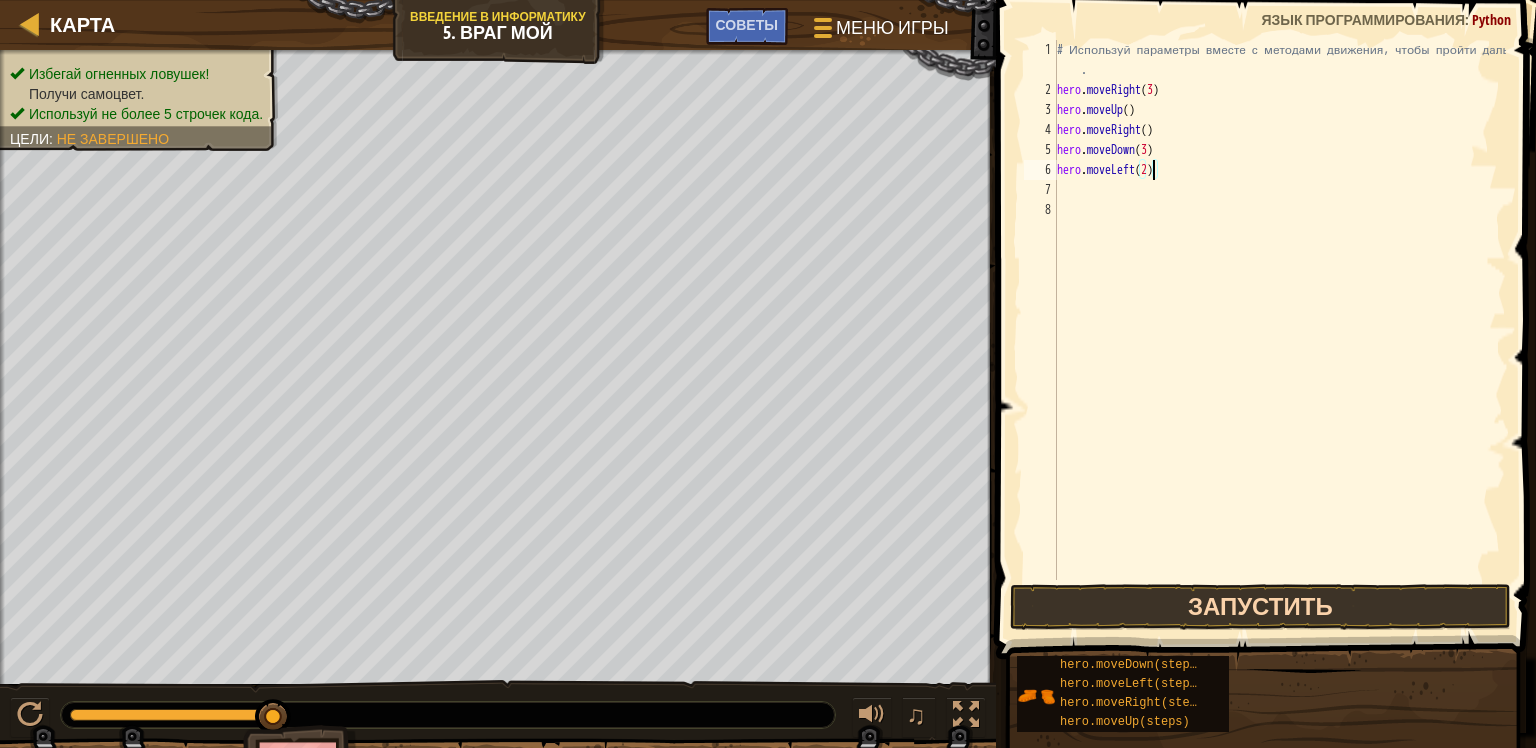 type on "hero.moveLeft(2)" 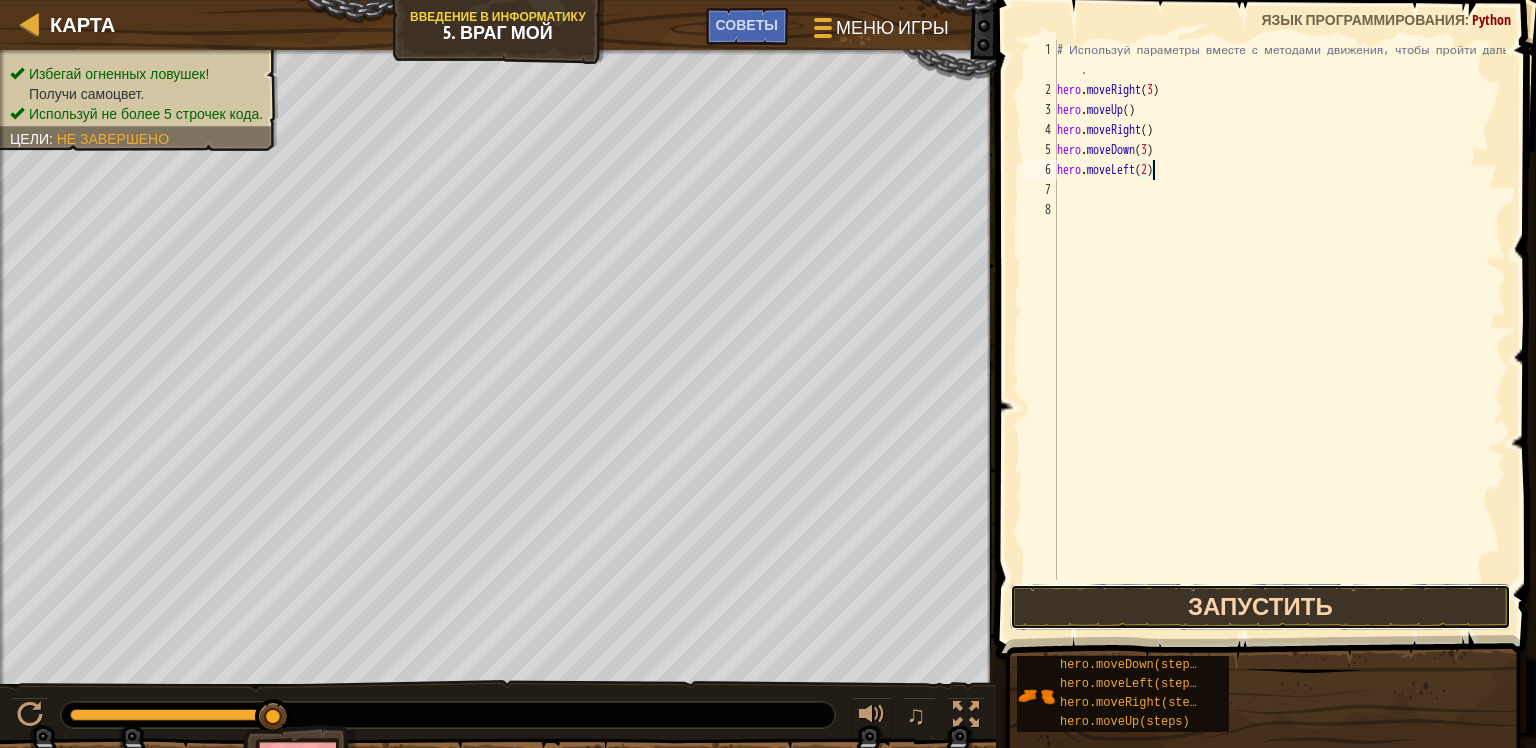 click on "Запустить" at bounding box center [1260, 607] 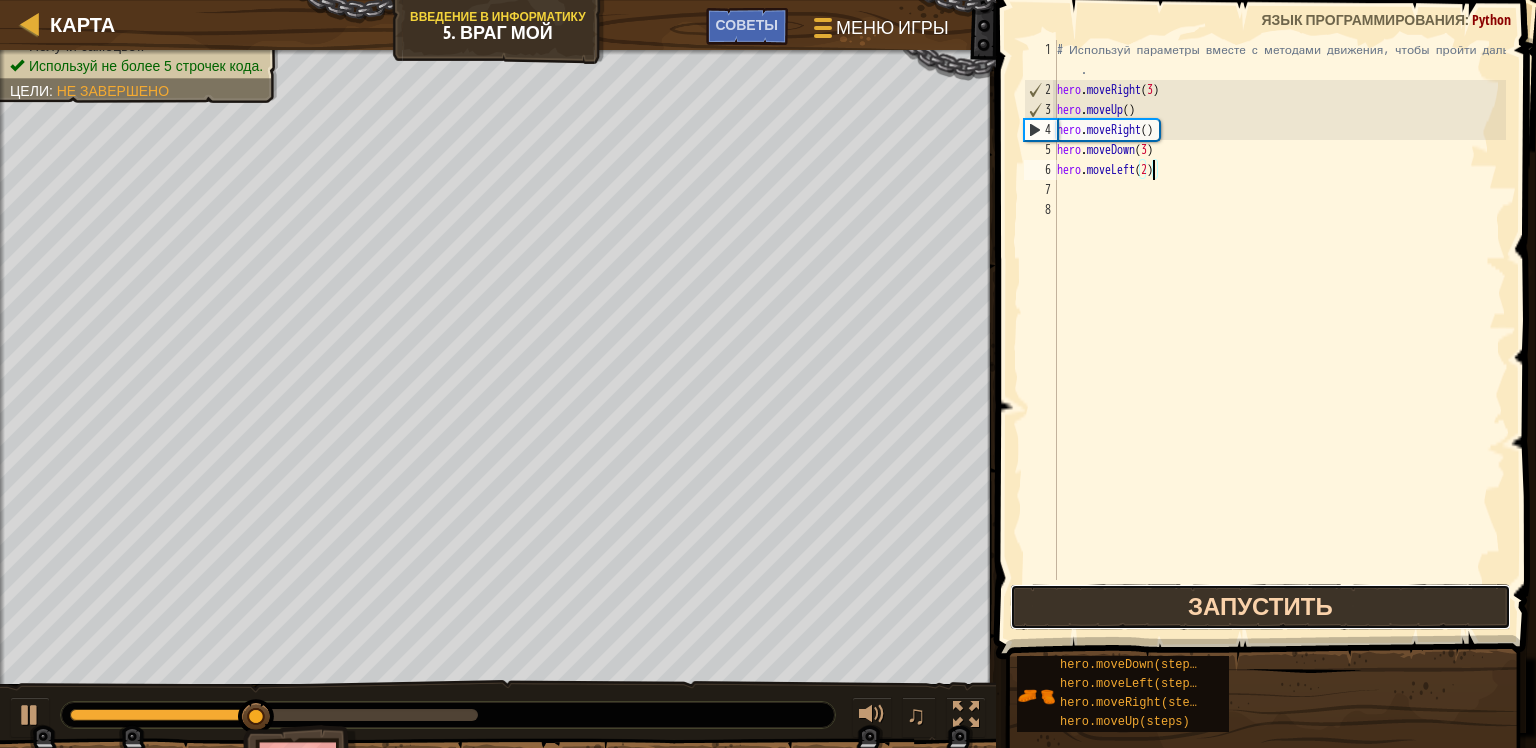 click on "Запустить" at bounding box center (1260, 607) 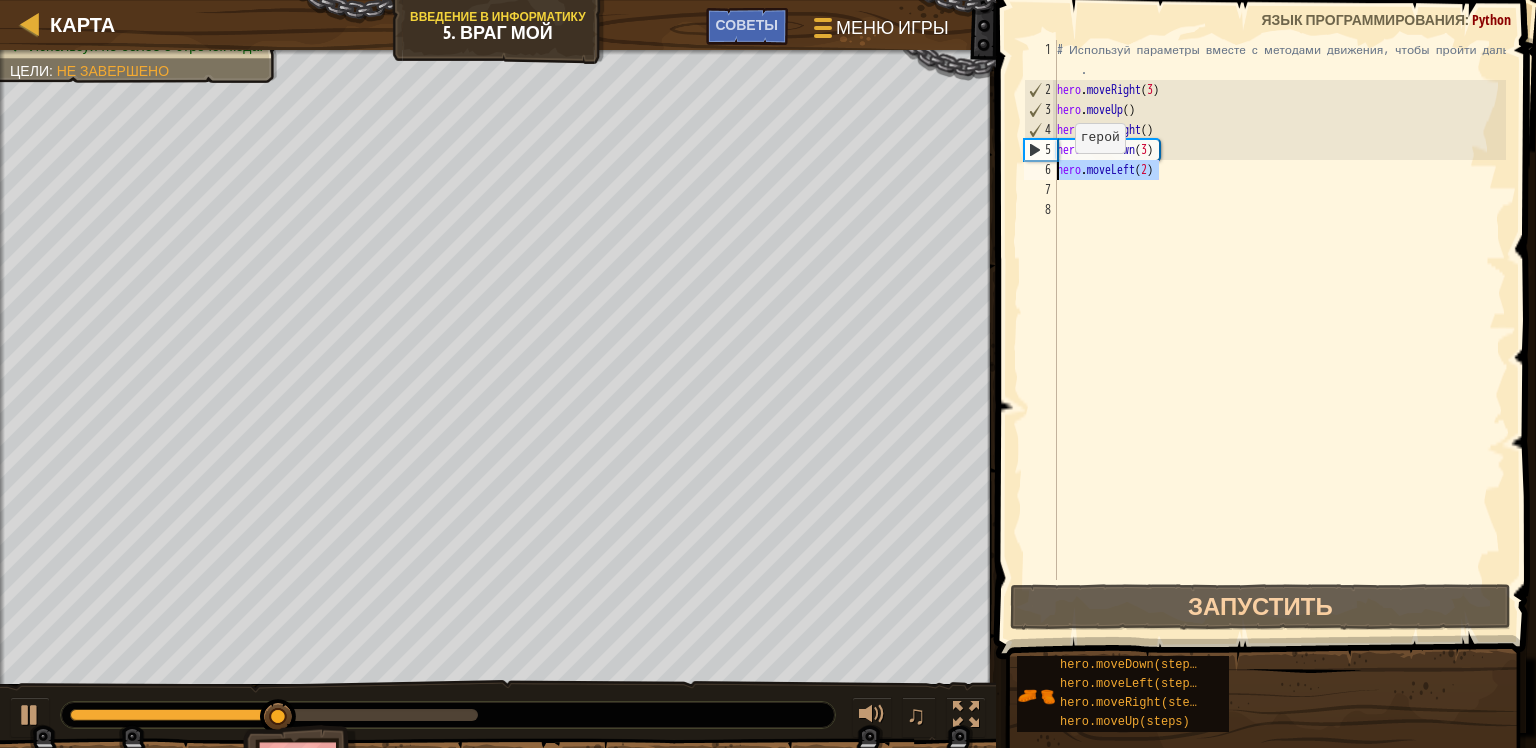 drag, startPoint x: 1164, startPoint y: 170, endPoint x: 1053, endPoint y: 172, distance: 111.01801 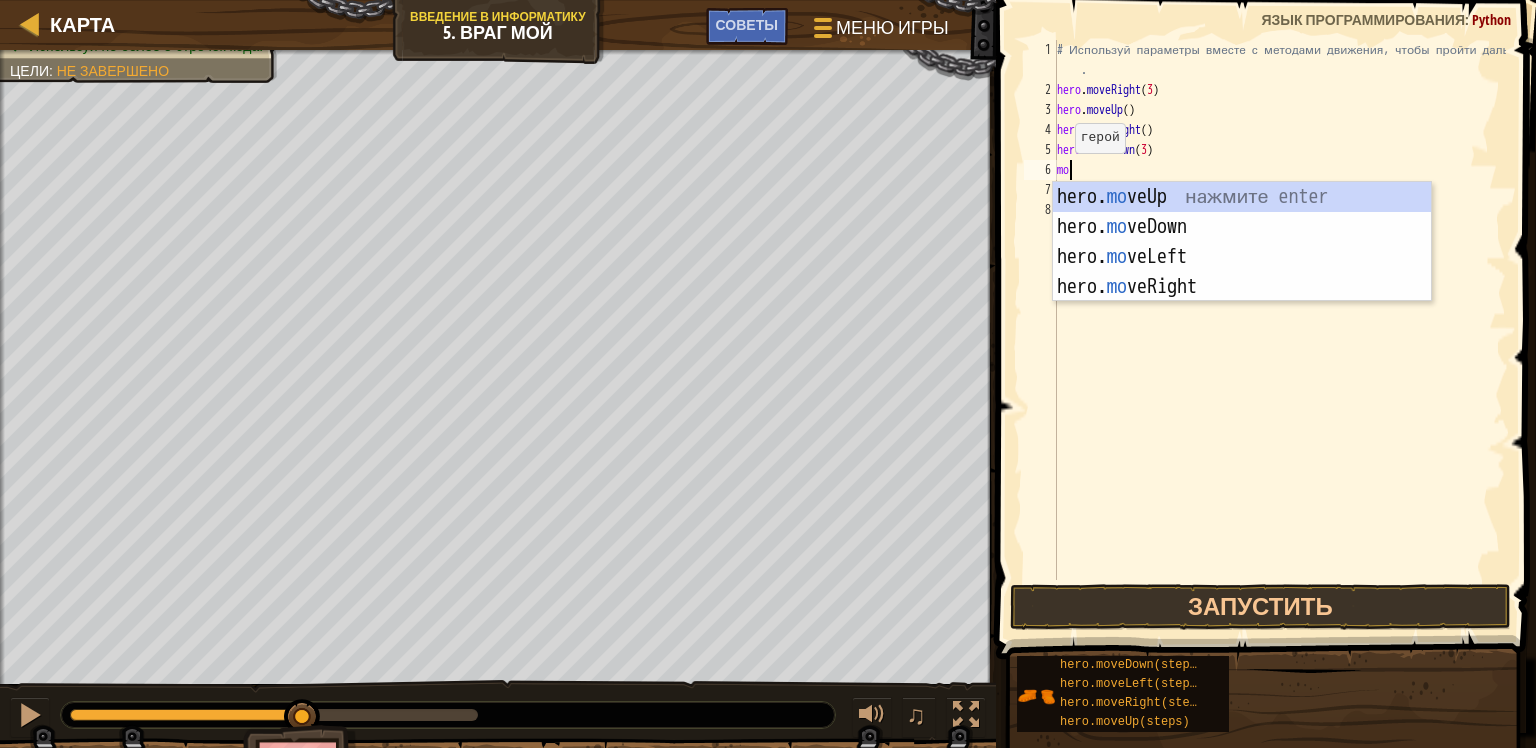 scroll, scrollTop: 9, scrollLeft: 0, axis: vertical 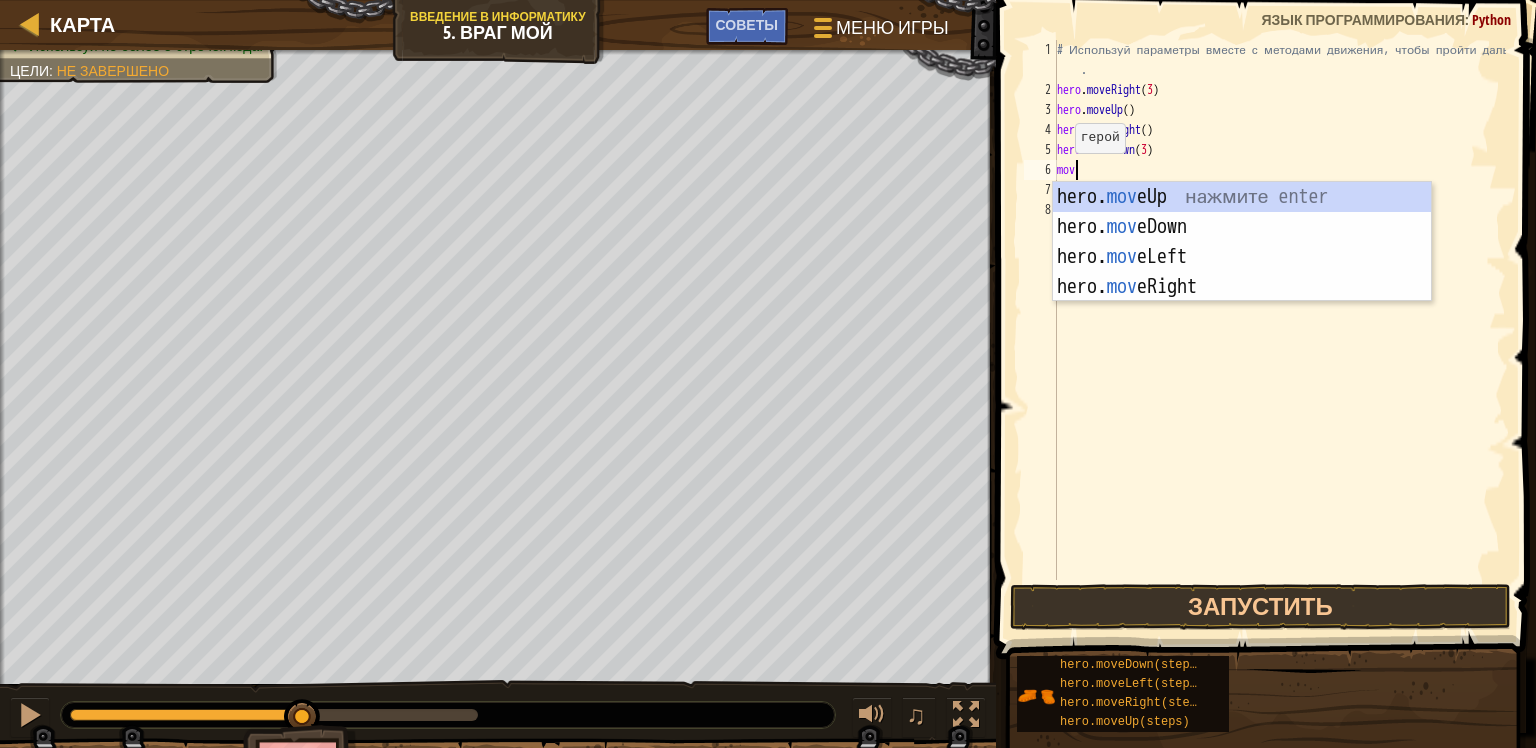 type on "move" 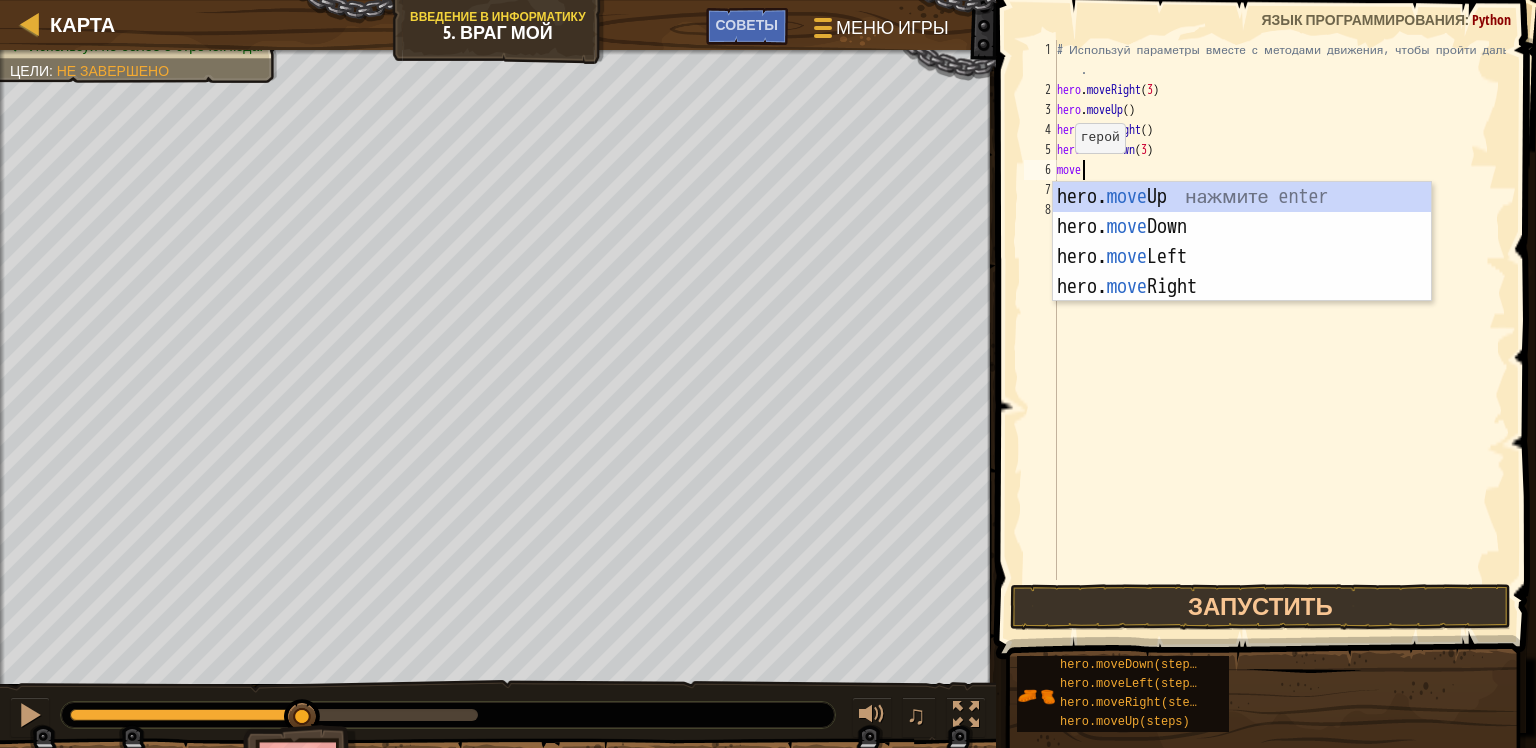 scroll, scrollTop: 9, scrollLeft: 1, axis: both 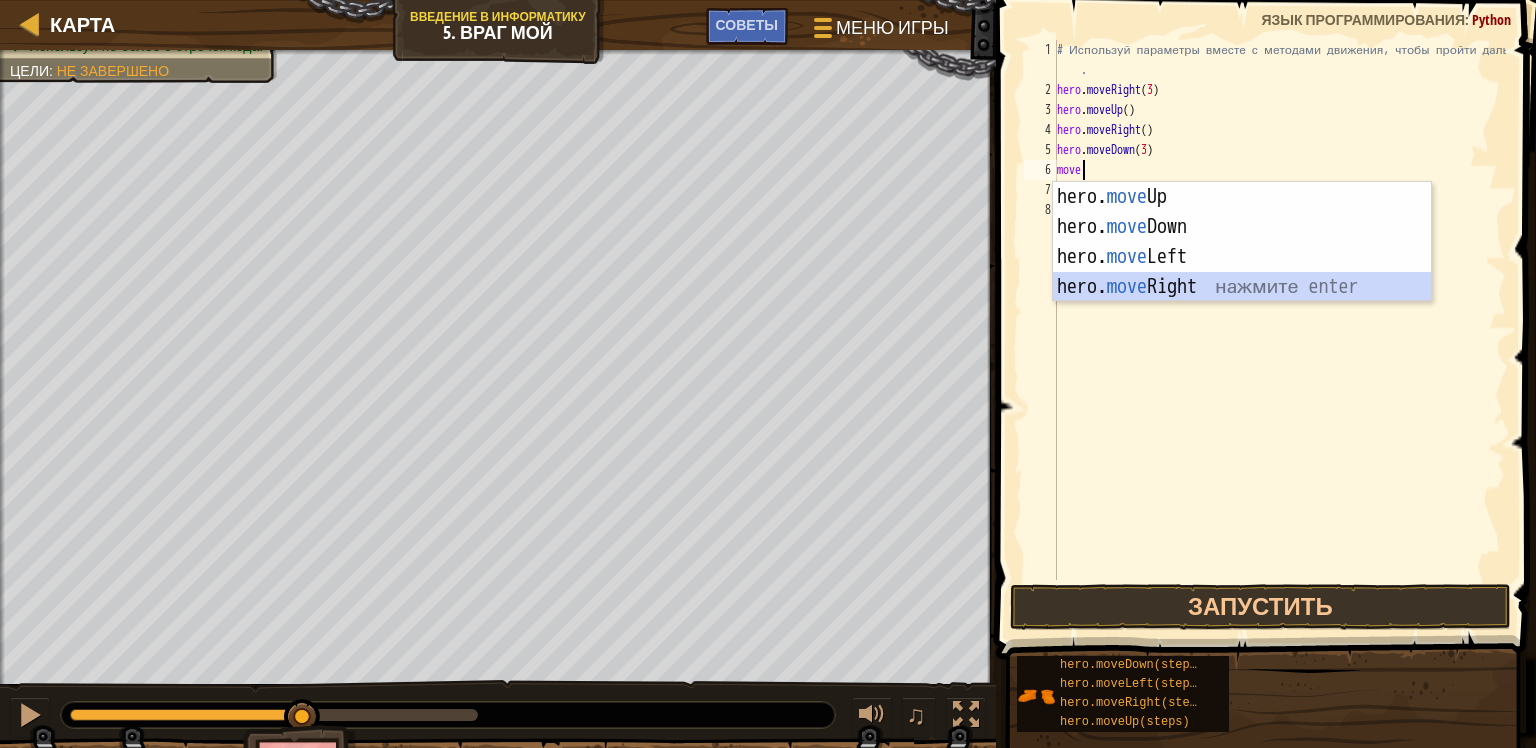 click on "hero. move Up нажмите enter hero. move Down нажмите enter hero. move Left нажмите enter hero. move Right нажмите enter" at bounding box center (1242, 272) 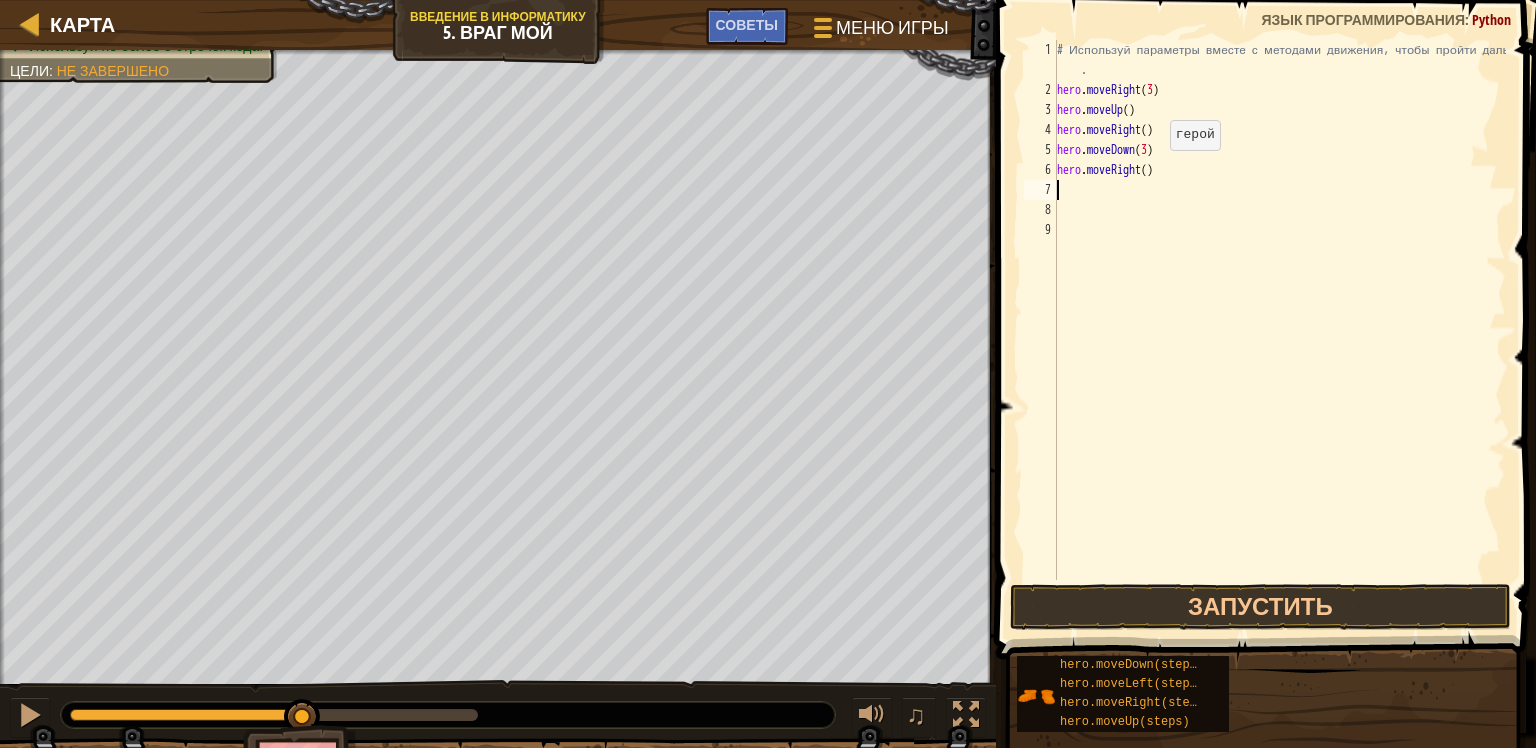 click on "# Используй параметры вместе с методами движения, чтобы пройти дальше      . hero . moveRight ( 3 ) hero . moveUp ( ) hero . moveRight ( ) hero . moveDown ( 3 ) hero . moveRight ( )" at bounding box center (1279, 340) 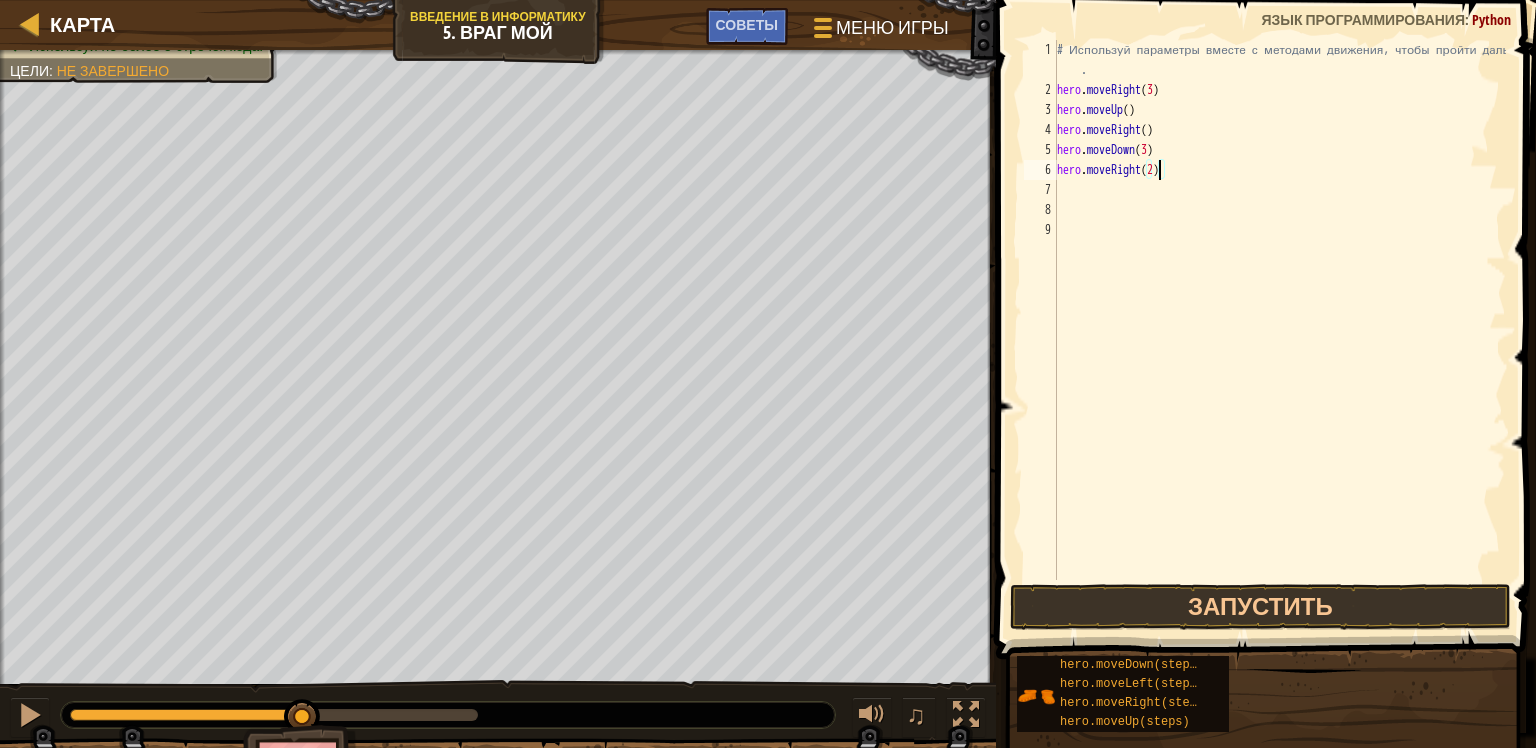 scroll, scrollTop: 9, scrollLeft: 12, axis: both 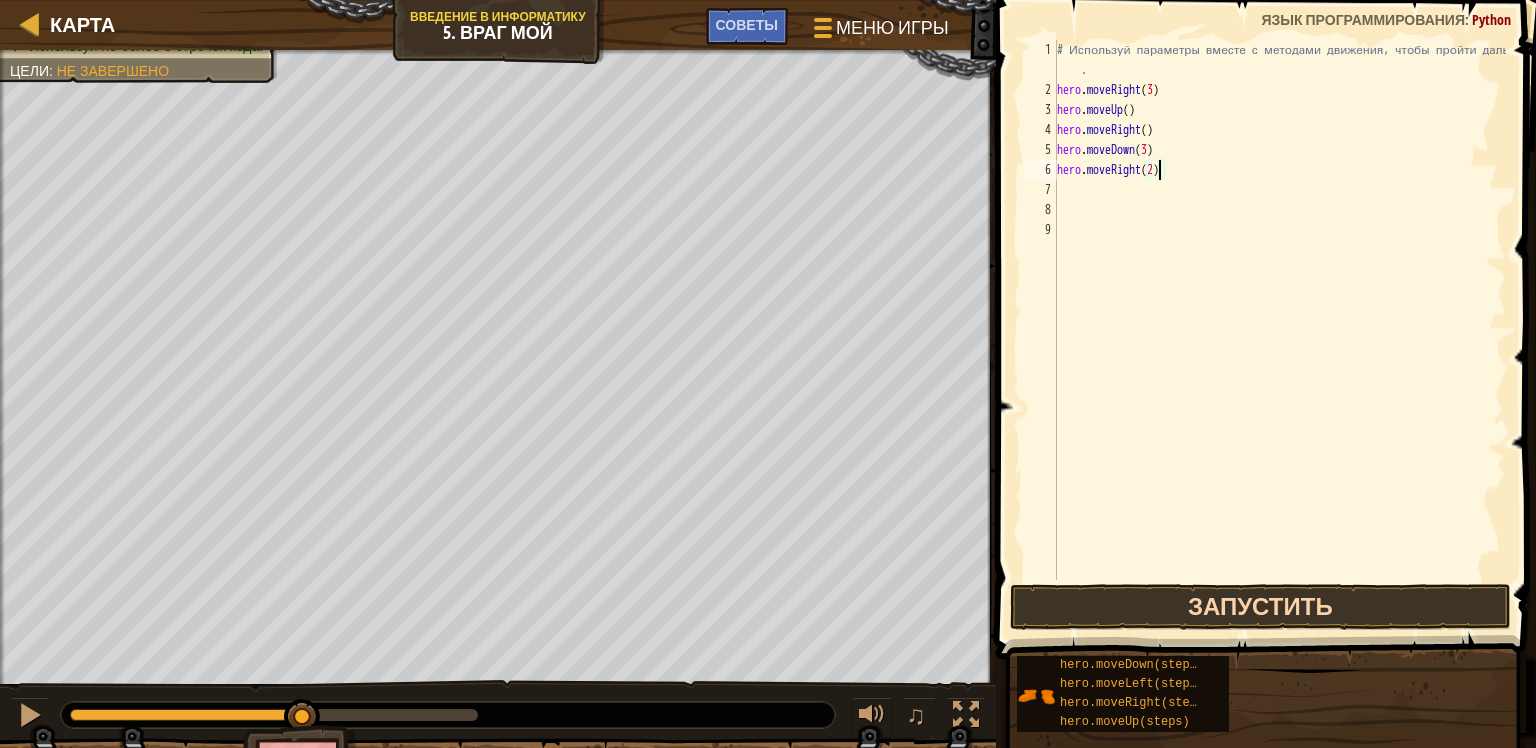 type on "hero.moveRight(2)" 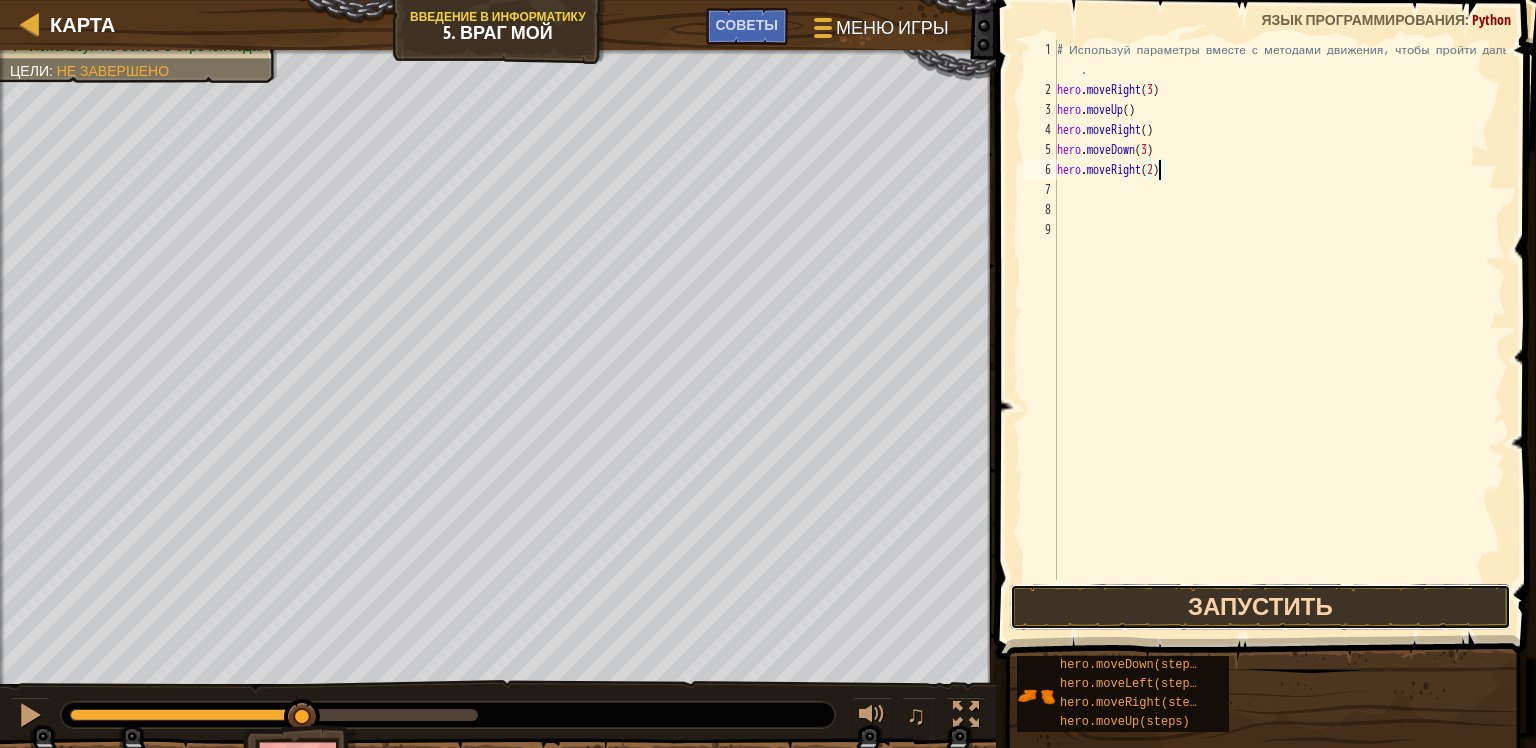 click on "Запустить" at bounding box center [1260, 607] 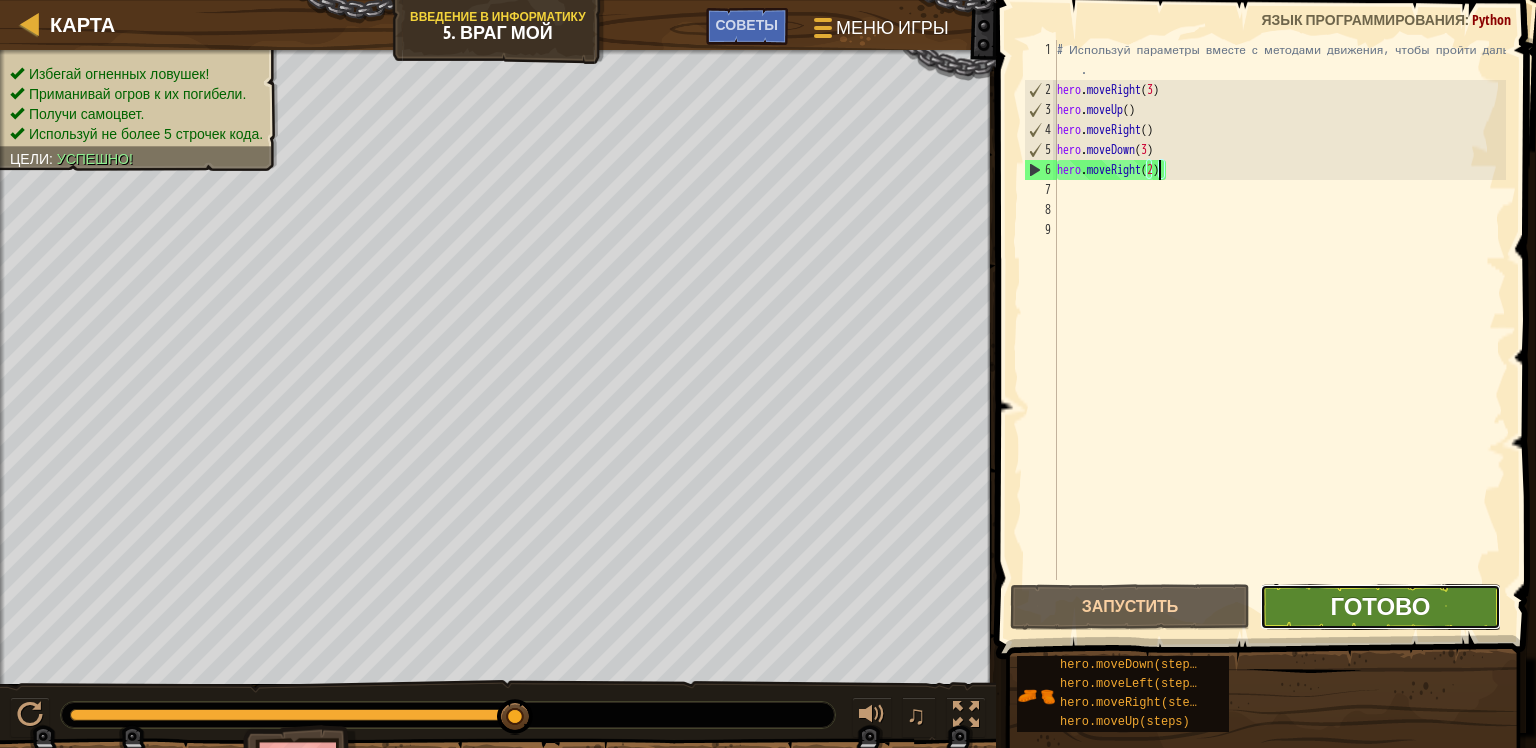 click on "Готово" at bounding box center (1380, 606) 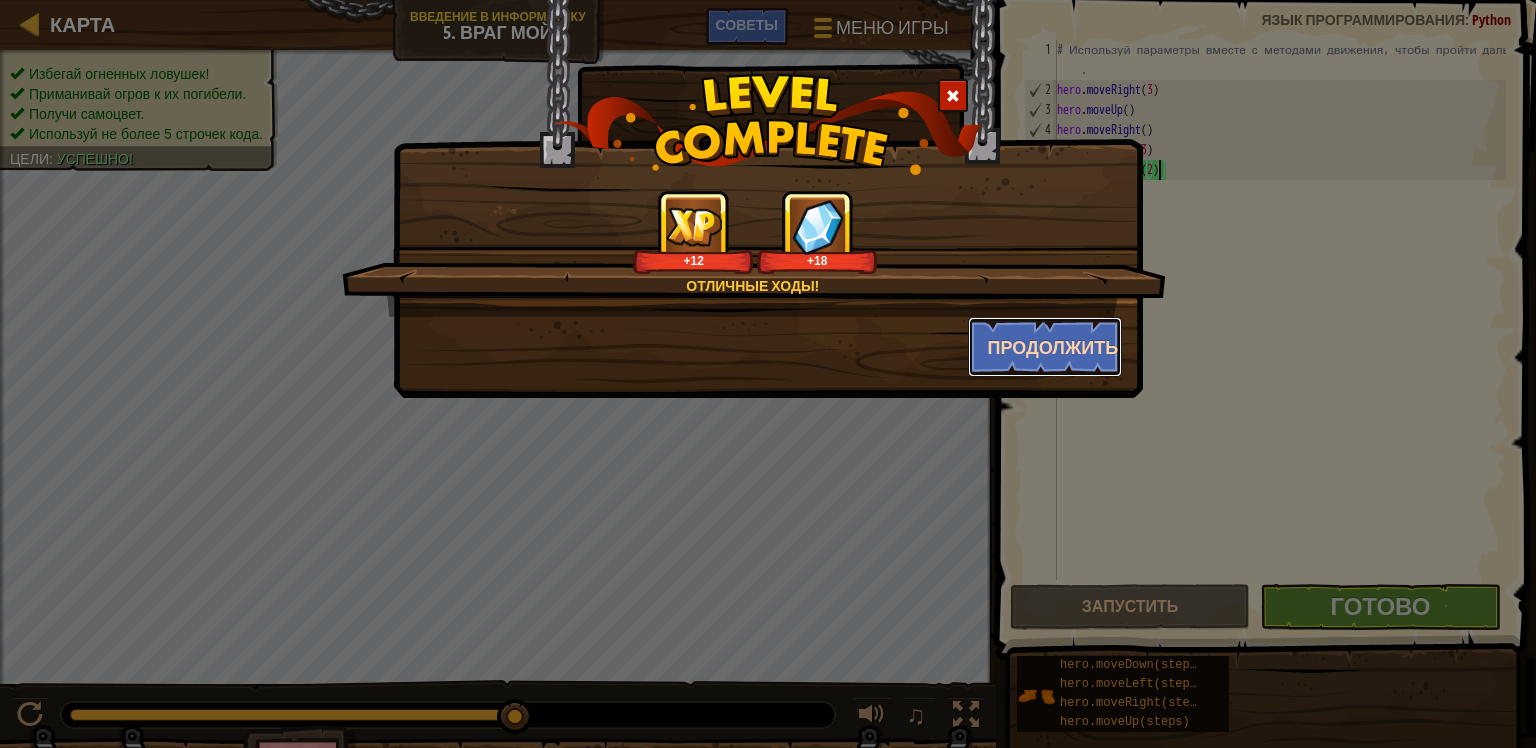 click on "Продолжить" at bounding box center [1045, 347] 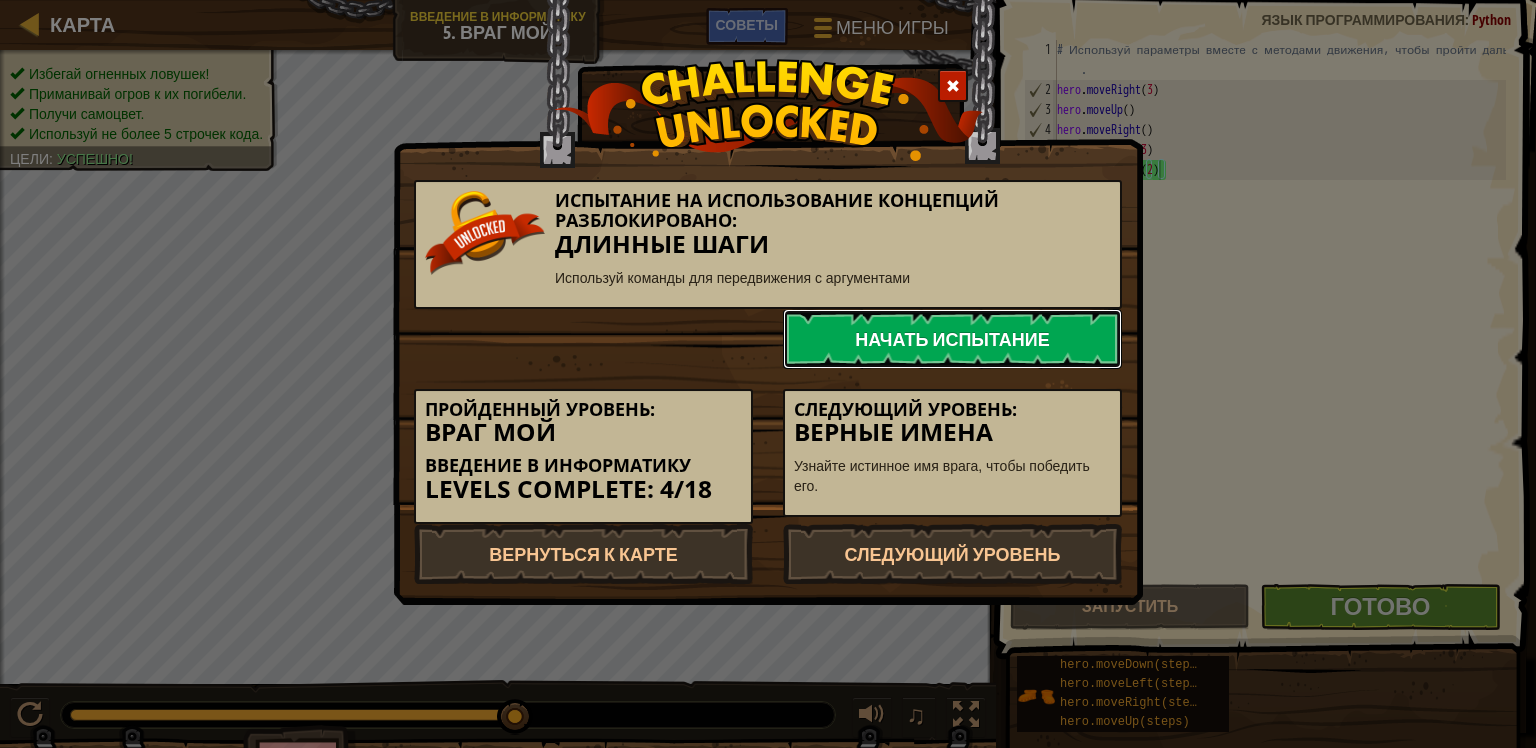 click on "Начать испытание" at bounding box center [952, 339] 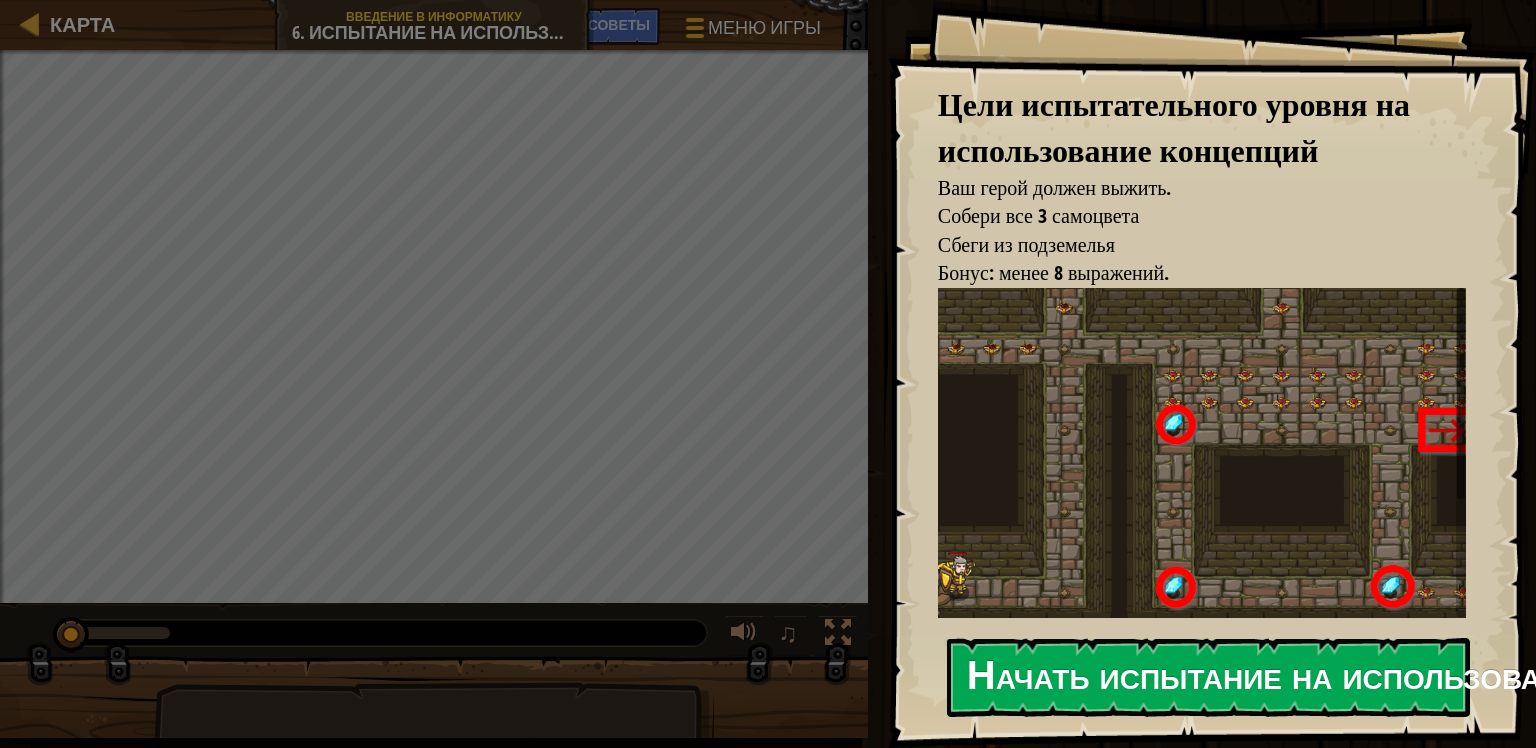 click on "Начать испытание на использование концепций" at bounding box center [1208, 677] 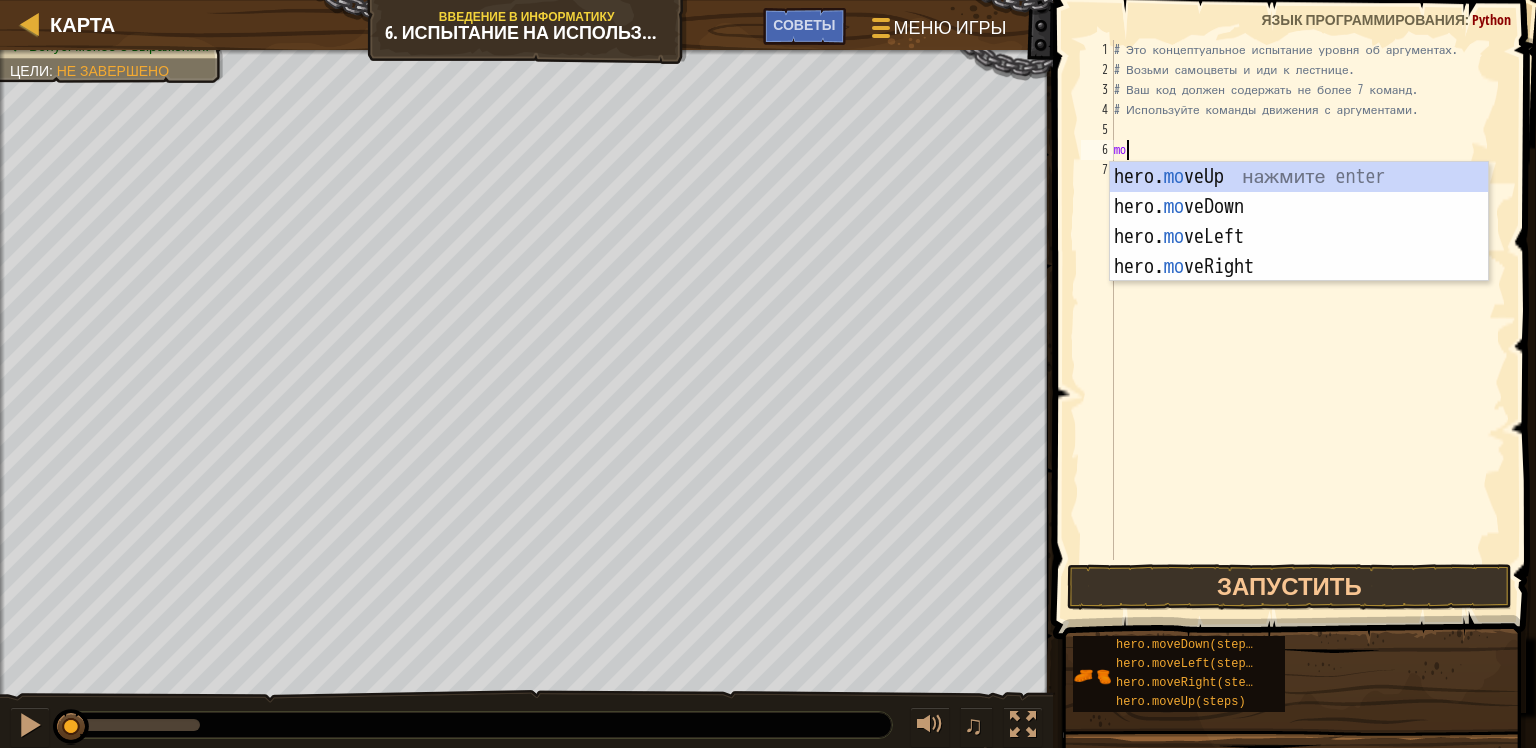 type on "mov" 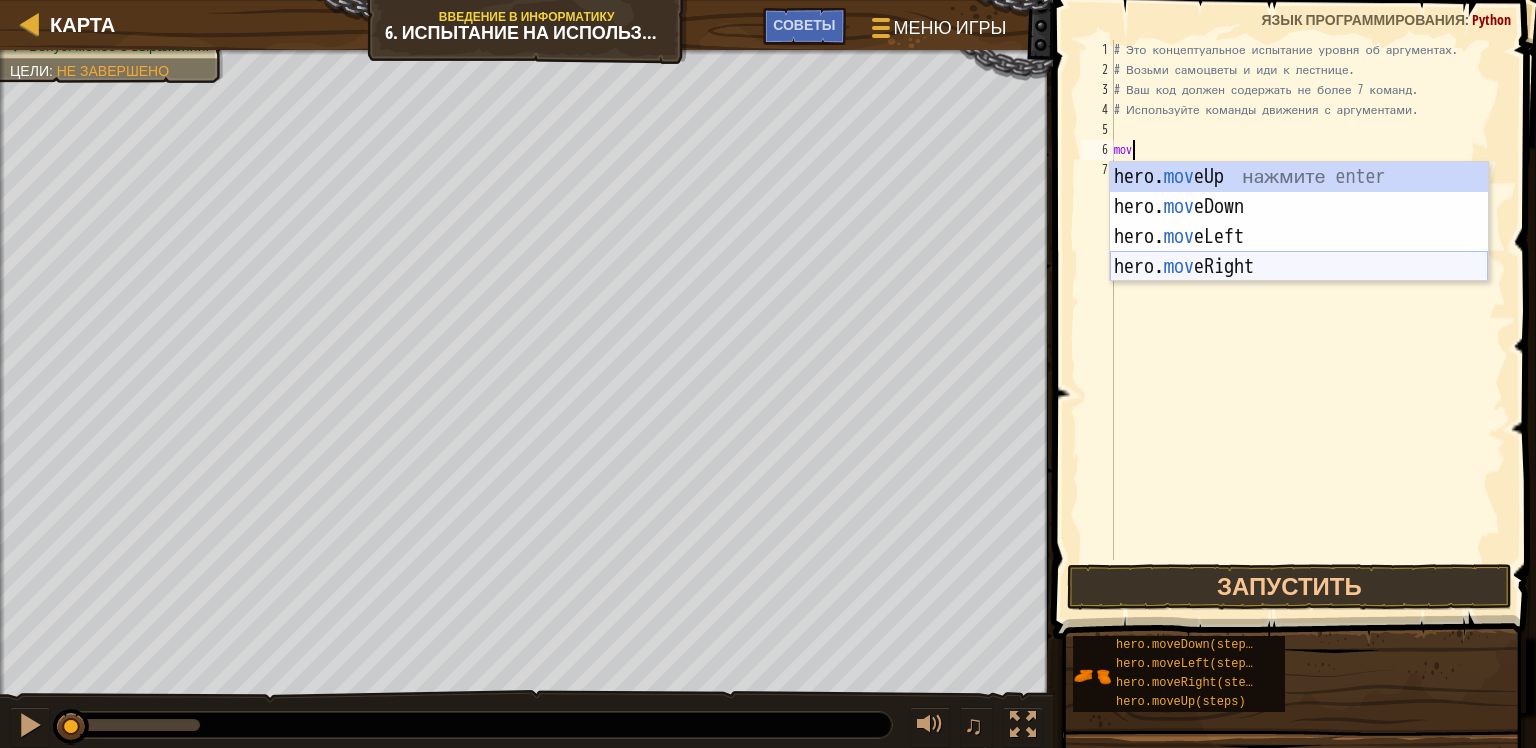 click on "hero. mov eUp нажмите enter hero. mov eDown нажмите enter hero. mov eLeft нажмите enter hero. mov eRight нажмите enter" at bounding box center (1299, 252) 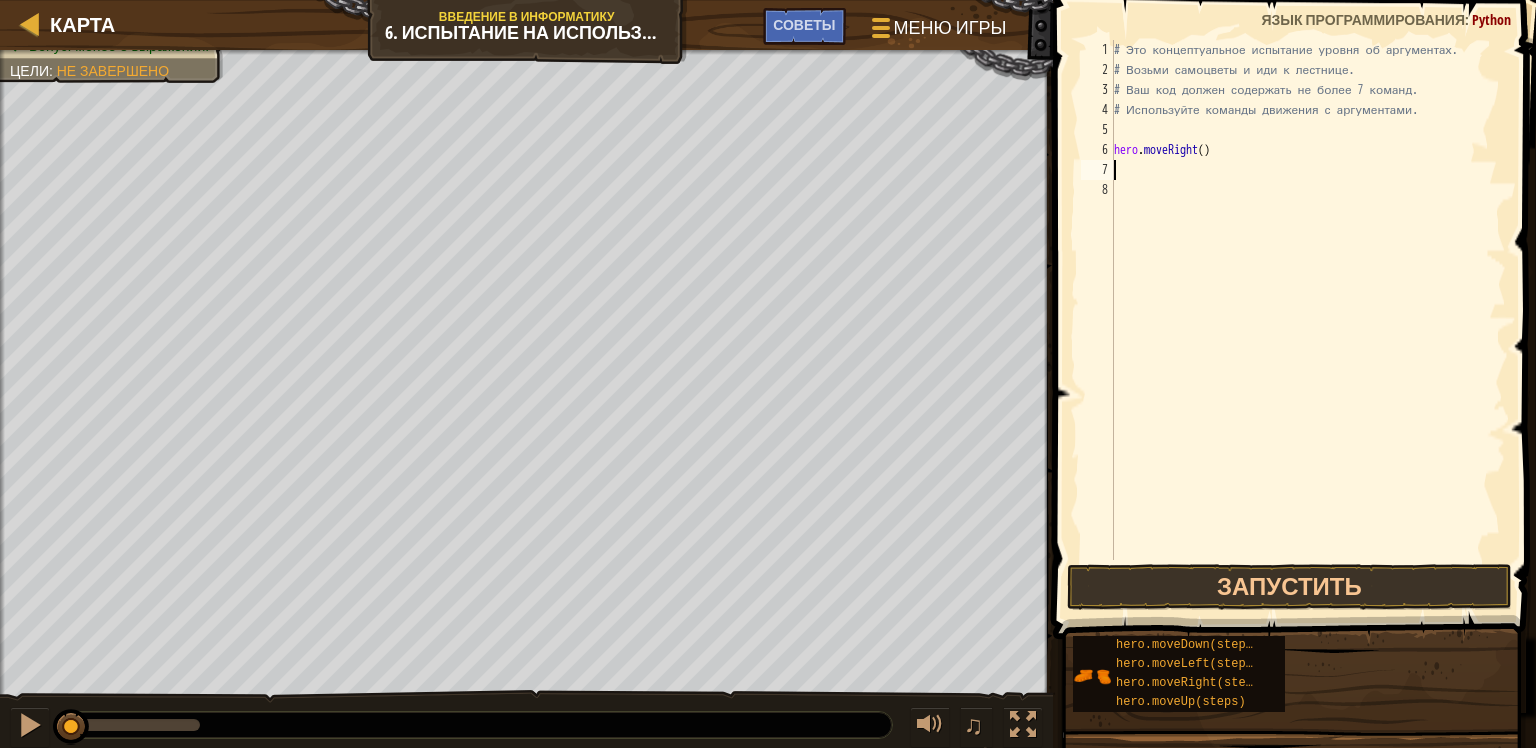 scroll, scrollTop: 9, scrollLeft: 0, axis: vertical 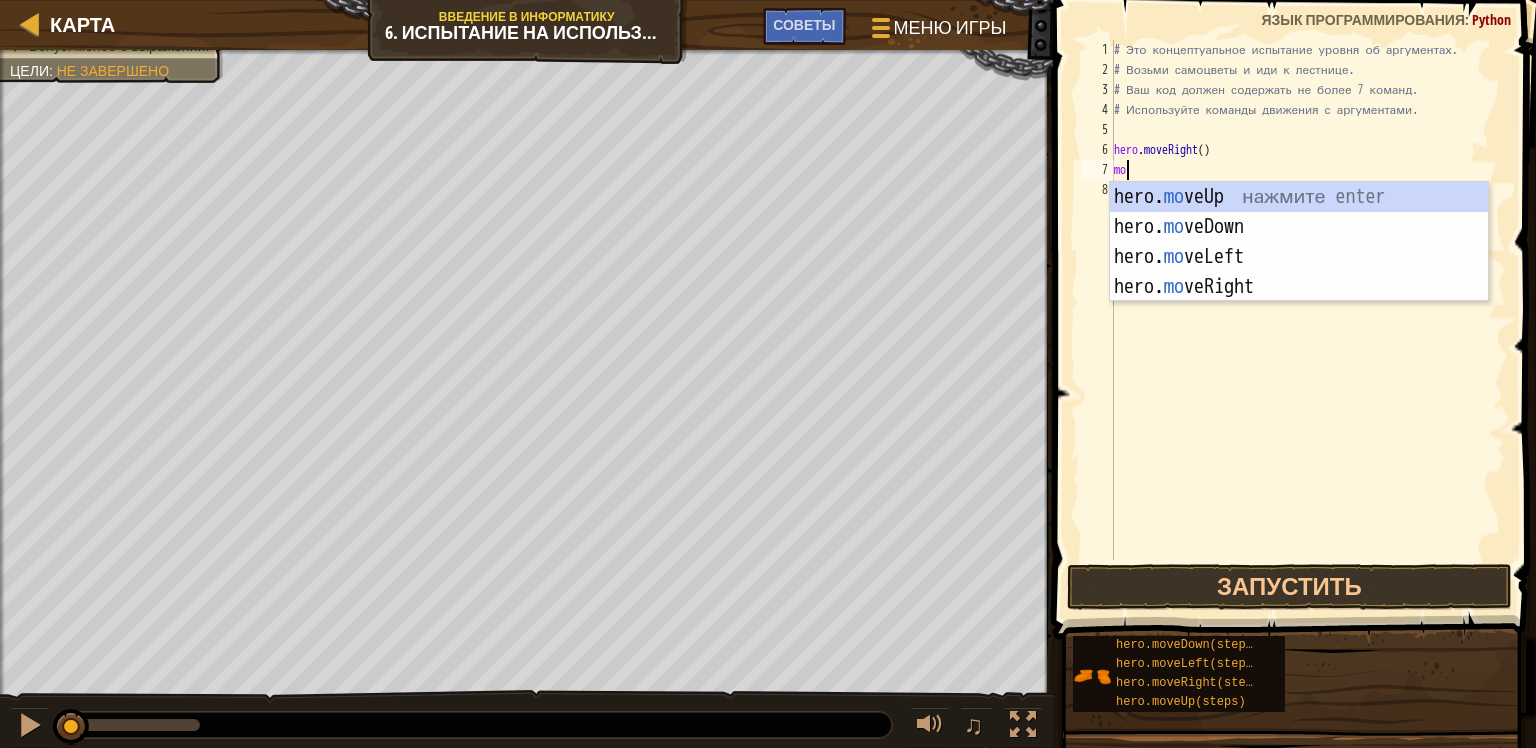 type on "mov" 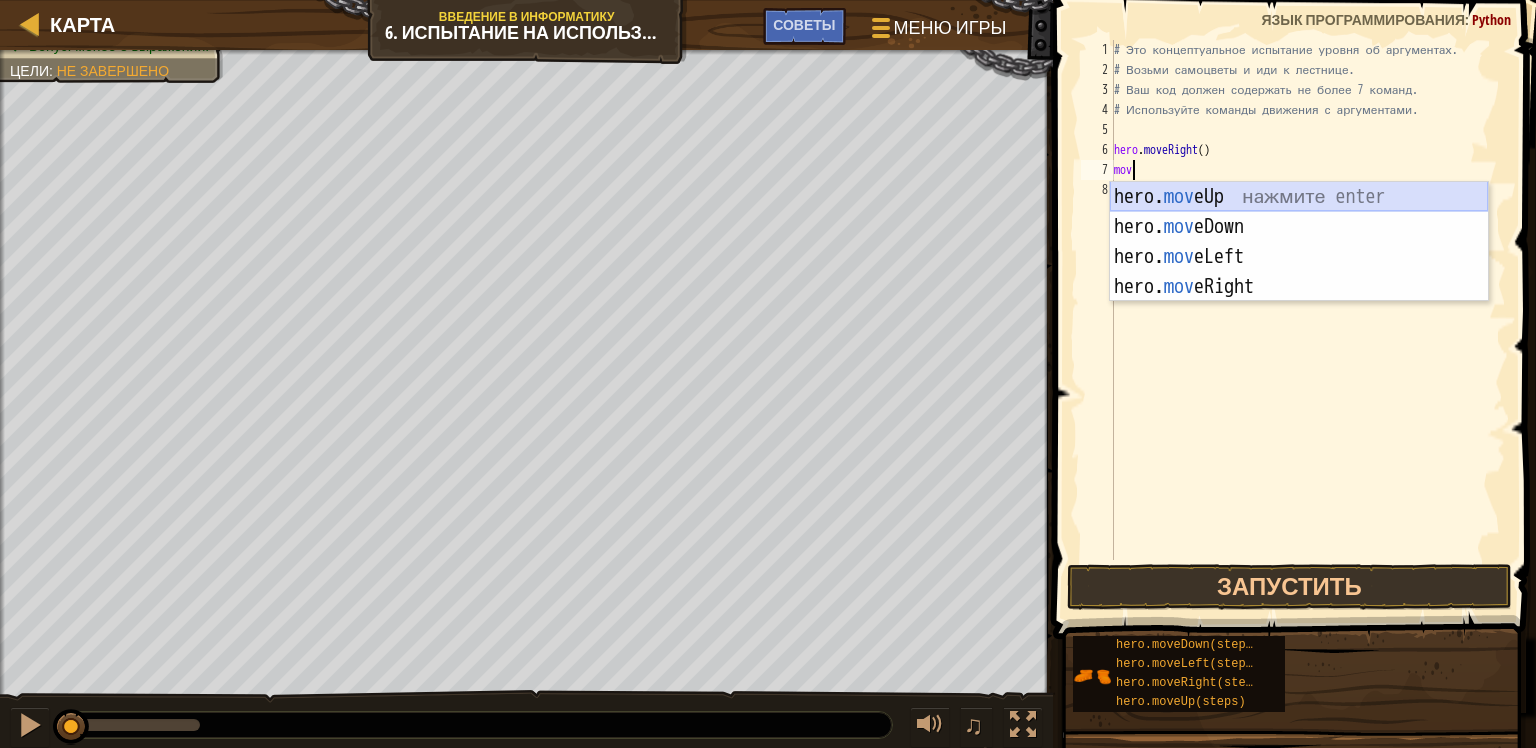 click on "hero. mov eUp нажмите enter hero. mov eDown нажмите enter hero. mov eLeft нажмите enter hero. mov eRight нажмите enter" at bounding box center (1299, 272) 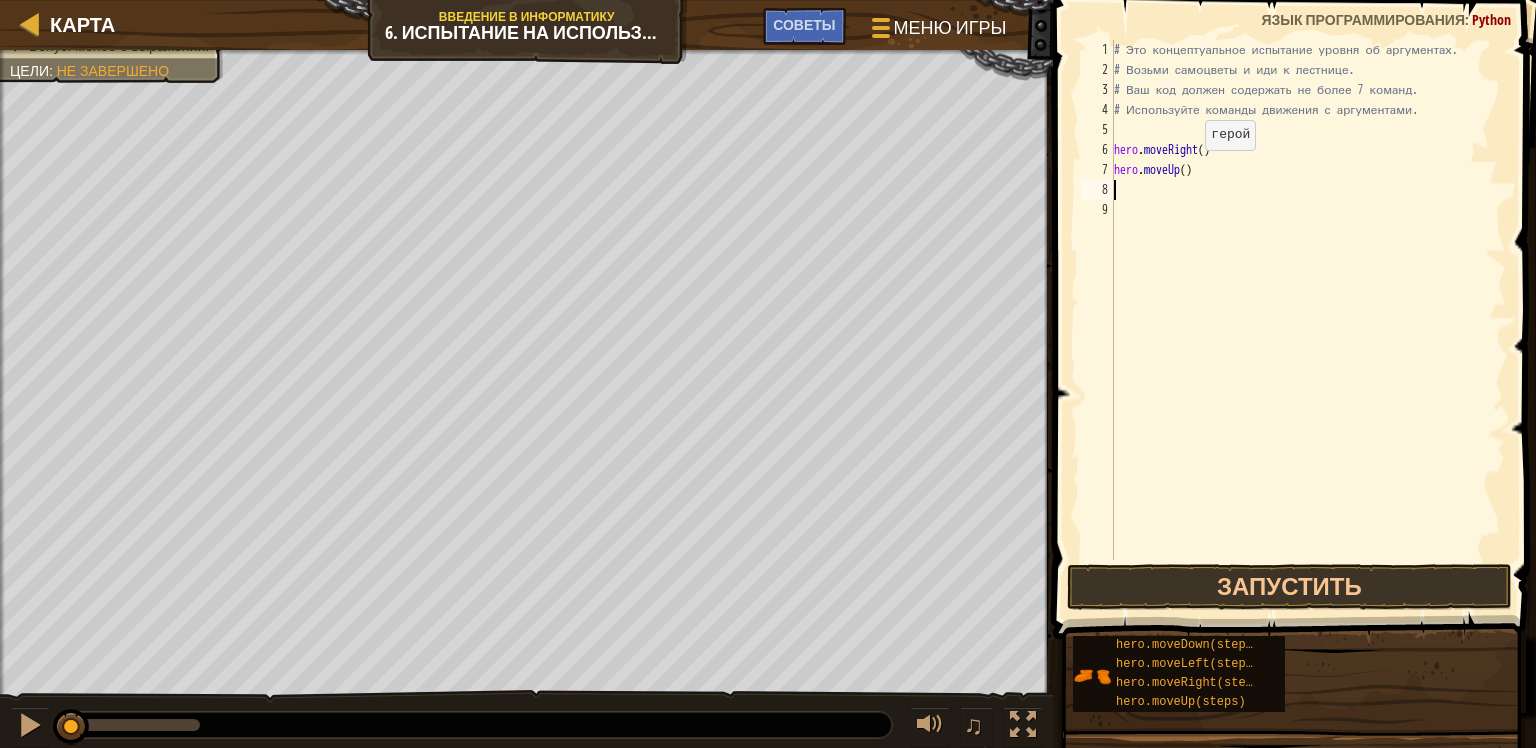click on "# Это концептуальное испытание уровня об аргументах. # Возьми самоцветы и иди к лестнице. # Ваш код должен содержать не более 7 команд. # Используйте команды движения с аргументами. hero . moveRight ( ) hero . moveUp ( )" at bounding box center [1308, 320] 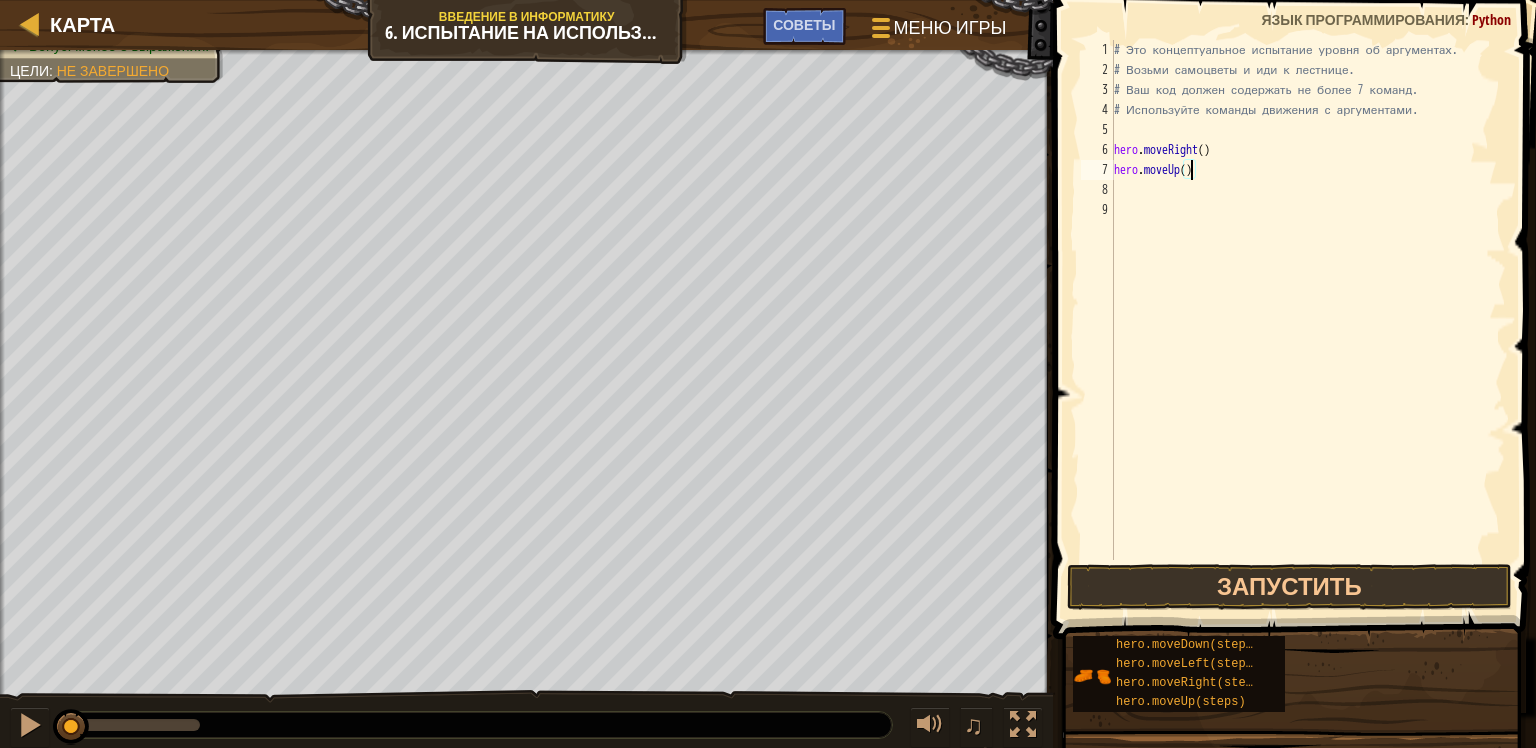 type on "hero.moveUp(3)" 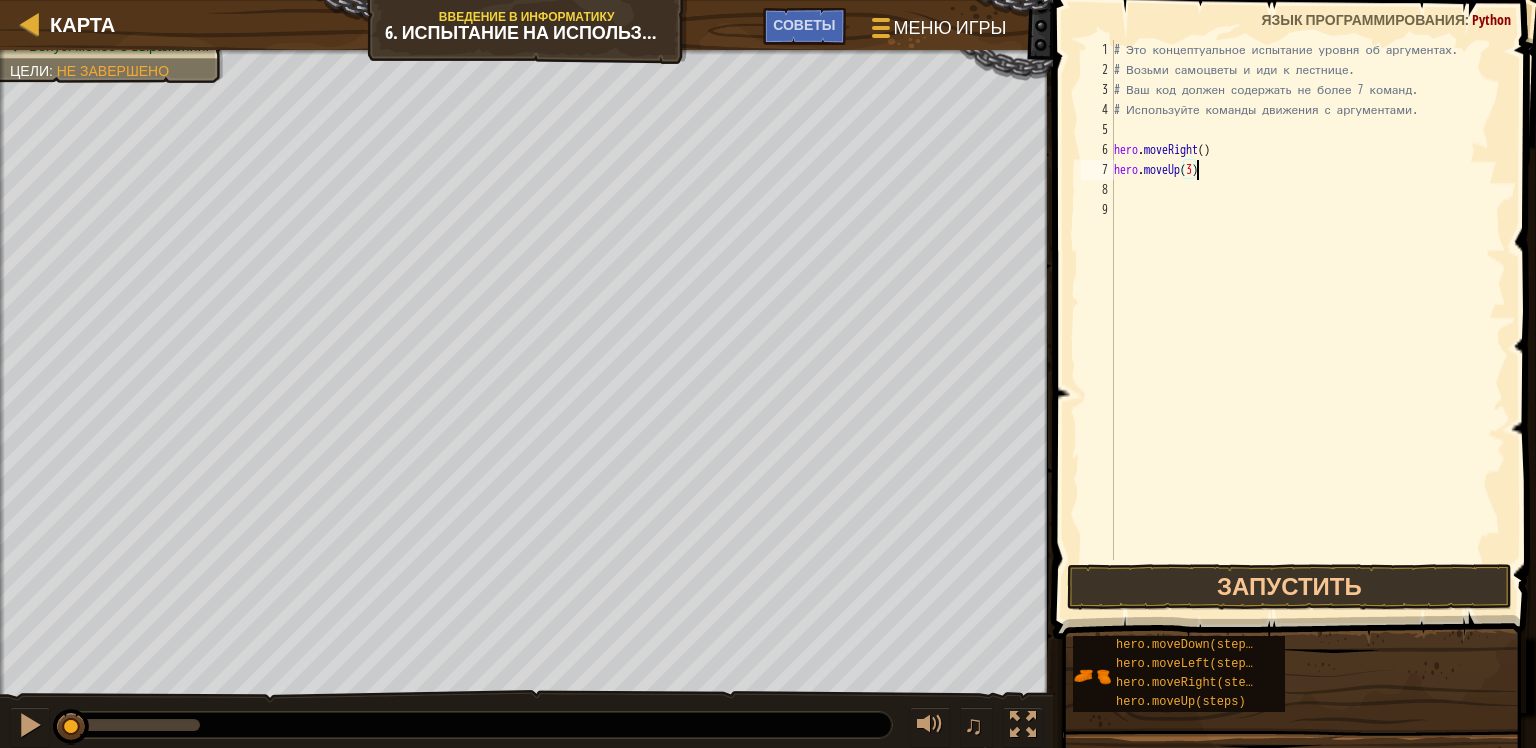 scroll, scrollTop: 9, scrollLeft: 9, axis: both 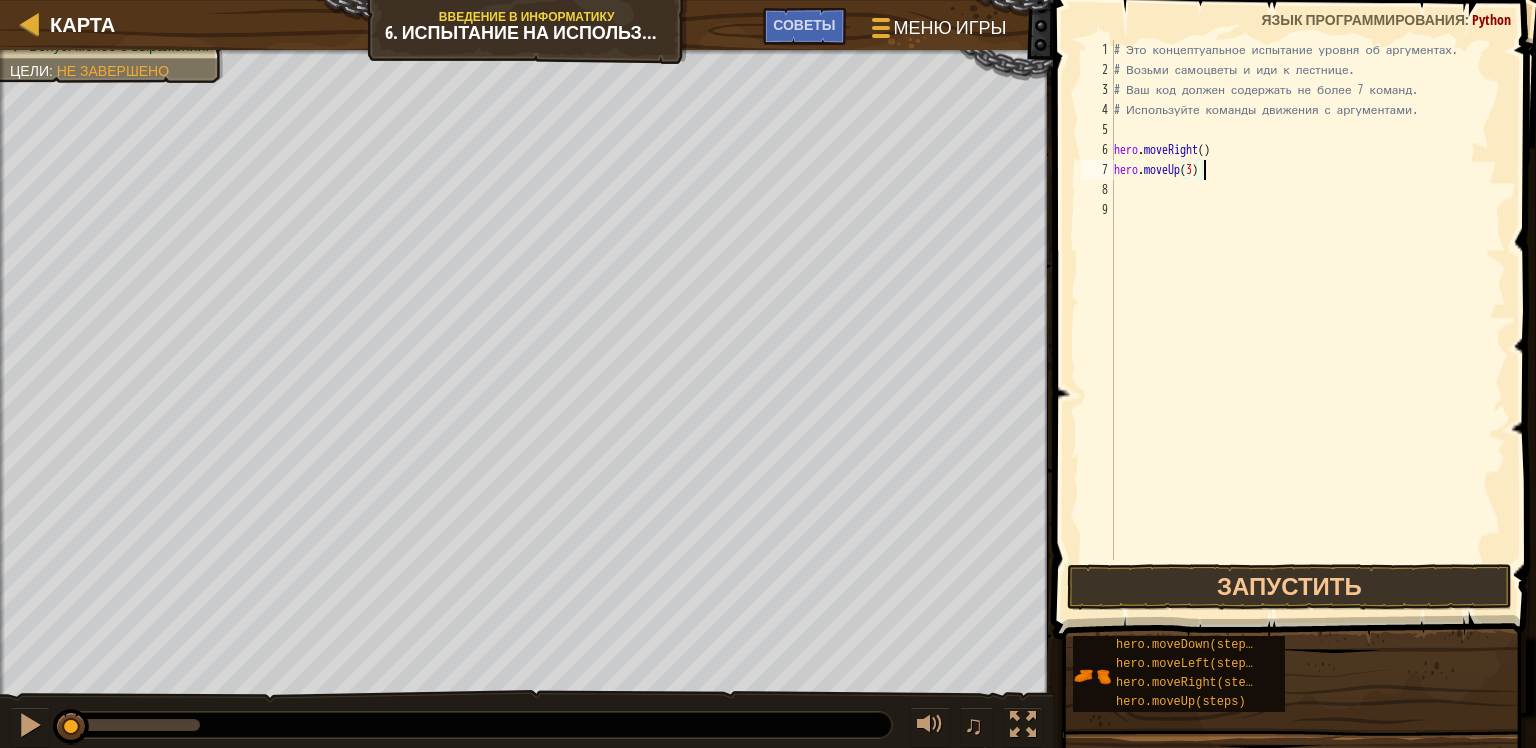 click on "# Это концептуальное испытание уровня об аргументах. # Возьми самоцветы и иди к лестнице. # Ваш код должен содержать не более 7 команд. # Используйте команды движения с аргументами. hero . moveRight ( ) hero . moveUp ( 3 )" at bounding box center [1308, 320] 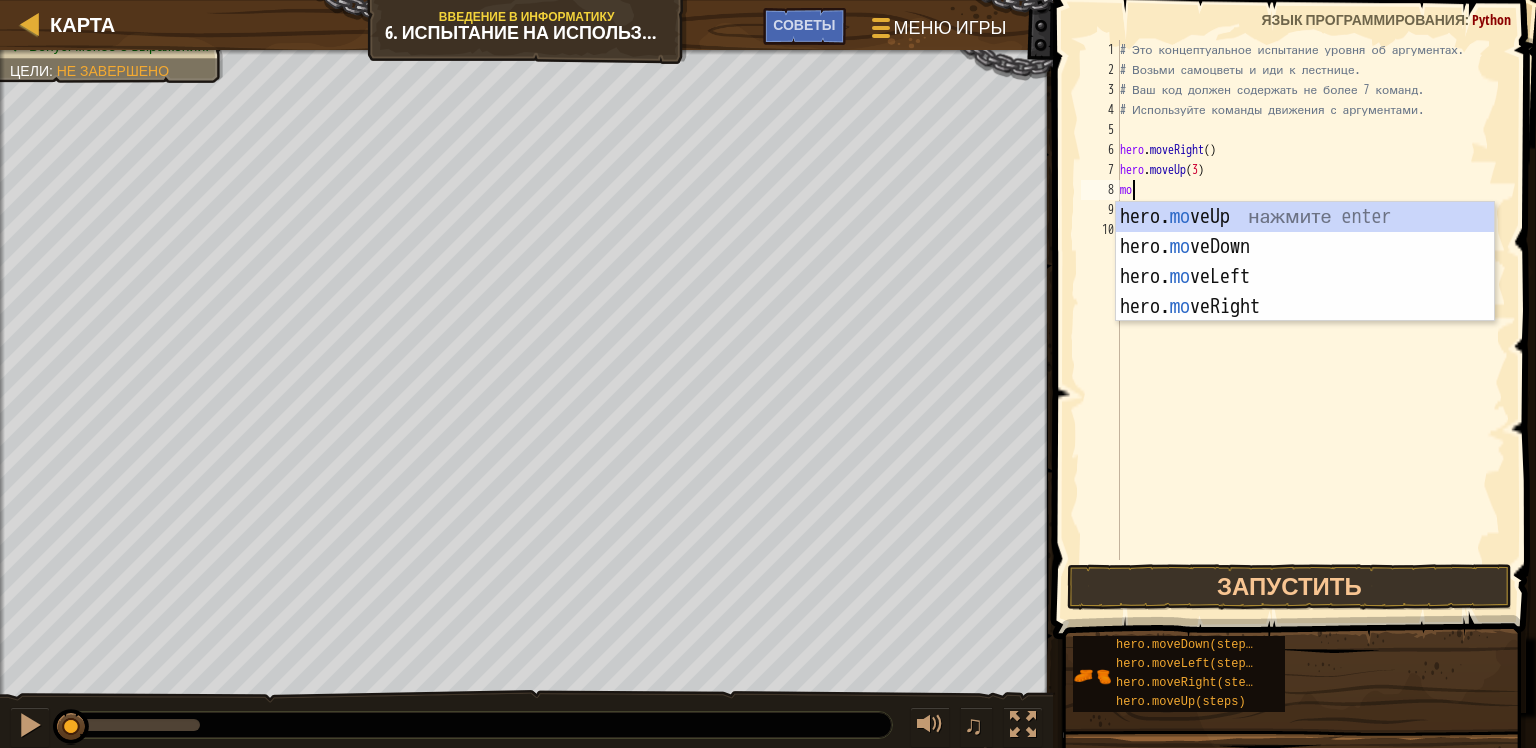 scroll, scrollTop: 9, scrollLeft: 0, axis: vertical 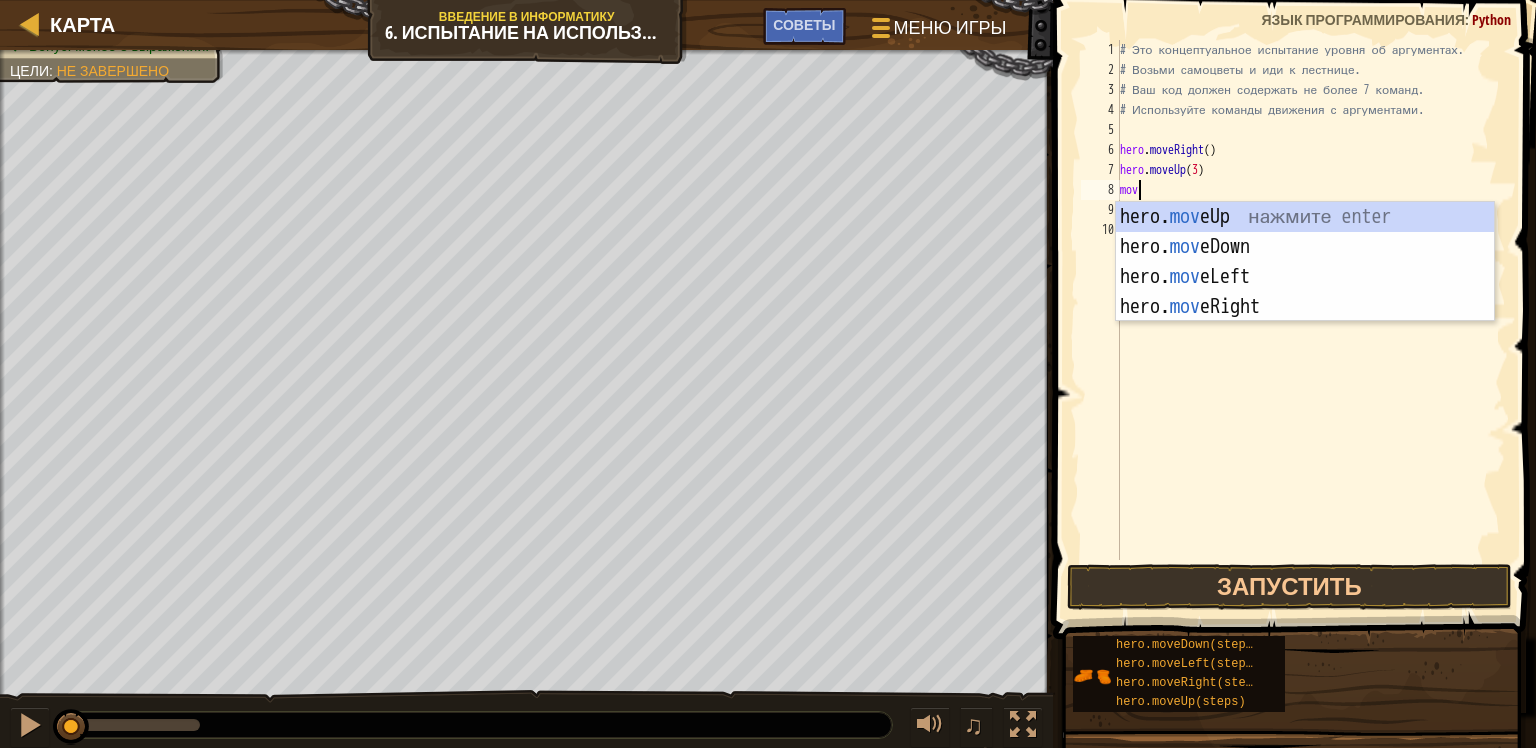 type on "move" 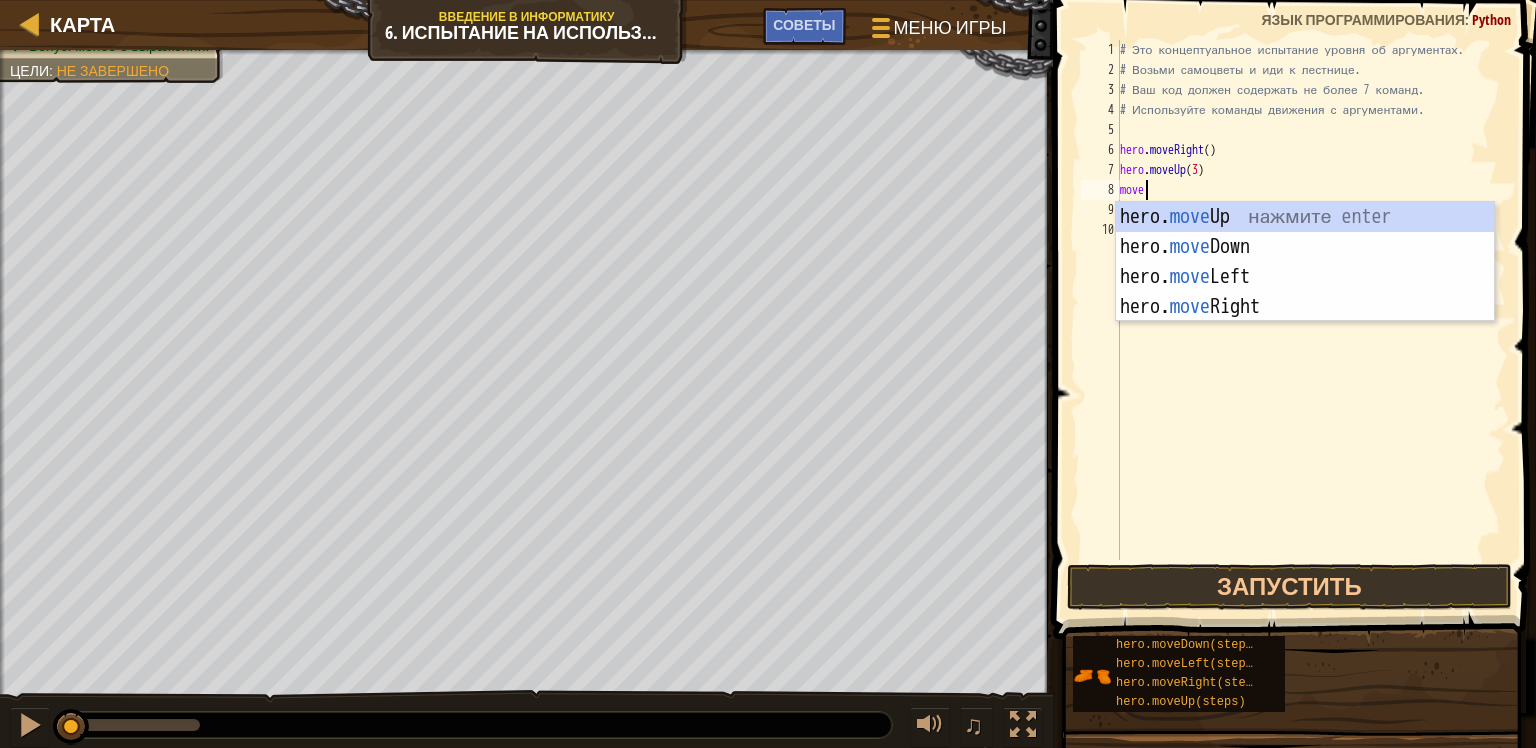scroll, scrollTop: 9, scrollLeft: 1, axis: both 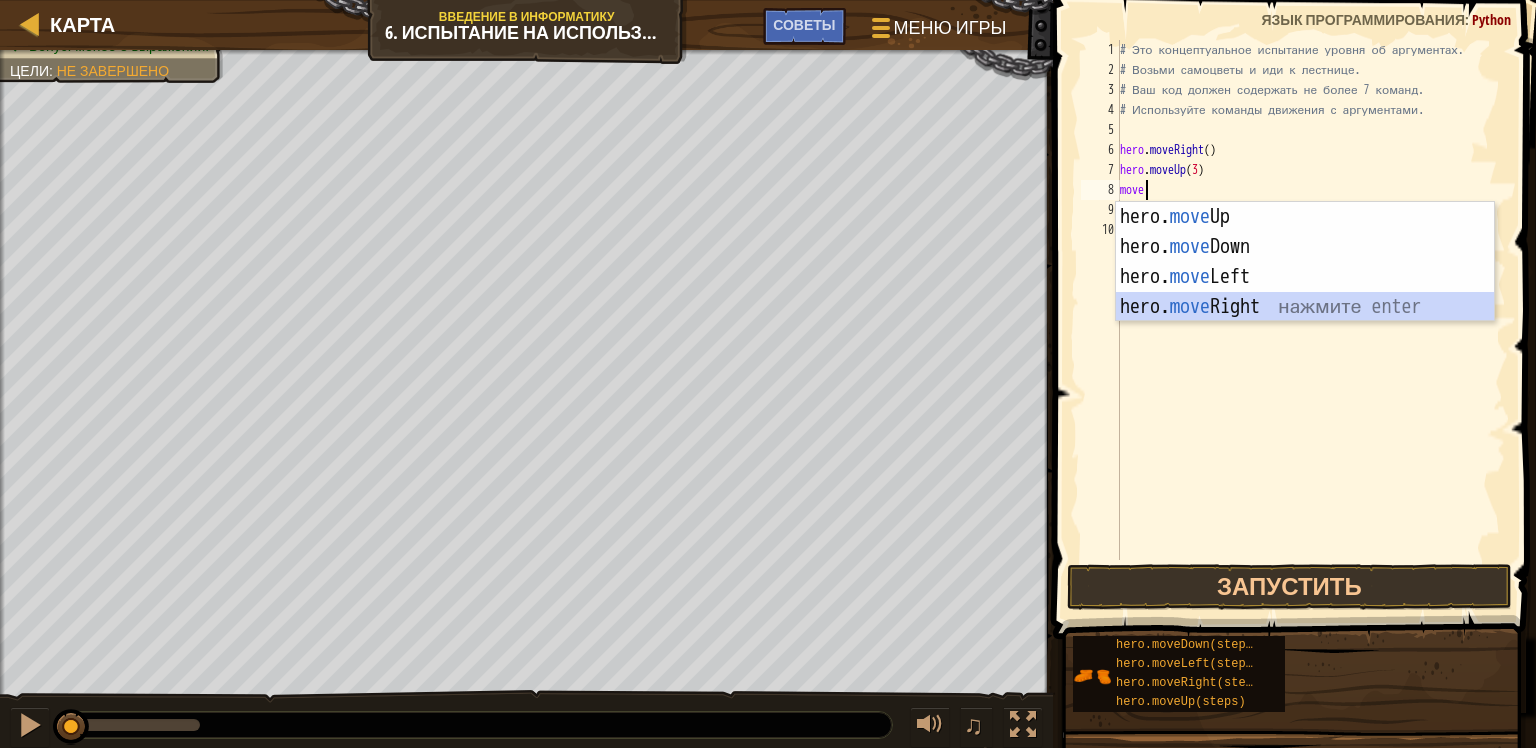 click on "hero. move Up нажмите enter hero. move Down нажмите enter hero. move Left нажмите enter hero. move Right нажмите enter" at bounding box center (1305, 292) 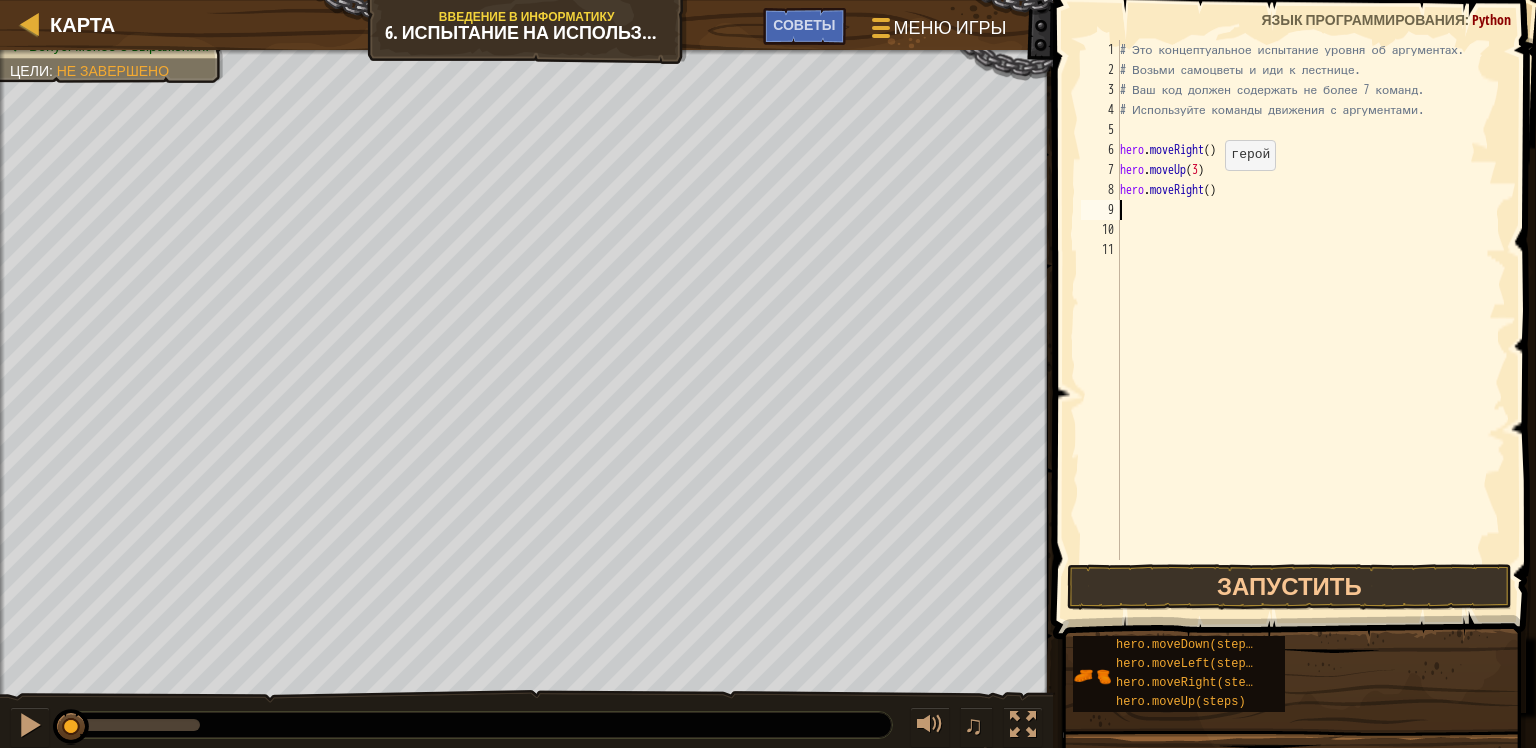 click on "# Это концептуальное испытание уровня об аргументах. # Возьми самоцветы и иди к лестнице. # Ваш код должен содержать не более 7 команд. # Используйте команды движения с аргументами. hero . moveRight ( ) hero . moveUp ( 3 ) hero . moveRight ( )" at bounding box center [1311, 320] 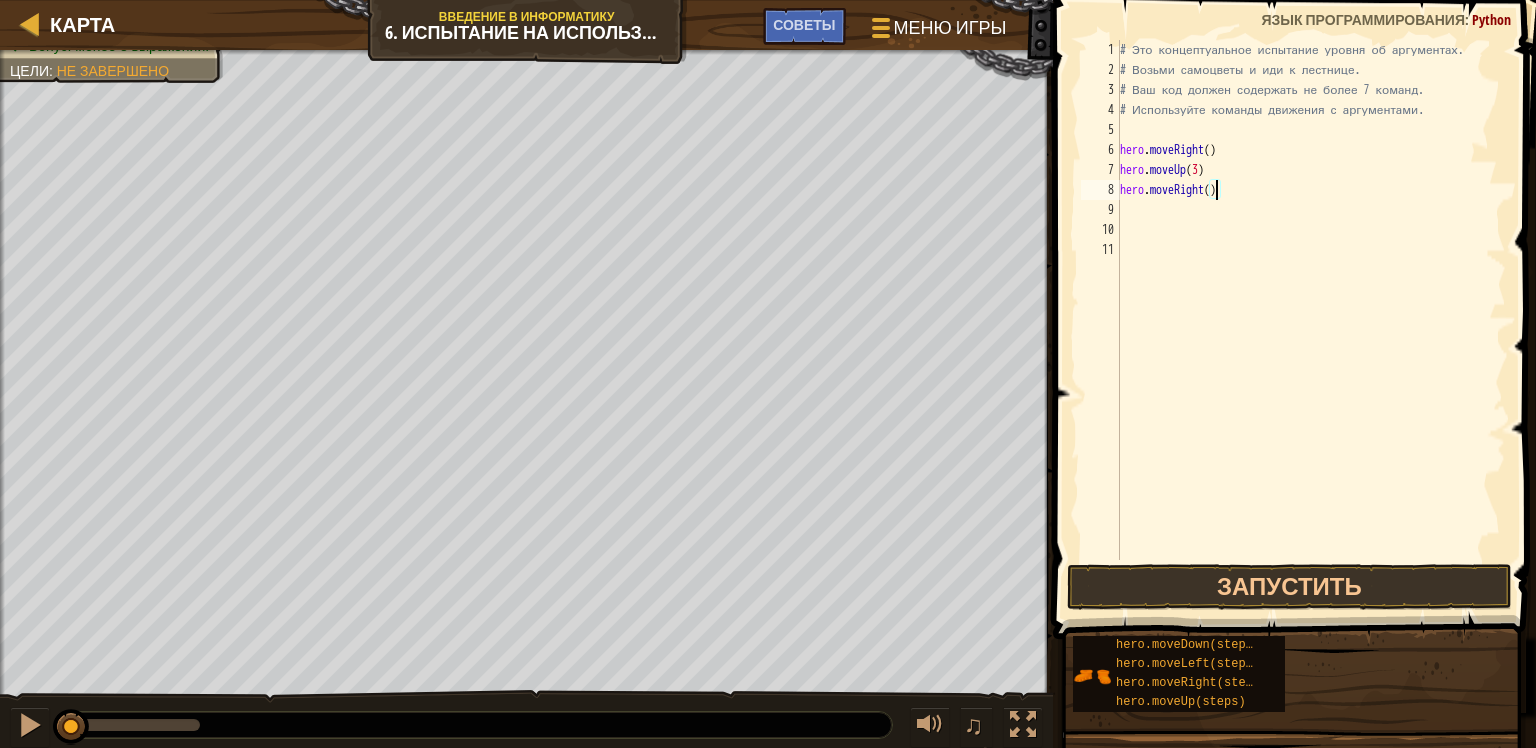 type on "hero.moveRight(2)" 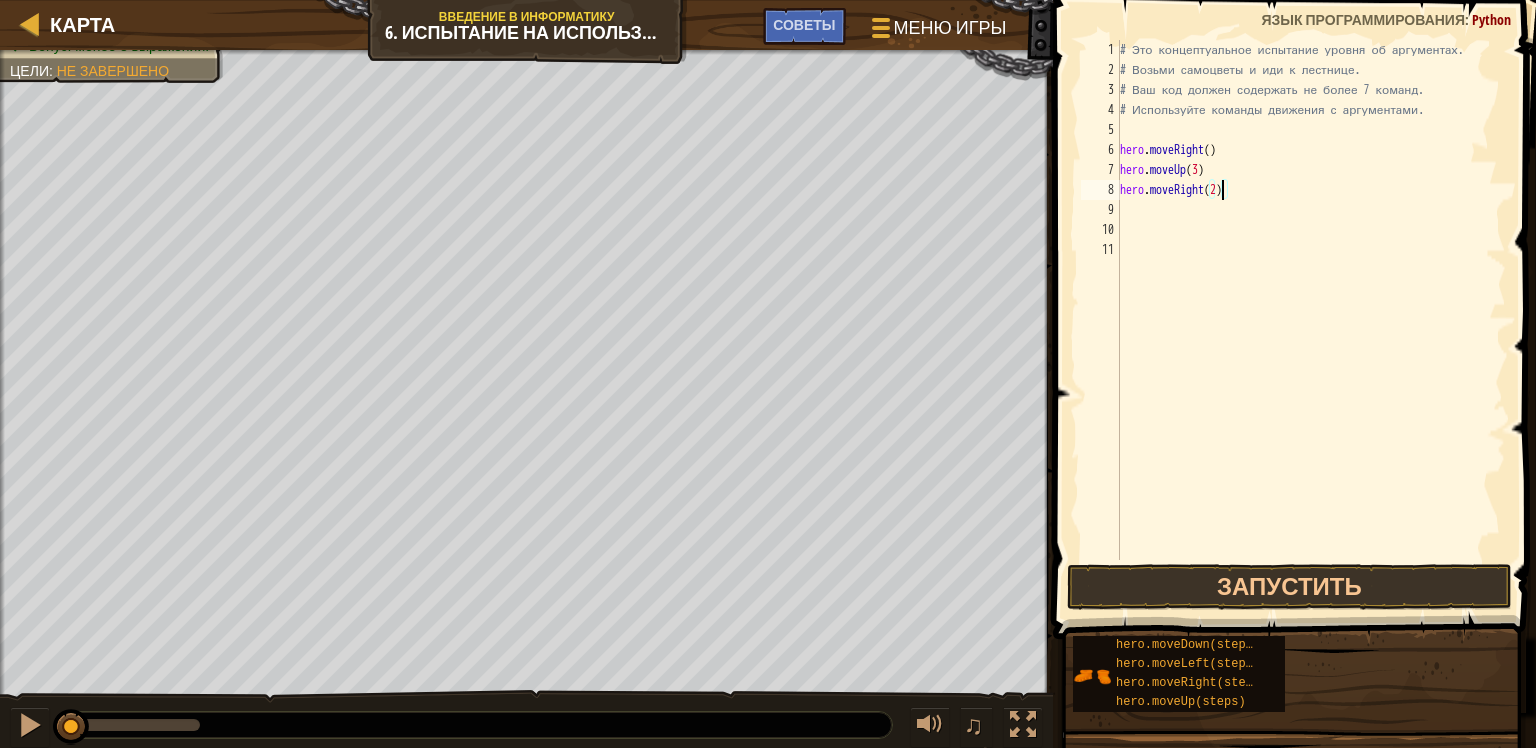 click on "# Это концептуальное испытание уровня об аргументах. # Возьми самоцветы и иди к лестнице. # Ваш код должен содержать не более 7 команд. # Используйте команды движения с аргументами. hero . moveRight ( ) hero . moveUp ( 3 ) hero . moveRight ( 2 )" at bounding box center [1311, 320] 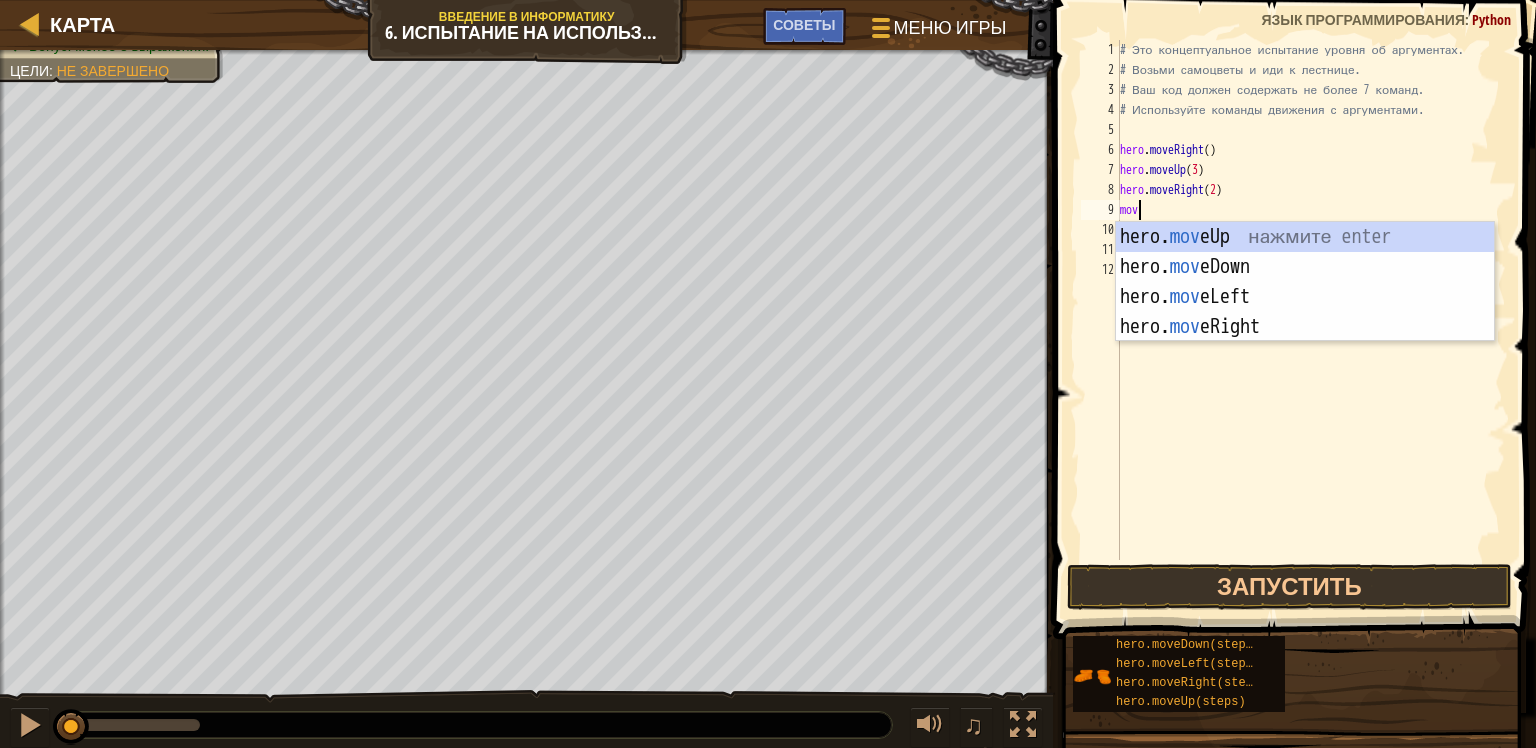 scroll, scrollTop: 9, scrollLeft: 0, axis: vertical 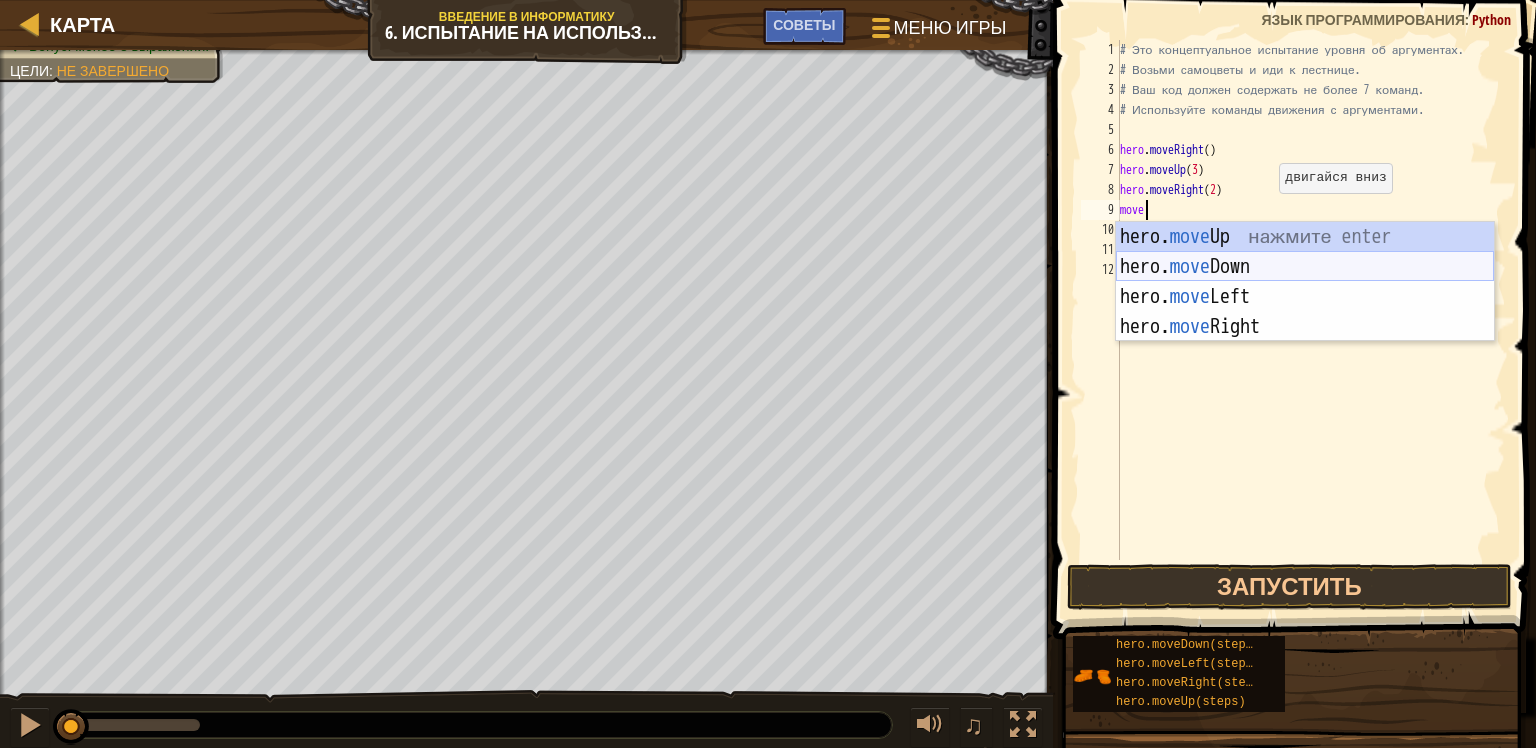 click on "hero. move Up нажмите enter hero. move Down нажмите enter hero. move Left нажмите enter hero. move Right нажмите enter" at bounding box center (1305, 312) 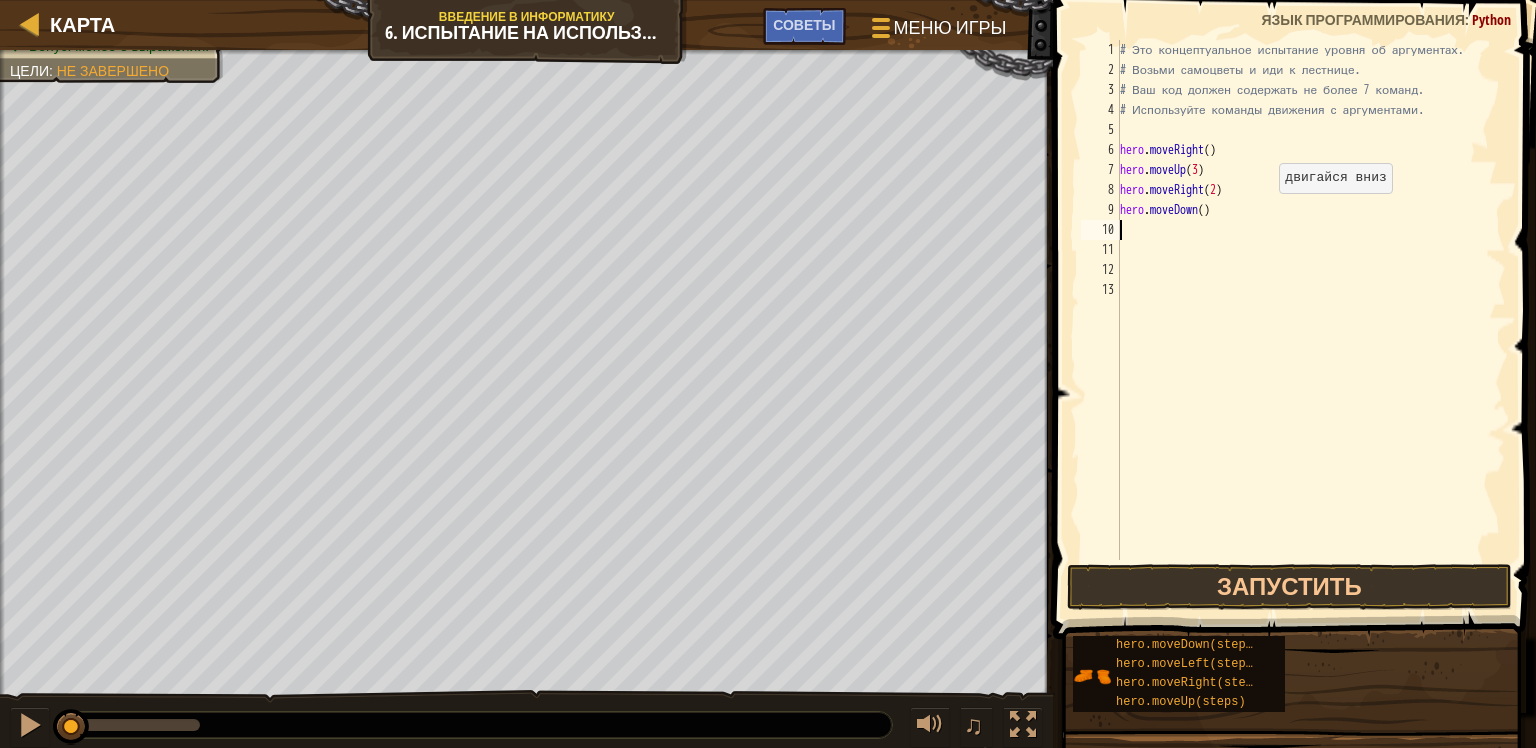 scroll, scrollTop: 9, scrollLeft: 0, axis: vertical 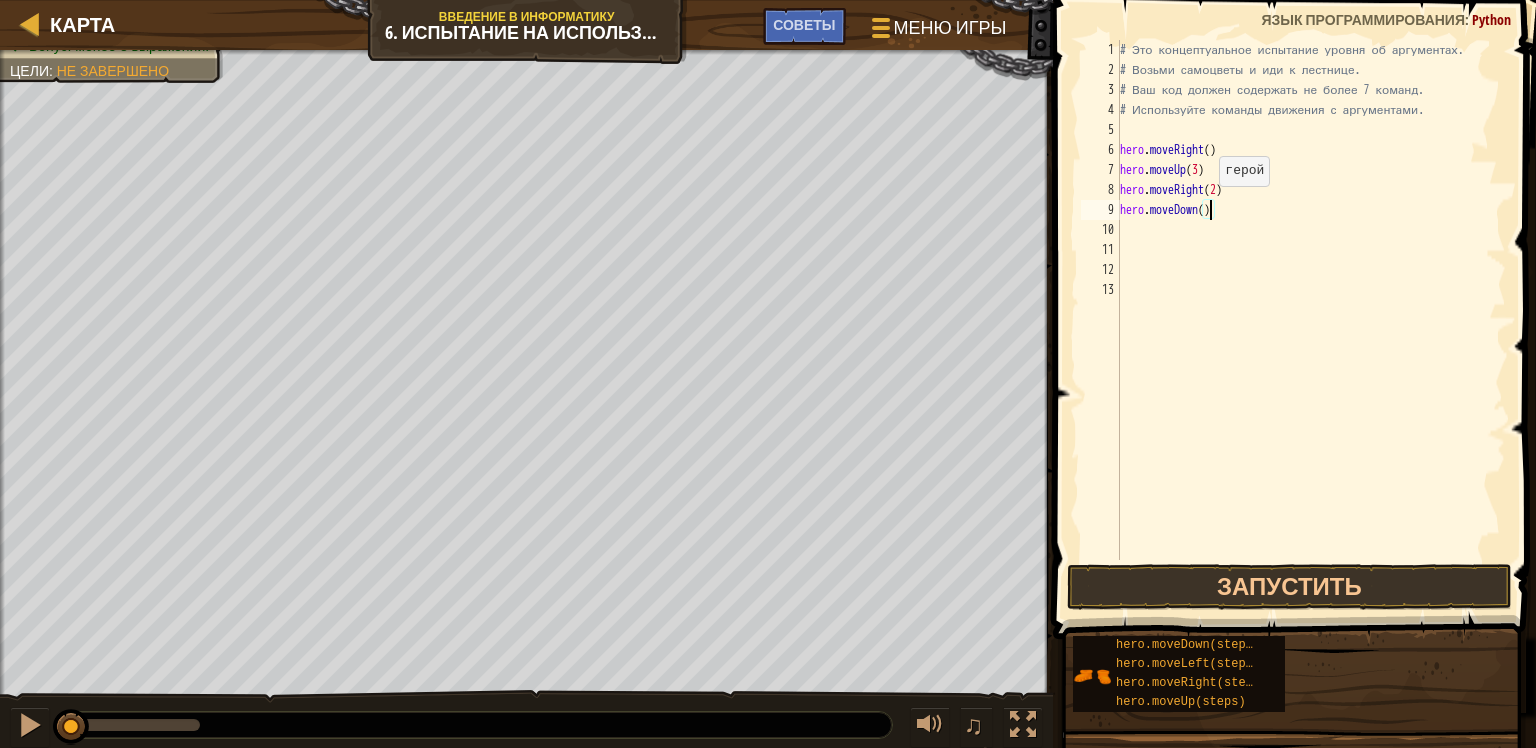 click on "# Это концептуальное испытание уровня об аргументах. # Возьми самоцветы и иди к лестнице. # Ваш код должен содержать не более 7 команд. # Используйте команды движения с аргументами. hero . moveRight ( ) hero . moveUp ( 3 ) hero . moveRight ( 2 ) hero . moveDown ( )" at bounding box center [1311, 320] 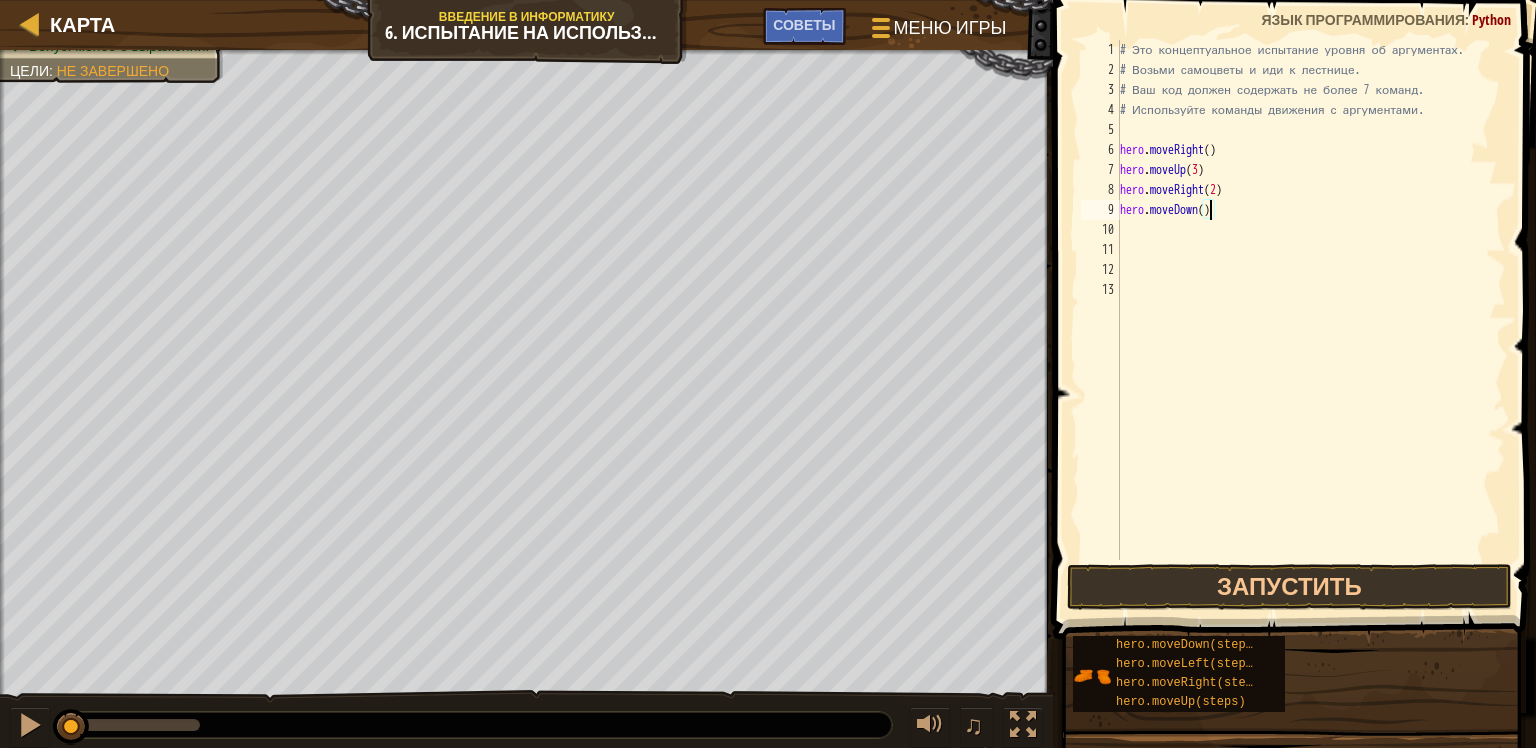 type on "hero.moveDown(3)" 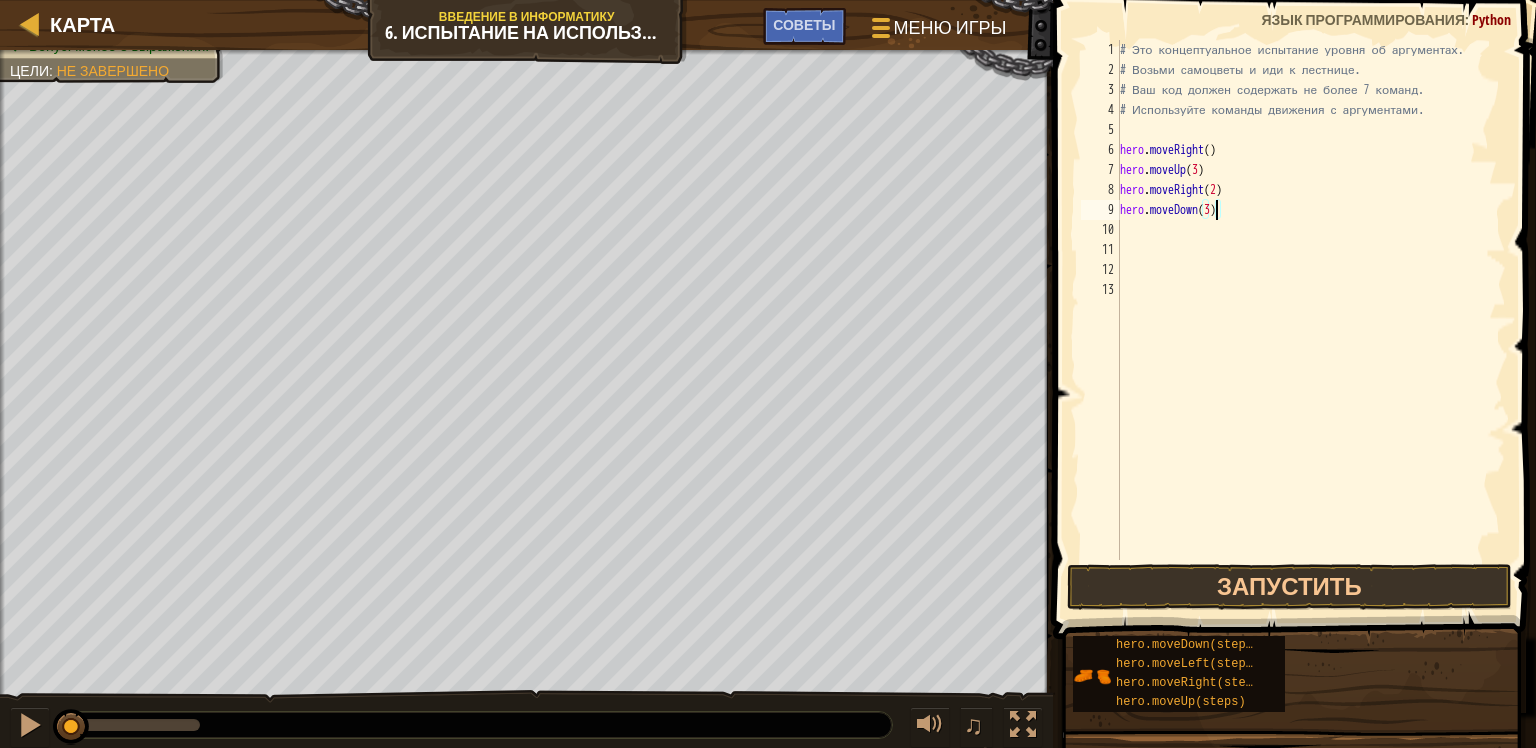 click on "# Это концептуальное испытание уровня об аргументах. # Возьми самоцветы и иди к лестнице. # Ваш код должен содержать не более 7 команд. # Используйте команды движения с аргументами. hero . moveRight ( ) hero . moveUp ( 3 ) hero . moveRight ( 2 ) hero . moveDown ( 3 )" at bounding box center (1311, 320) 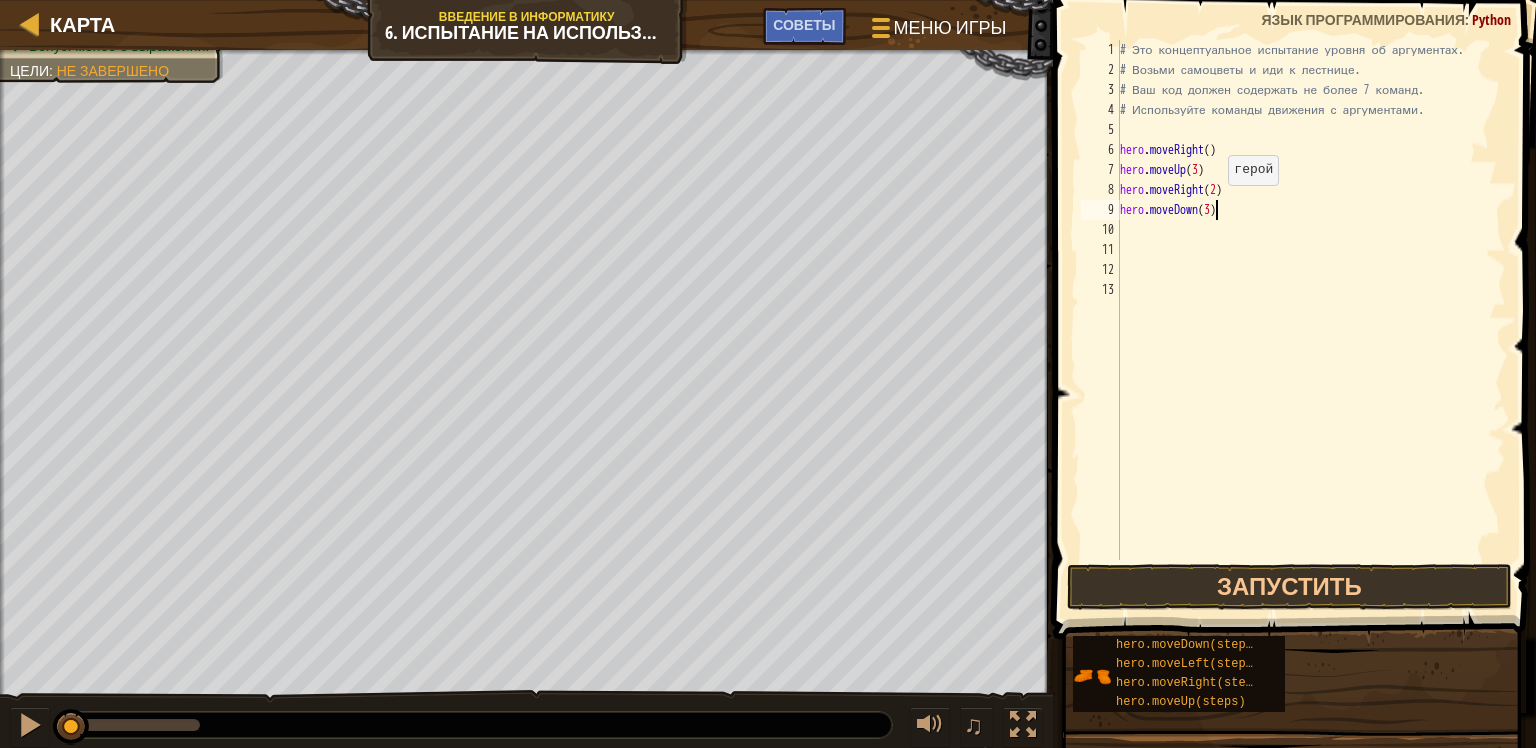 click on "# Это концептуальное испытание уровня об аргументах. # Возьми самоцветы и иди к лестнице. # Ваш код должен содержать не более 7 команд. # Используйте команды движения с аргументами. hero . moveRight ( ) hero . moveUp ( 3 ) hero . moveRight ( 2 ) hero . moveDown ( 3 )" at bounding box center (1311, 320) 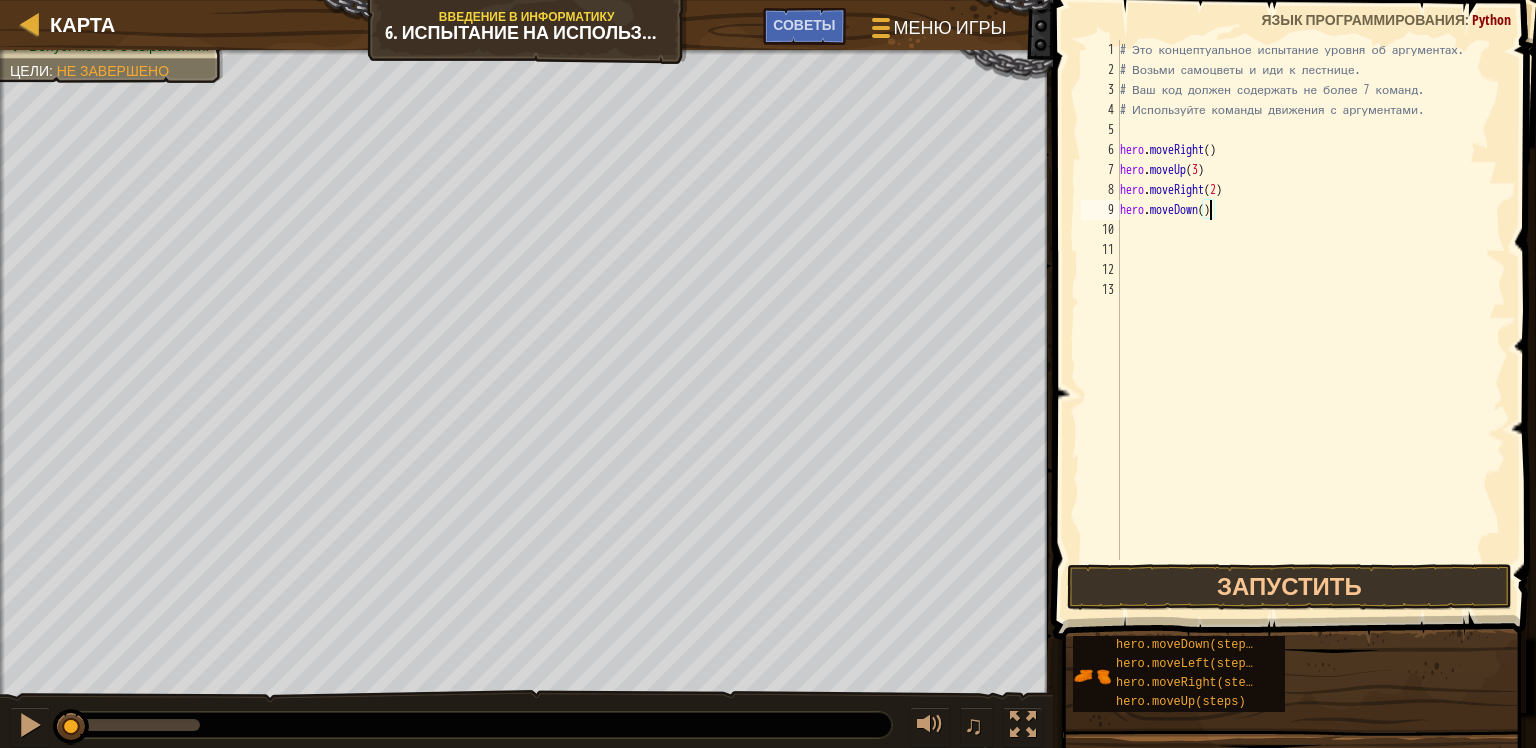 type on "hero.moveDown(1)" 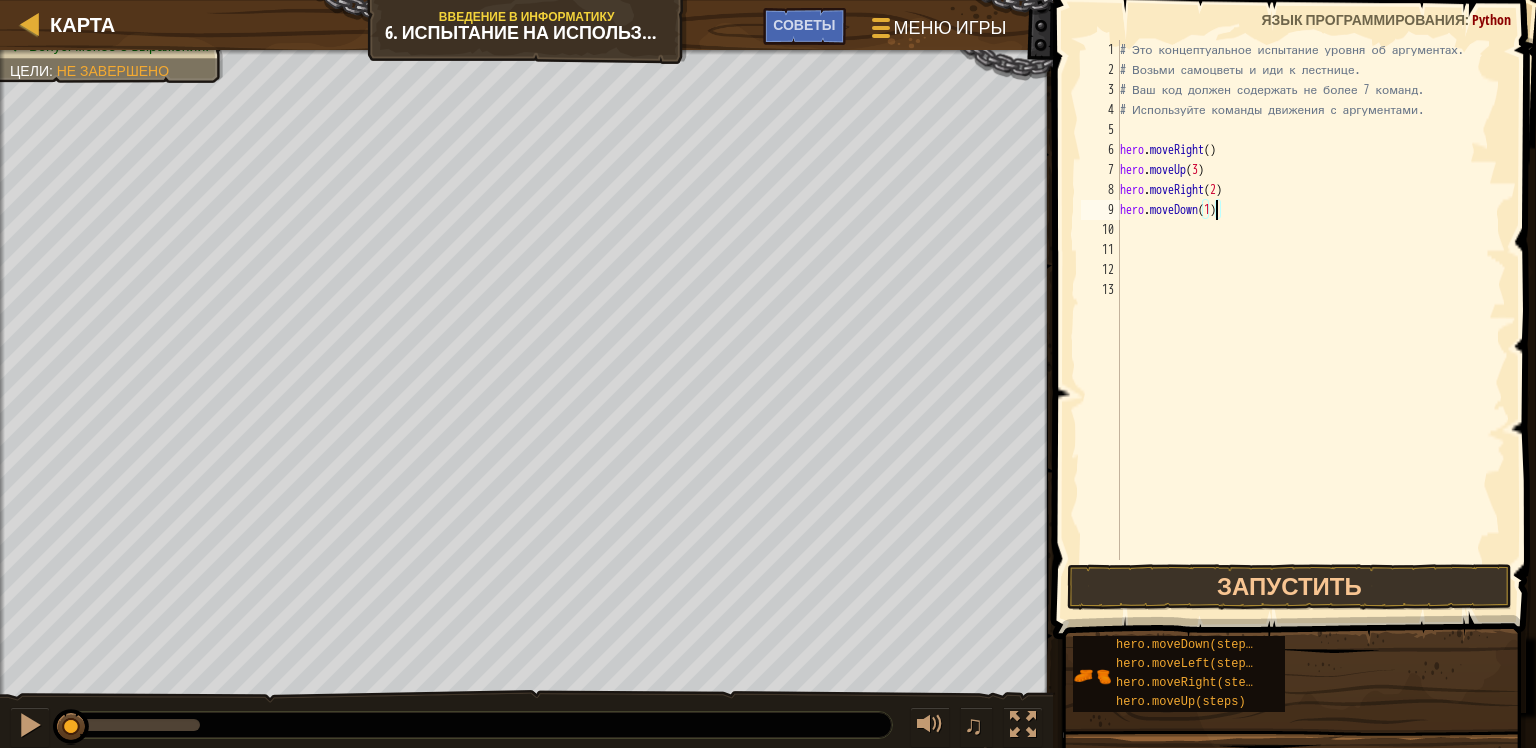 click on "# Это концептуальное испытание уровня об аргументах. # Возьми самоцветы и иди к лестнице. # Ваш код должен содержать не более 7 команд. # Используйте команды движения с аргументами. hero . moveRight ( ) hero . moveUp ( 3 ) hero . moveRight ( 2 ) hero . moveDown ( 1 )" at bounding box center [1311, 320] 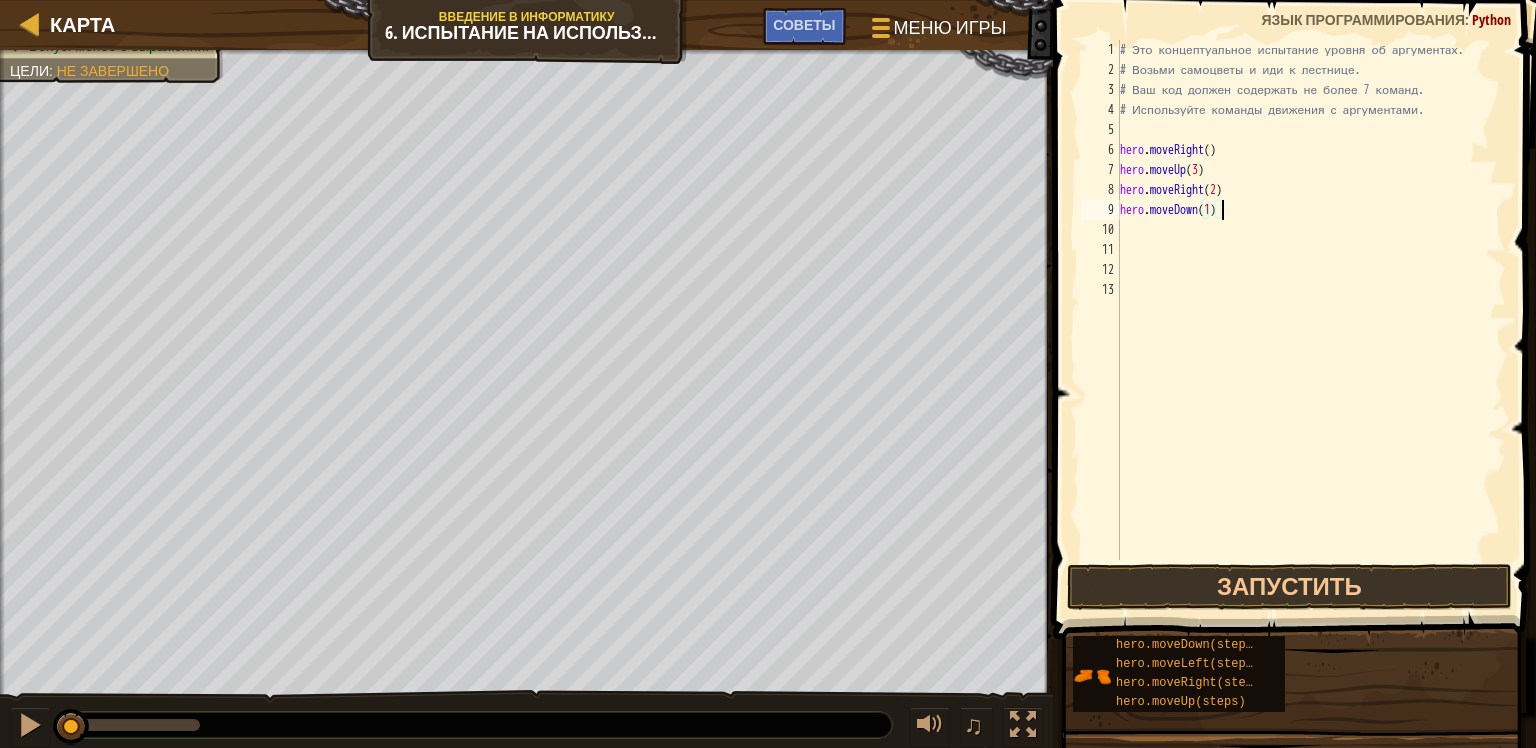 scroll, scrollTop: 9, scrollLeft: 0, axis: vertical 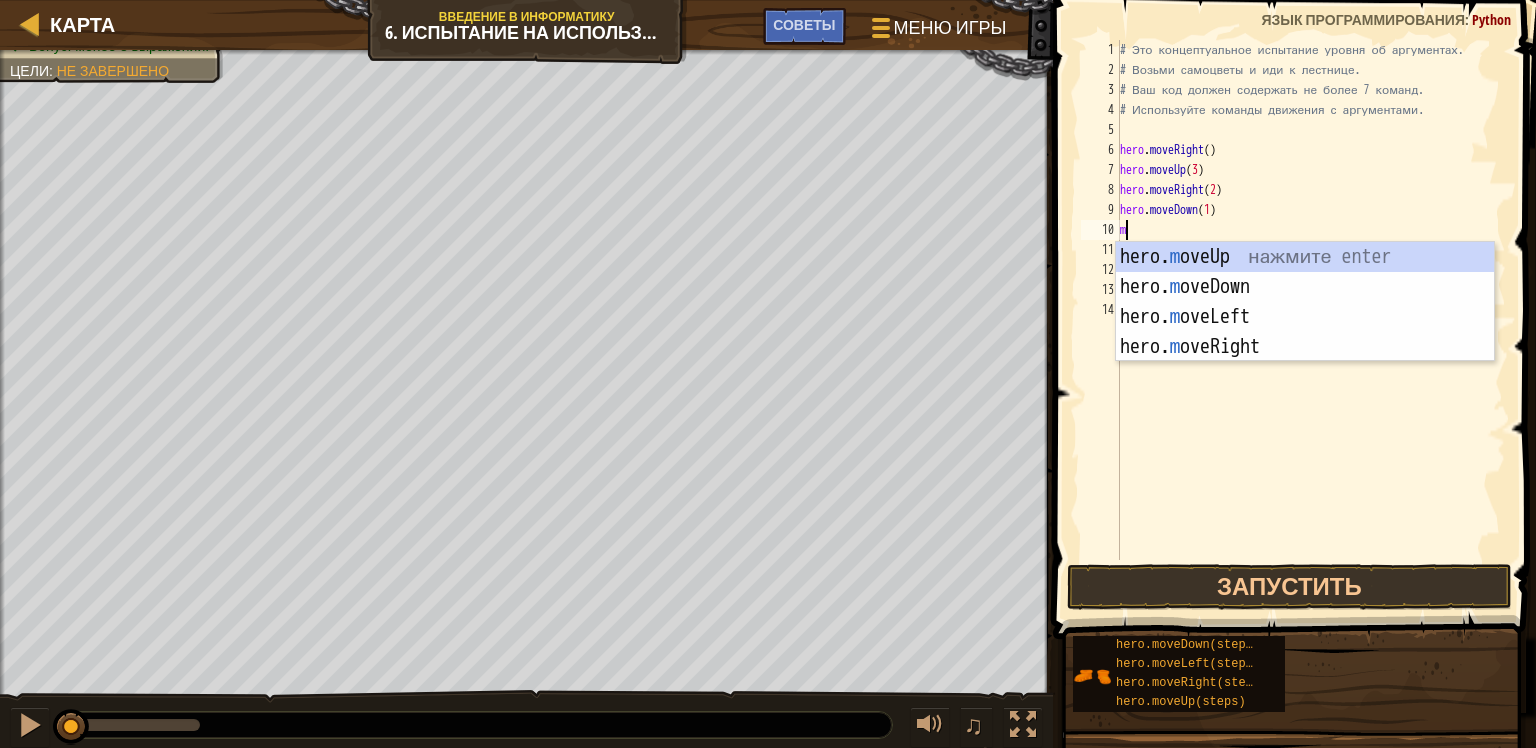 type on "mo" 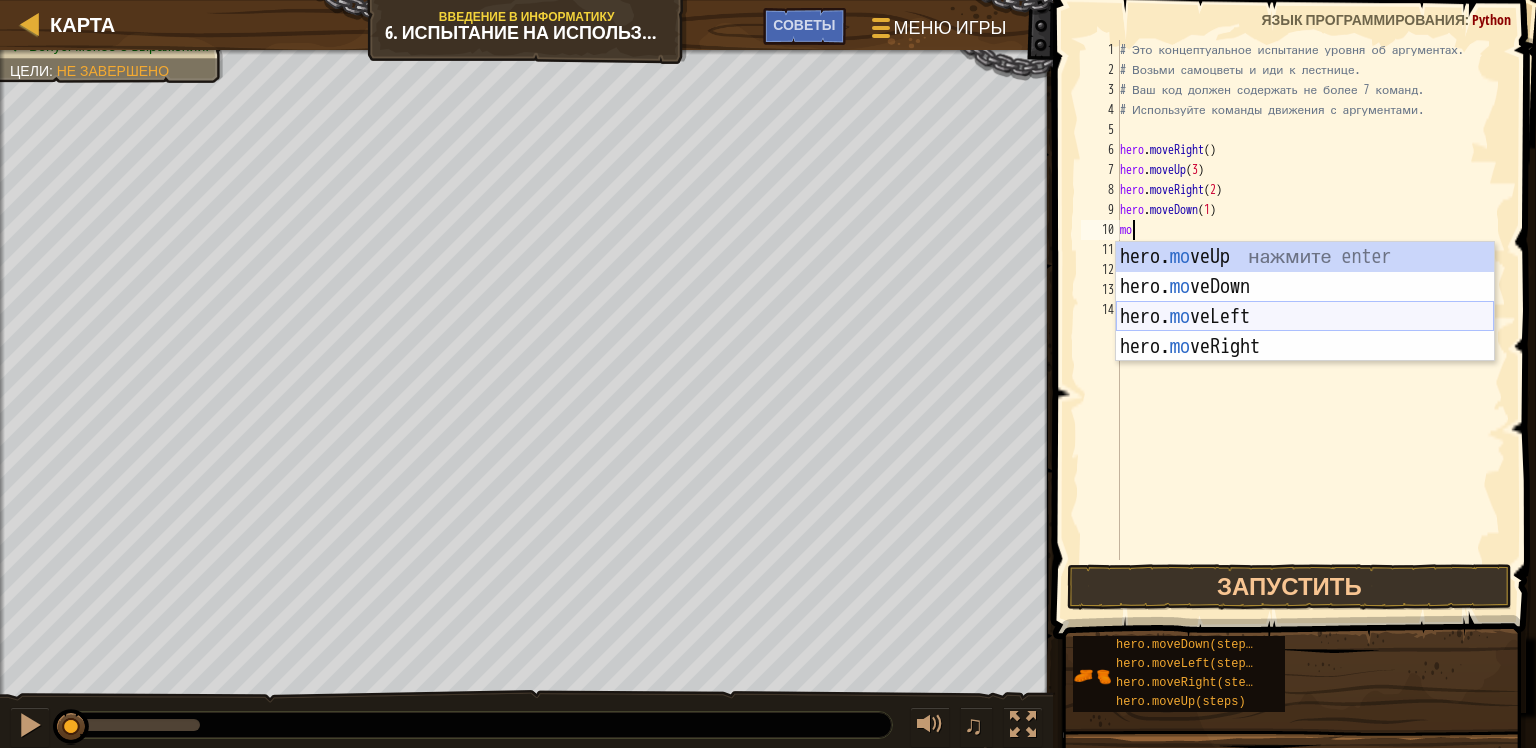 click on "hero. mo veUp нажмите enter hero. mo veDown нажмите enter hero. mo veLeft нажмите enter hero. mo veRight нажмите enter" at bounding box center (1305, 332) 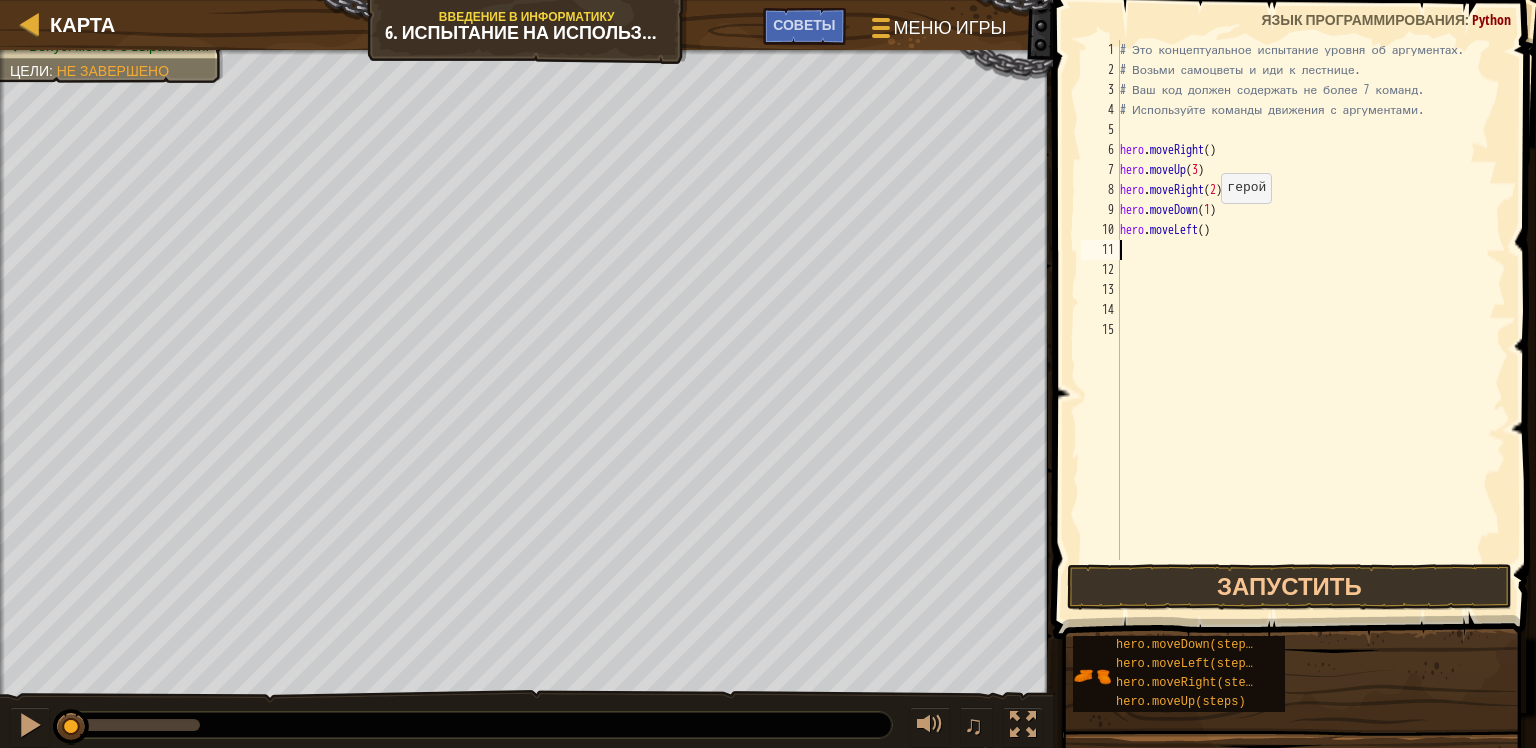 click on "# Это концептуальное испытание уровня об аргументах. # Возьми самоцветы и иди к лестнице. # Ваш код должен содержать не более 7 команд. # Используйте команды движения с аргументами. hero . moveRight ( ) hero . moveUp ( 3 ) hero . moveRight ( 2 ) hero . moveDown ( 1 ) hero . moveLeft ( )" at bounding box center [1311, 320] 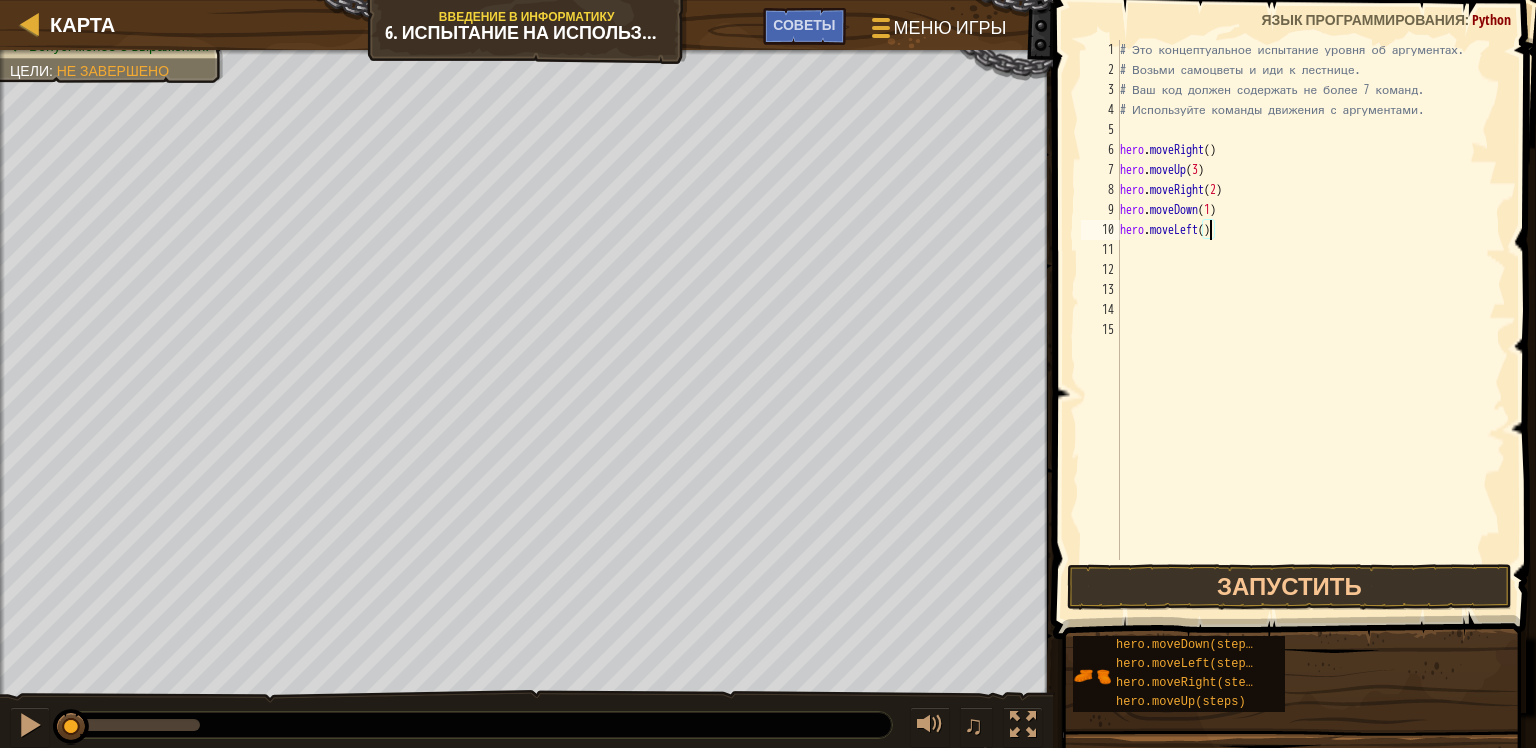 type on "hero.moveLeft(1)" 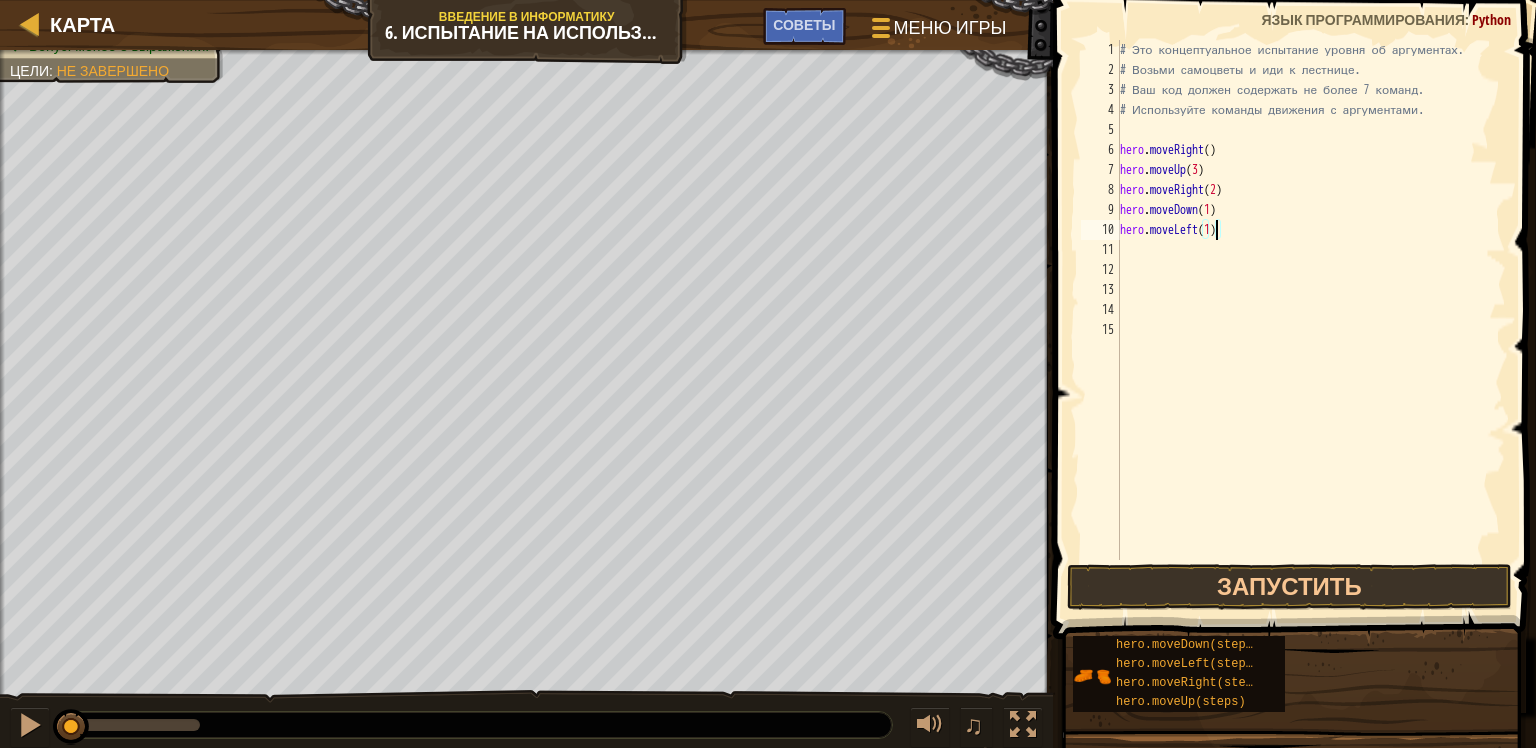 click on "# Это концептуальное испытание уровня об аргументах. # Возьми самоцветы и иди к лестнице. # Ваш код должен содержать не более 7 команд. # Используйте команды движения с аргументами. hero . moveRight ( ) hero . moveUp ( 3 ) hero . moveRight ( 2 ) hero . moveDown ( 1 ) hero . moveLeft ( 1 )" at bounding box center (1311, 320) 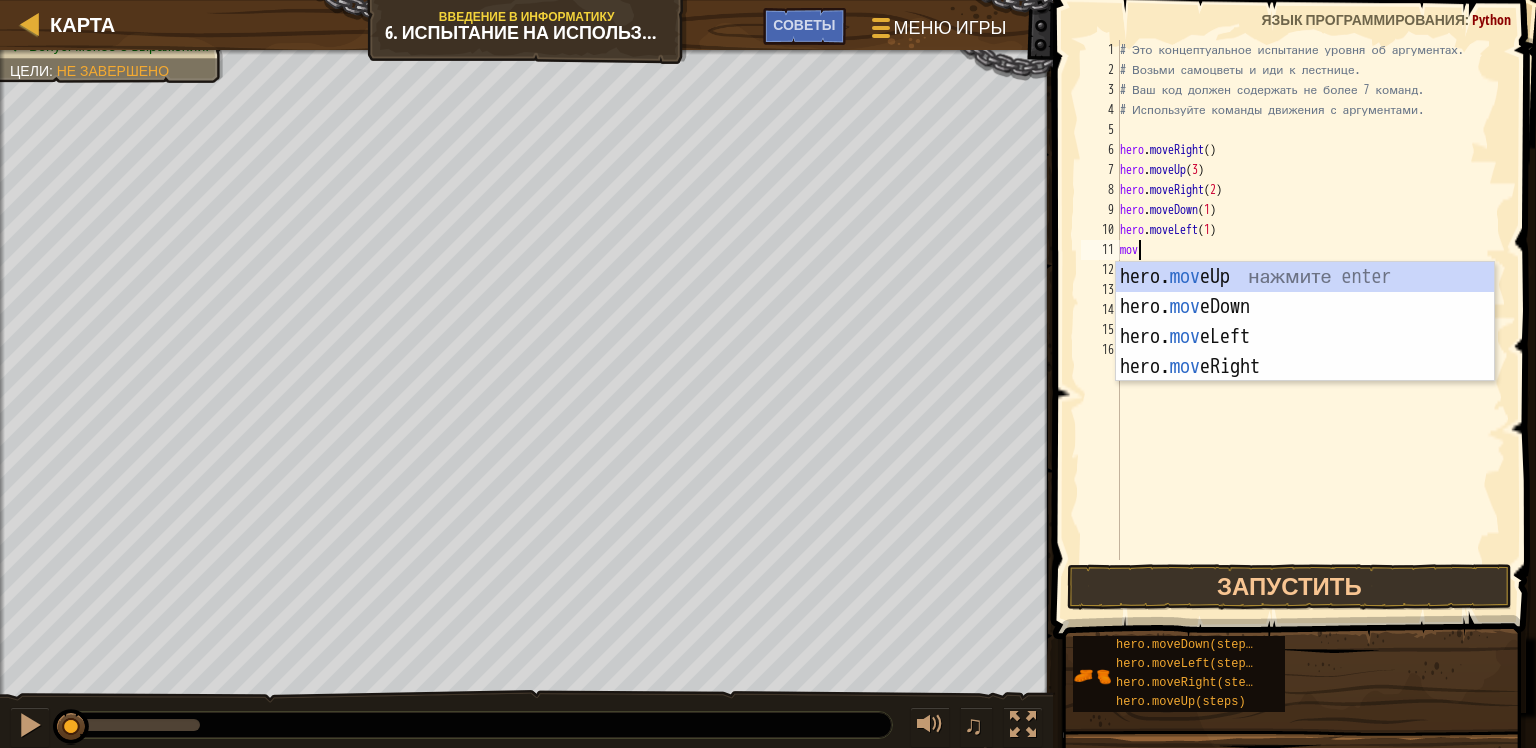scroll, scrollTop: 9, scrollLeft: 0, axis: vertical 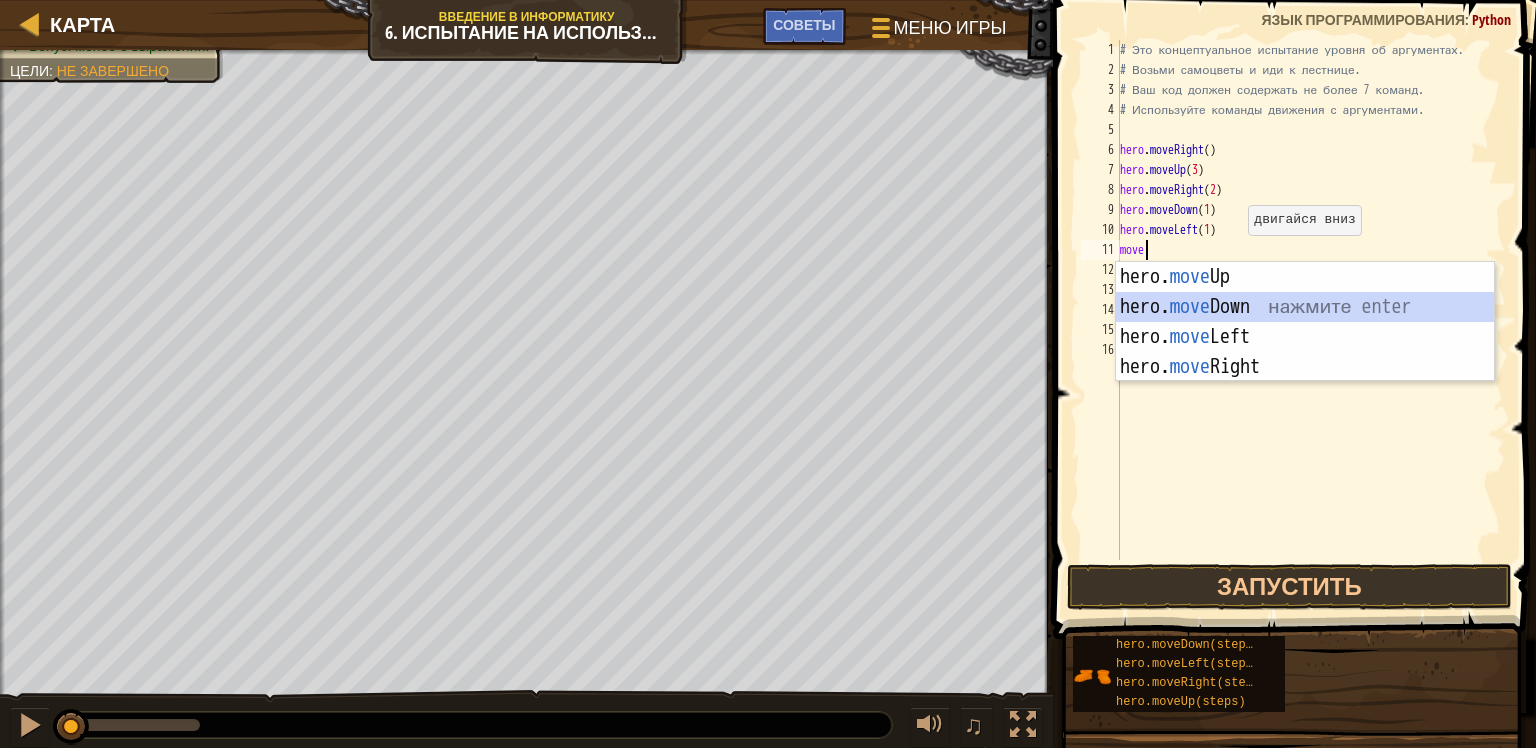 click on "hero. move Up нажмите enter hero. move Down нажмите enter hero. move Left нажмите enter hero. move Right нажмите enter" at bounding box center [1305, 352] 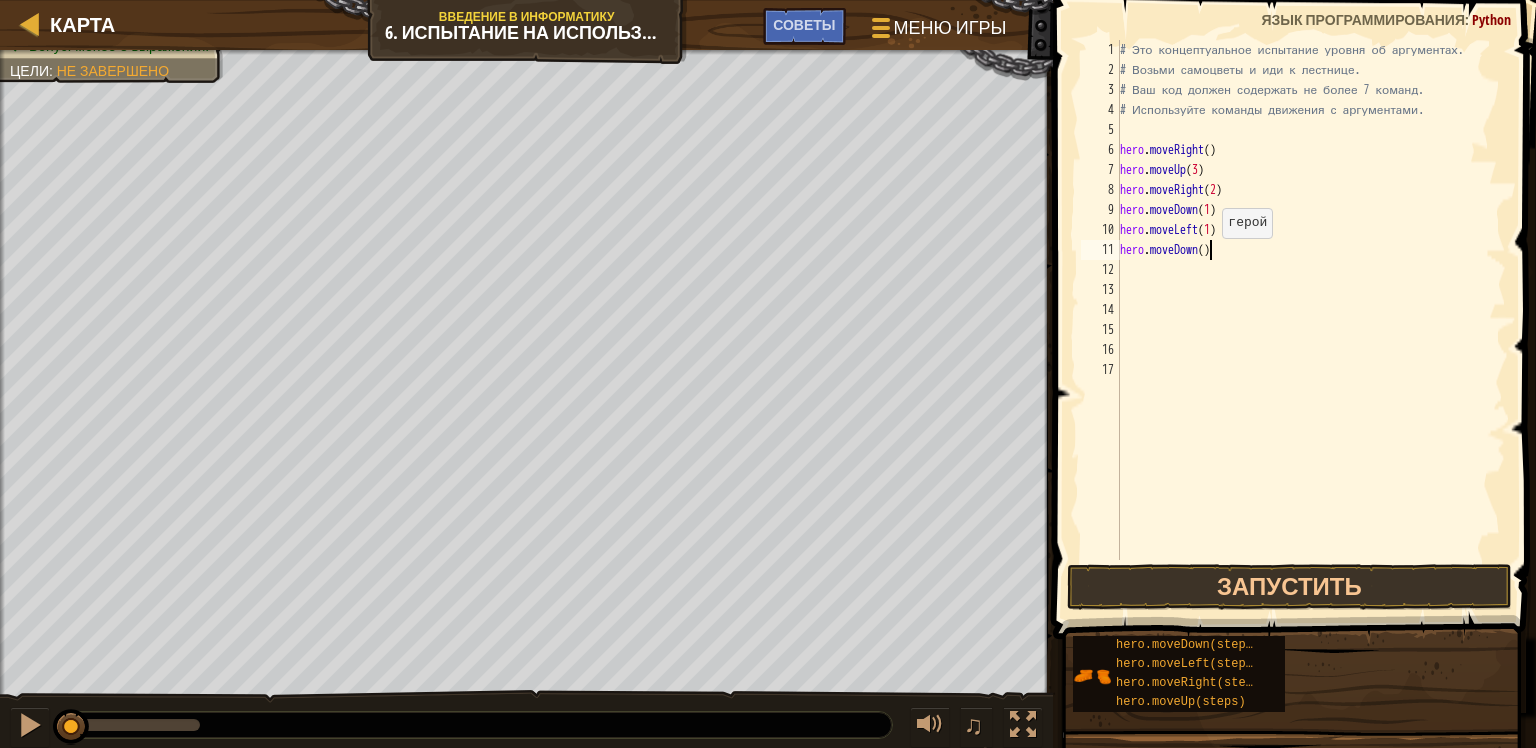 click on "# Это концептуальное испытание уровня об аргументах. # Возьми самоцветы и иди к лестнице. # Ваш код должен содержать не более 7 команд. # Используйте команды движения с аргументами. hero . moveRight ( ) hero . moveUp ( 3 ) hero . moveRight ( 2 ) hero . moveDown ( 1 ) hero . moveLeft ( 1 ) hero . moveDown ( )" at bounding box center (1311, 320) 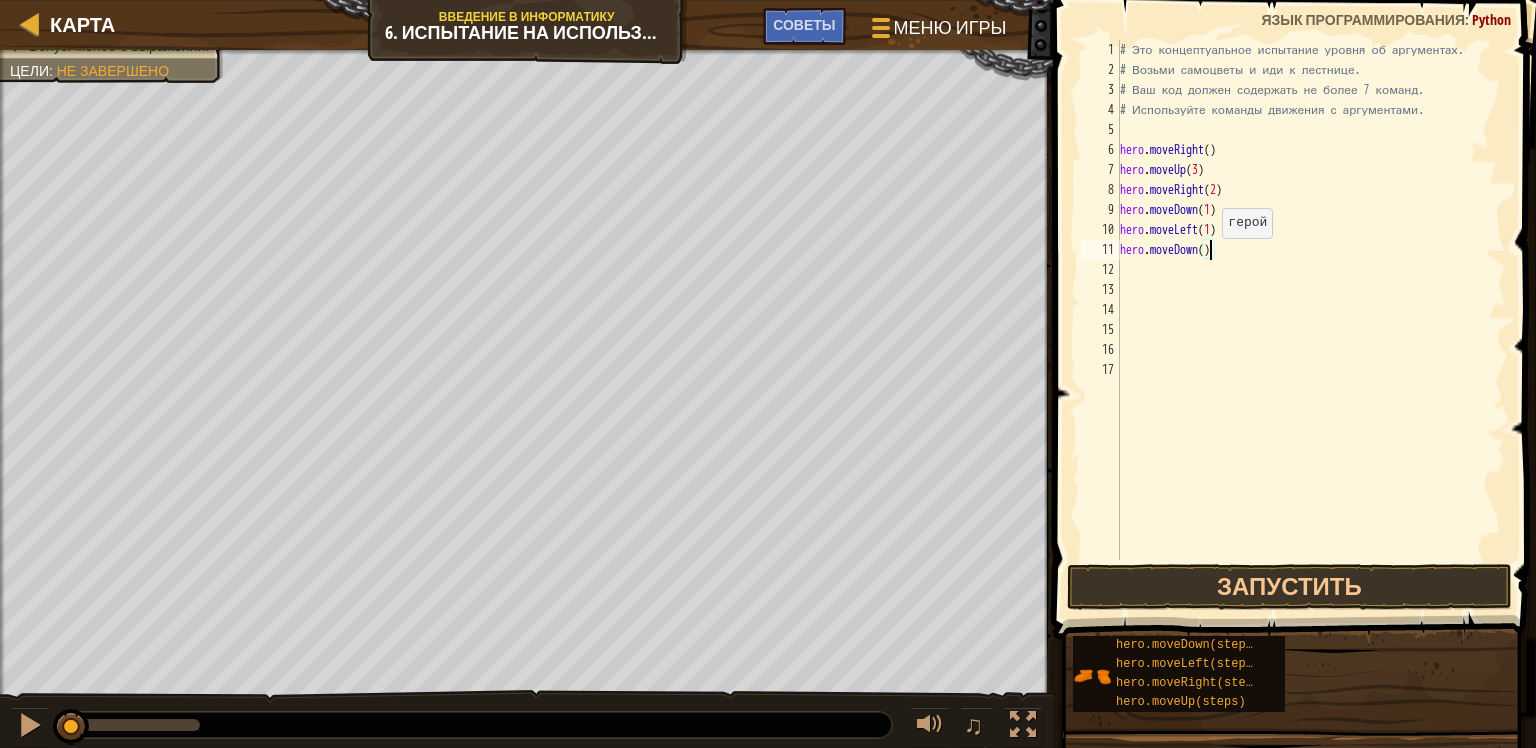 type on "hero.moveDown(2)" 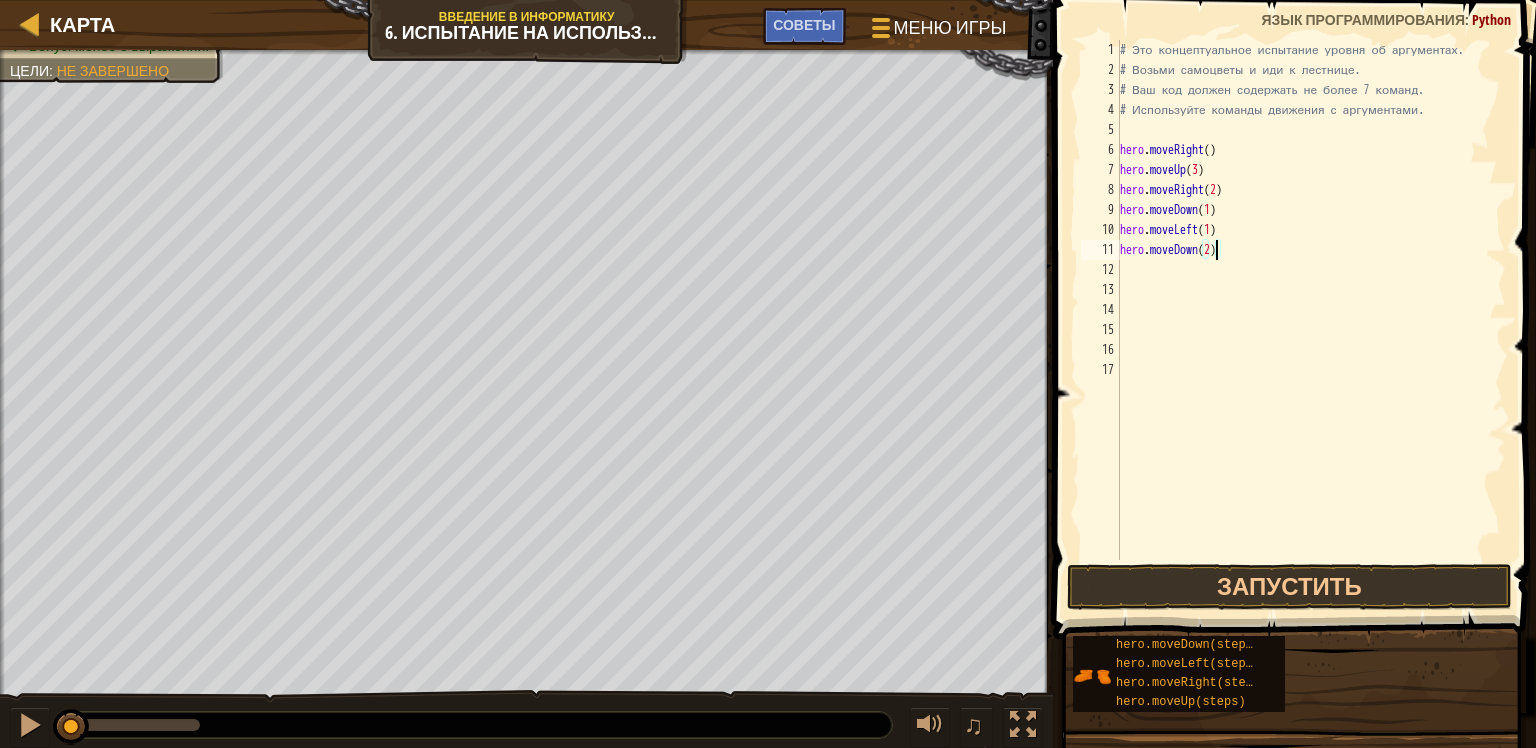 click on "# Это концептуальное испытание уровня об аргументах. # Возьми самоцветы и иди к лестнице. # Ваш код должен содержать не более 7 команд. # Используйте команды движения с аргументами. hero . moveRight ( ) hero . moveUp ( 3 ) hero . moveRight ( 2 ) hero . moveDown ( 1 ) hero . moveLeft ( 1 ) hero . moveDown ( 2 )" at bounding box center [1311, 320] 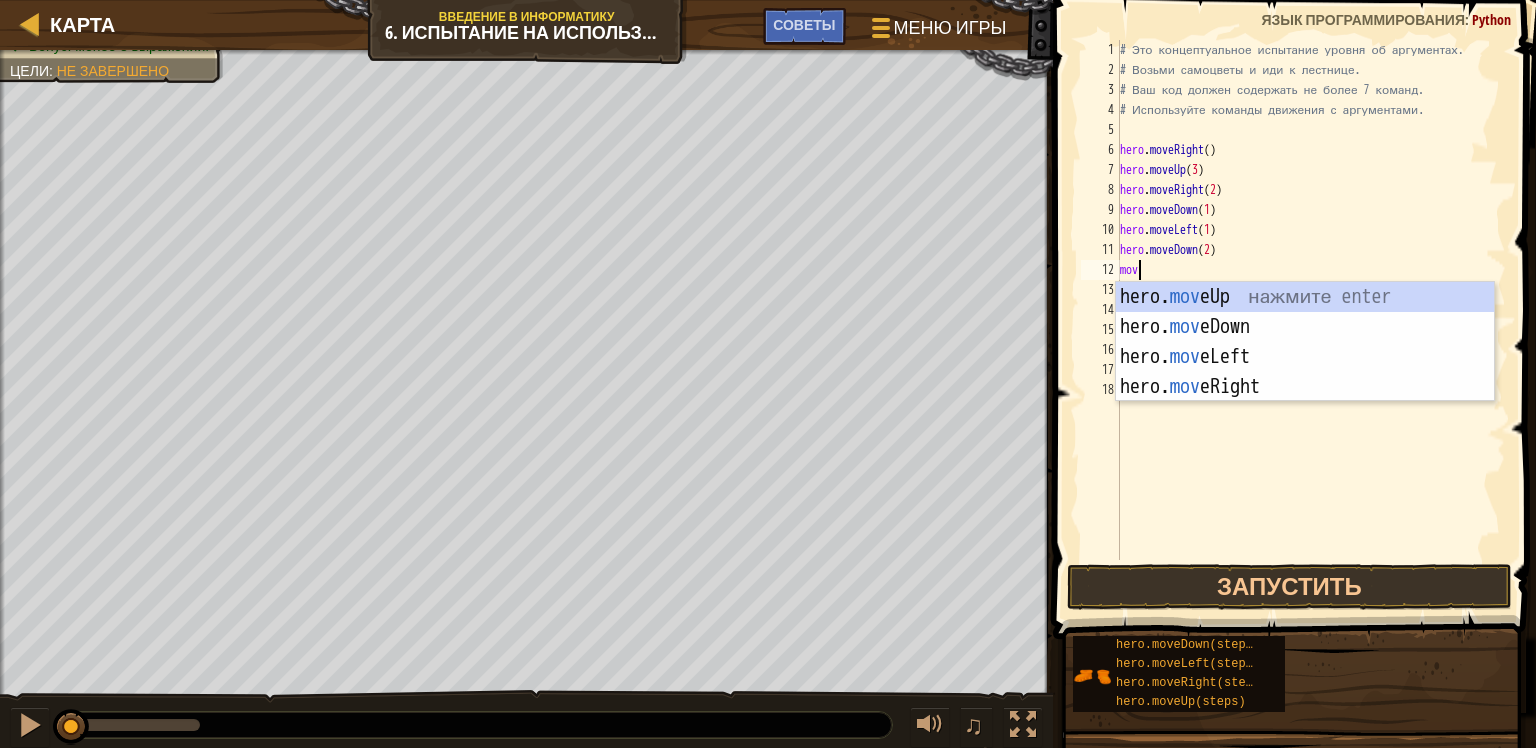 scroll, scrollTop: 9, scrollLeft: 0, axis: vertical 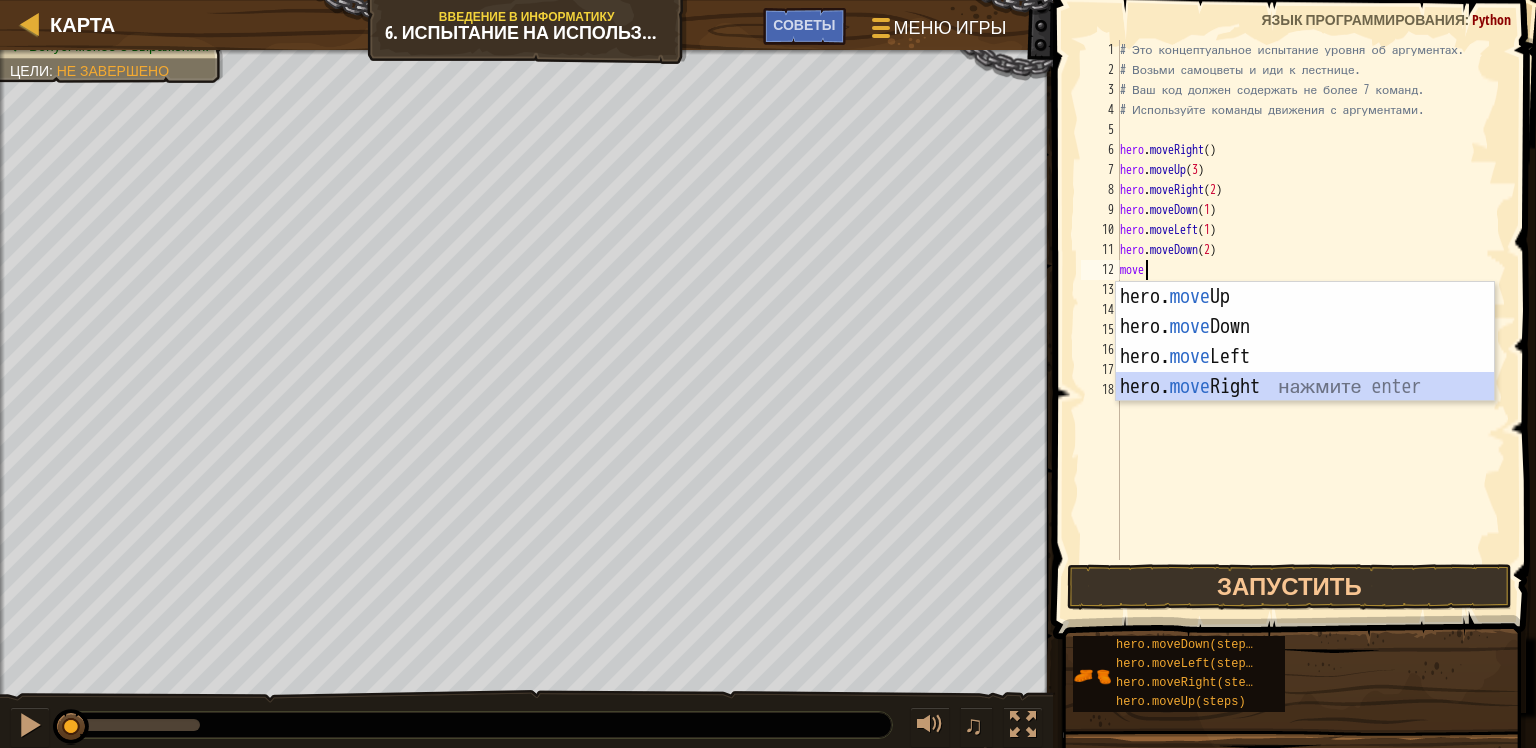 click on "hero. move Up нажмите enter hero. move Down нажмите enter hero. move Left нажмите enter hero. move Right нажмите enter" at bounding box center (1305, 372) 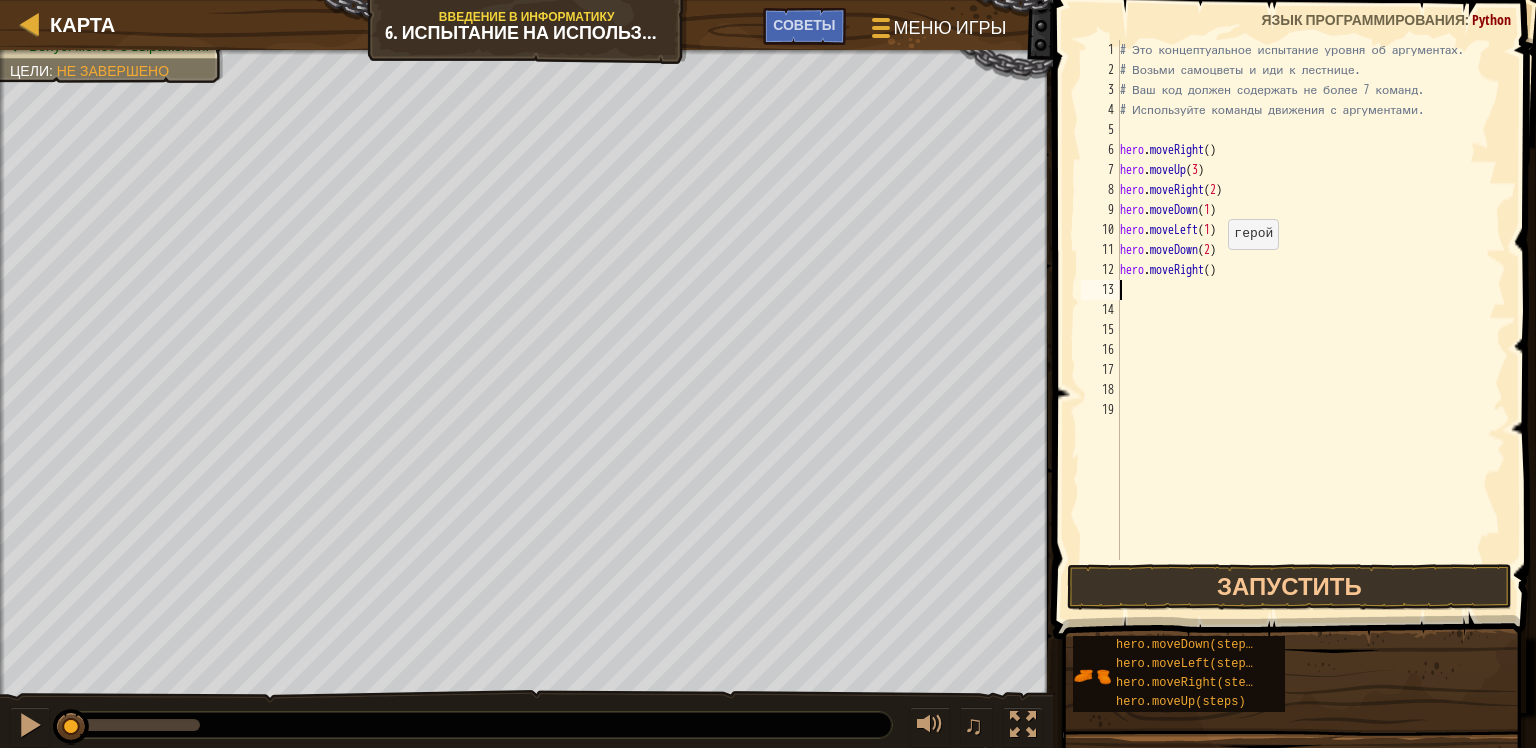 click on "# Это концептуальное испытание уровня об аргументах. # Возьми самоцветы и иди к лестнице. # Ваш код должен содержать не более 7 команд. # Используйте команды движения с аргументами. hero . moveRight ( ) hero . moveUp ( 3 ) hero . moveRight ( 2 ) hero . moveDown ( 1 ) hero . moveLeft ( 1 ) hero . moveDown ( 2 ) hero . moveRight ( )" at bounding box center (1311, 320) 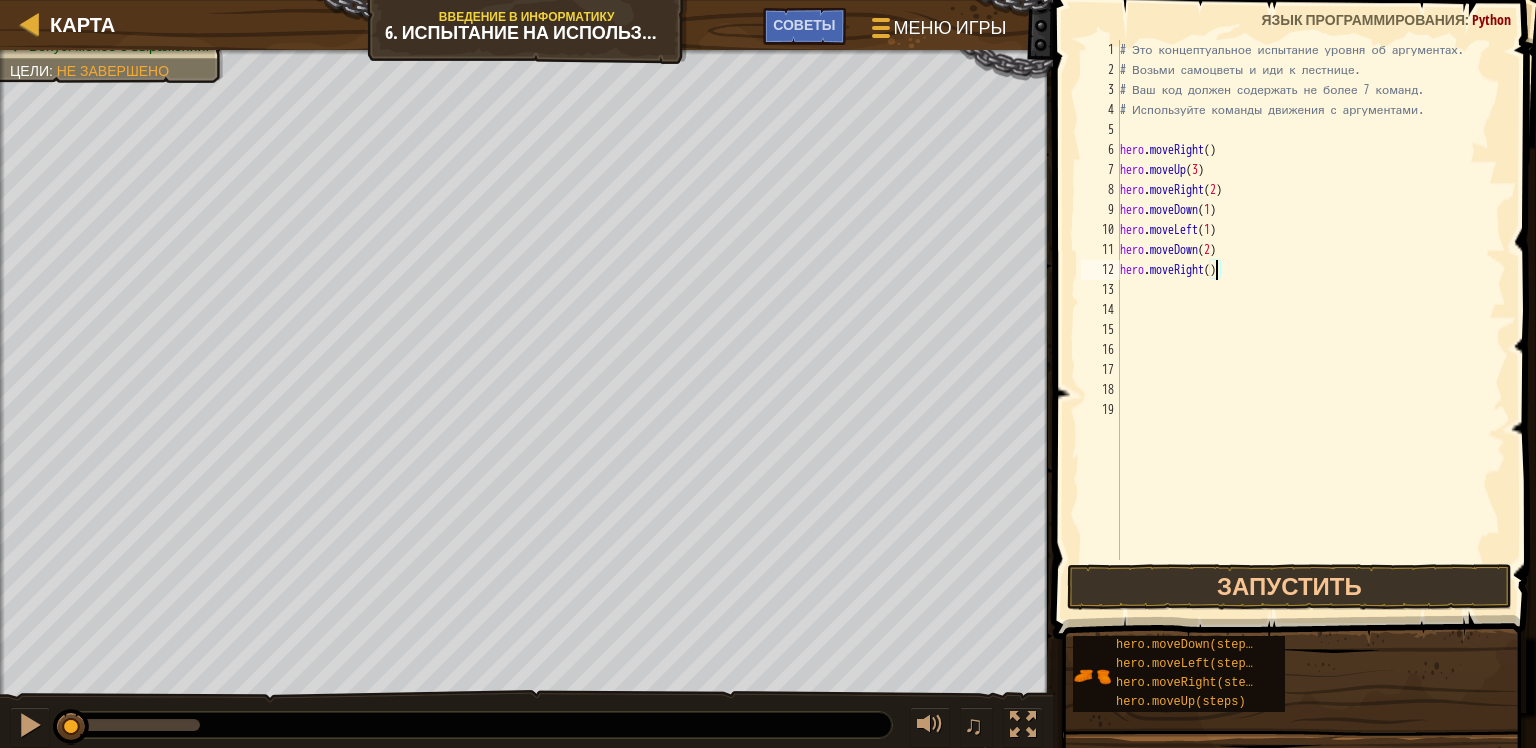 type on "hero.moveRight(2)" 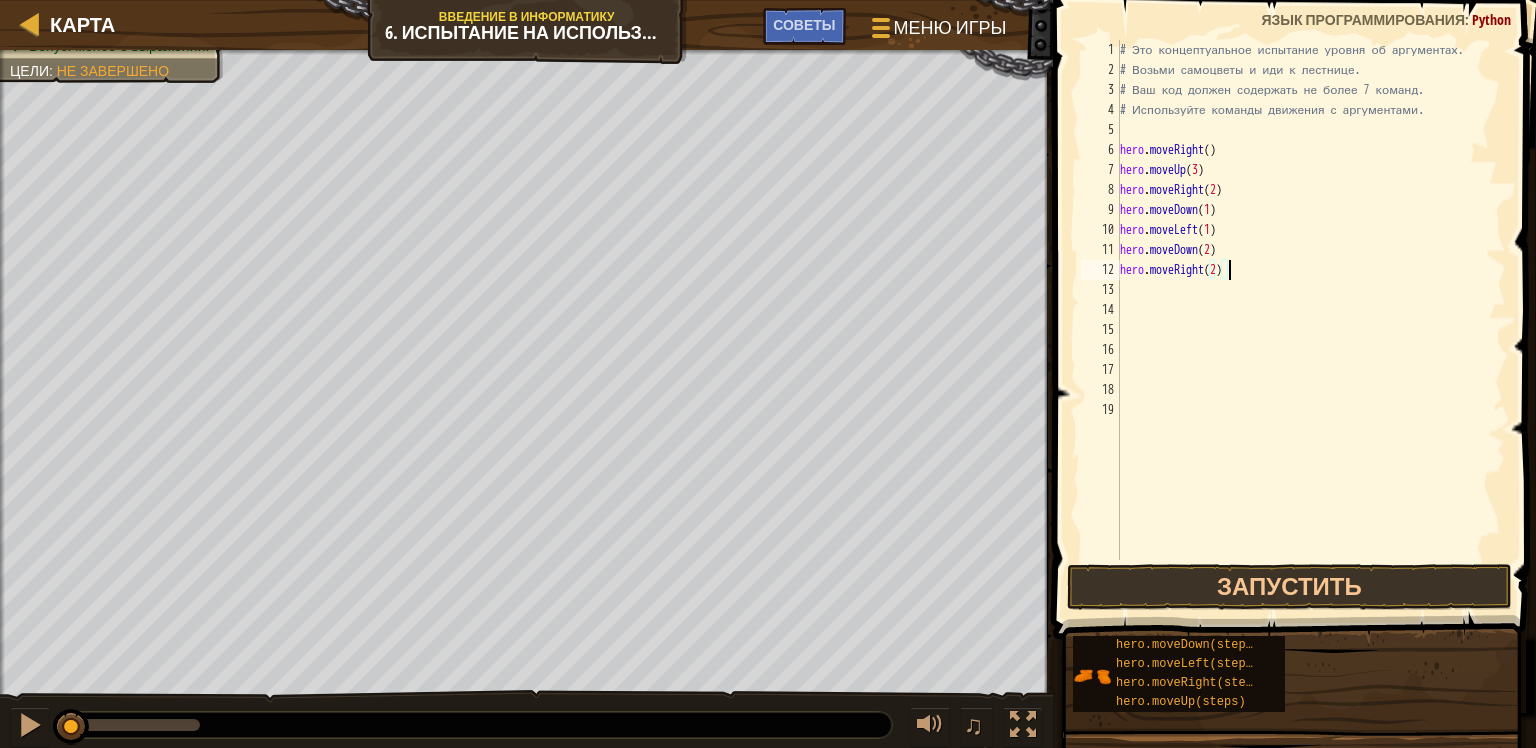 click on "# Это концептуальное испытание уровня об аргументах. # Возьми самоцветы и иди к лестнице. # Ваш код должен содержать не более 7 команд. # Используйте команды движения с аргументами. hero . moveRight ( ) hero . moveUp ( 3 ) hero . moveRight ( 2 ) hero . moveDown ( 1 ) hero . moveLeft ( 1 ) hero . moveDown ( 2 ) hero . moveRight ( 2 )" at bounding box center (1311, 320) 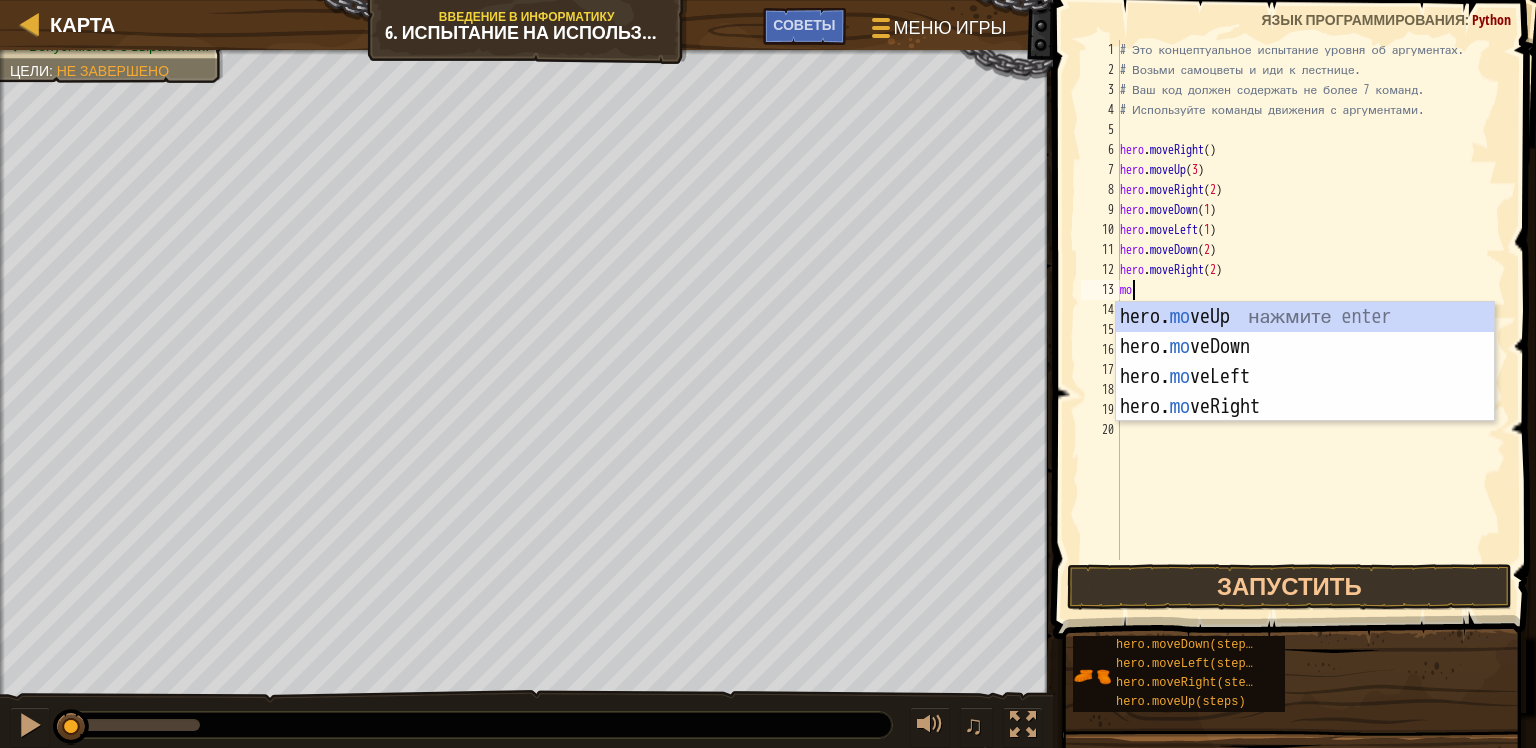 scroll, scrollTop: 9, scrollLeft: 0, axis: vertical 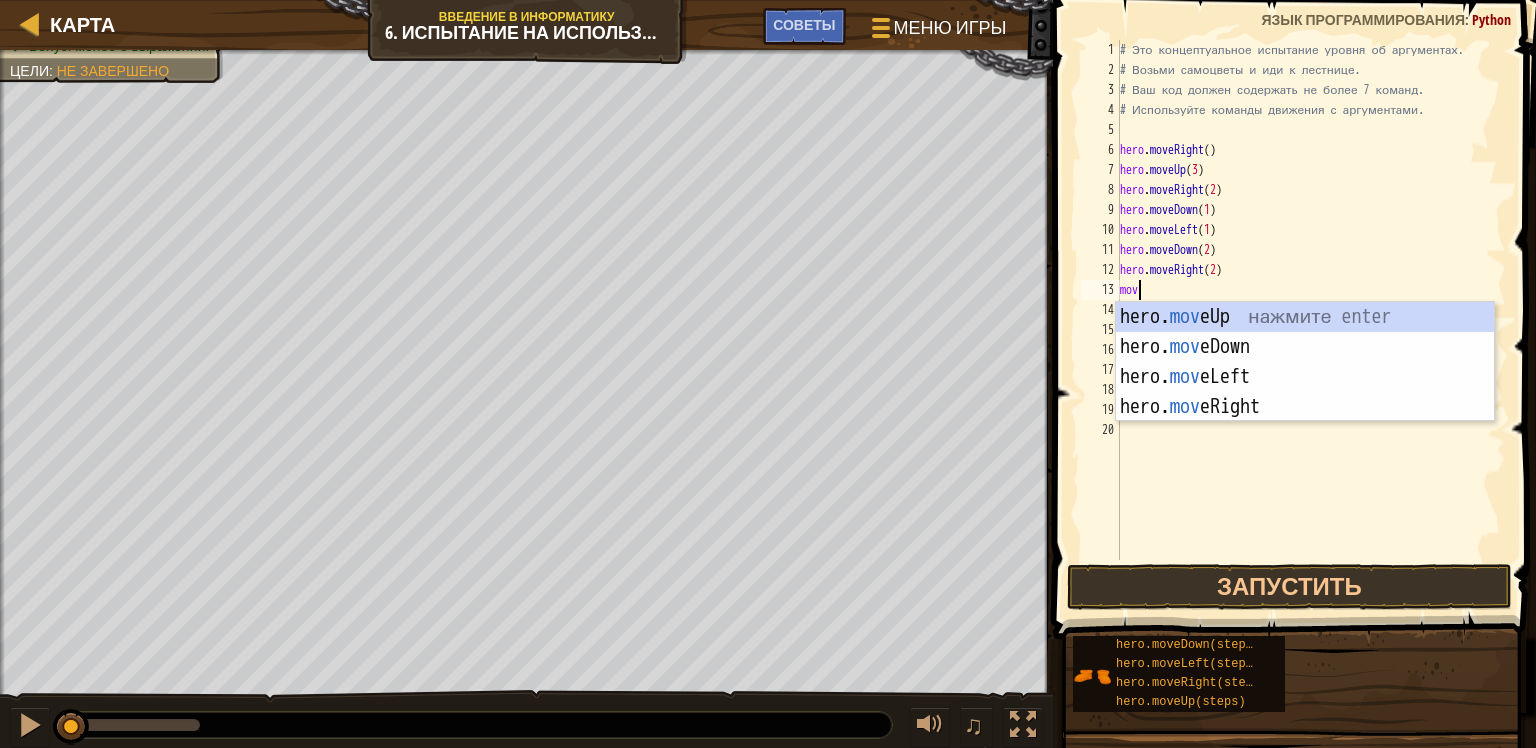 type on "move" 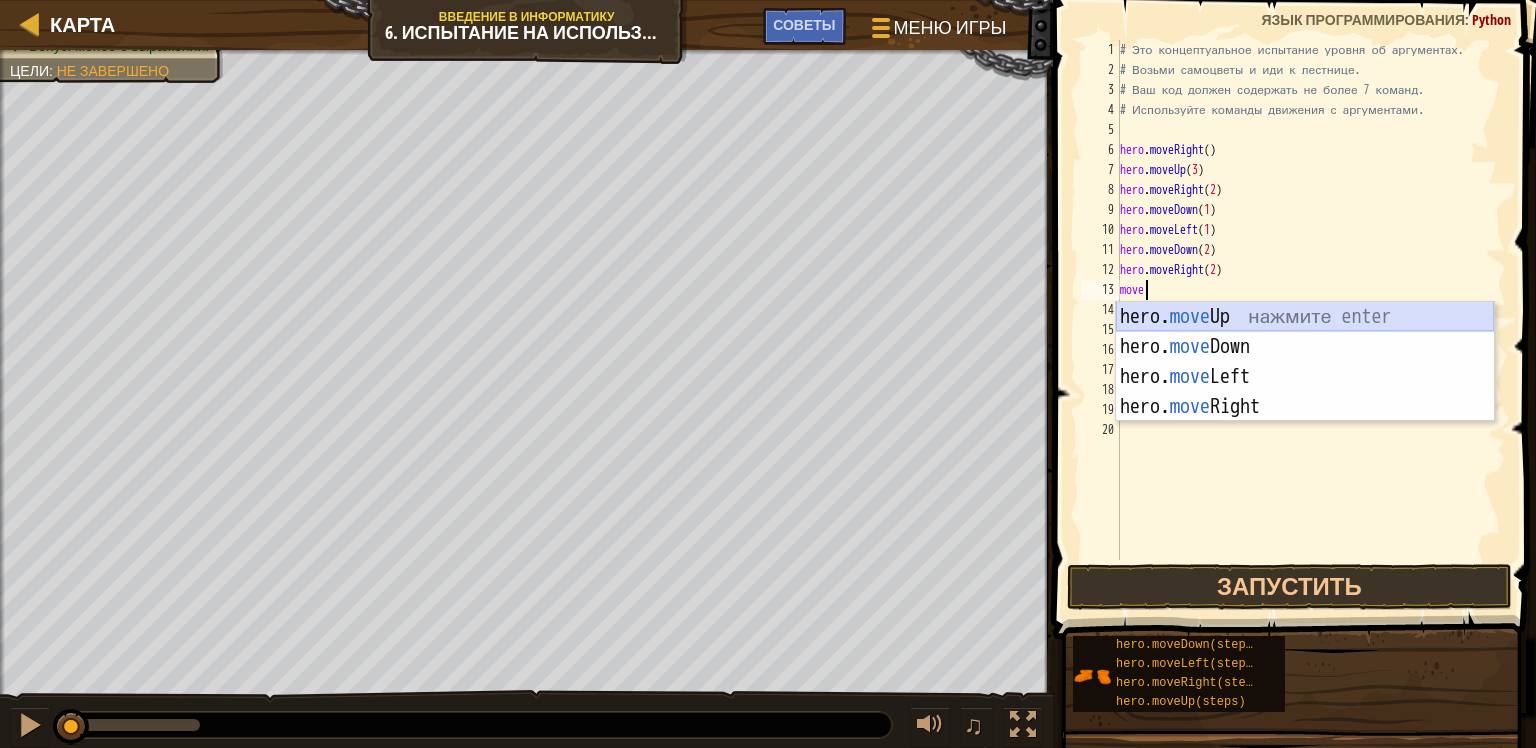 click on "hero. move Up нажмите enter hero. move Down нажмите enter hero. move Left нажмите enter hero. move Right нажмите enter" at bounding box center [1305, 392] 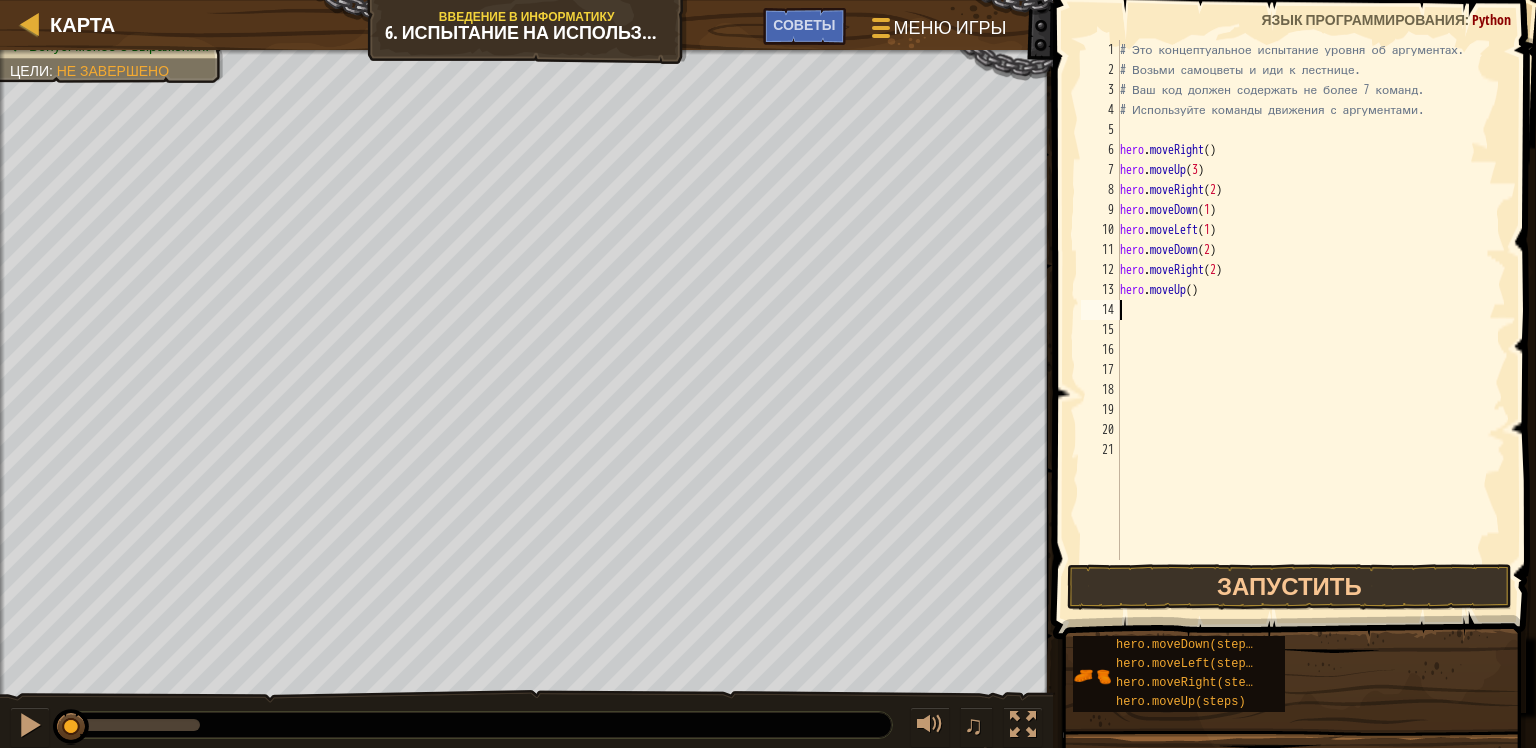 scroll, scrollTop: 9, scrollLeft: 0, axis: vertical 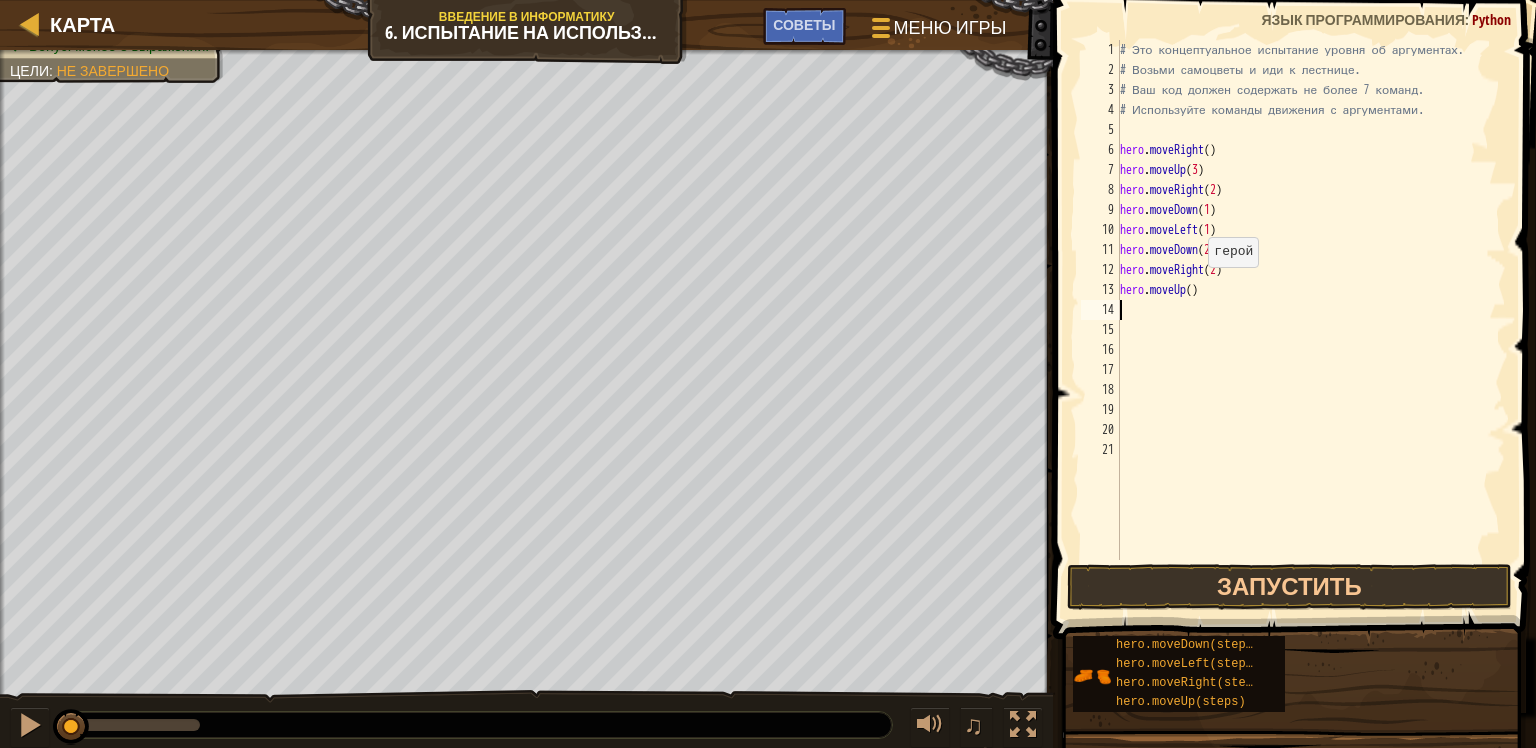 click on "# Это концептуальное испытание уровня об аргументах. # Возьми самоцветы и иди к лестнице. # Ваш код должен содержать не более 7 команд. # Используйте команды движения с аргументами. hero . moveRight ( ) hero . moveUp ( 3 ) hero . moveRight ( 2 ) hero . moveDown ( 1 ) hero . moveLeft ( 1 ) hero . moveDown ( 2 ) hero . moveRight ( 2 ) hero . moveUp ( )" at bounding box center (1311, 320) 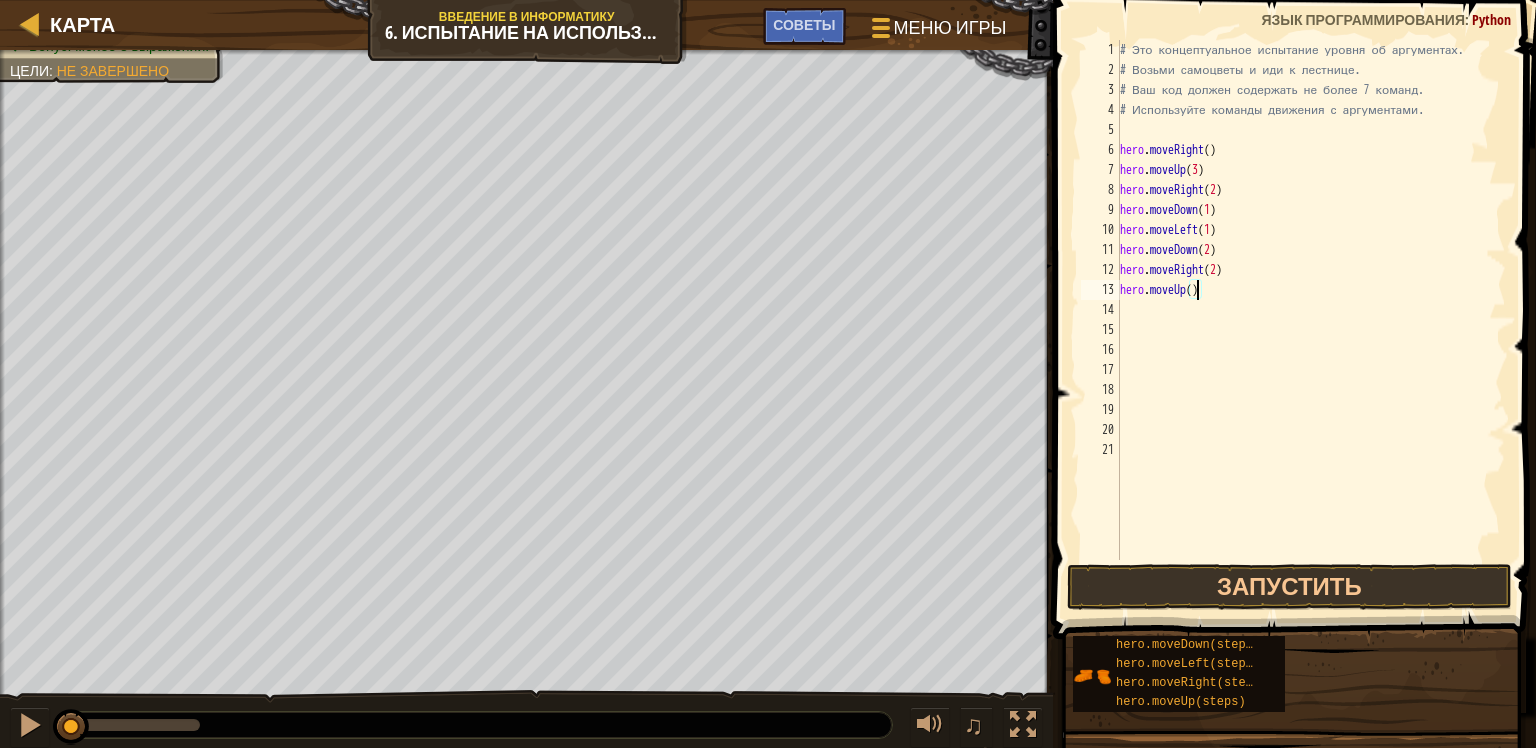 type on "hero.moveUp(2)" 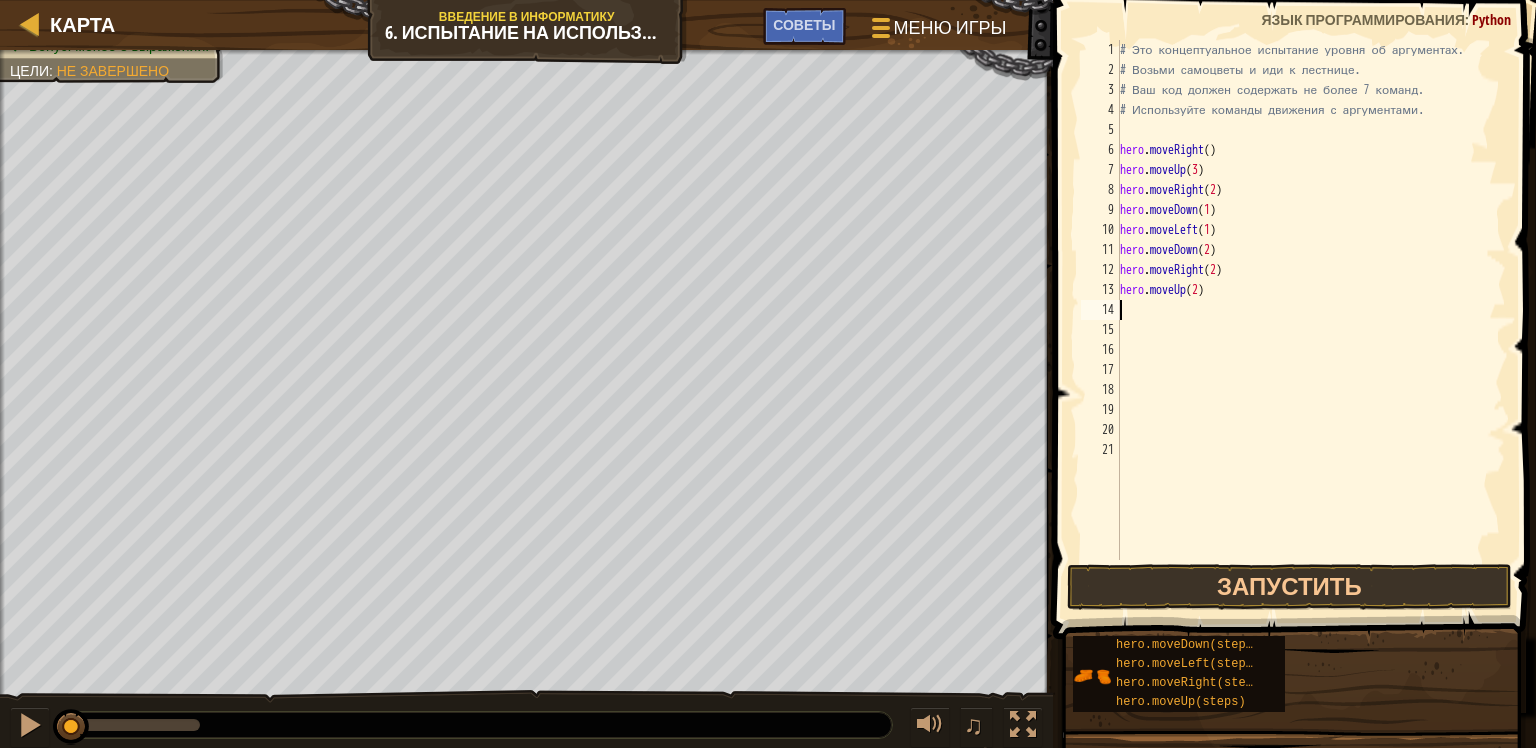 click on "# Это концептуальное испытание уровня об аргументах. # Возьми самоцветы и иди к лестнице. # Ваш код должен содержать не более 7 команд. # Используйте команды движения с аргументами. hero . moveRight ( ) hero . moveUp ( 3 ) hero . moveRight ( 2 ) hero . moveDown ( 1 ) hero . moveLeft ( 1 ) hero . moveDown ( 2 ) hero . moveRight ( 2 ) hero . moveUp ( 2 )" at bounding box center [1311, 320] 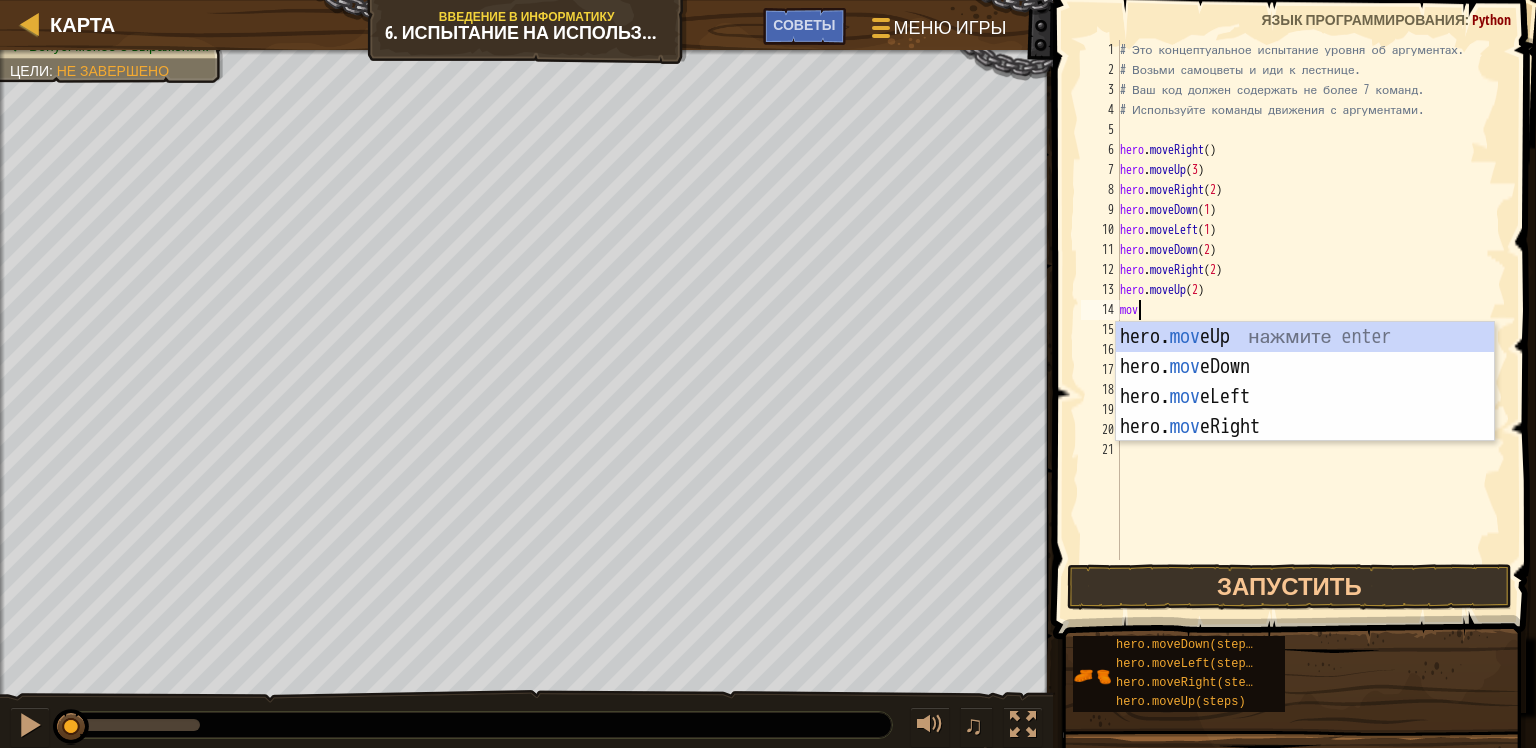 scroll, scrollTop: 9, scrollLeft: 0, axis: vertical 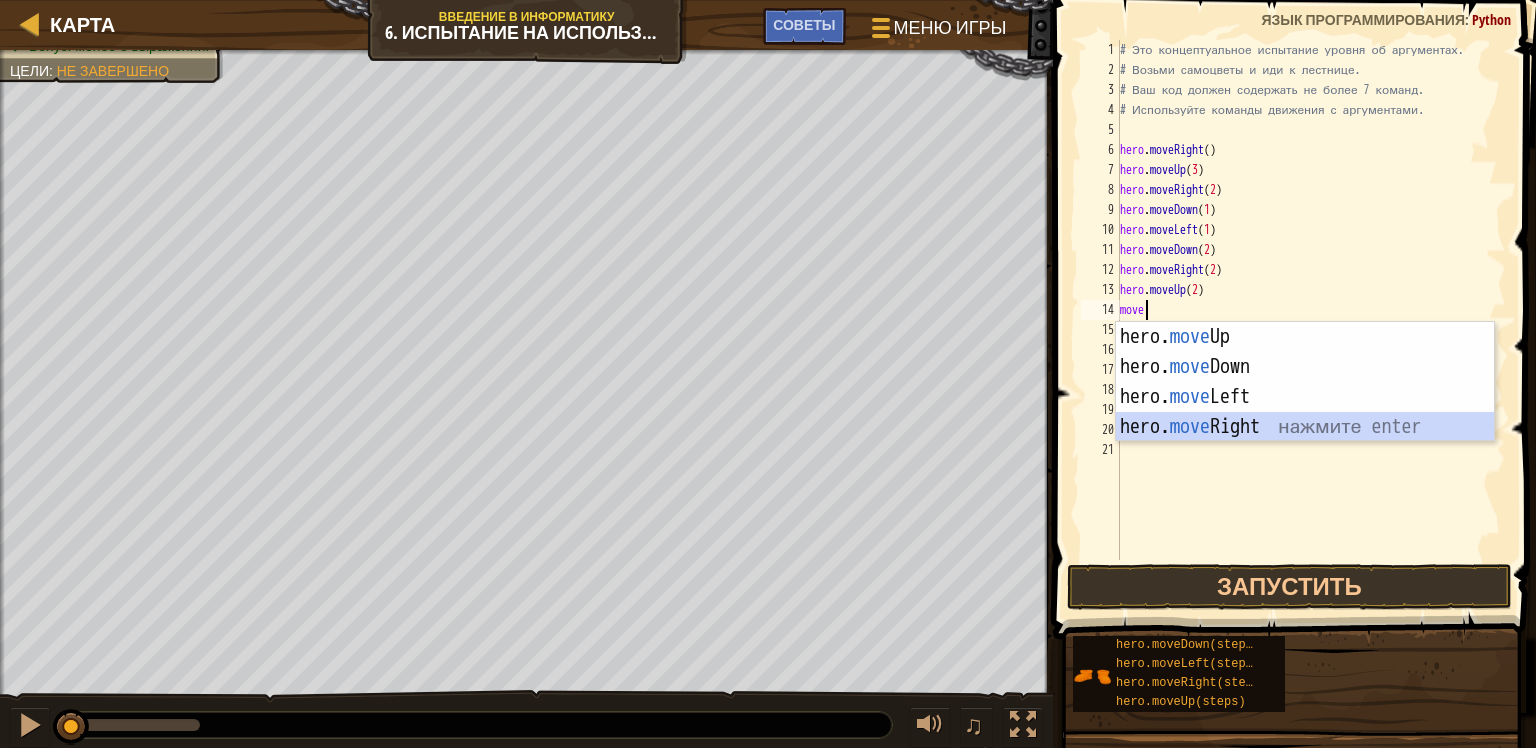 click on "hero. move Up нажмите enter hero. move Down нажмите enter hero. move Left нажмите enter hero. move Right нажмите enter" at bounding box center [1305, 412] 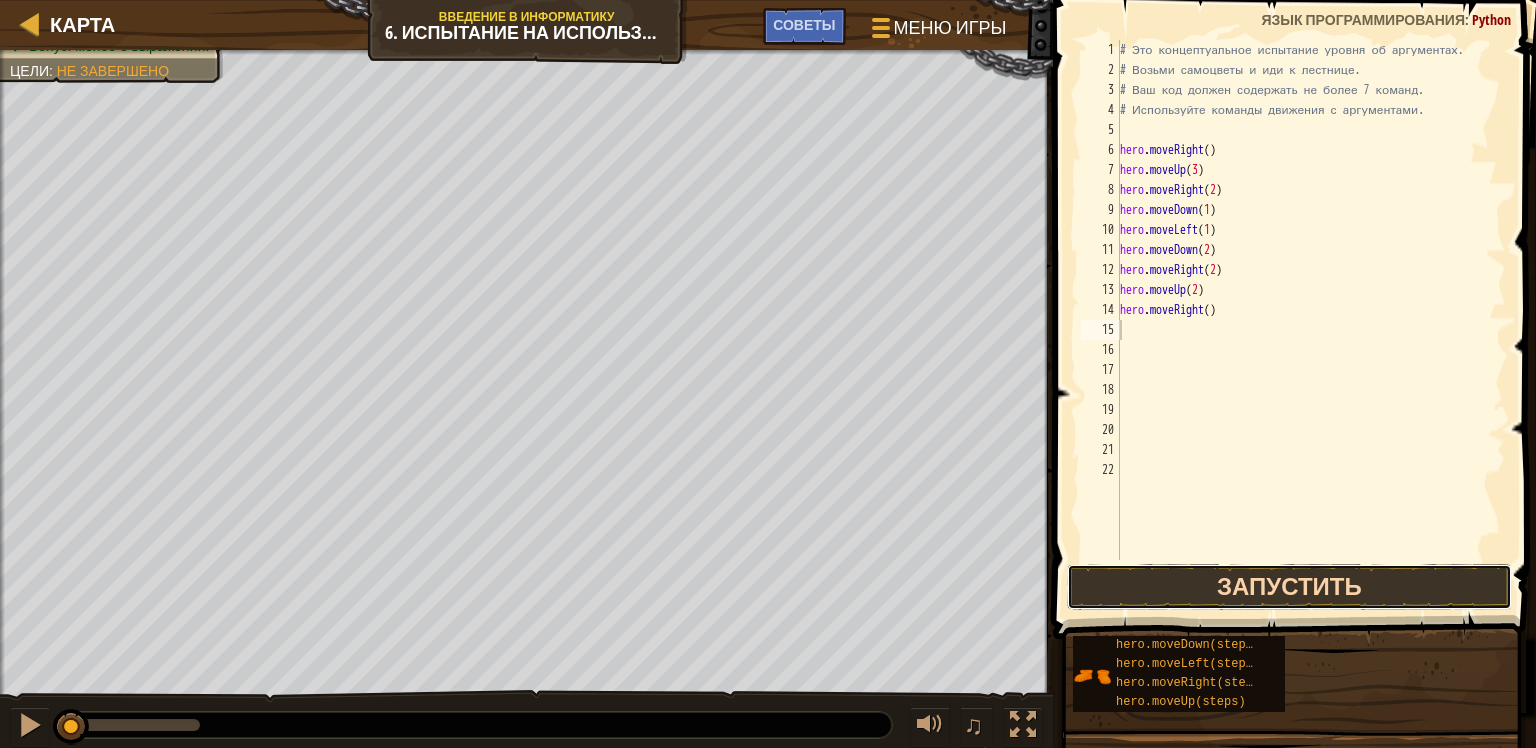 click on "Запустить" at bounding box center [1289, 587] 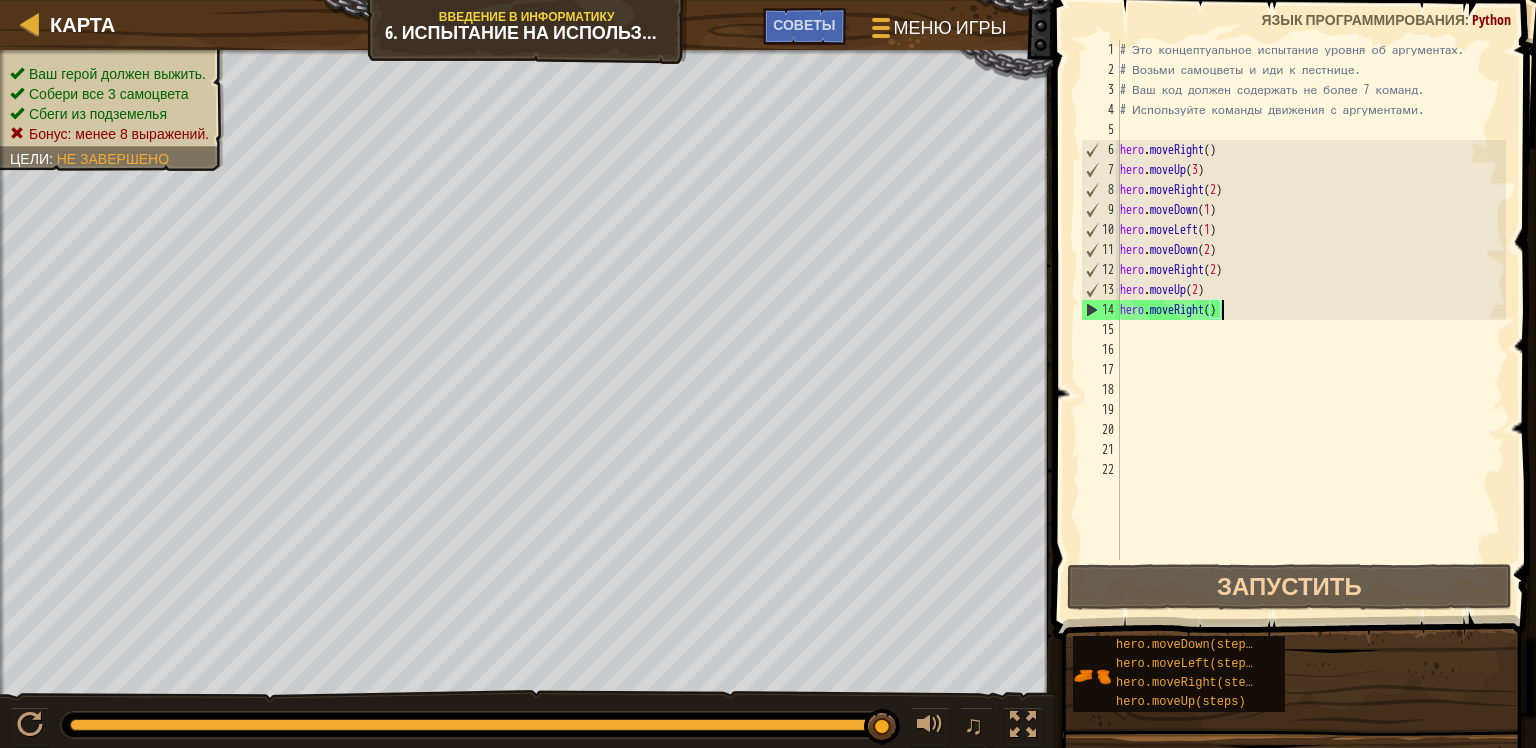 click on "# Это концептуальное испытание уровня об аргументах. # Возьми самоцветы и иди к лестнице. # Ваш код должен содержать не более 7 команд. # Используйте команды движения с аргументами. hero . moveRight ( ) hero . moveUp ( 3 ) hero . moveRight ( 2 ) hero . moveDown ( 1 ) hero . moveLeft ( 1 ) hero . moveDown ( 2 ) hero . moveRight ( 2 ) hero . moveUp ( 2 ) hero . moveRight ( )" at bounding box center [1311, 320] 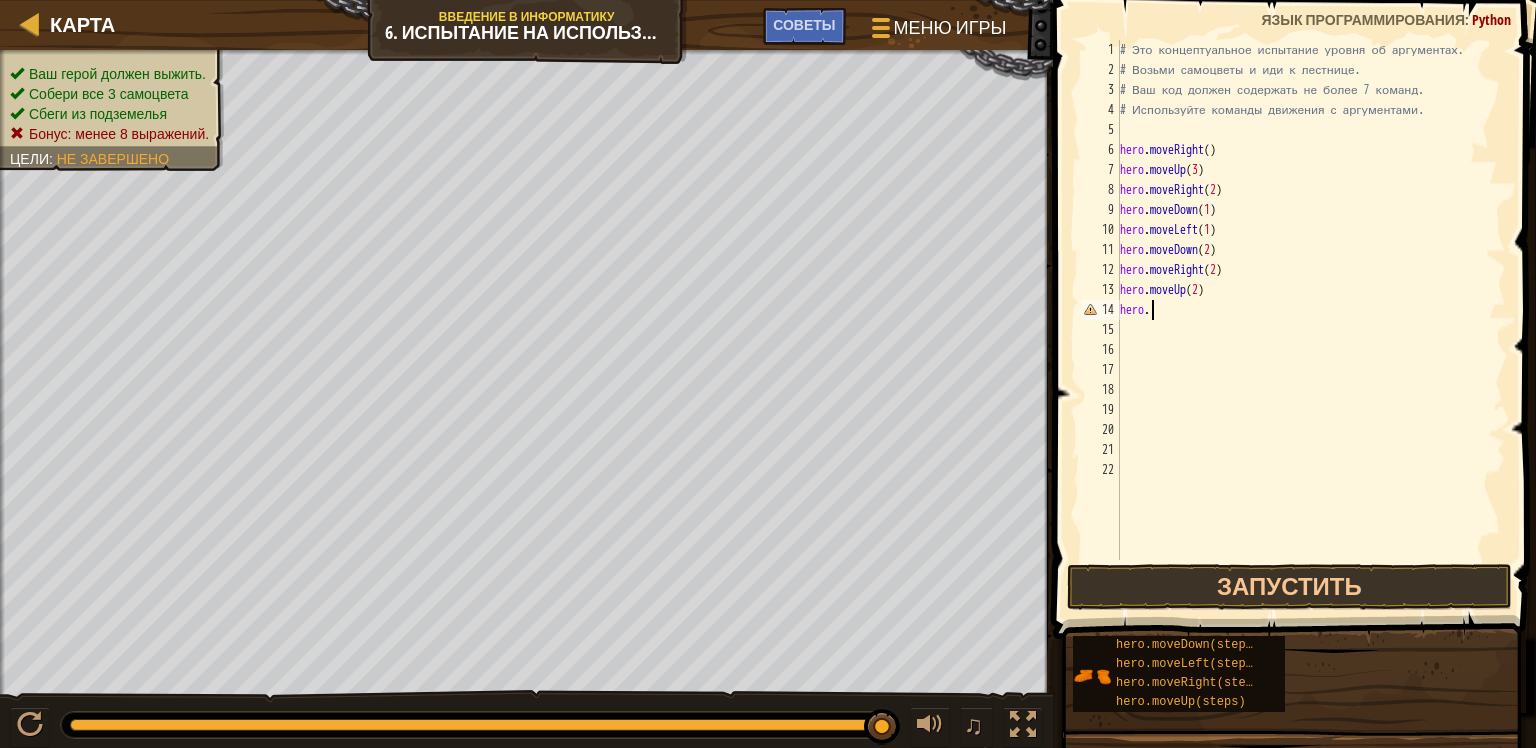 type on "h" 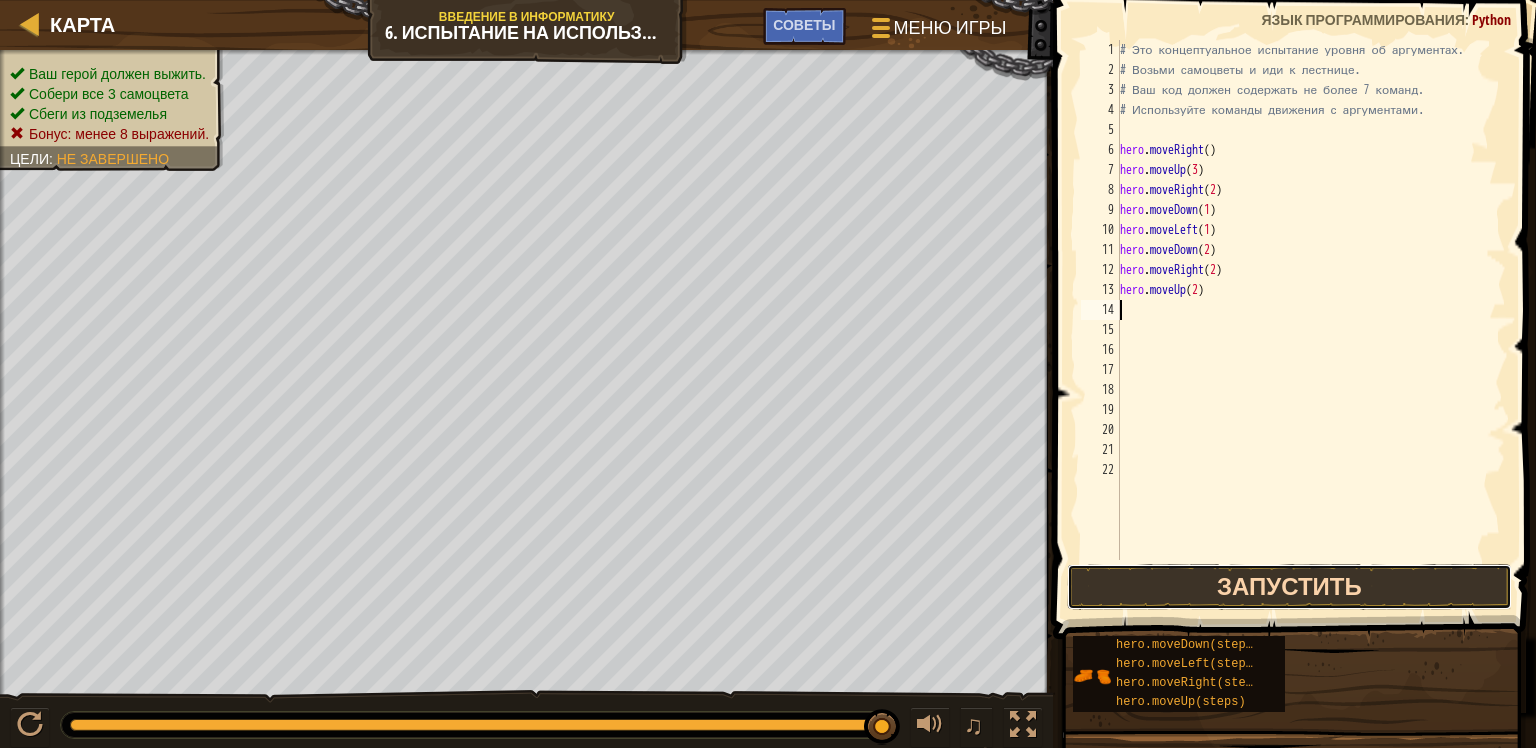 click on "Запустить" at bounding box center (1289, 587) 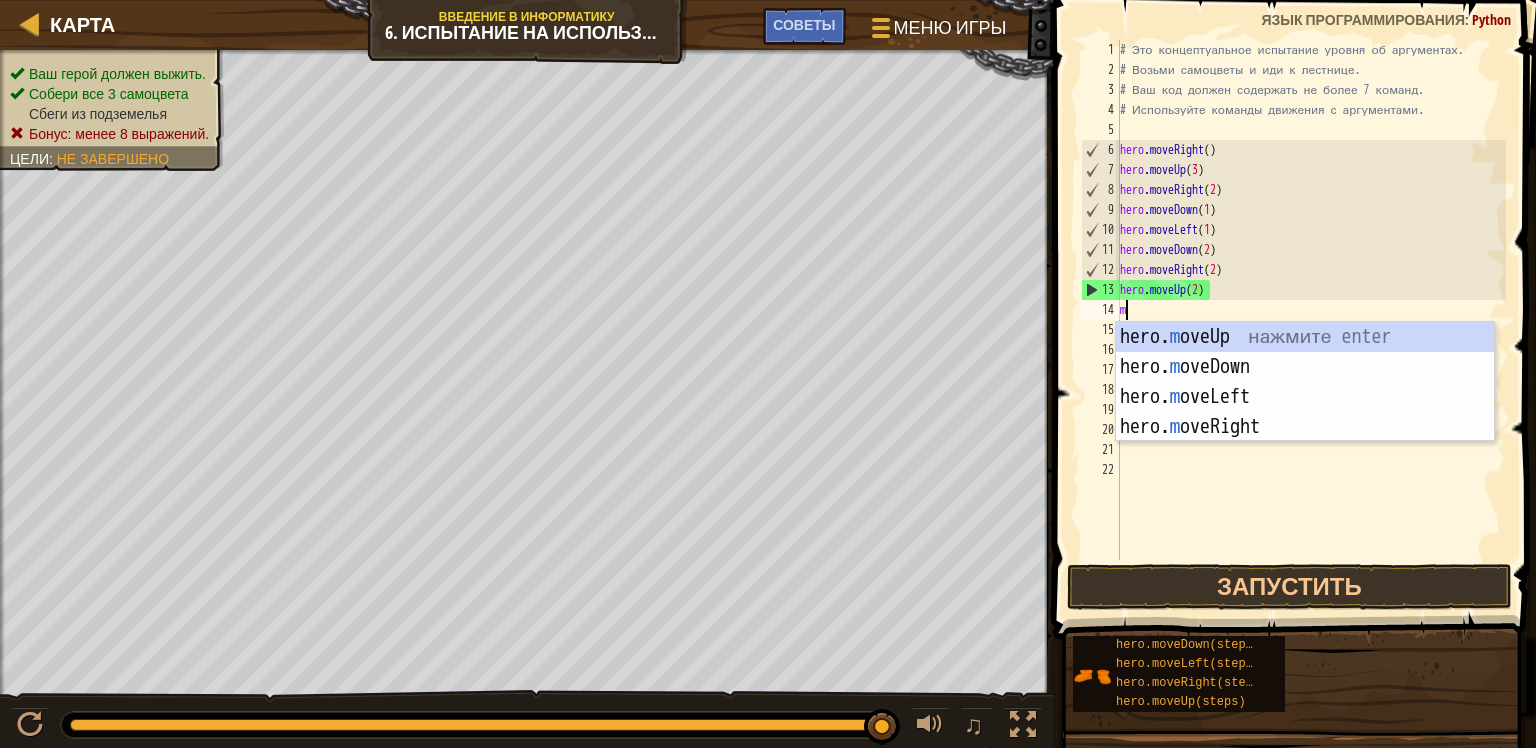 type on "mo" 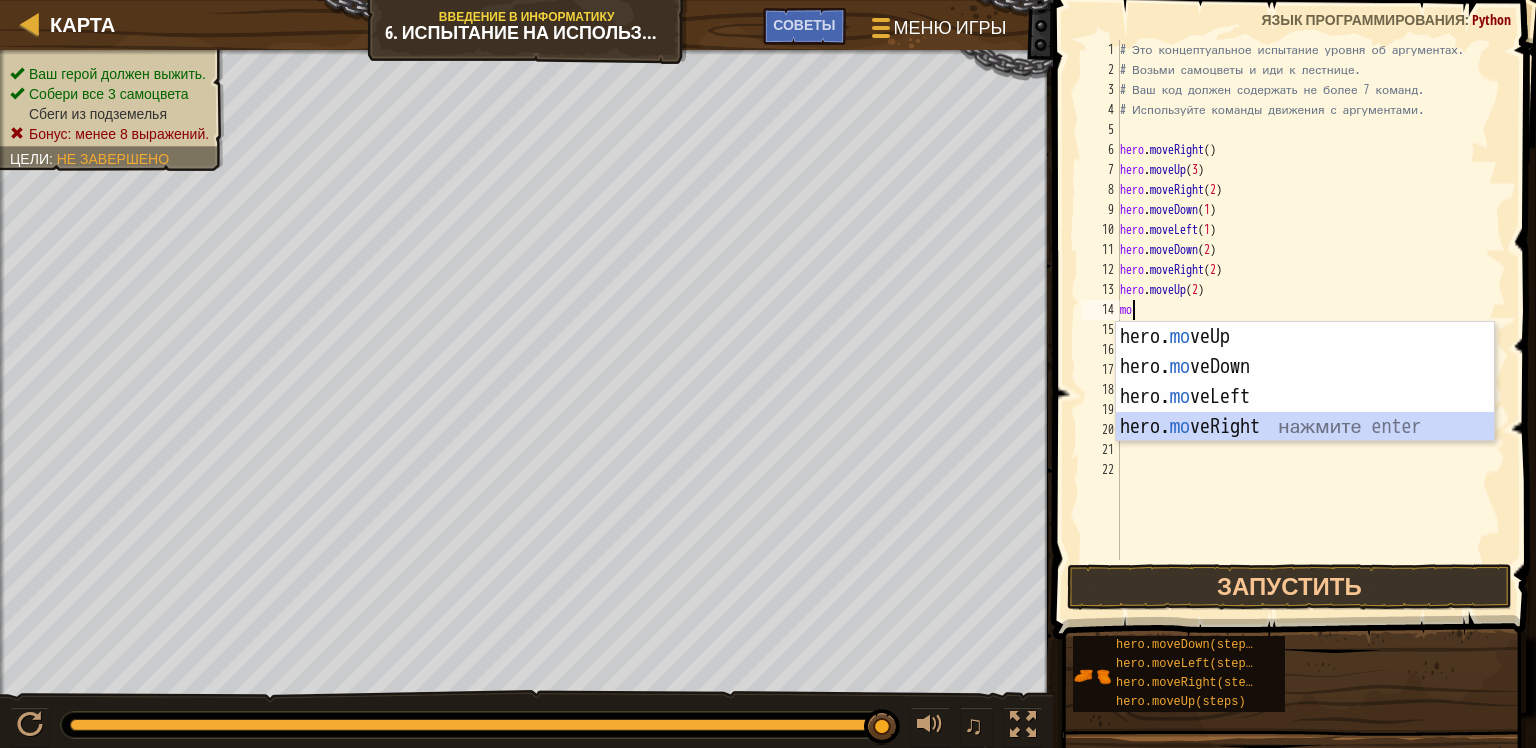 click on "hero. mo veUp нажмите enter hero. mo veDown нажмите enter hero. mo veLeft нажмите enter hero. mo veRight нажмите enter" at bounding box center [1305, 412] 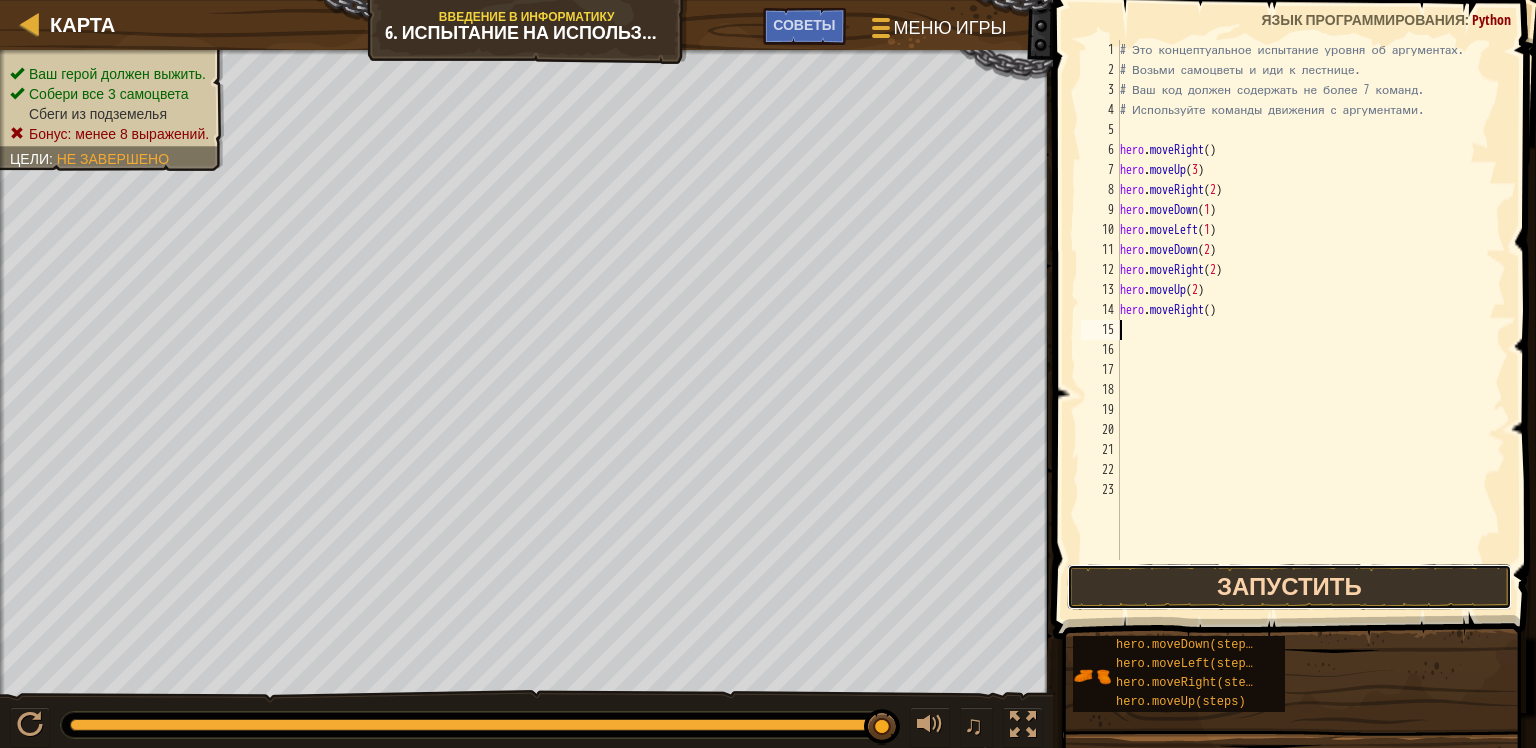 click on "Запустить" at bounding box center [1289, 587] 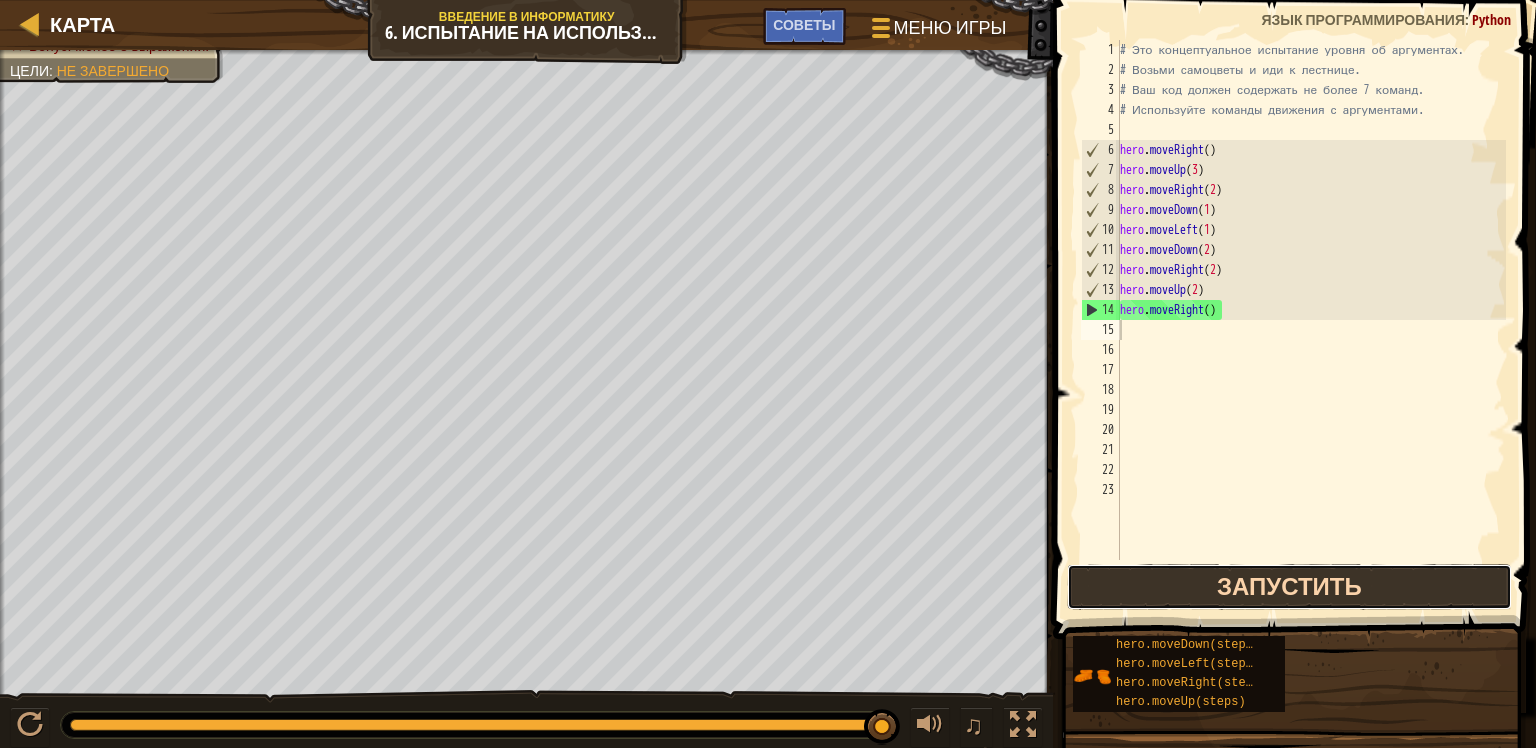click on "Запустить" at bounding box center [1289, 587] 